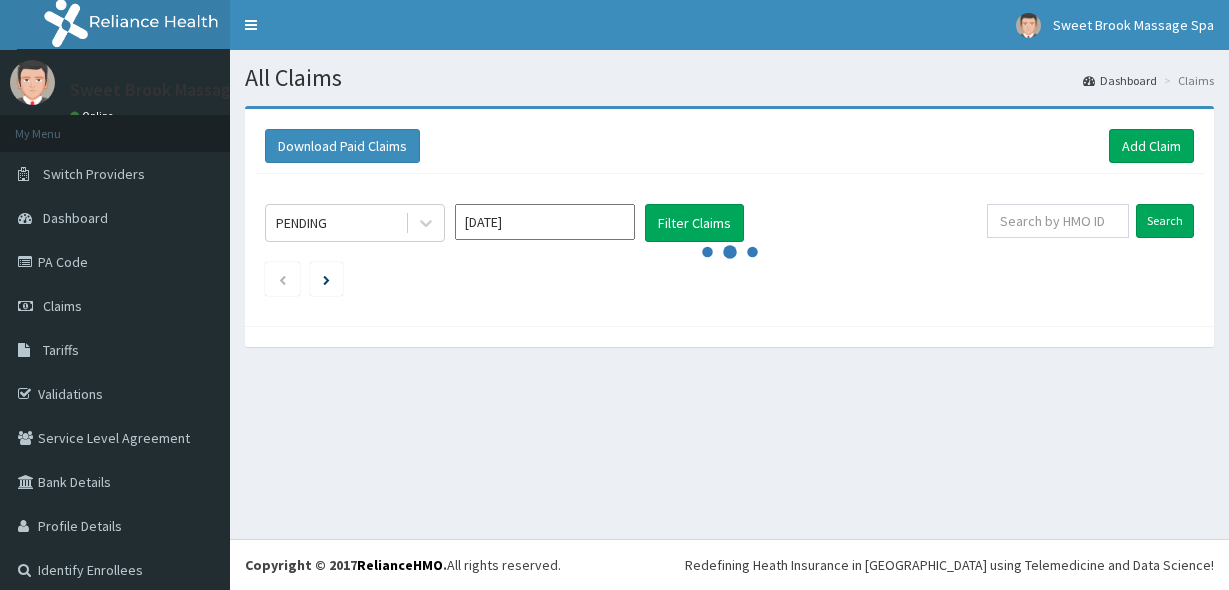 scroll, scrollTop: 0, scrollLeft: 0, axis: both 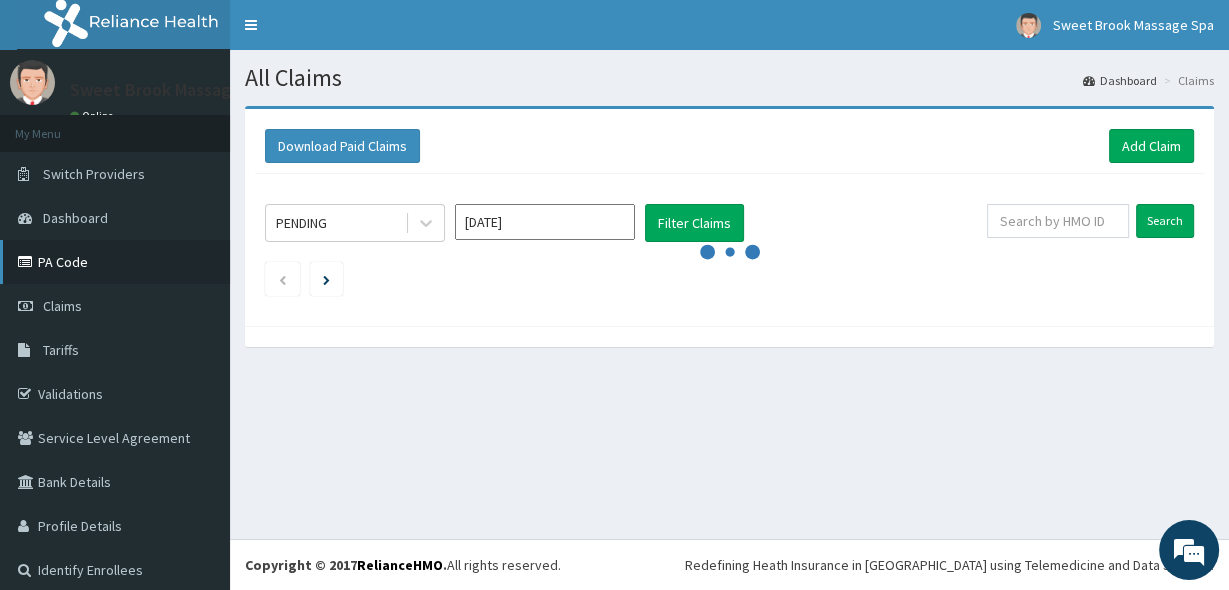 click on "PA Code" at bounding box center [115, 262] 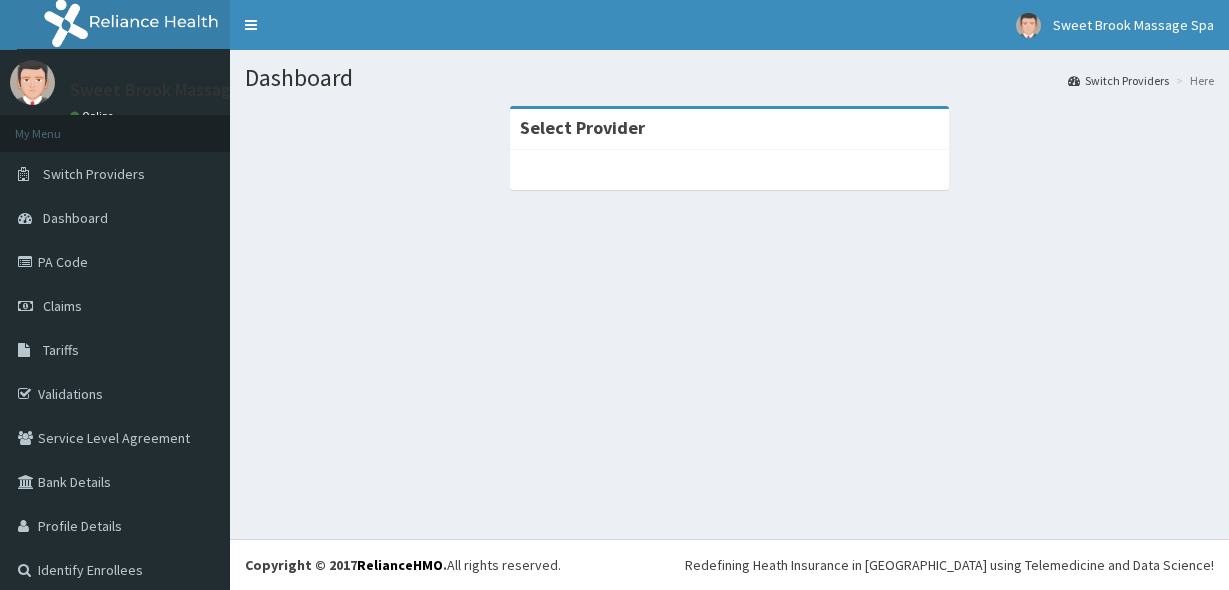 scroll, scrollTop: 0, scrollLeft: 0, axis: both 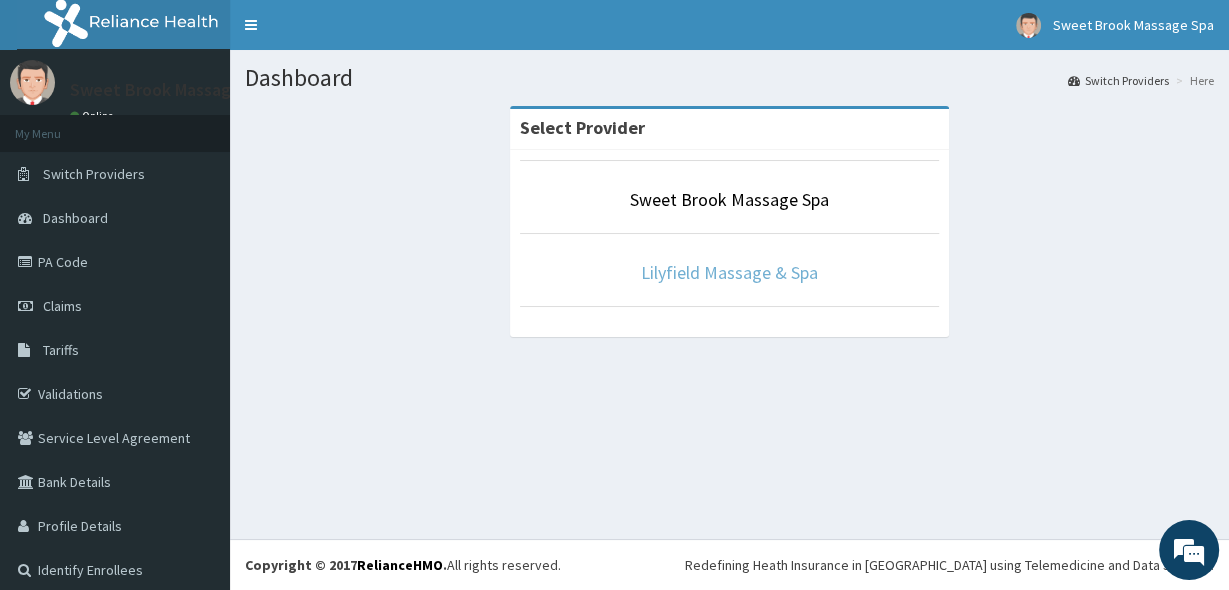 click on "Lilyfield Massage & Spa" at bounding box center (729, 272) 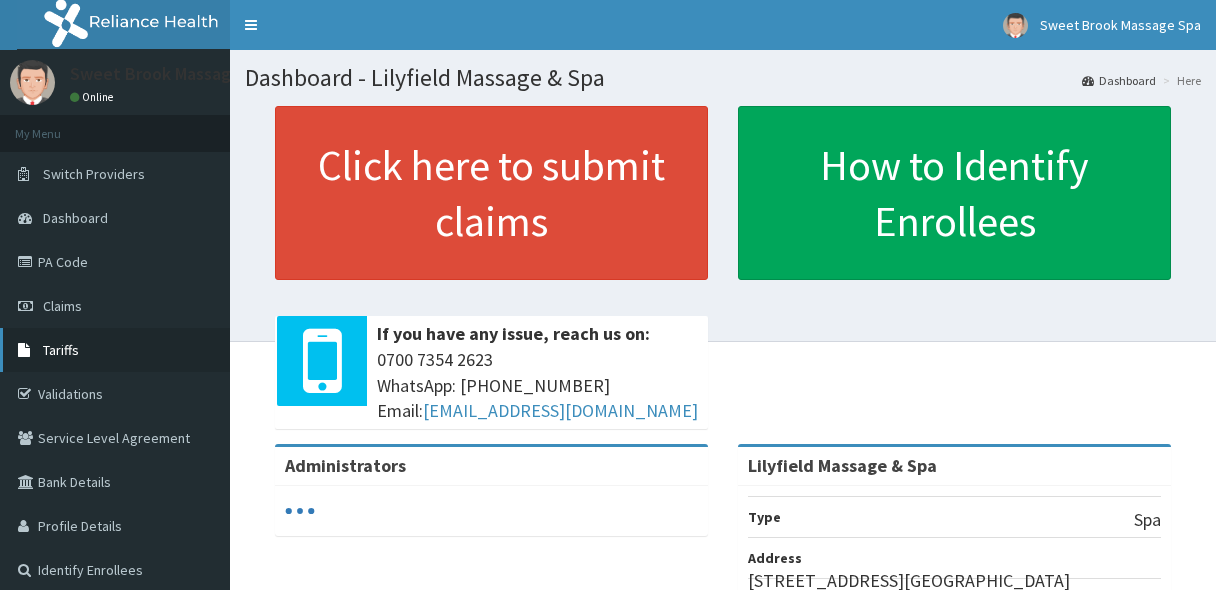 scroll, scrollTop: 0, scrollLeft: 0, axis: both 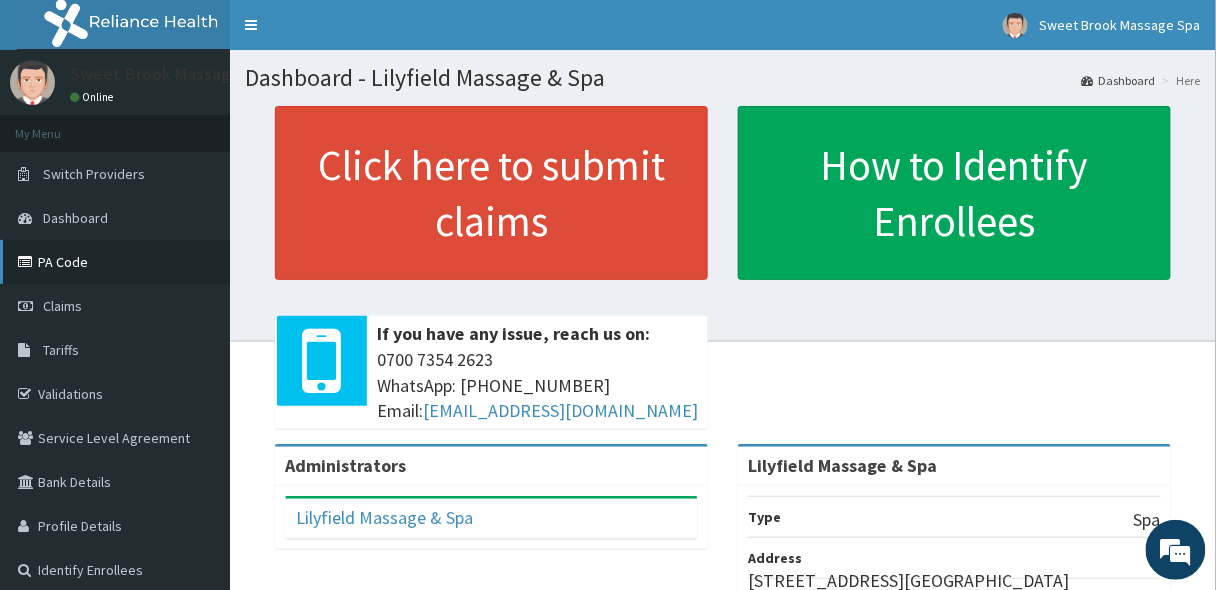 click on "PA Code" at bounding box center (115, 262) 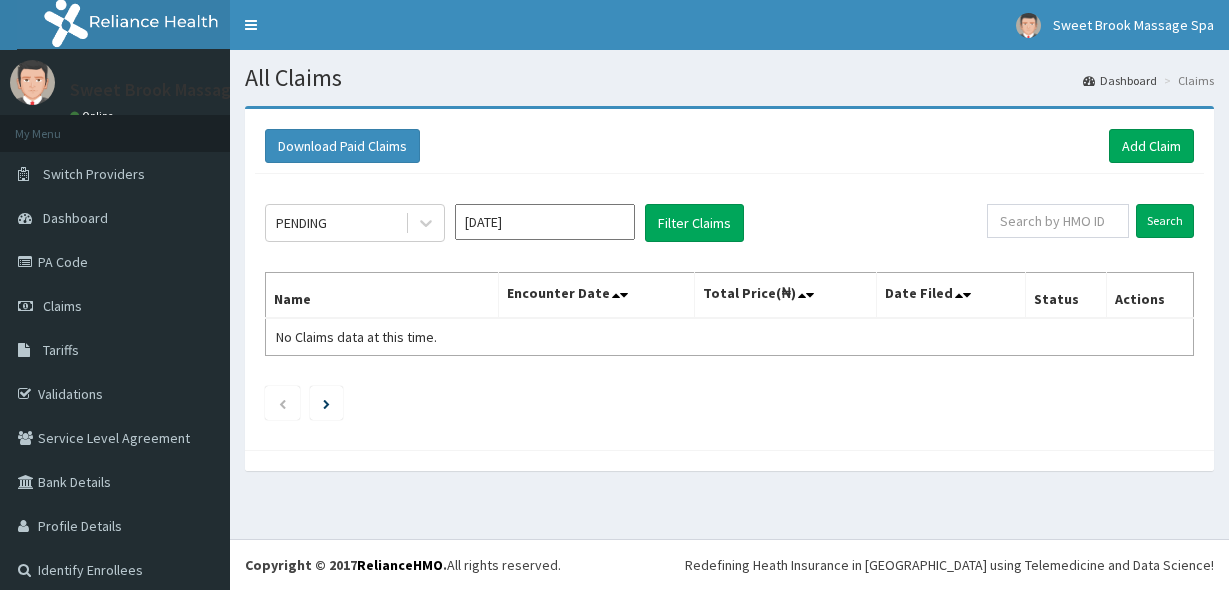 scroll, scrollTop: 0, scrollLeft: 0, axis: both 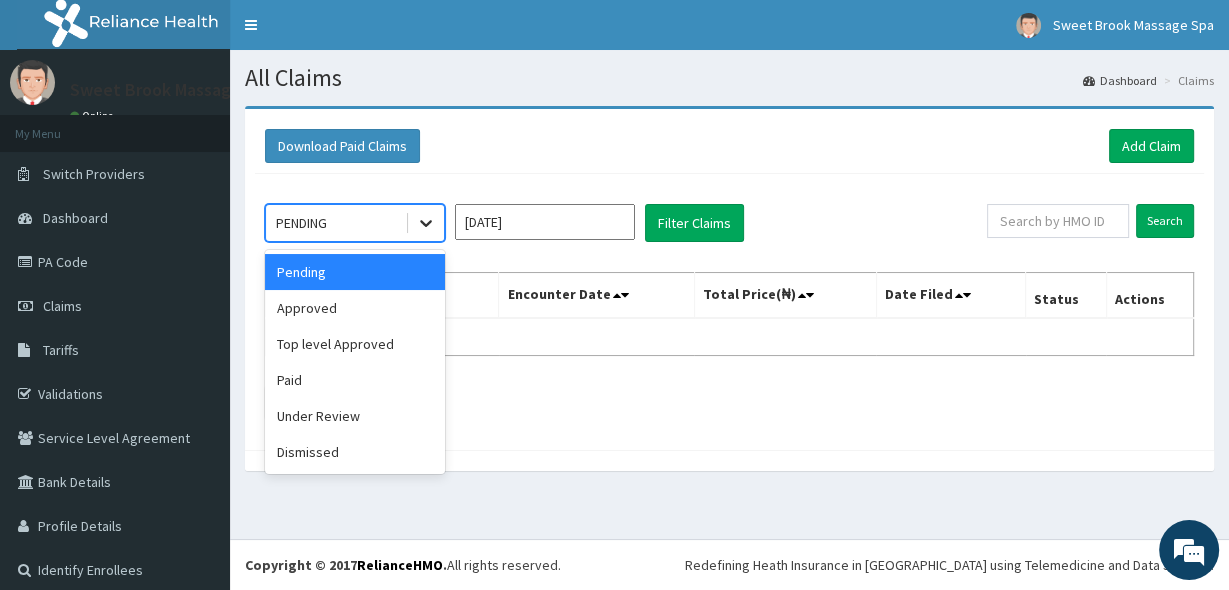click 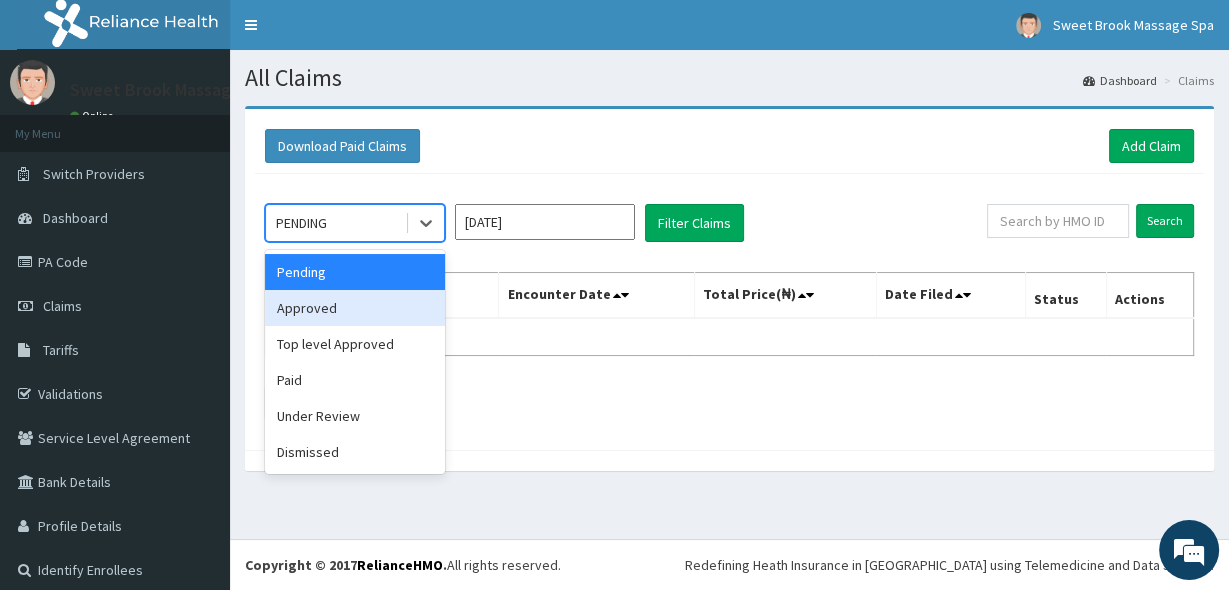 click on "Approved" at bounding box center (355, 308) 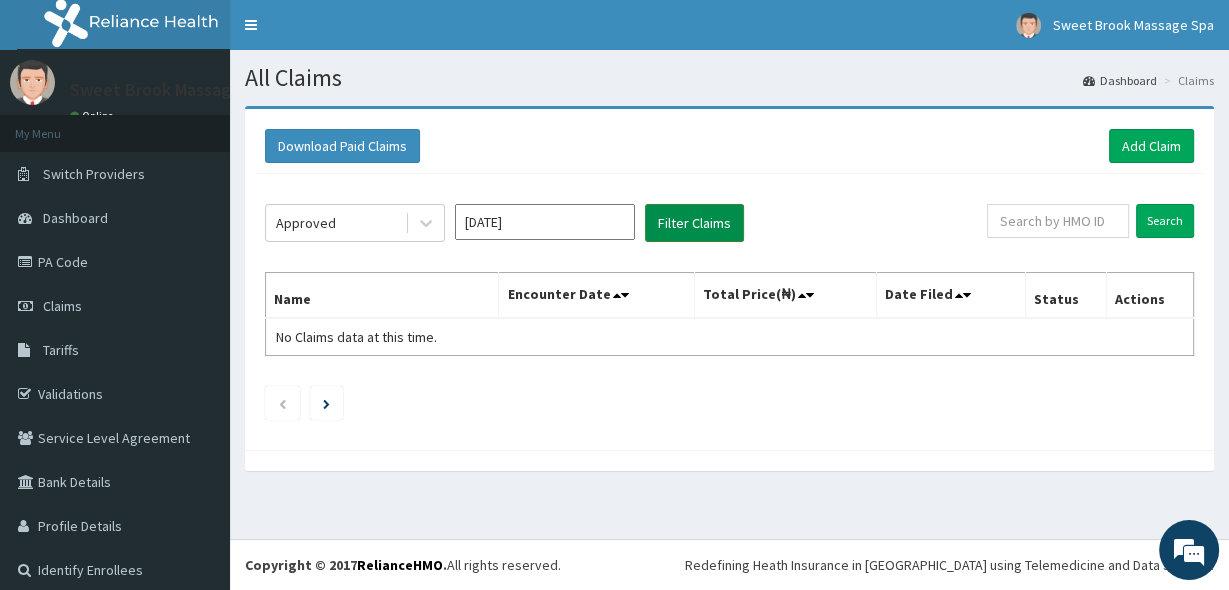 click on "Filter Claims" at bounding box center [694, 223] 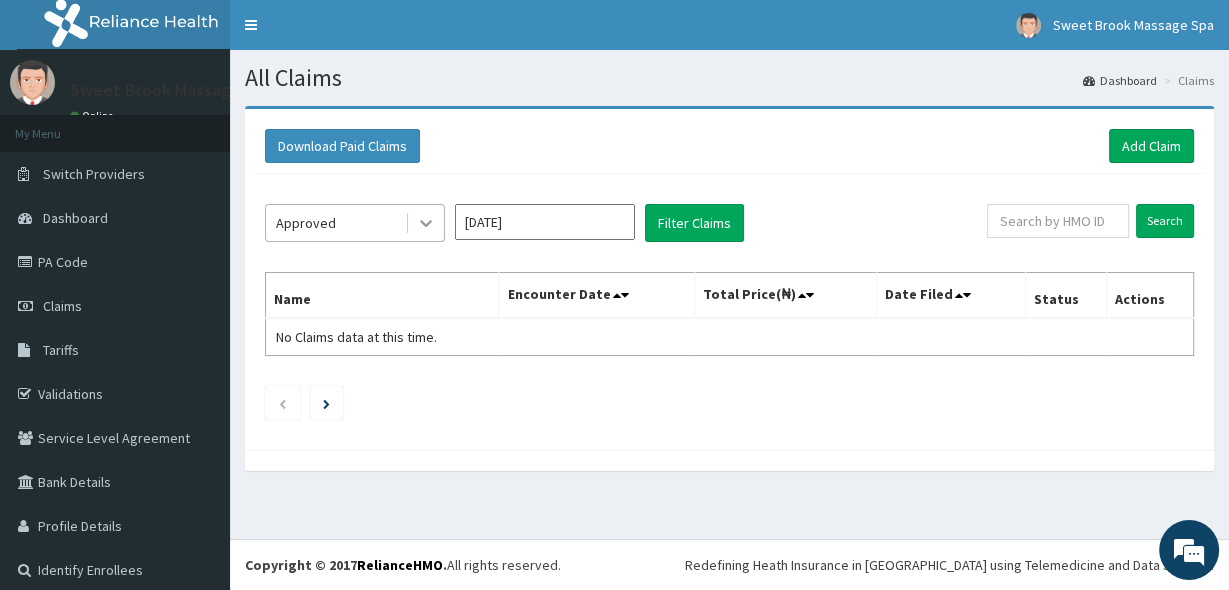 click 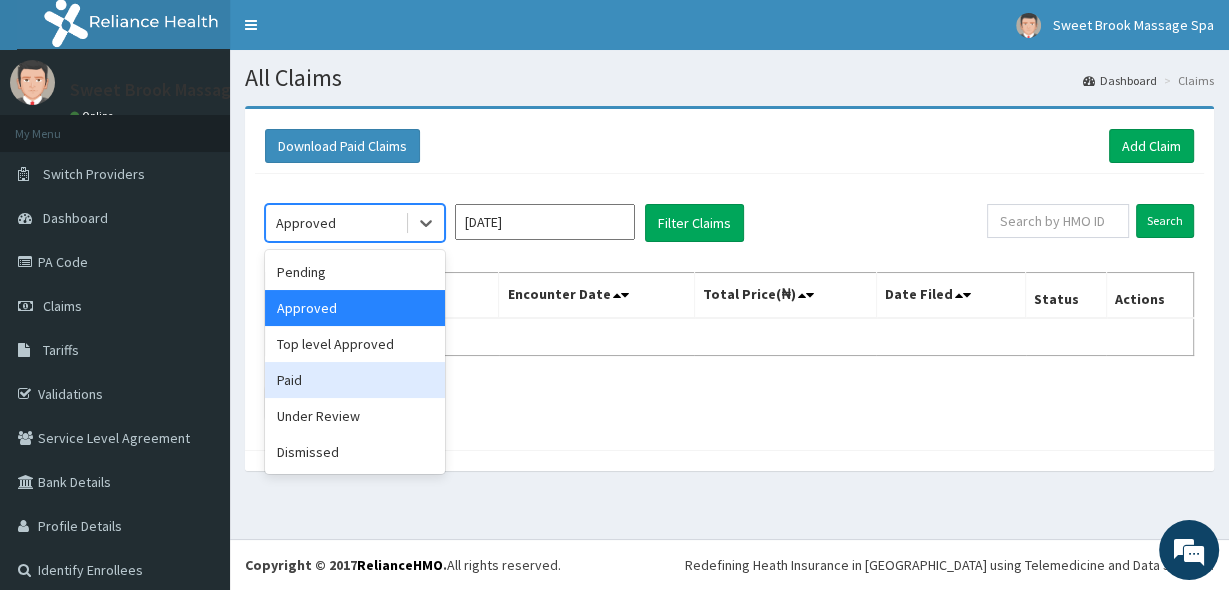 click on "Paid" at bounding box center [355, 380] 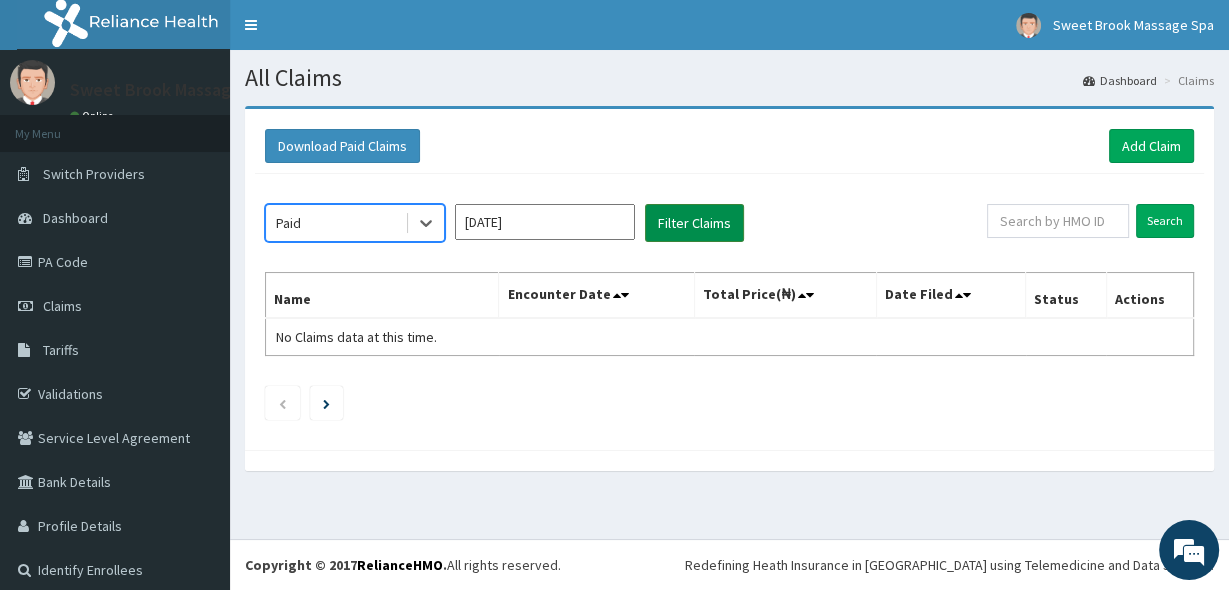 click on "Filter Claims" at bounding box center (694, 223) 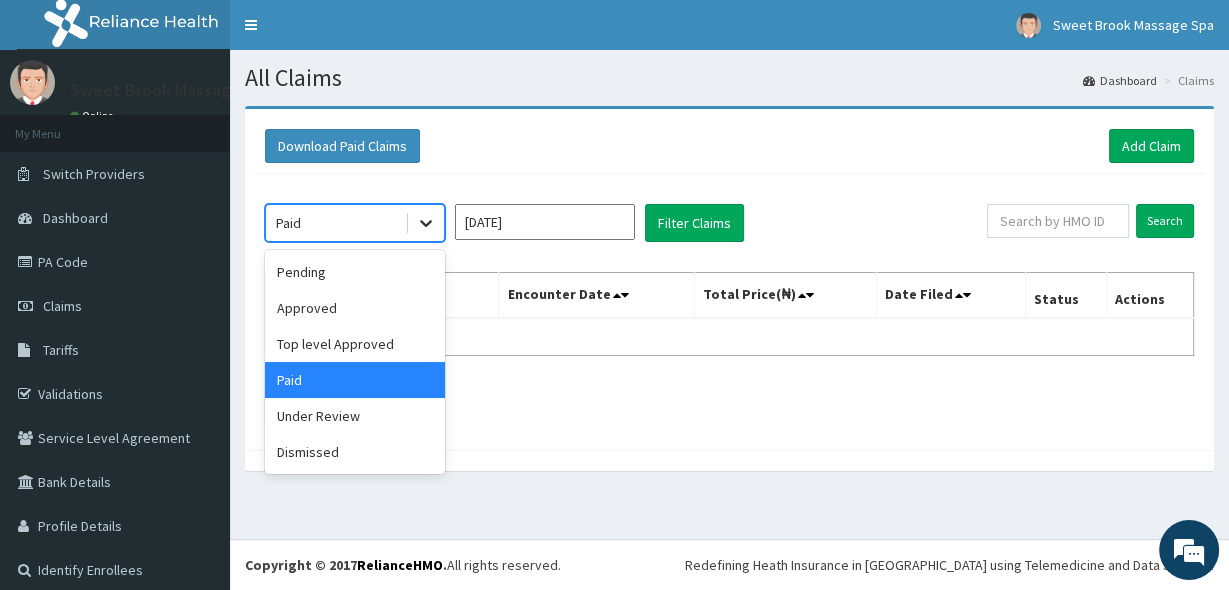 click 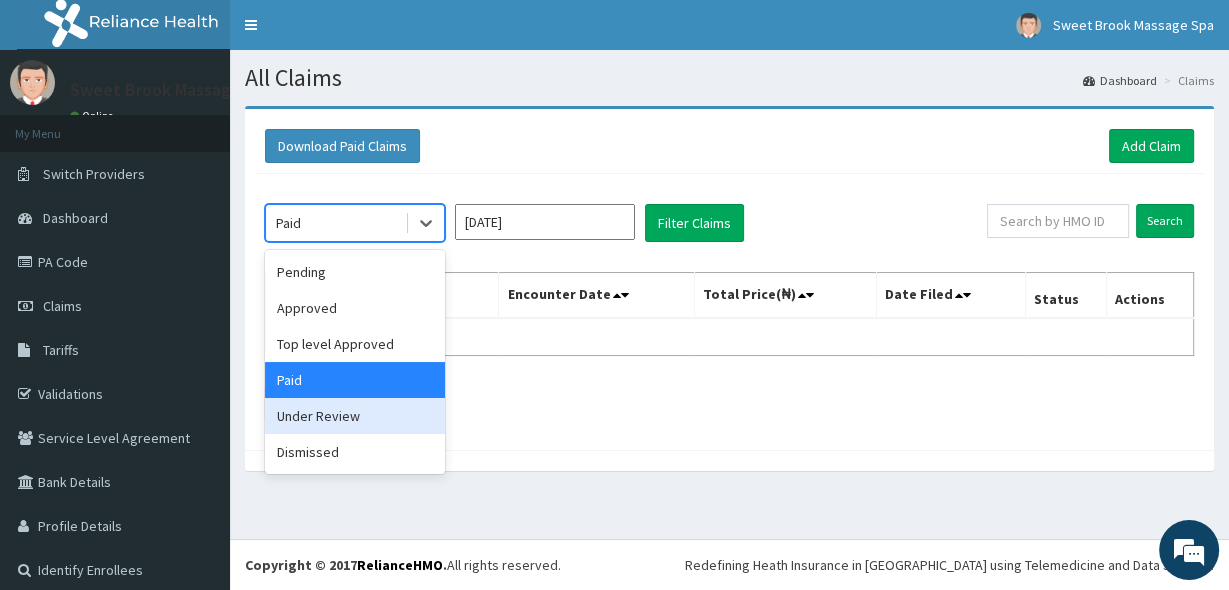 click on "Under Review" at bounding box center [355, 416] 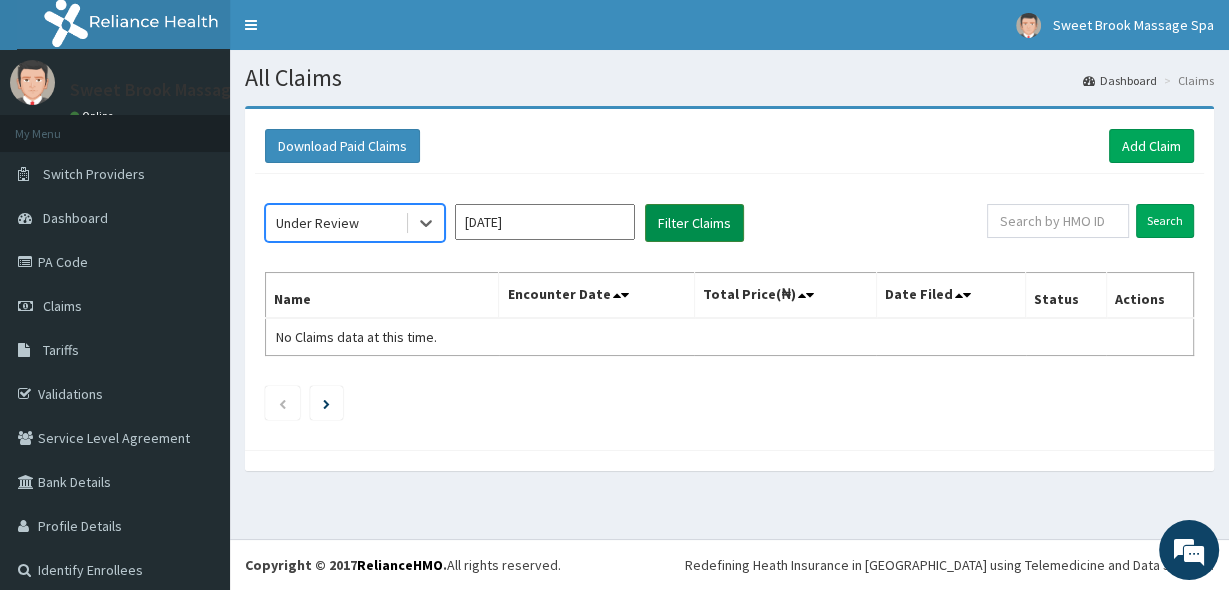 click on "Filter Claims" at bounding box center [694, 223] 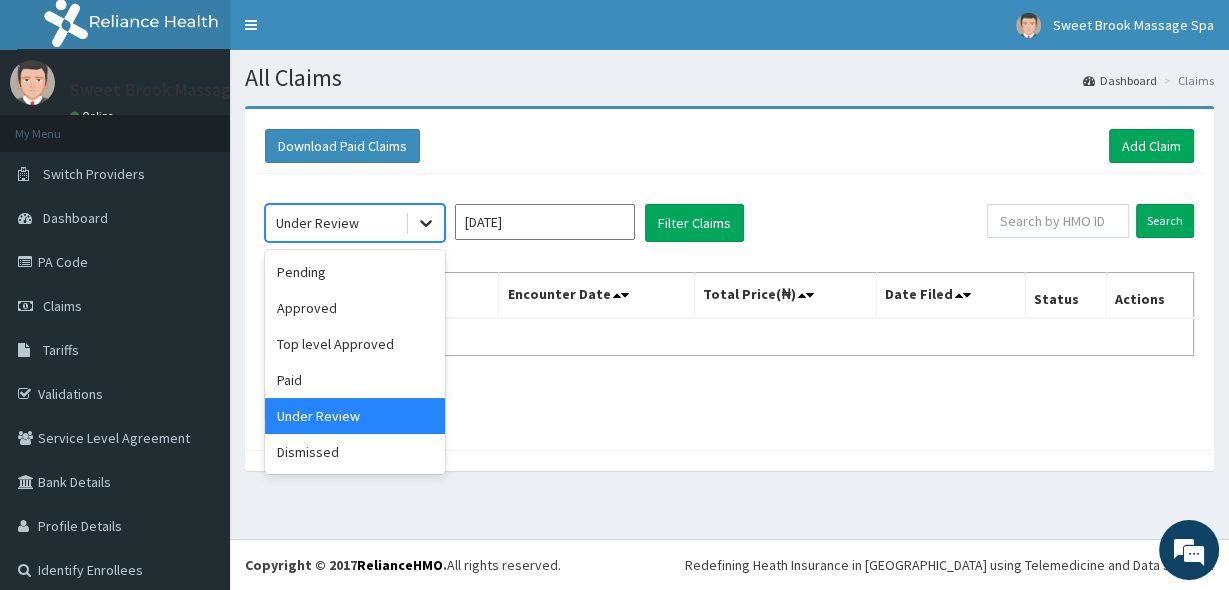 click 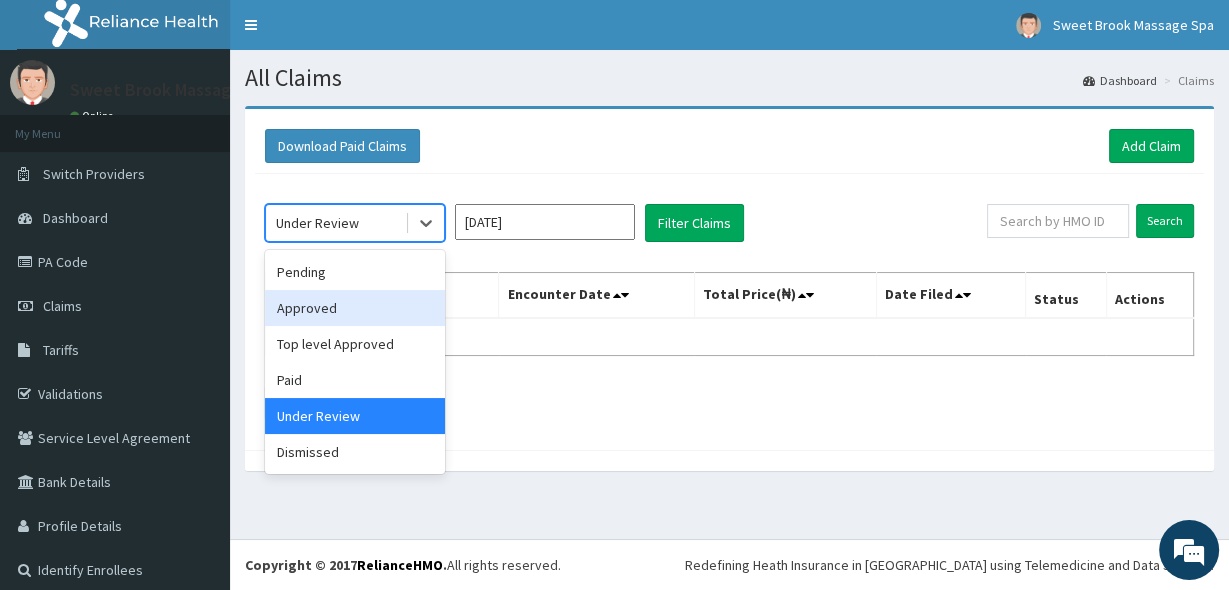 click on "Approved" at bounding box center [355, 308] 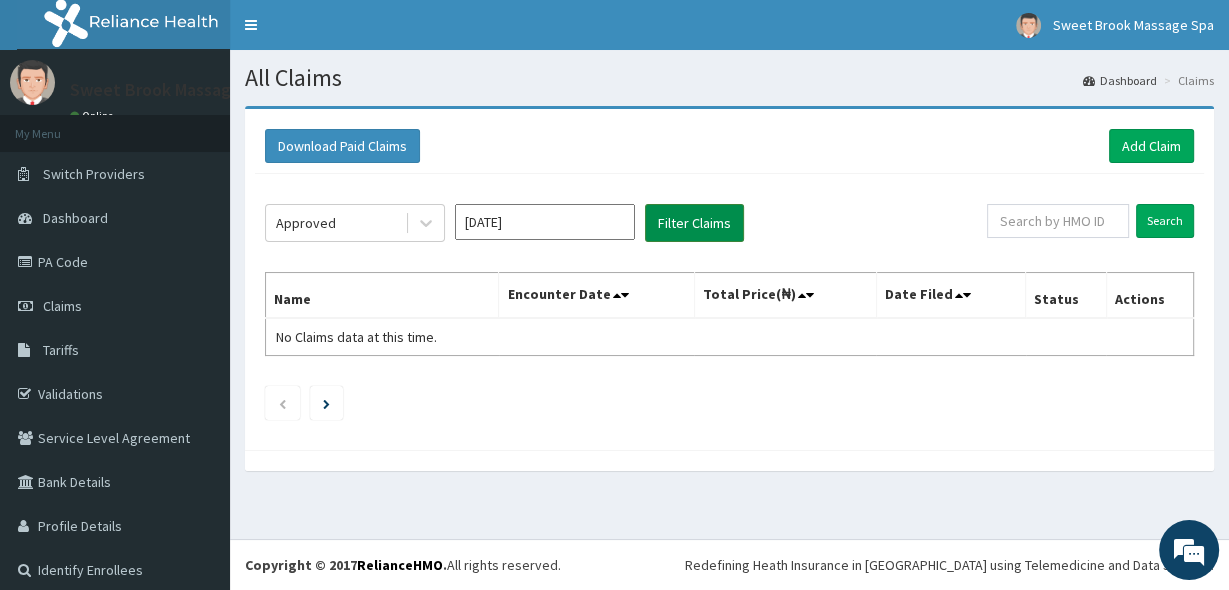 click on "Filter Claims" at bounding box center [694, 223] 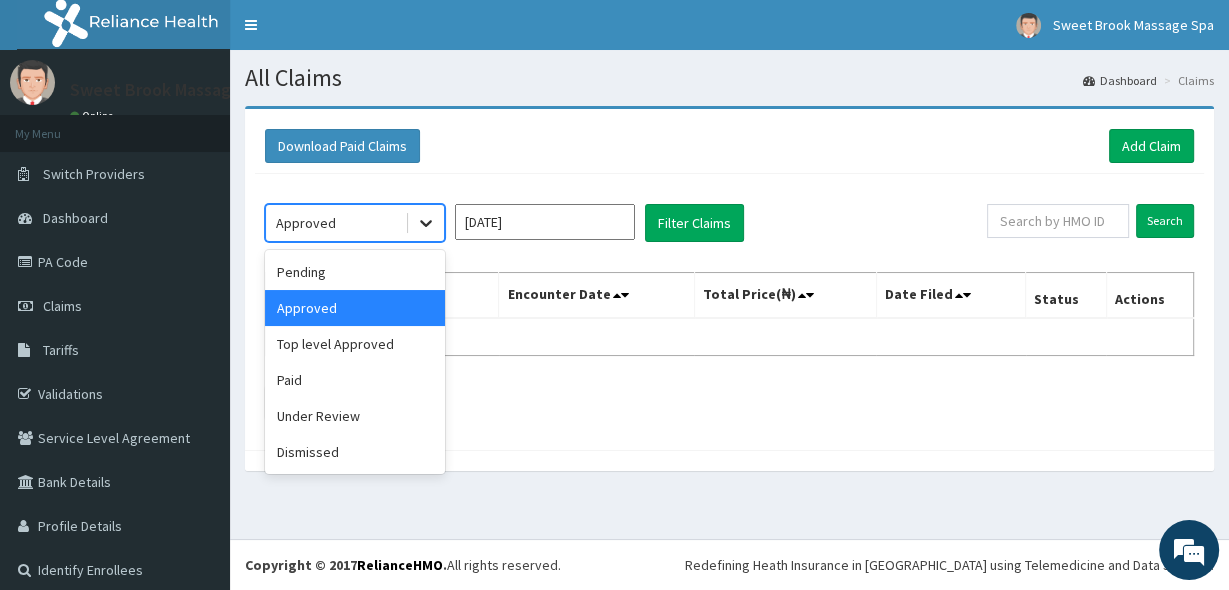 click 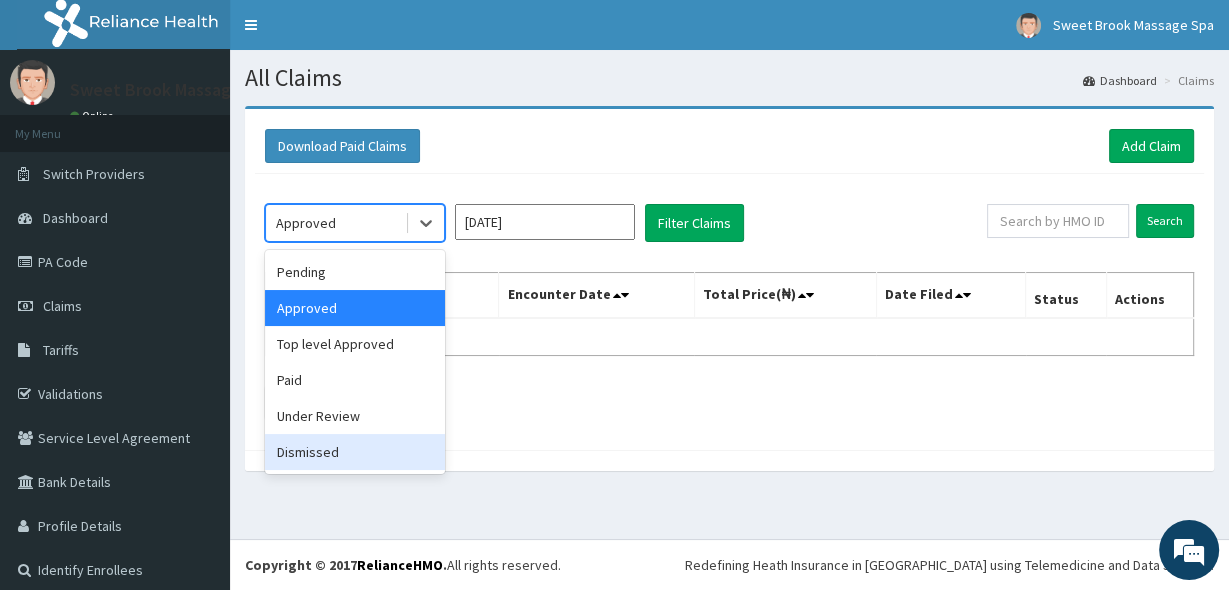 click on "Dismissed" at bounding box center [355, 452] 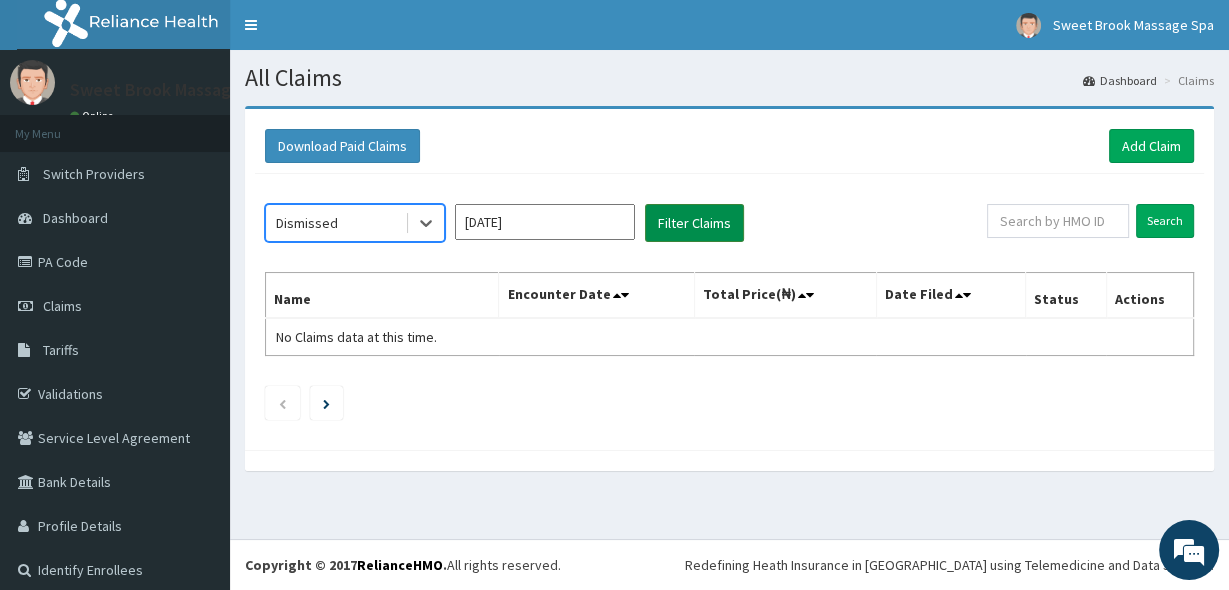 click on "Filter Claims" at bounding box center [694, 223] 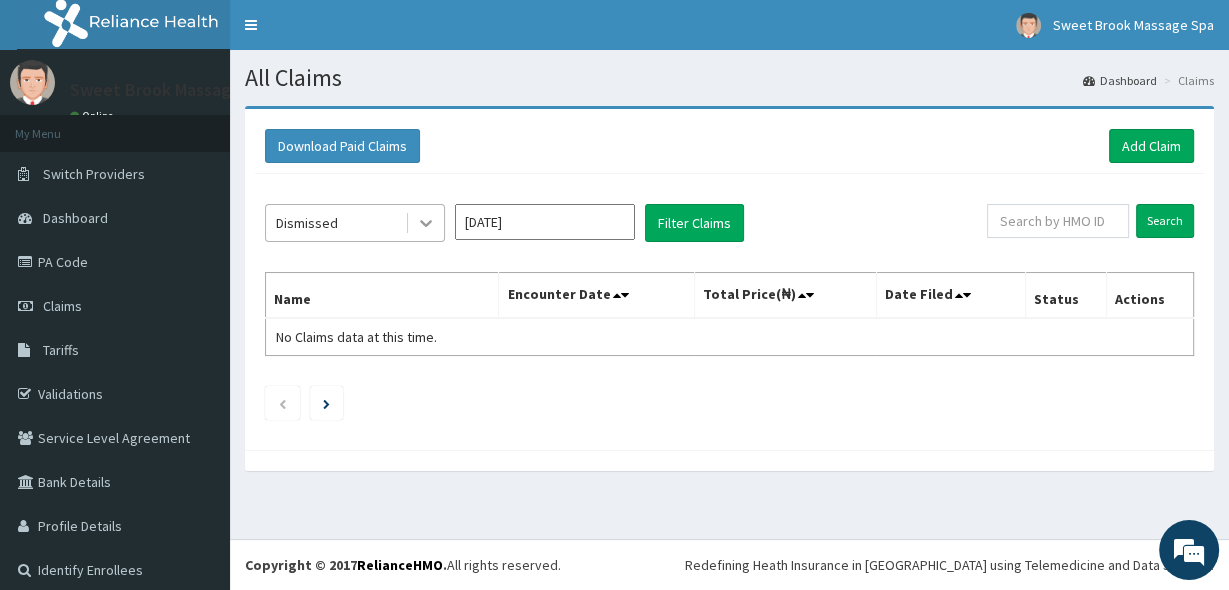 click 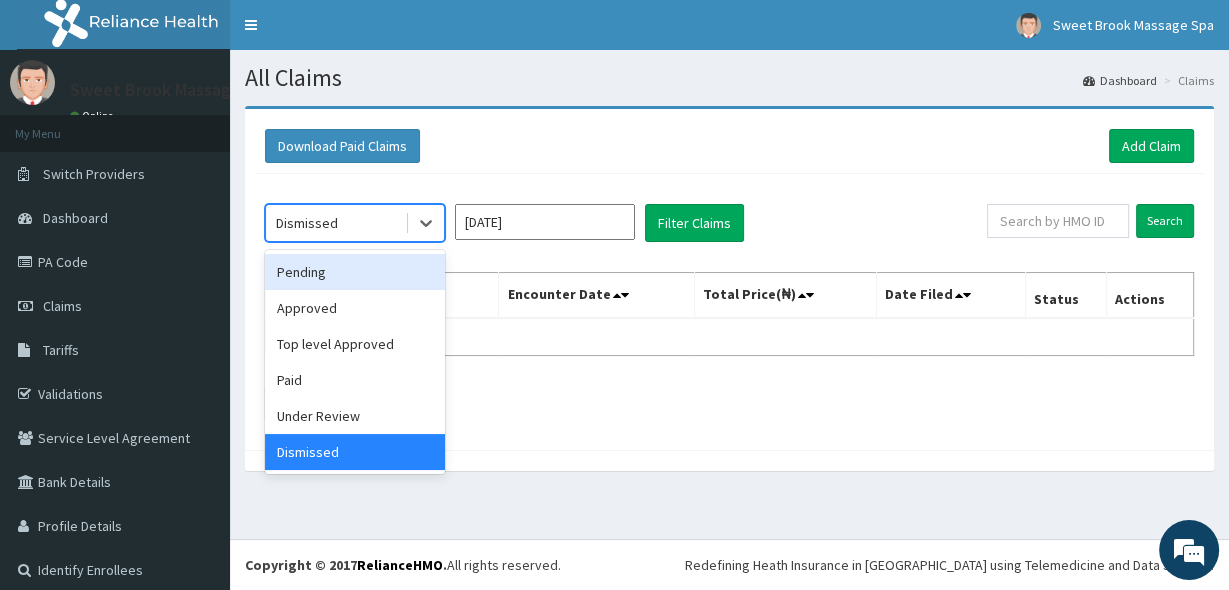 click on "Pending" at bounding box center (355, 272) 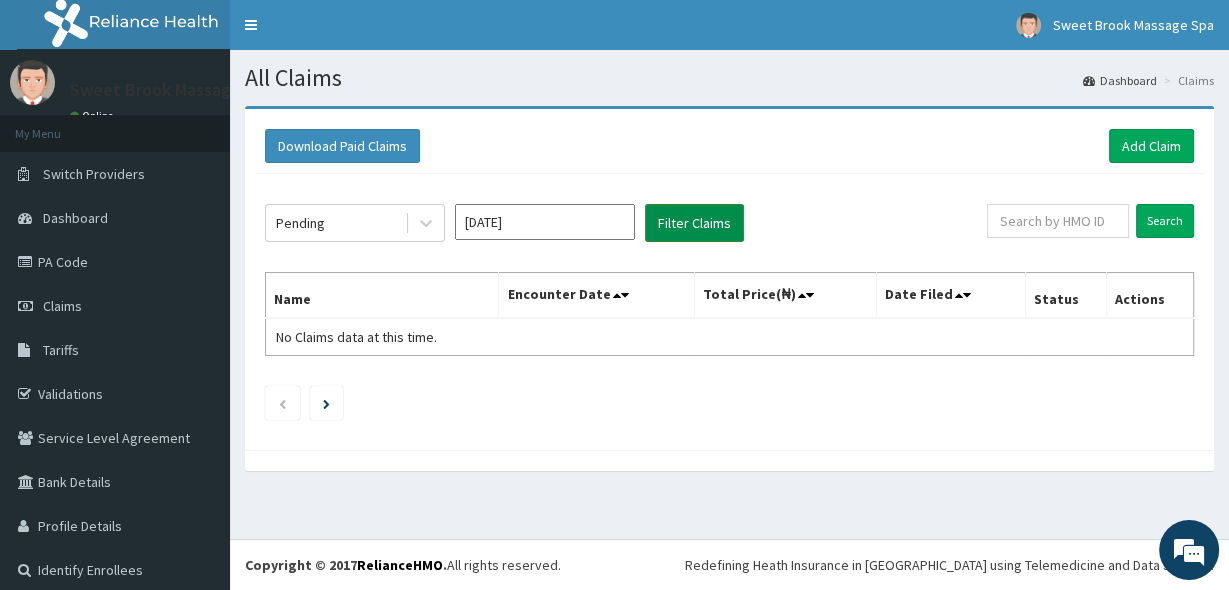click on "Filter Claims" at bounding box center [694, 223] 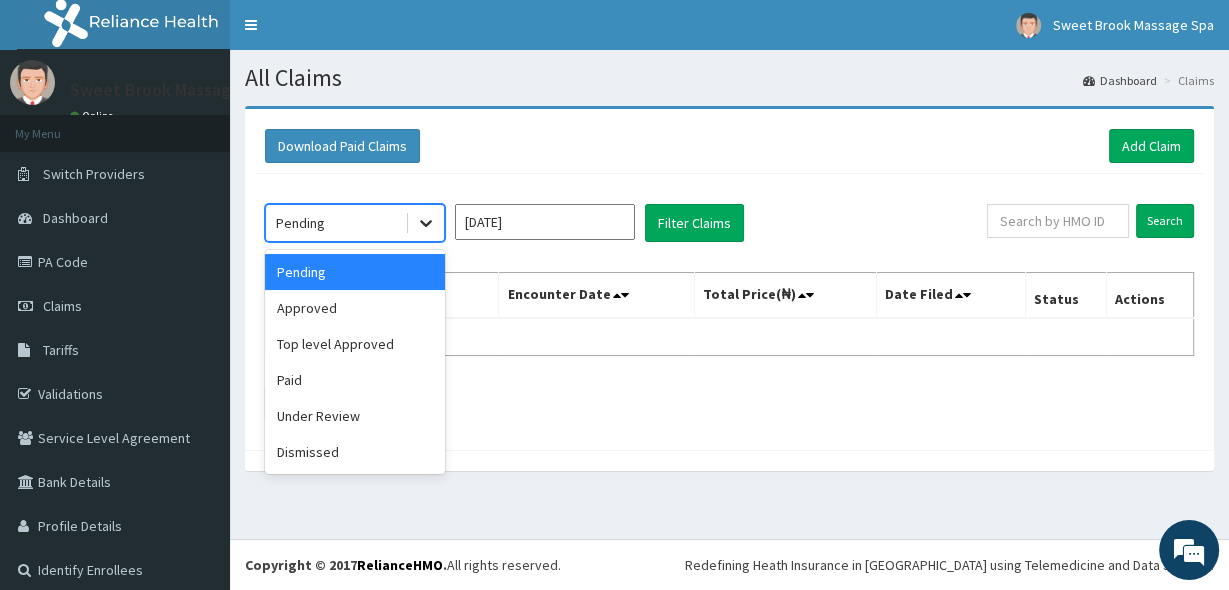 click 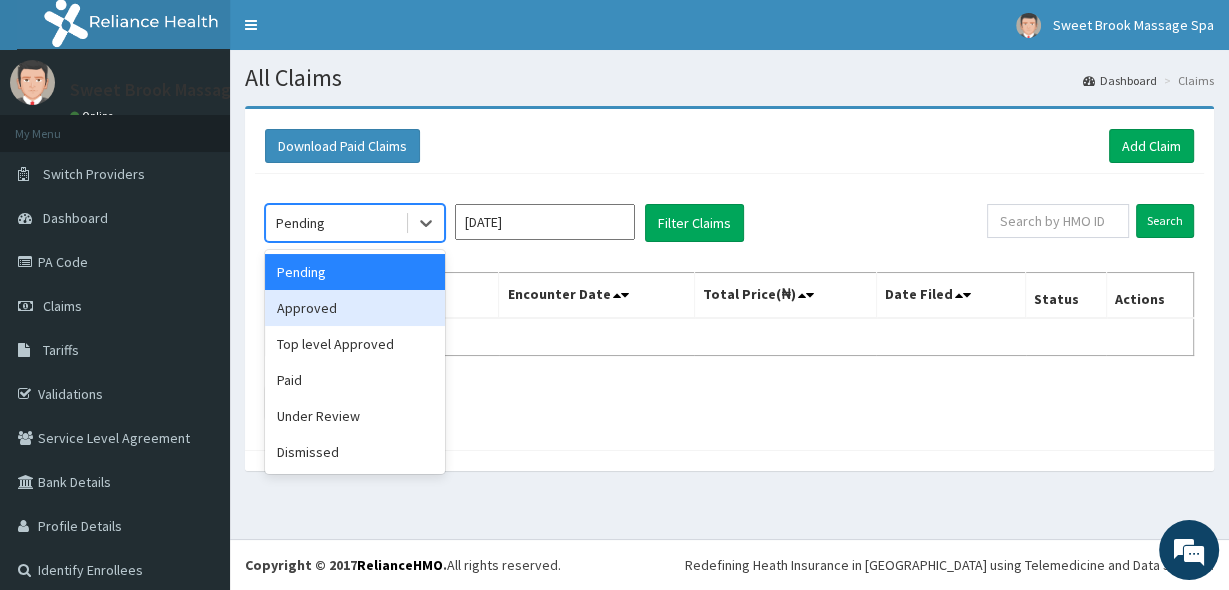 click on "Approved" at bounding box center [355, 308] 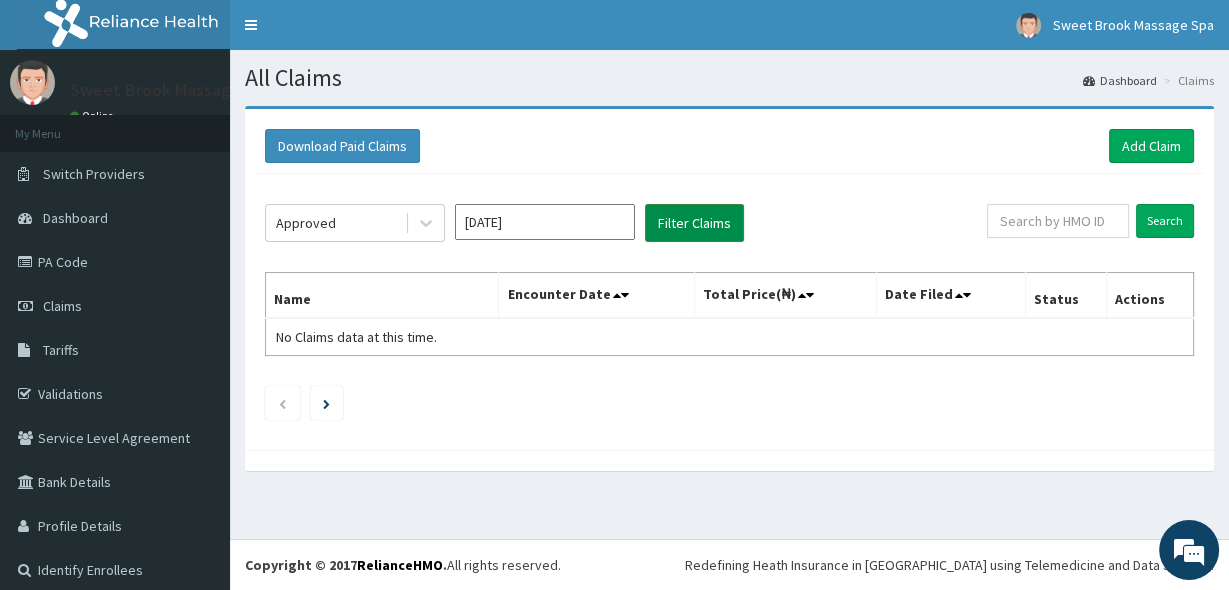 click on "Filter Claims" at bounding box center (694, 223) 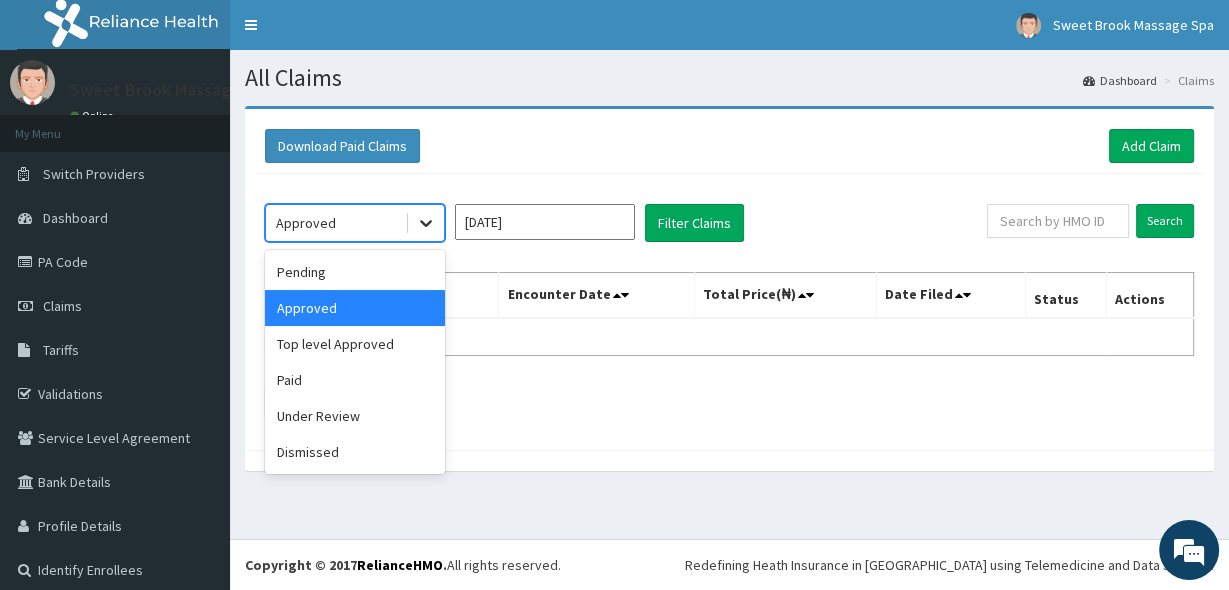 click at bounding box center (426, 223) 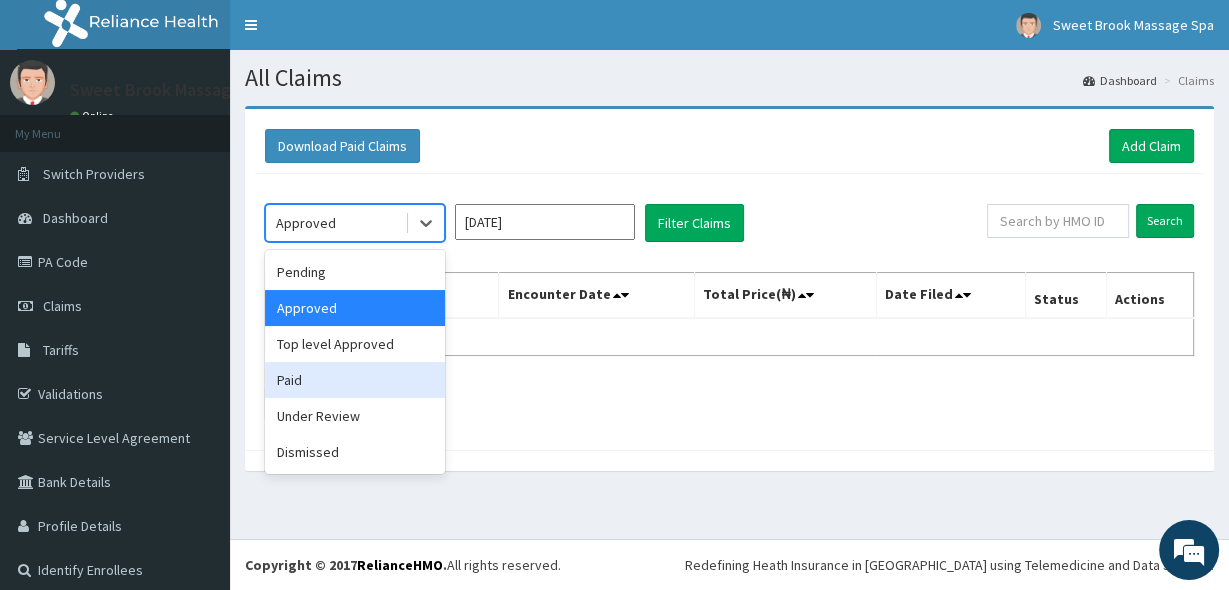 click on "Paid" at bounding box center (355, 380) 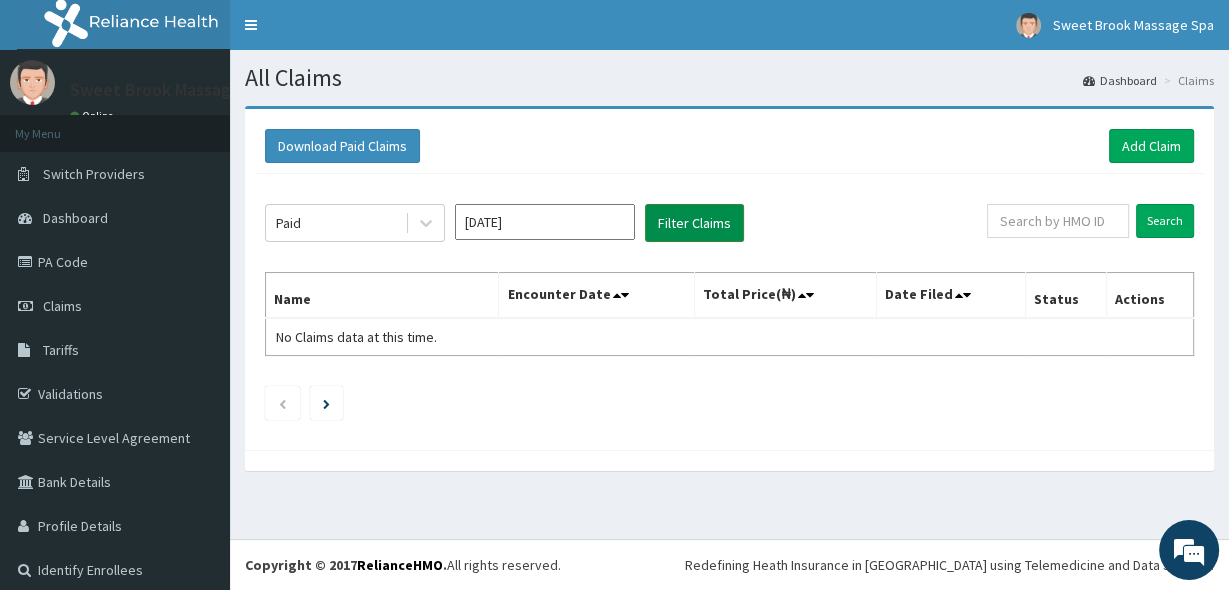 click on "Filter Claims" at bounding box center [694, 223] 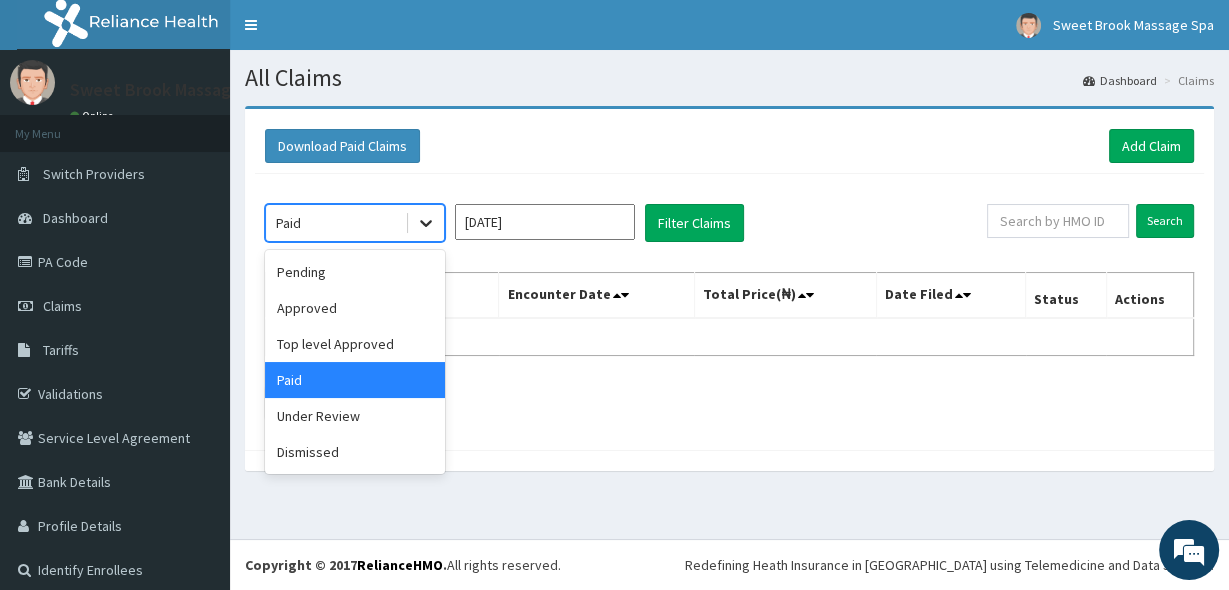 click 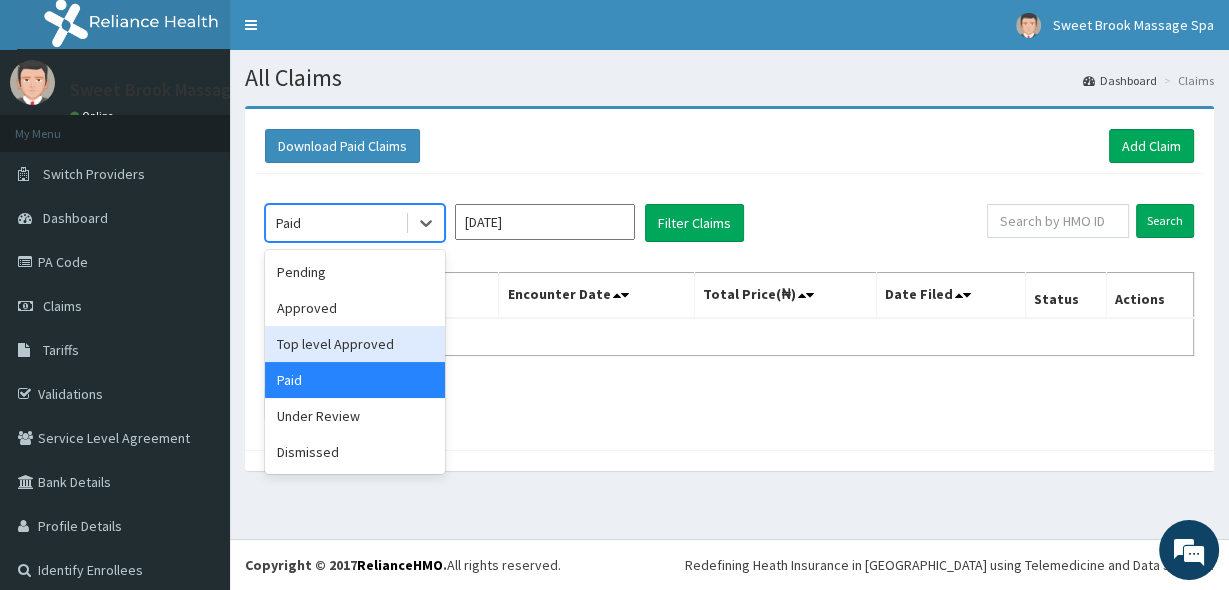 click on "Top level Approved" at bounding box center [355, 344] 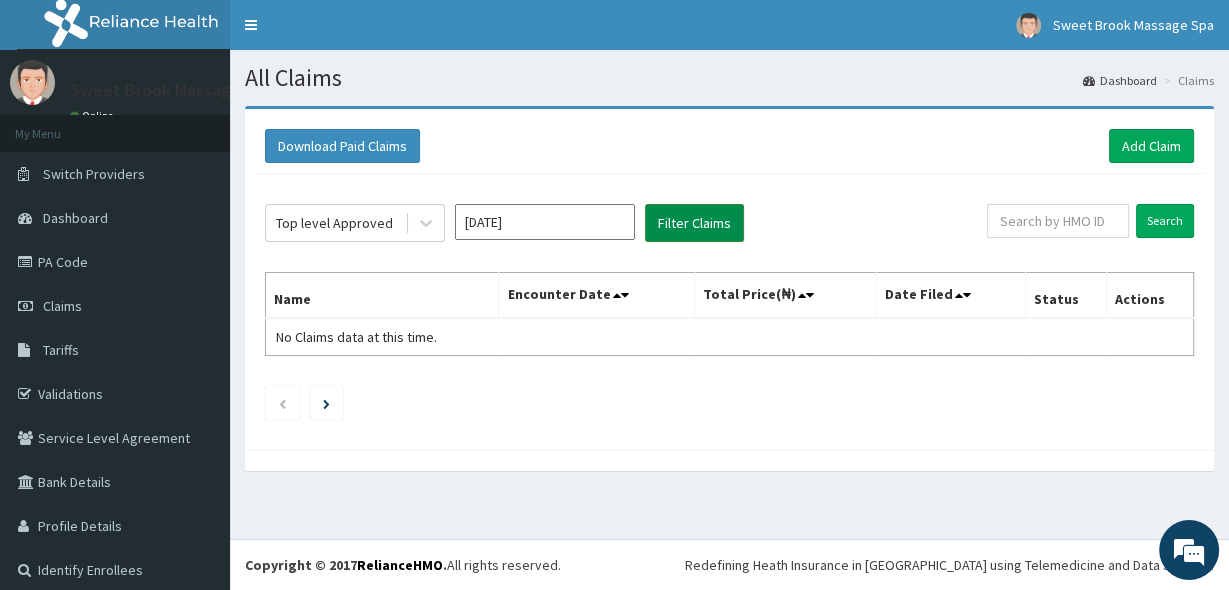 click on "Filter Claims" at bounding box center (694, 223) 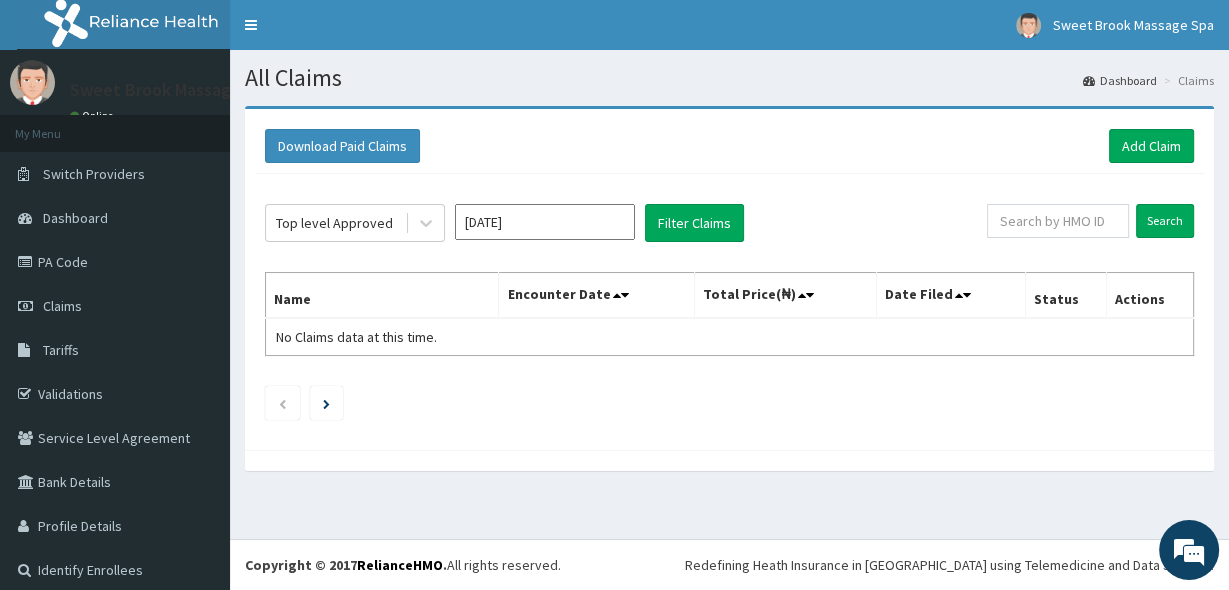 click on "Top level Approved Jul 2025 Filter Claims Search Name Encounter Date Total Price(₦) Date Filed Status Actions No Claims data at this time." 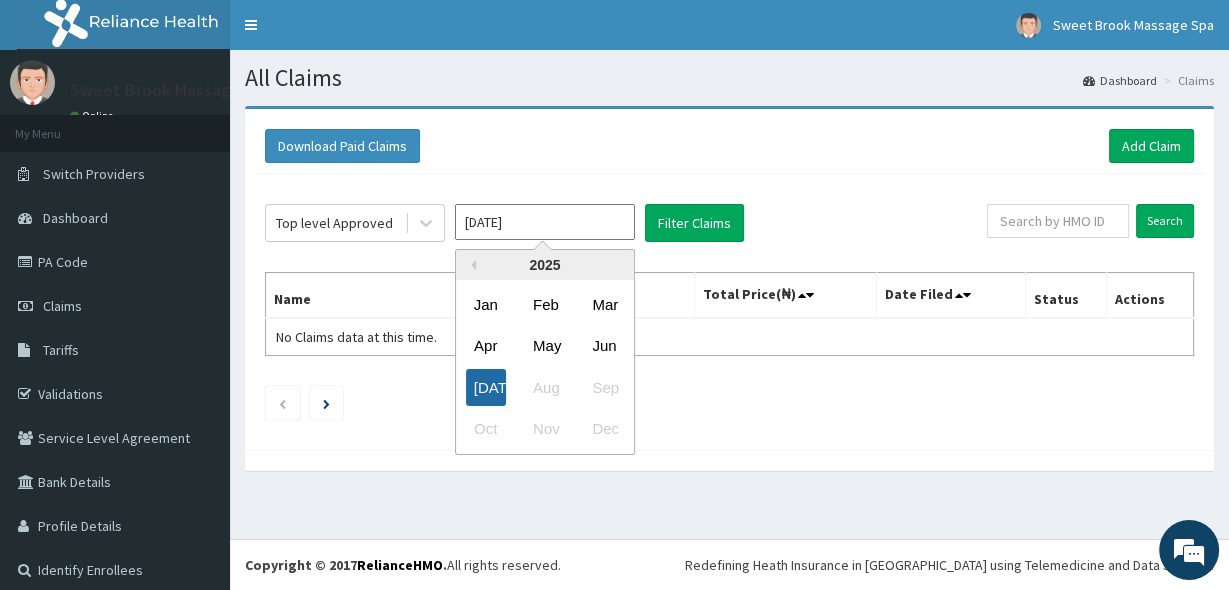 click on "Jul" at bounding box center [486, 387] 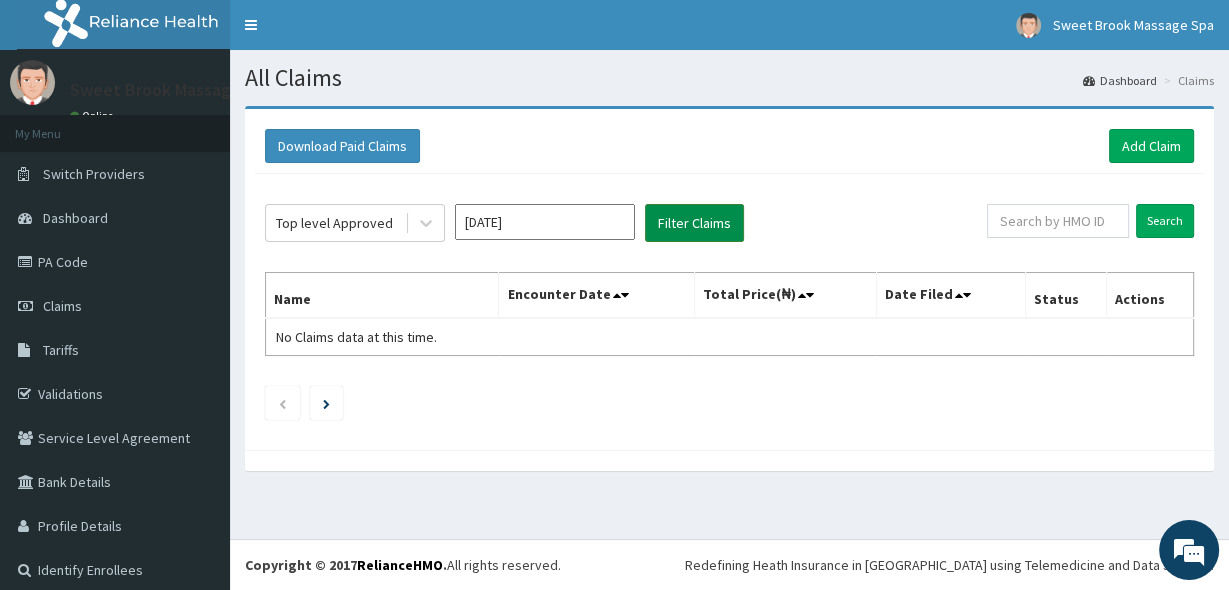 click on "Filter Claims" at bounding box center [694, 223] 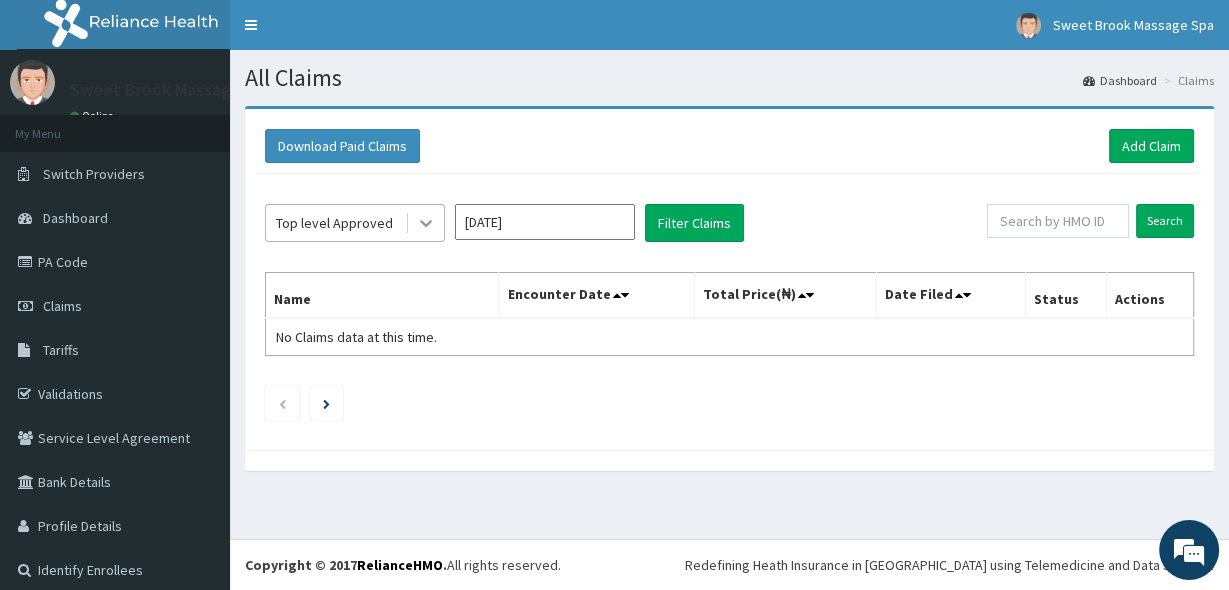 click 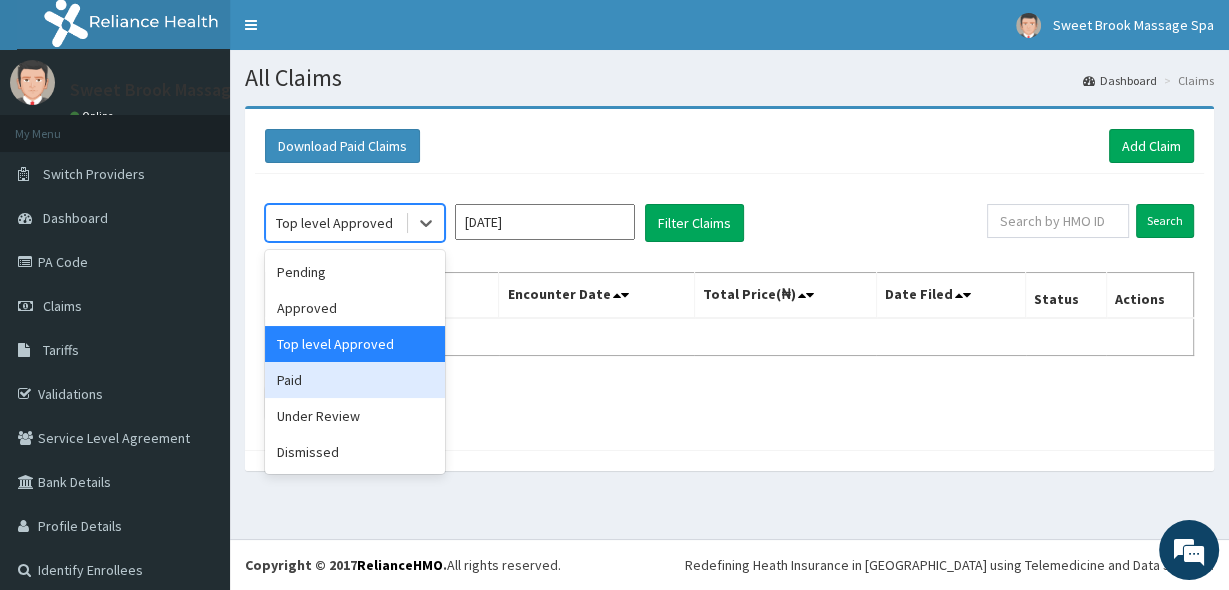 click on "Paid" at bounding box center (355, 380) 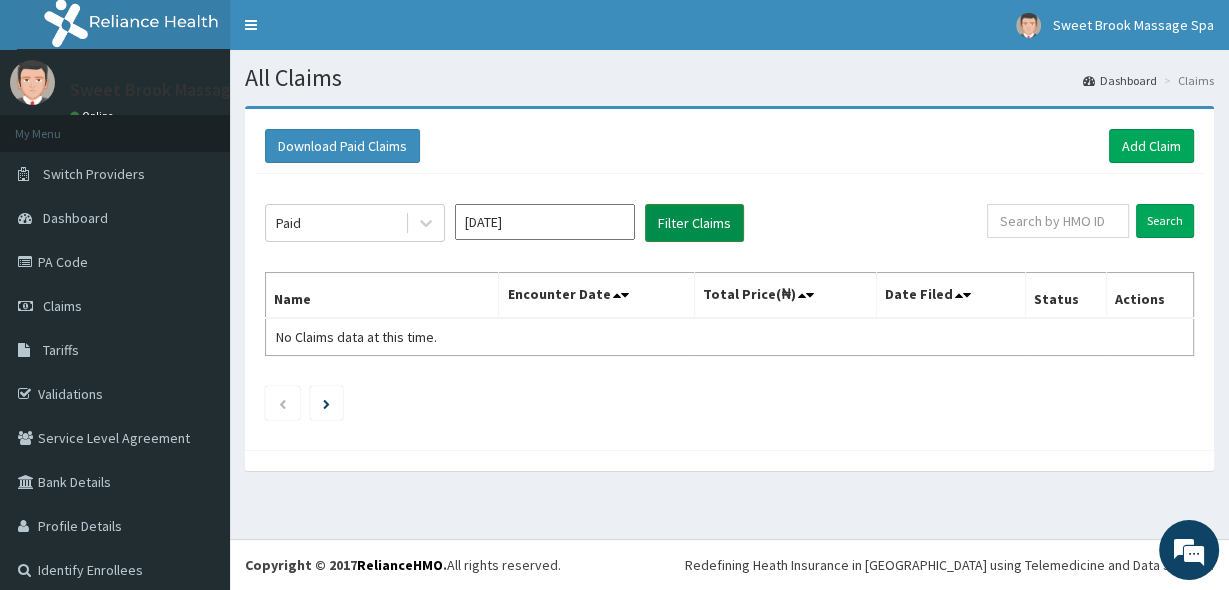 click on "Filter Claims" at bounding box center (694, 223) 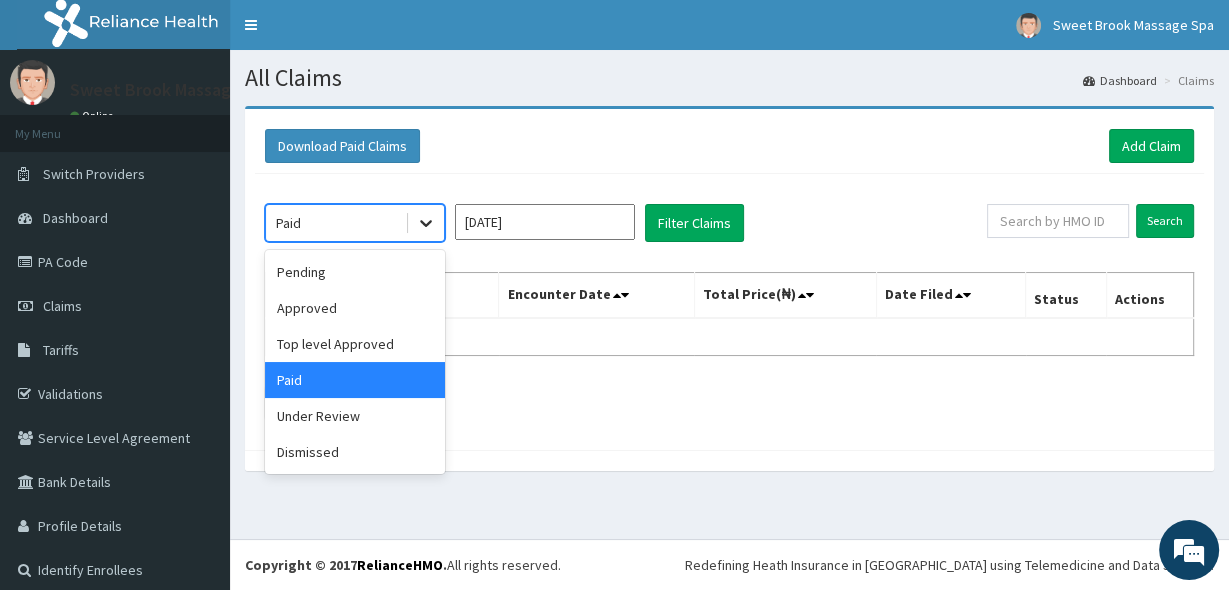 click 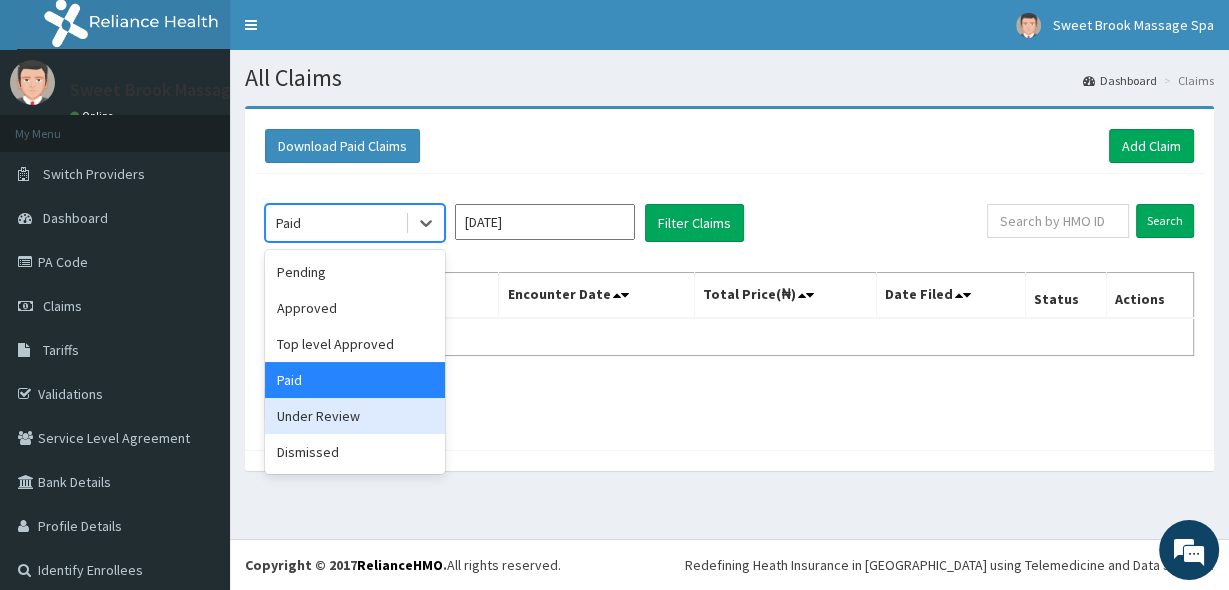 click on "Under Review" at bounding box center (355, 416) 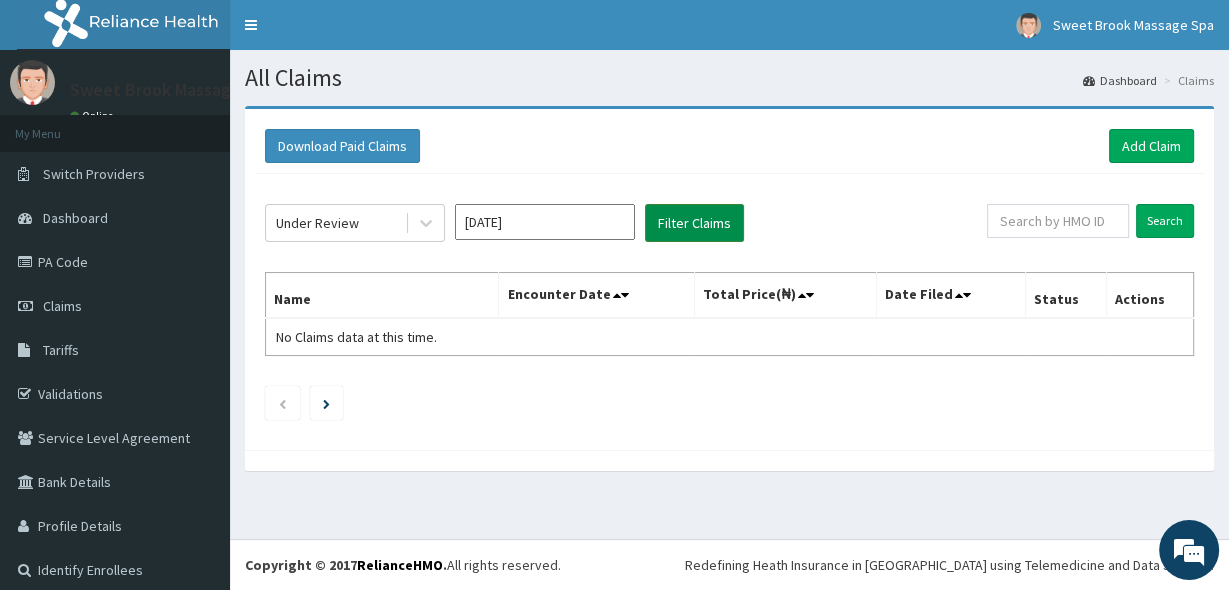click on "Filter Claims" at bounding box center (694, 223) 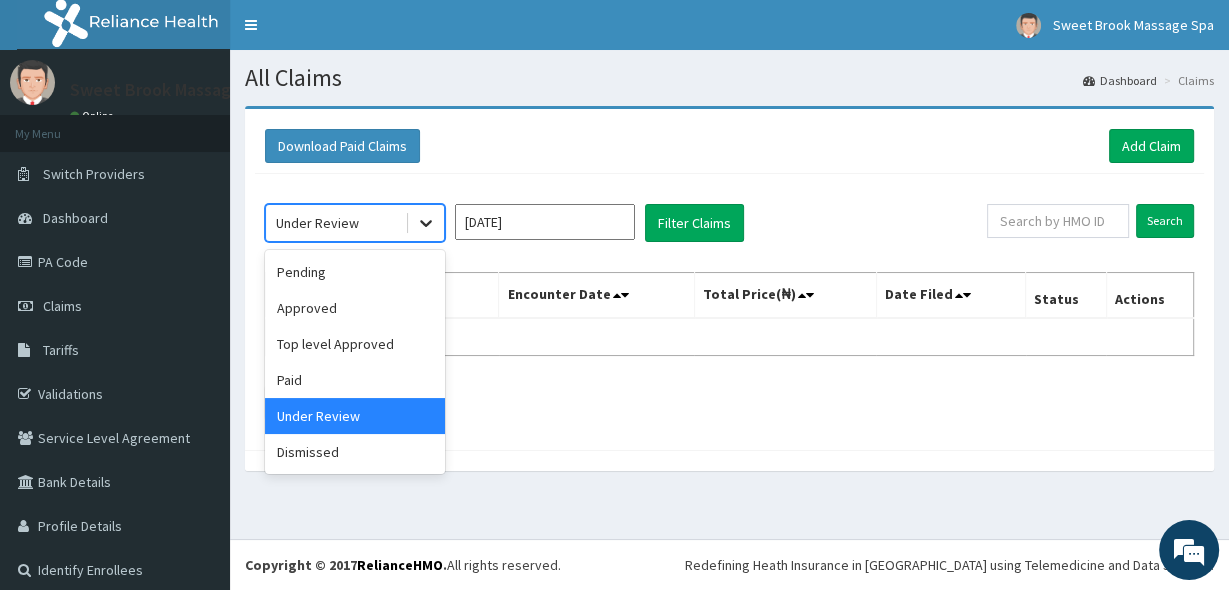 click at bounding box center [426, 223] 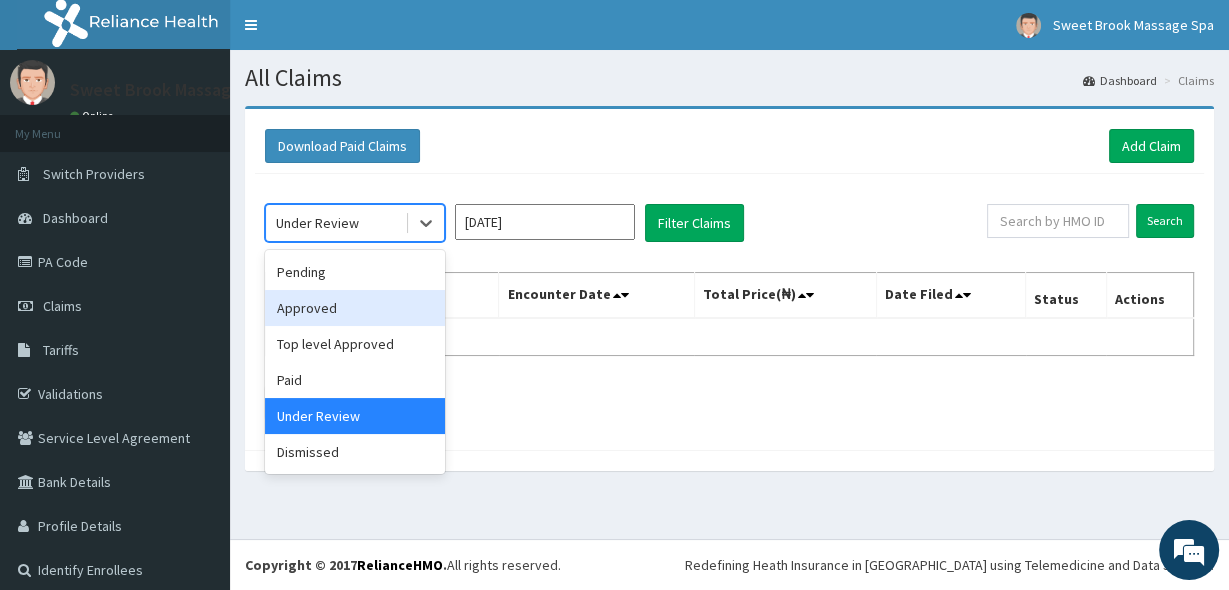 click on "Approved" at bounding box center [355, 308] 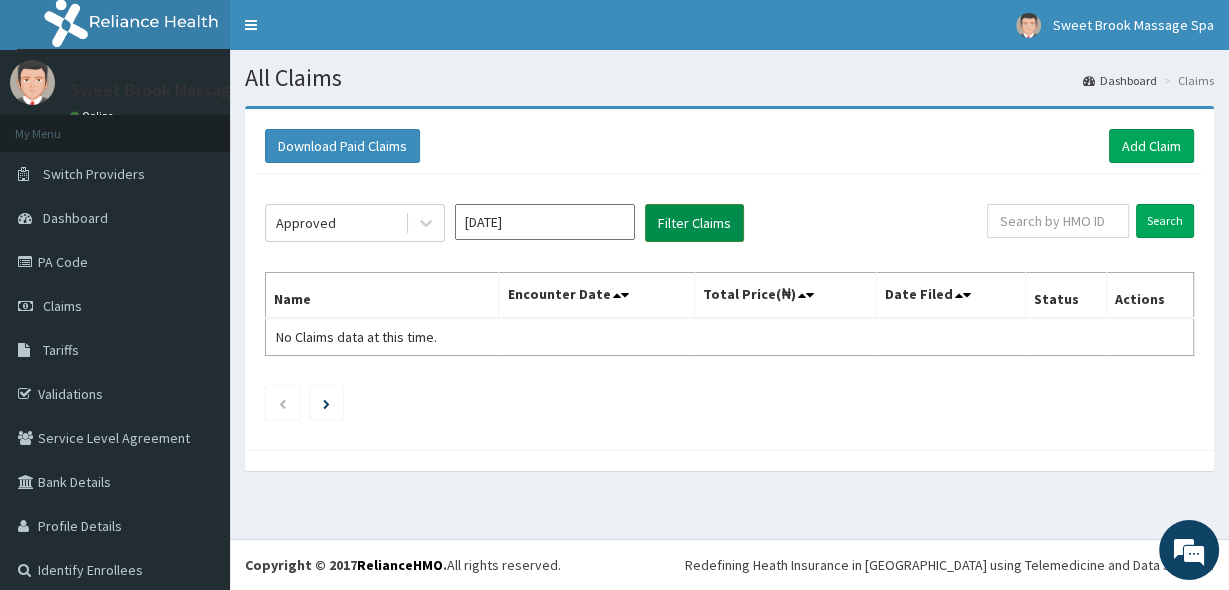 click on "Filter Claims" at bounding box center (694, 223) 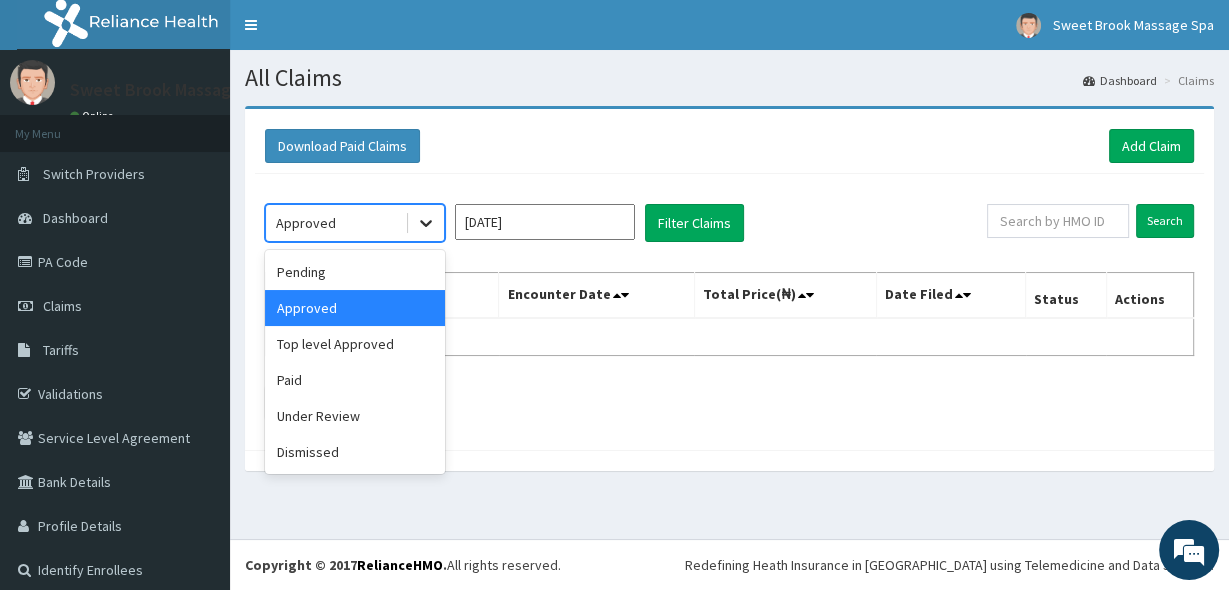 click 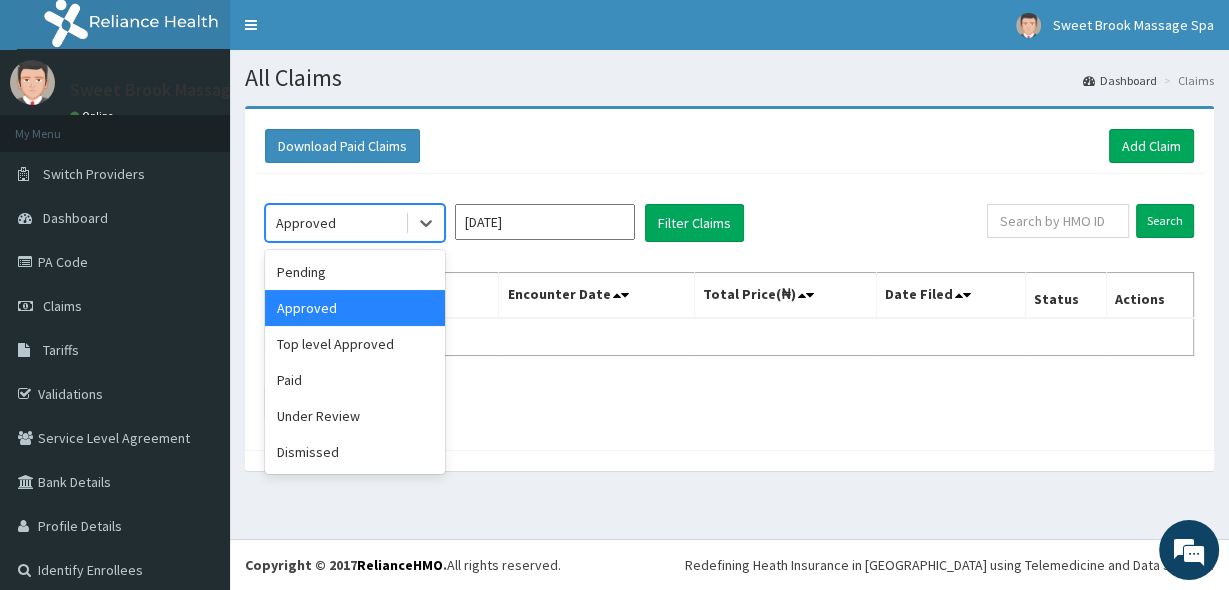 click on "Approved" at bounding box center [355, 308] 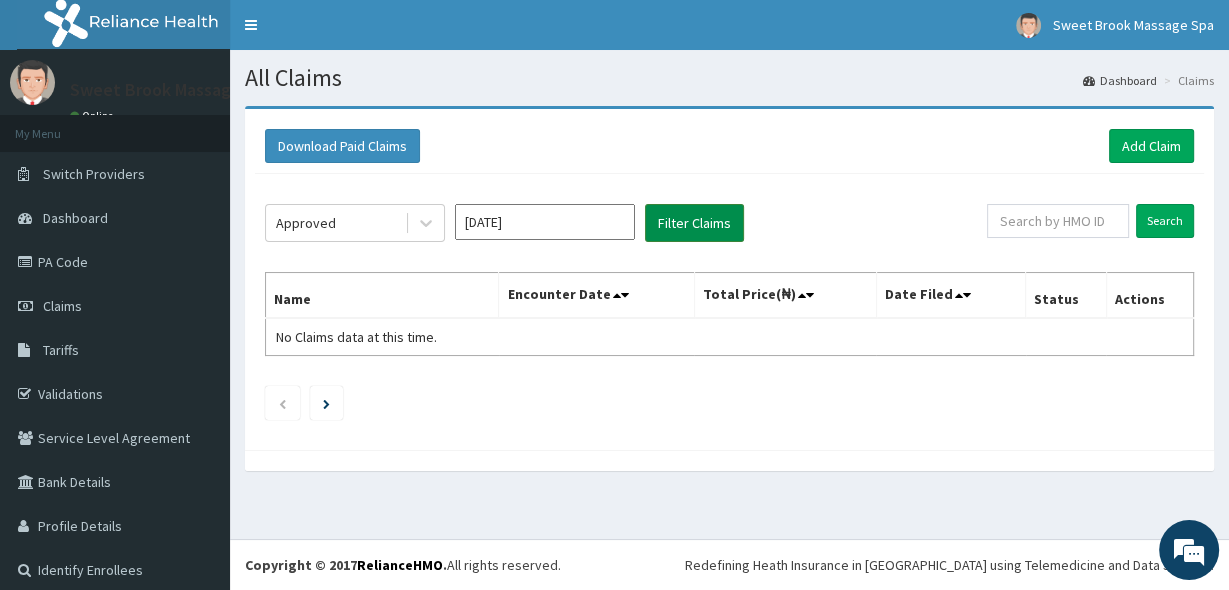 click on "Filter Claims" at bounding box center (694, 223) 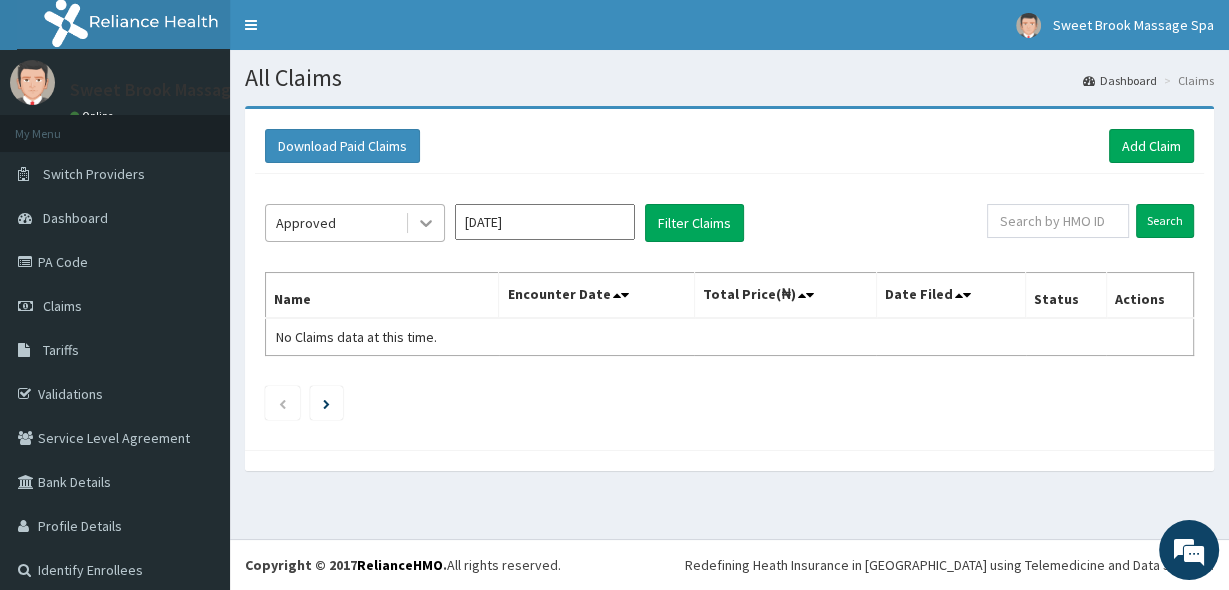 click 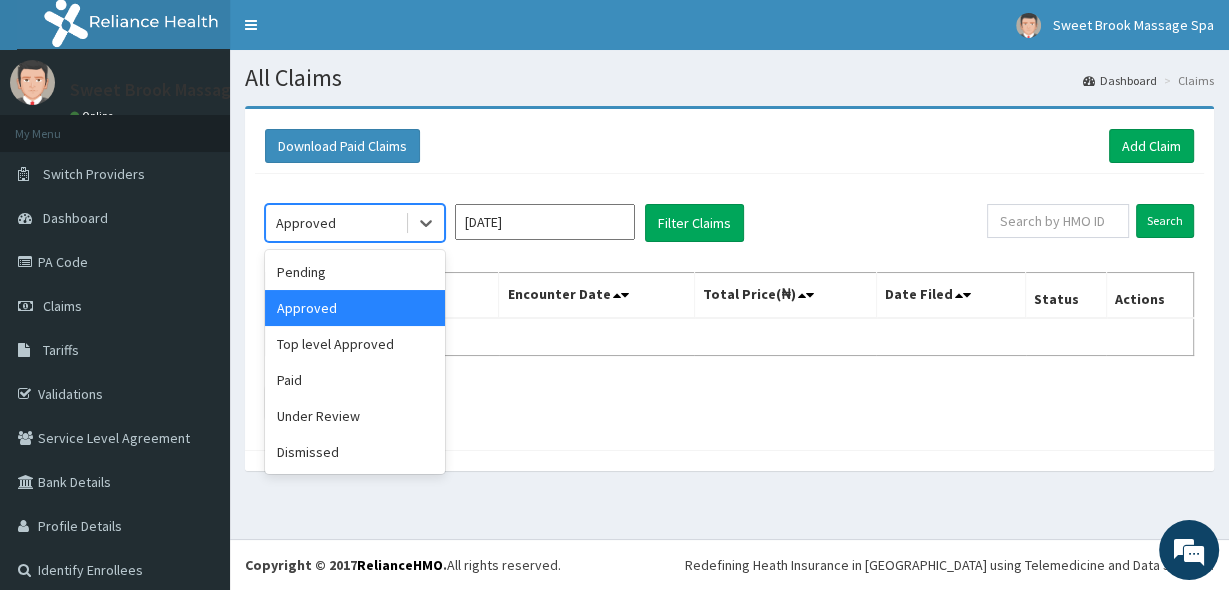 click on "Approved" at bounding box center [355, 308] 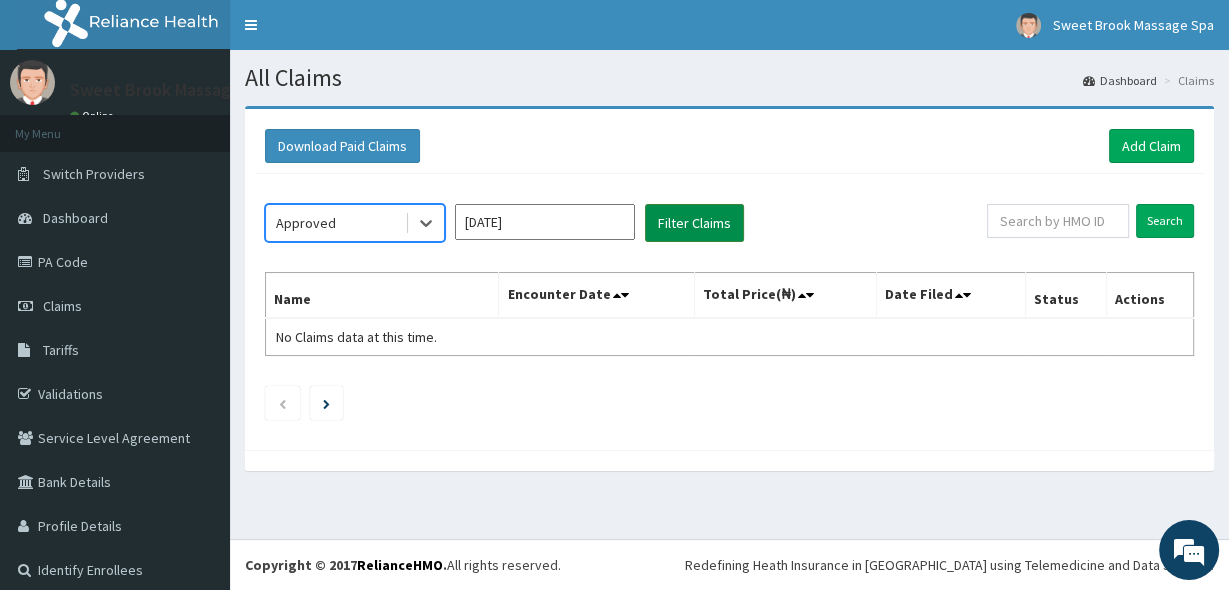 click on "Filter Claims" at bounding box center (694, 223) 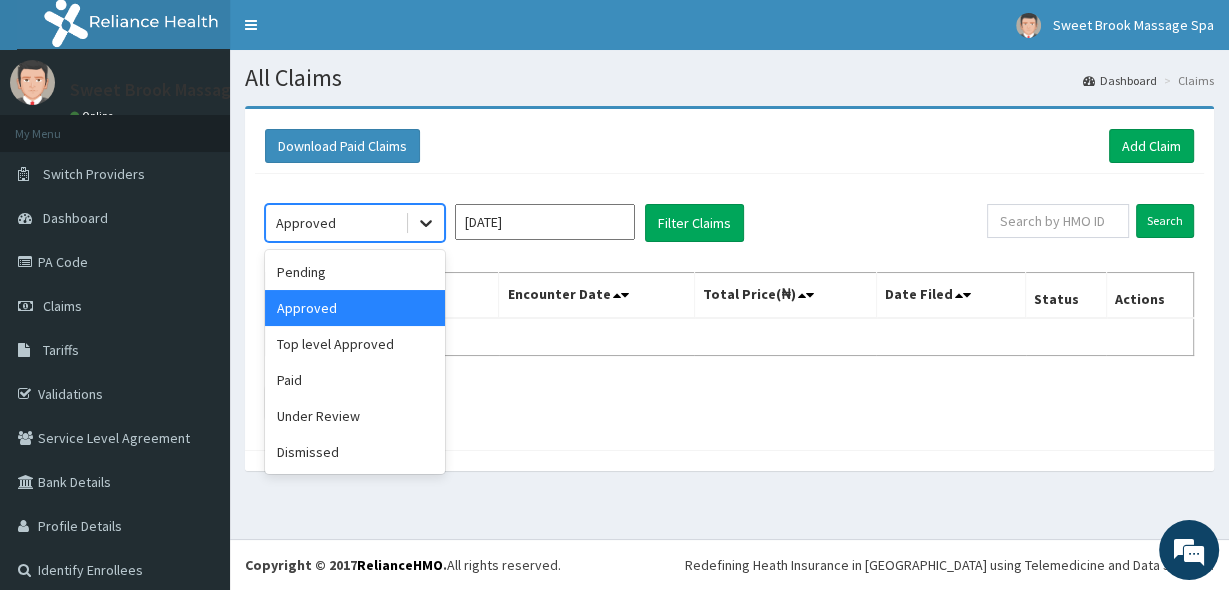click 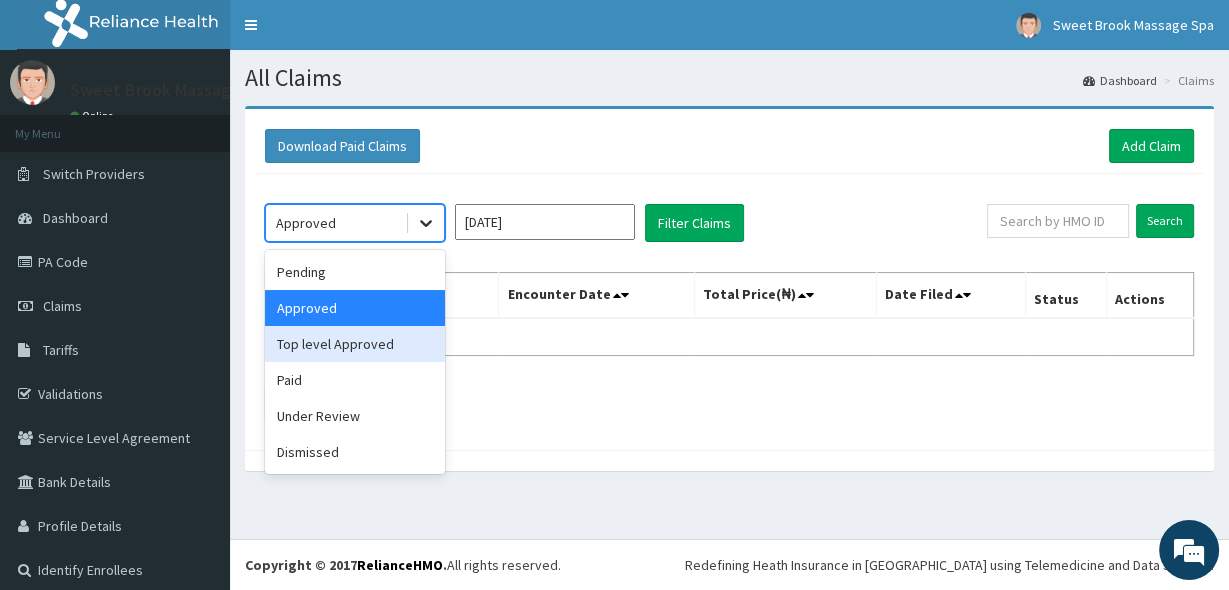 click 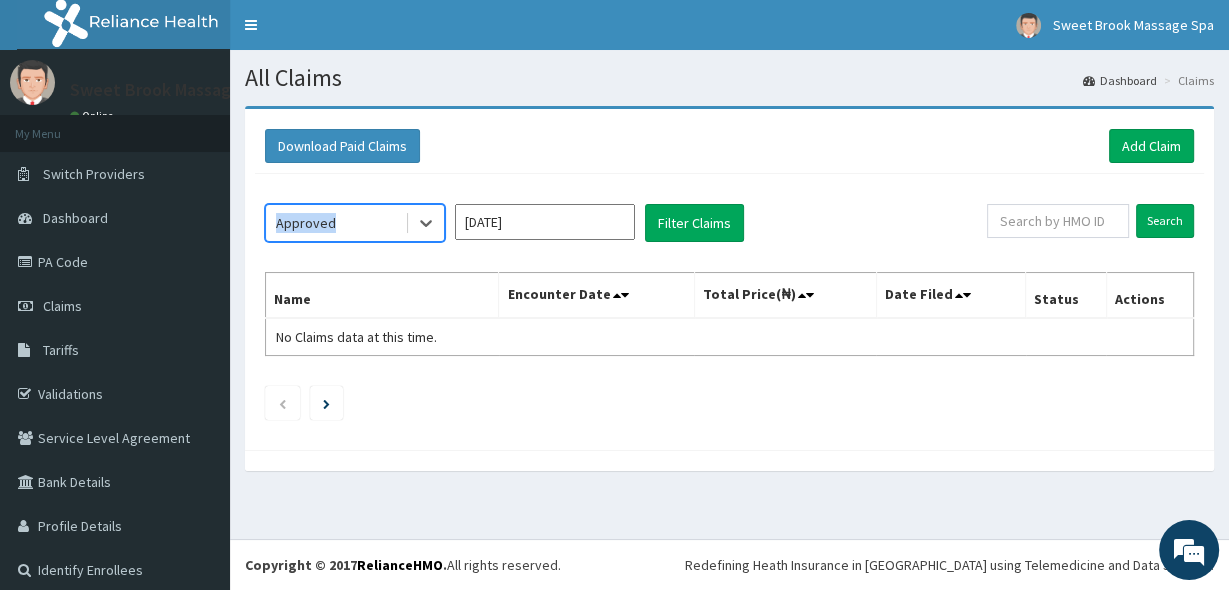 click on "option Approved, selected.   Select is focused ,type to refine list, press Down to open the menu,  Approved Jul 2025 Filter Claims Search Name Encounter Date Total Price(₦) Date Filed Status Actions No Claims data at this time." 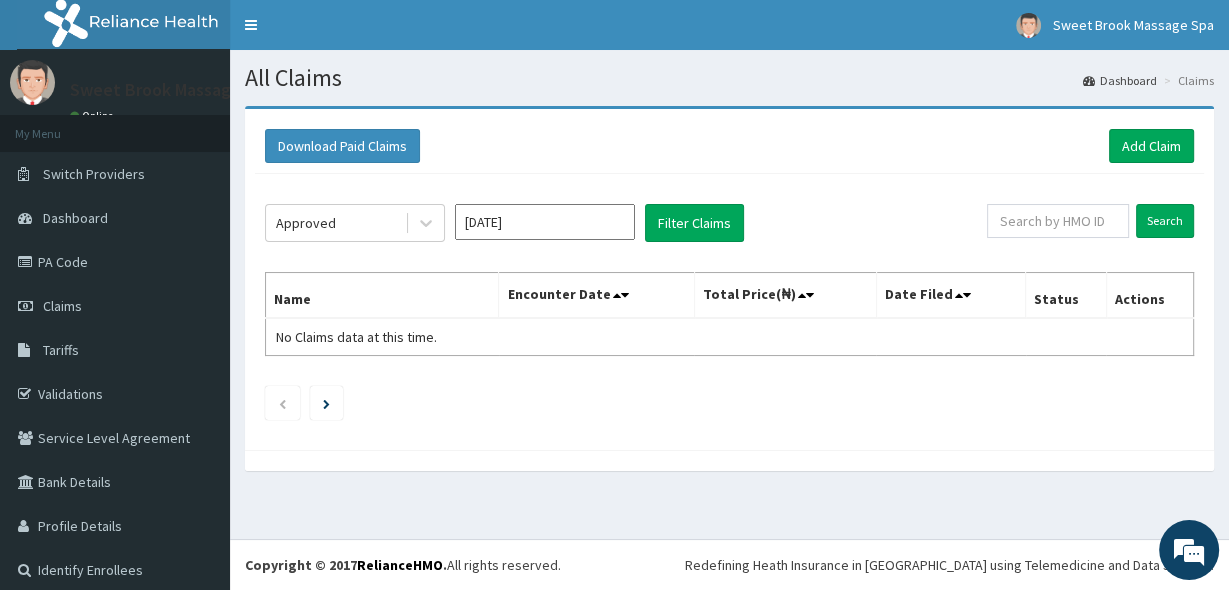 click on "Jul 2025" at bounding box center [545, 222] 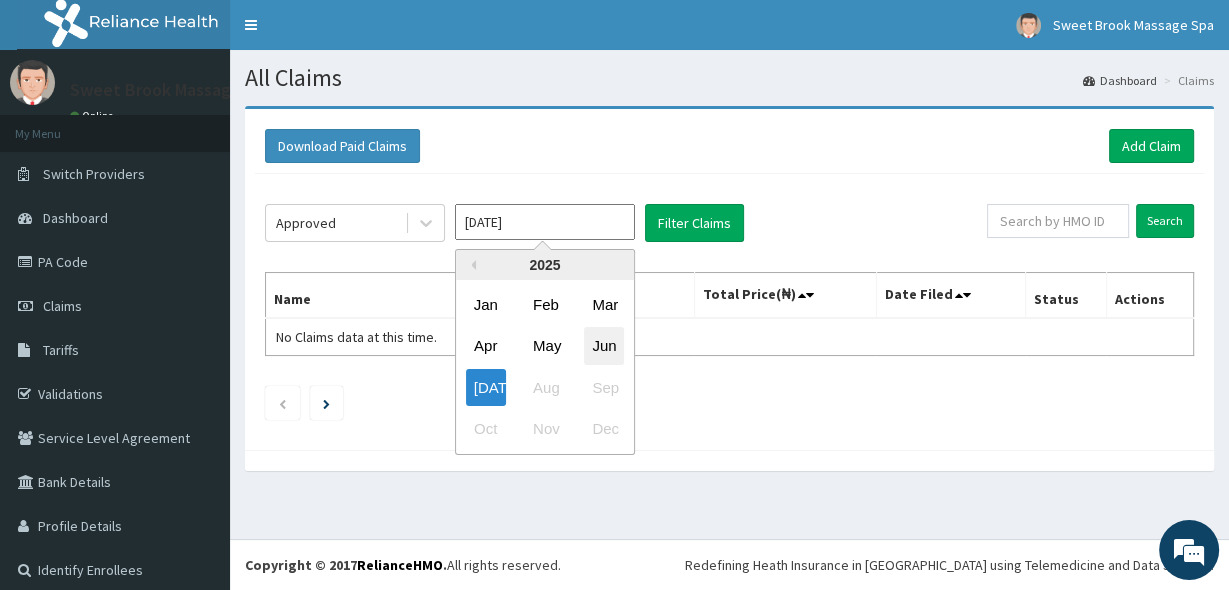 click on "Jun" at bounding box center (604, 346) 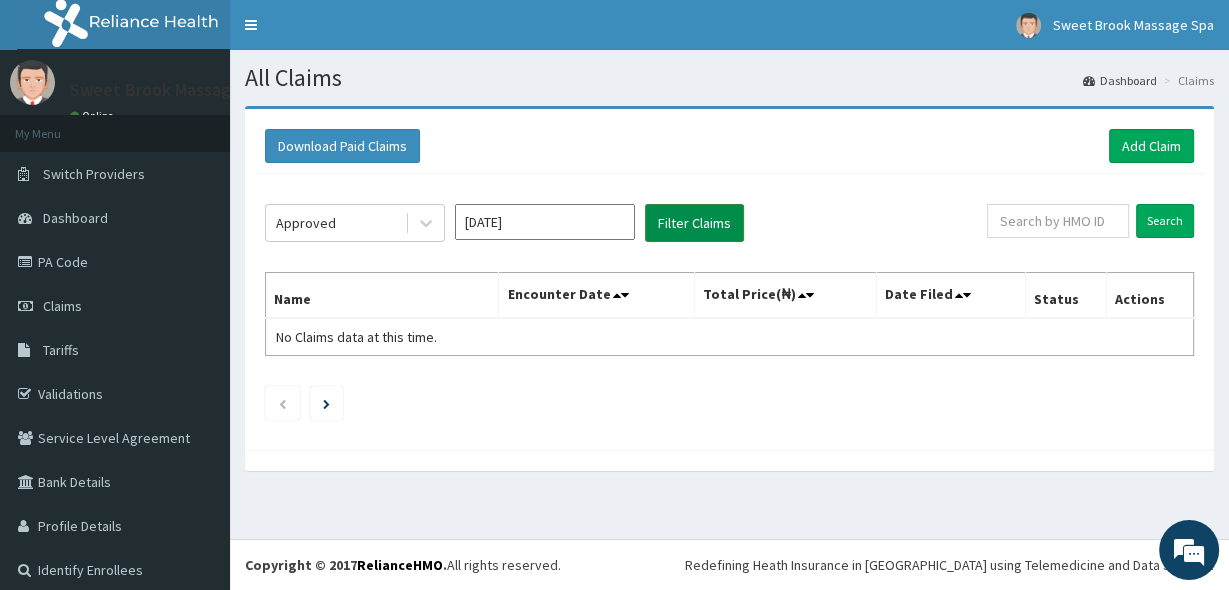 click on "Filter Claims" at bounding box center (694, 223) 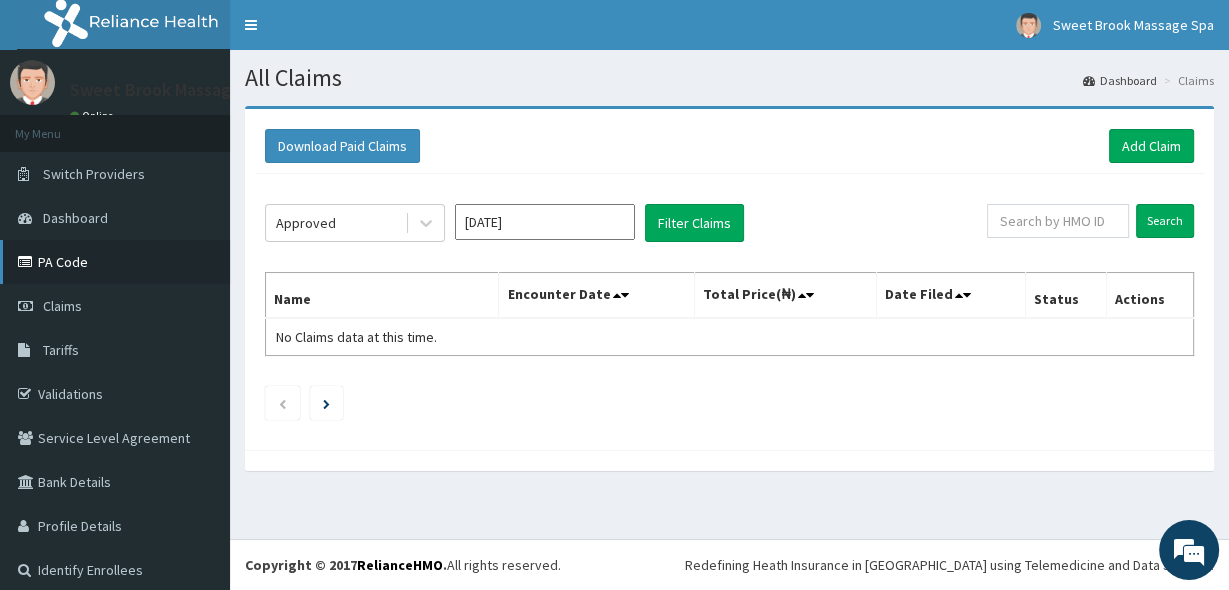 click on "PA Code" at bounding box center (115, 262) 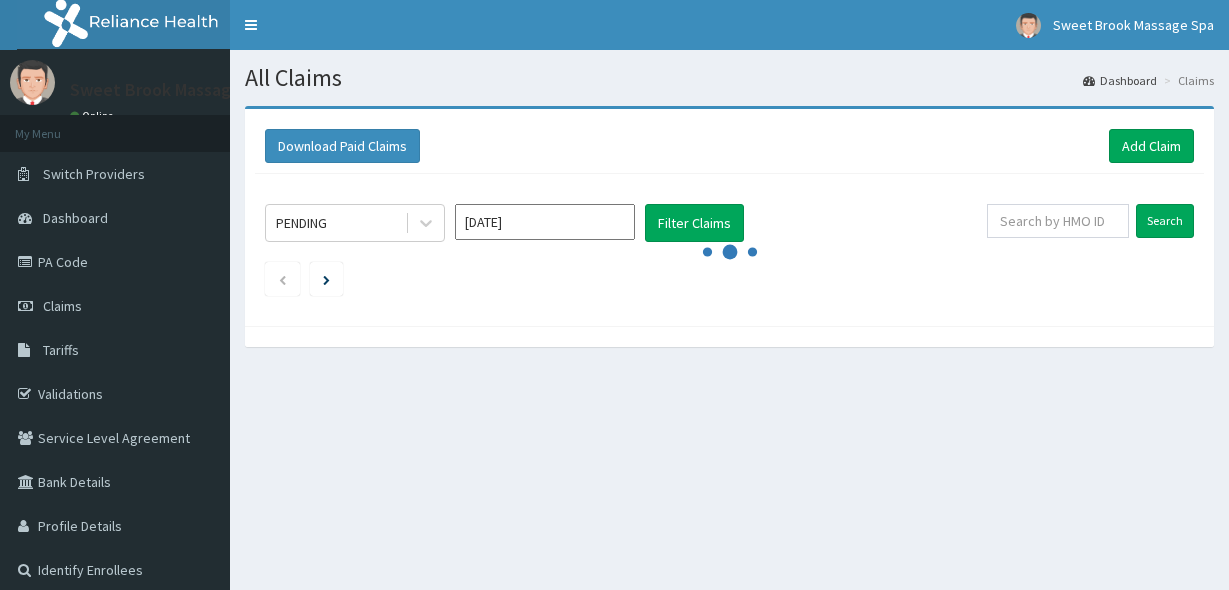 scroll, scrollTop: 0, scrollLeft: 0, axis: both 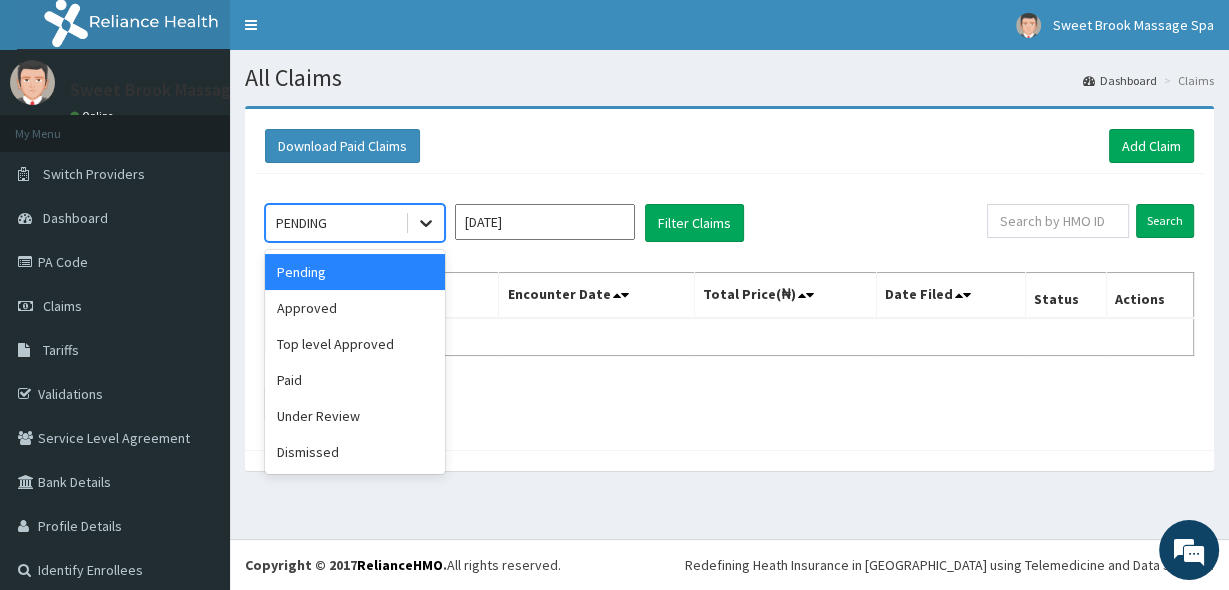 click 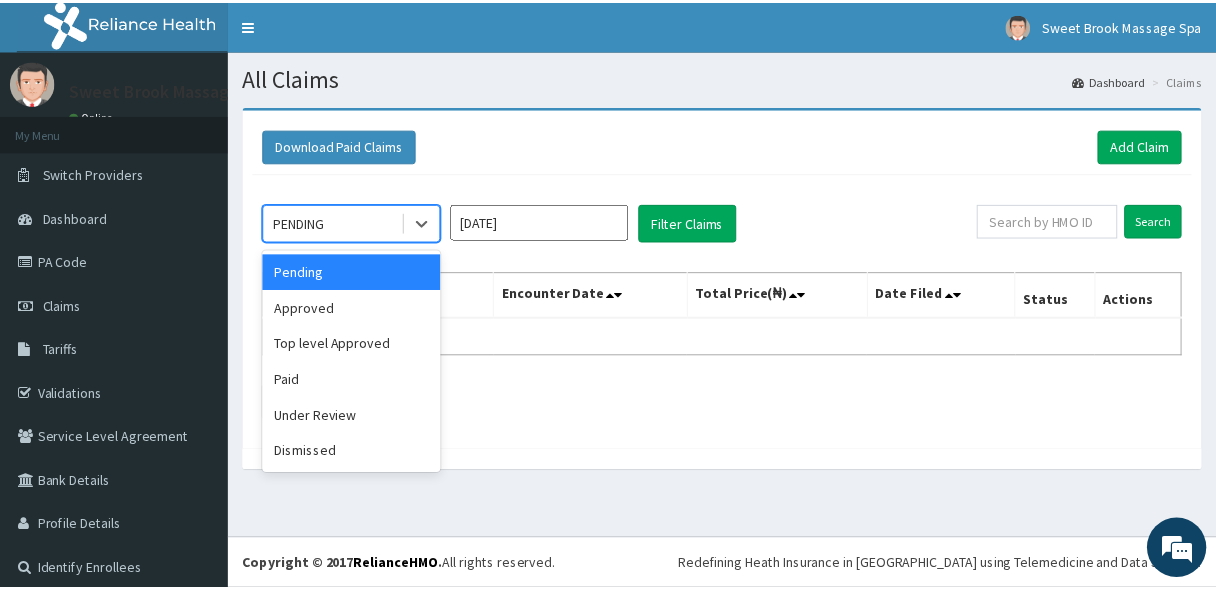 scroll, scrollTop: 0, scrollLeft: 0, axis: both 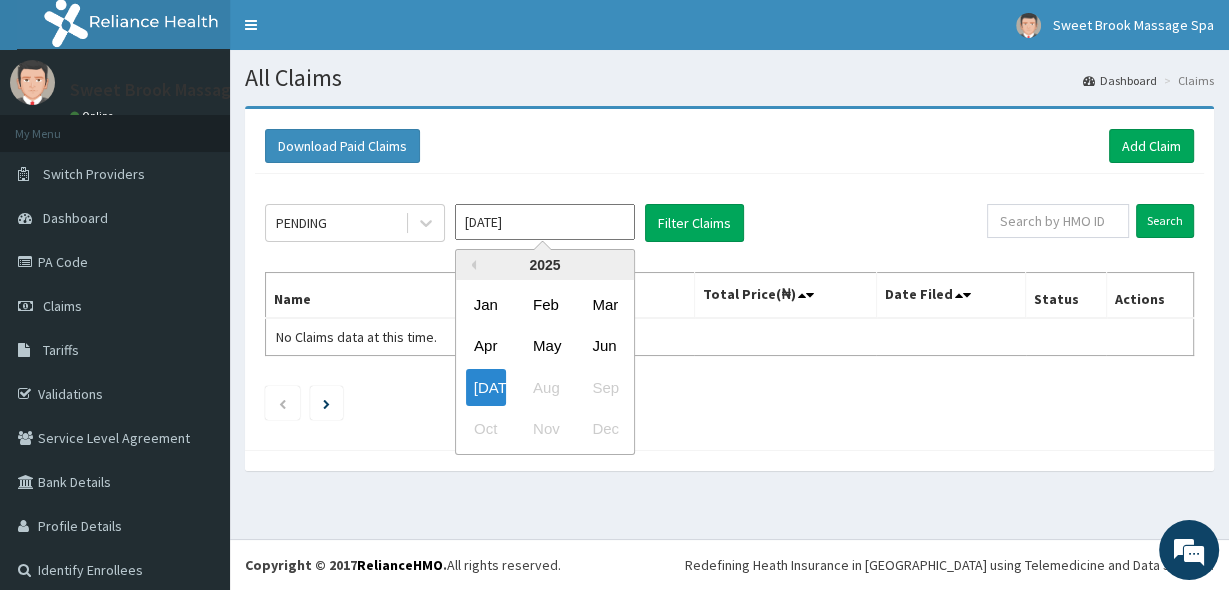 click on "[DATE]" at bounding box center [545, 222] 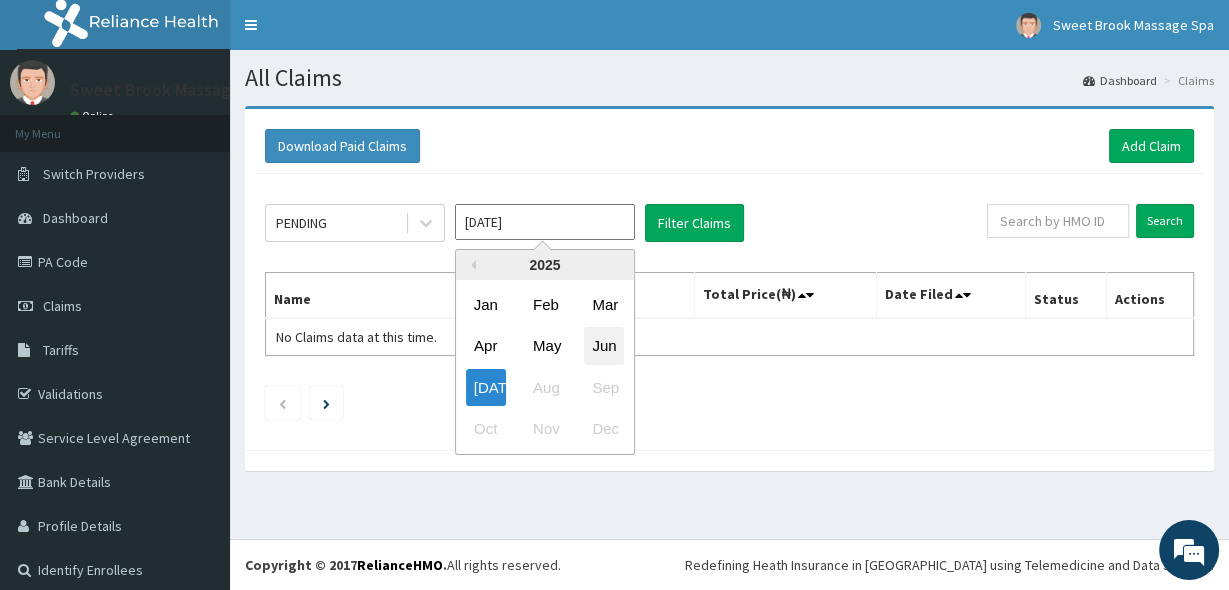 click on "Jun" at bounding box center (604, 346) 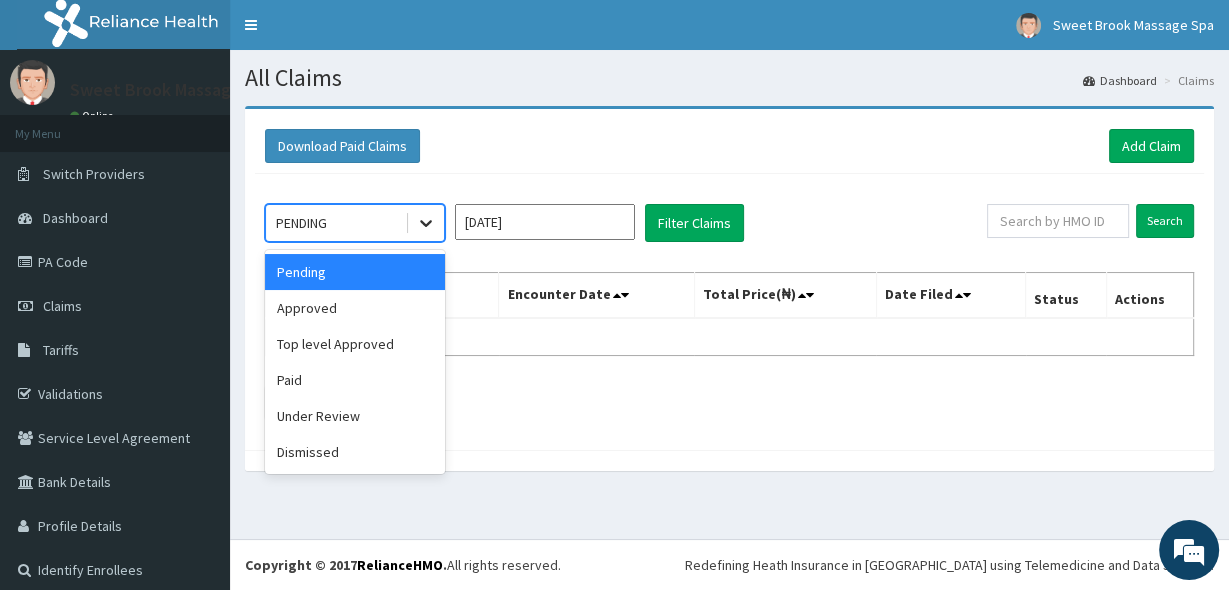 click 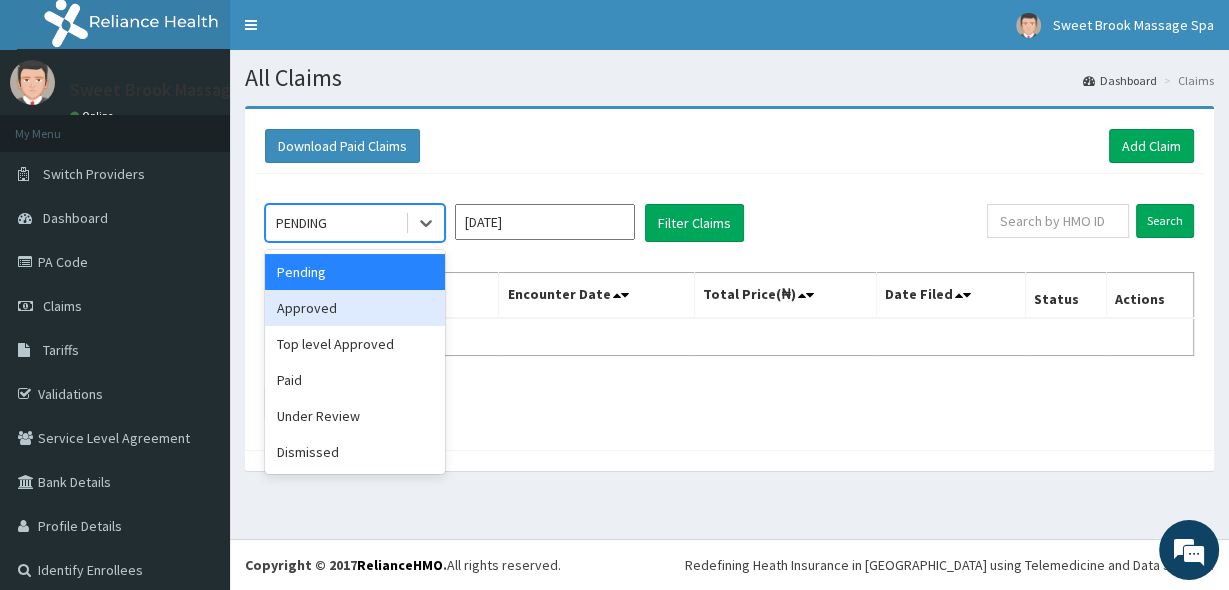 click on "Approved" at bounding box center (355, 308) 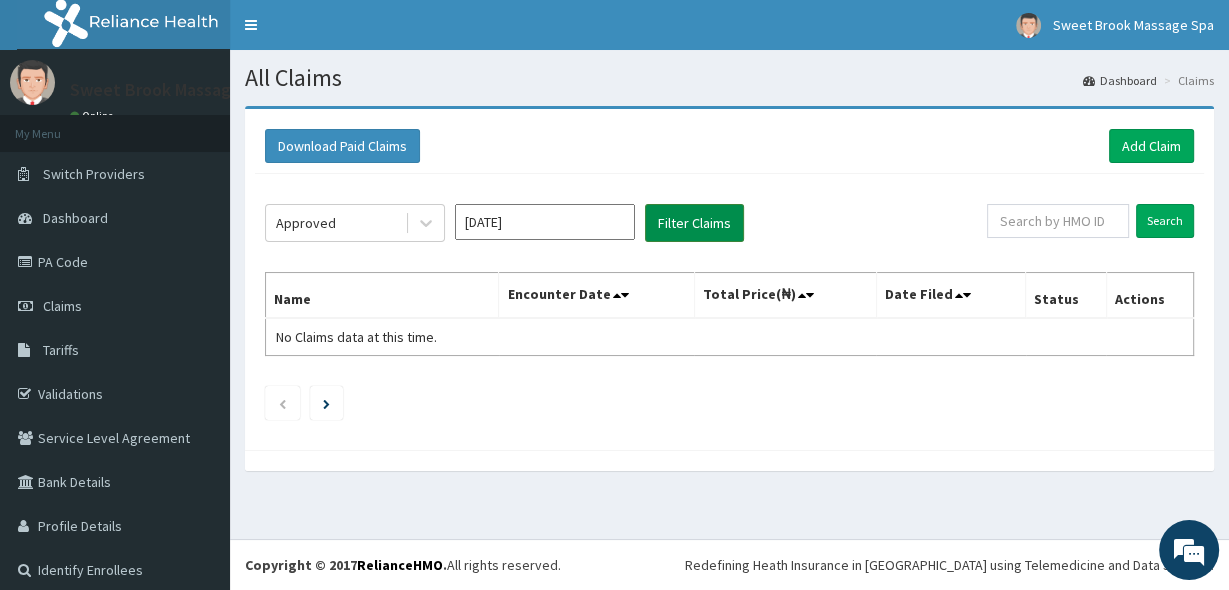click on "Filter Claims" at bounding box center (694, 223) 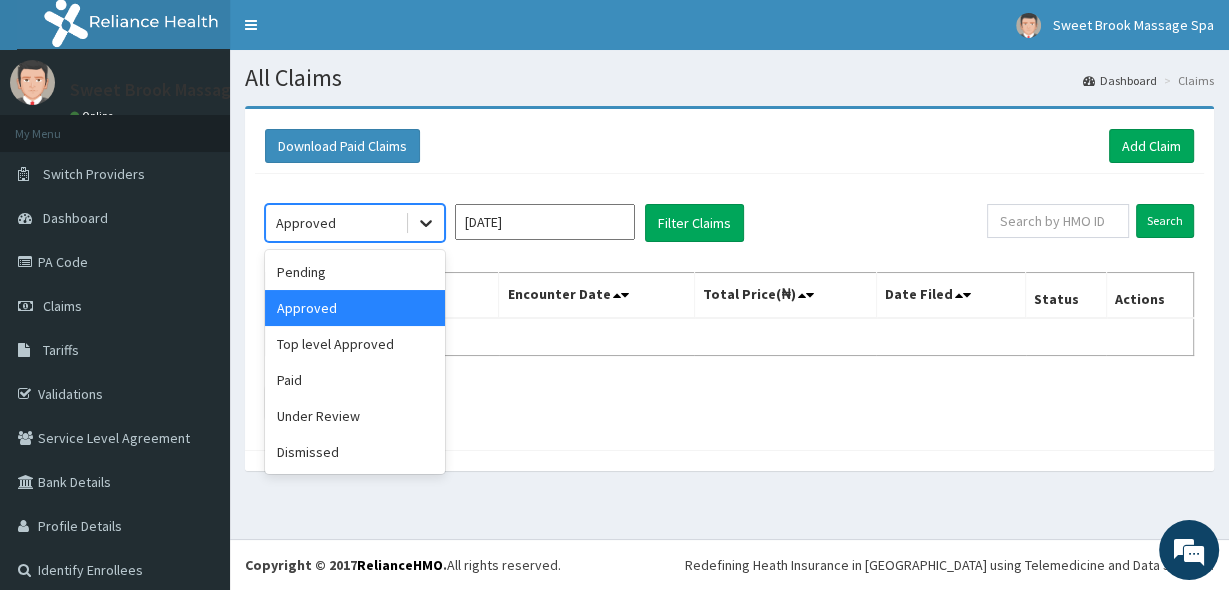 click 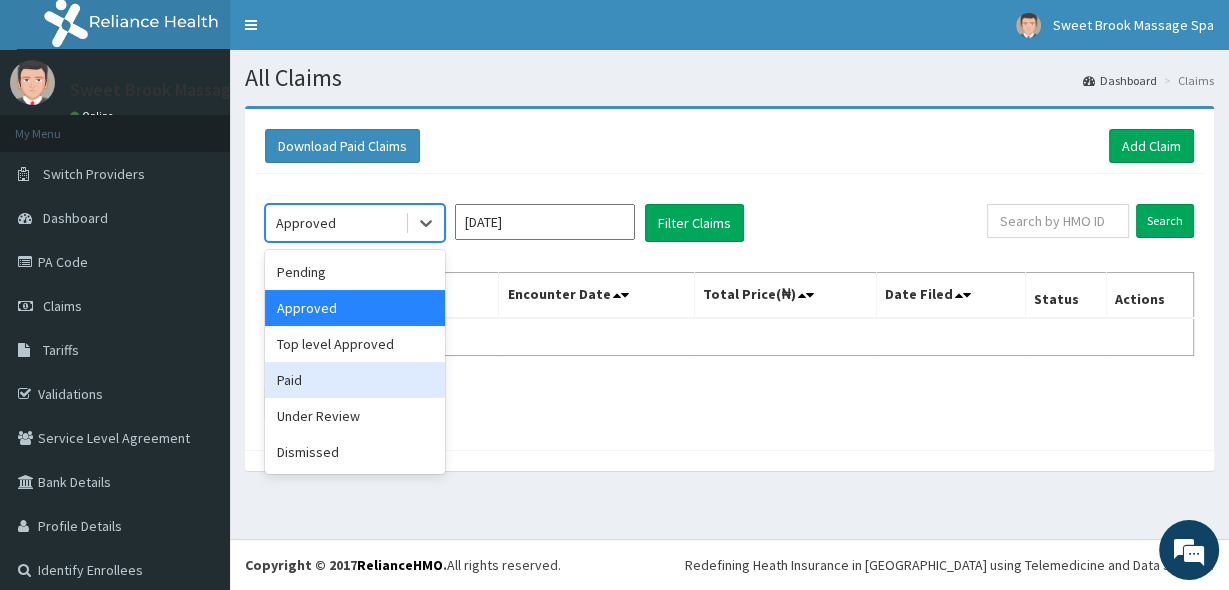 click on "Paid" at bounding box center [355, 380] 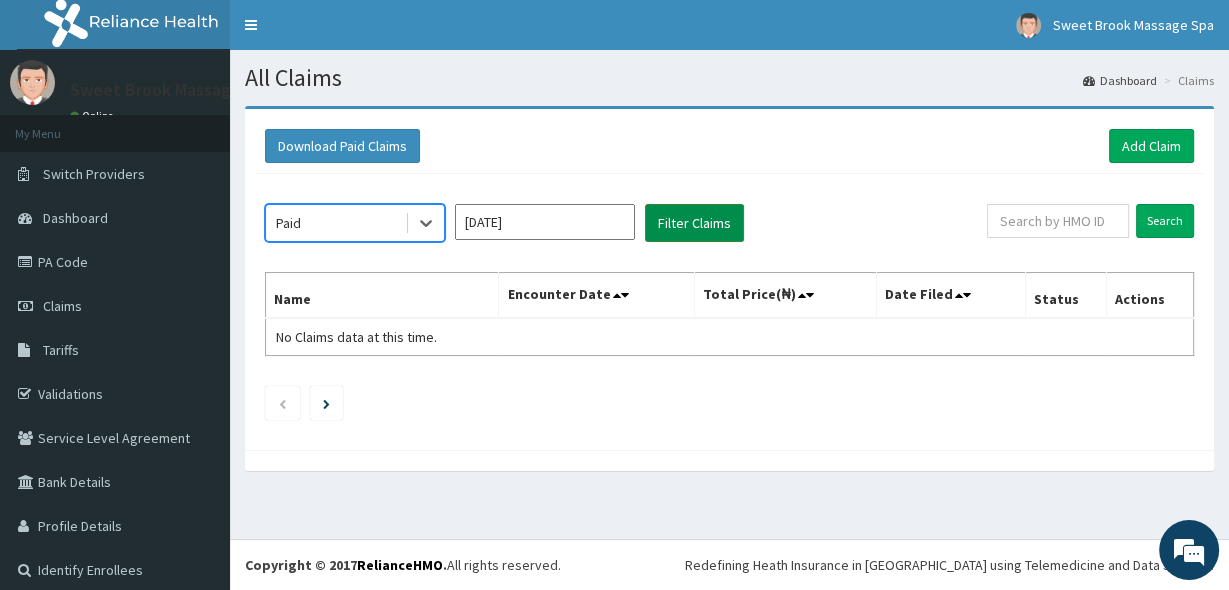 click on "Filter Claims" at bounding box center [694, 223] 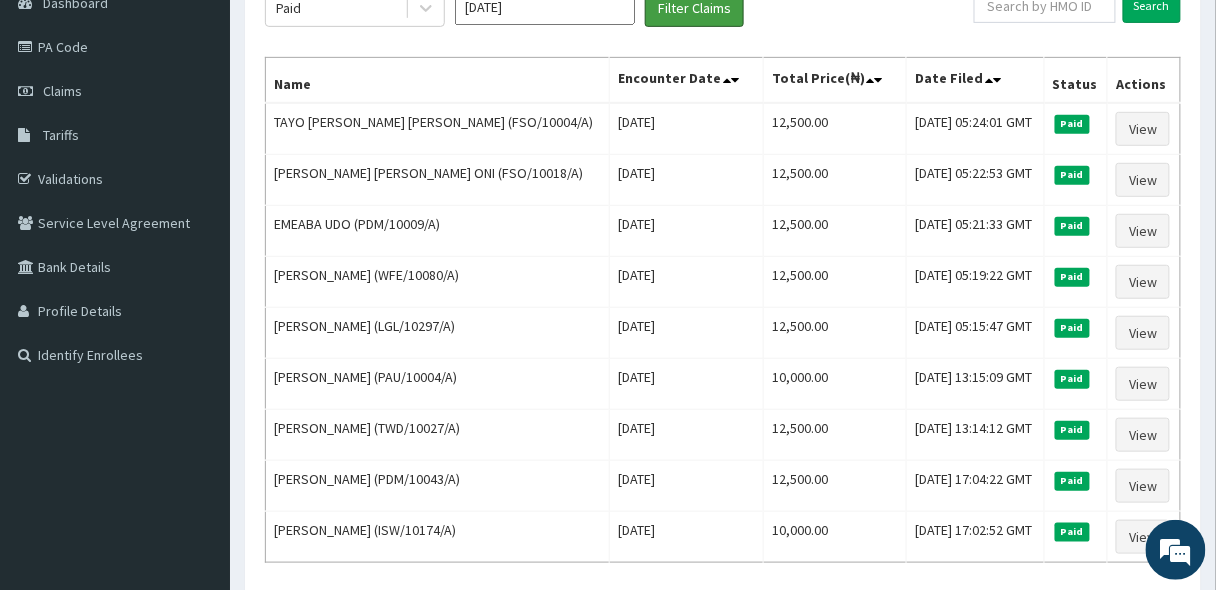 scroll, scrollTop: 216, scrollLeft: 0, axis: vertical 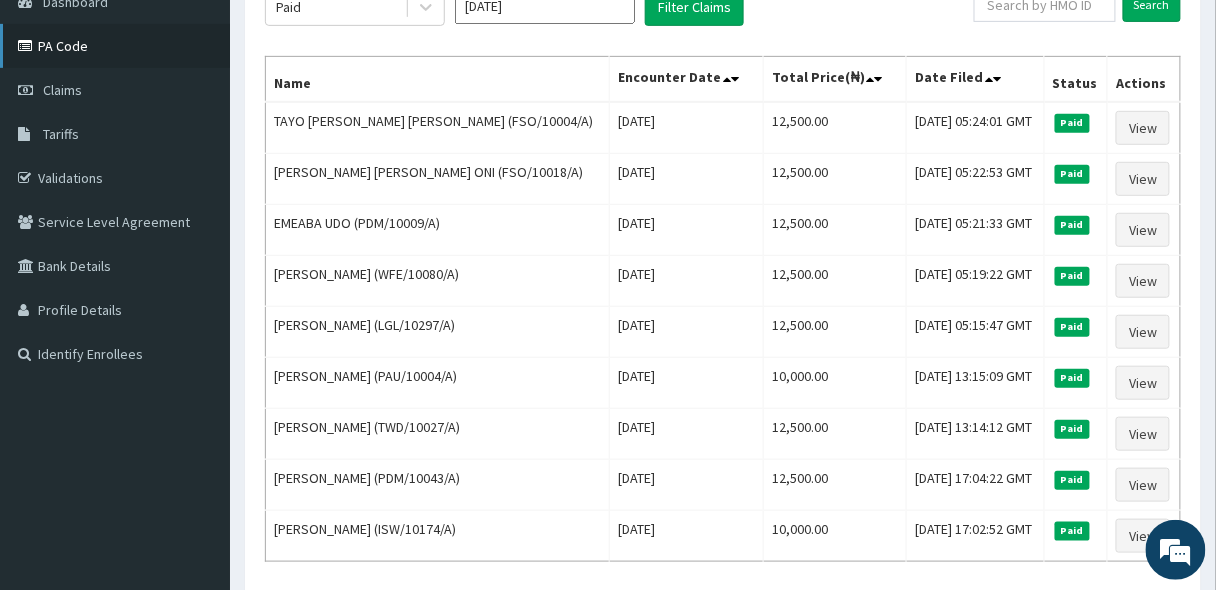 click on "PA Code" at bounding box center [115, 46] 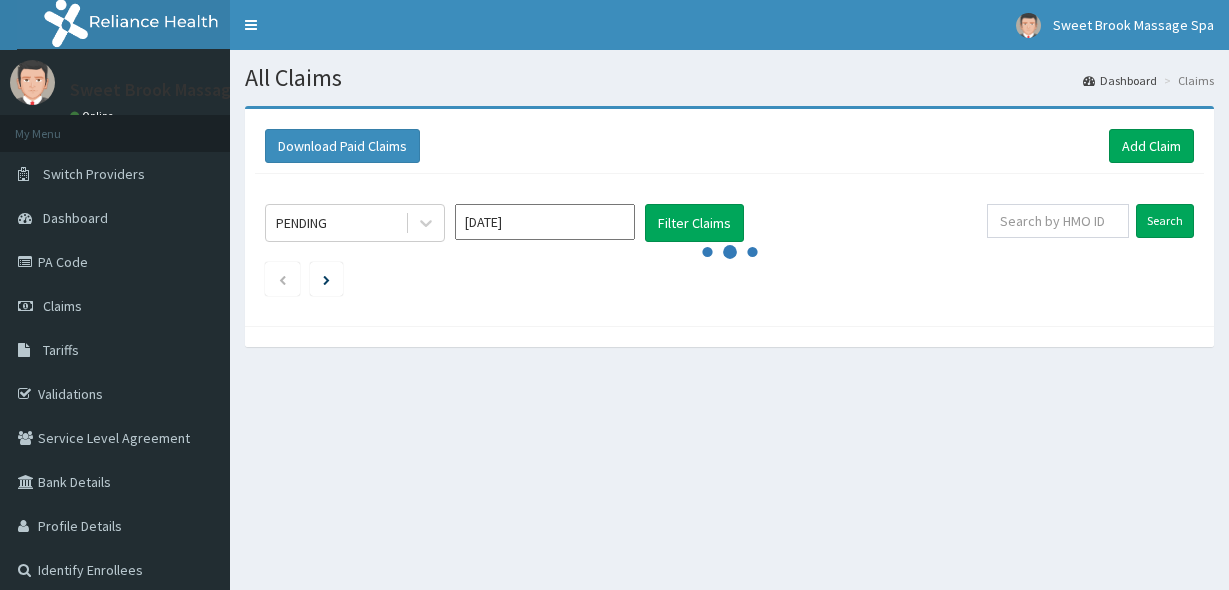 scroll, scrollTop: 0, scrollLeft: 0, axis: both 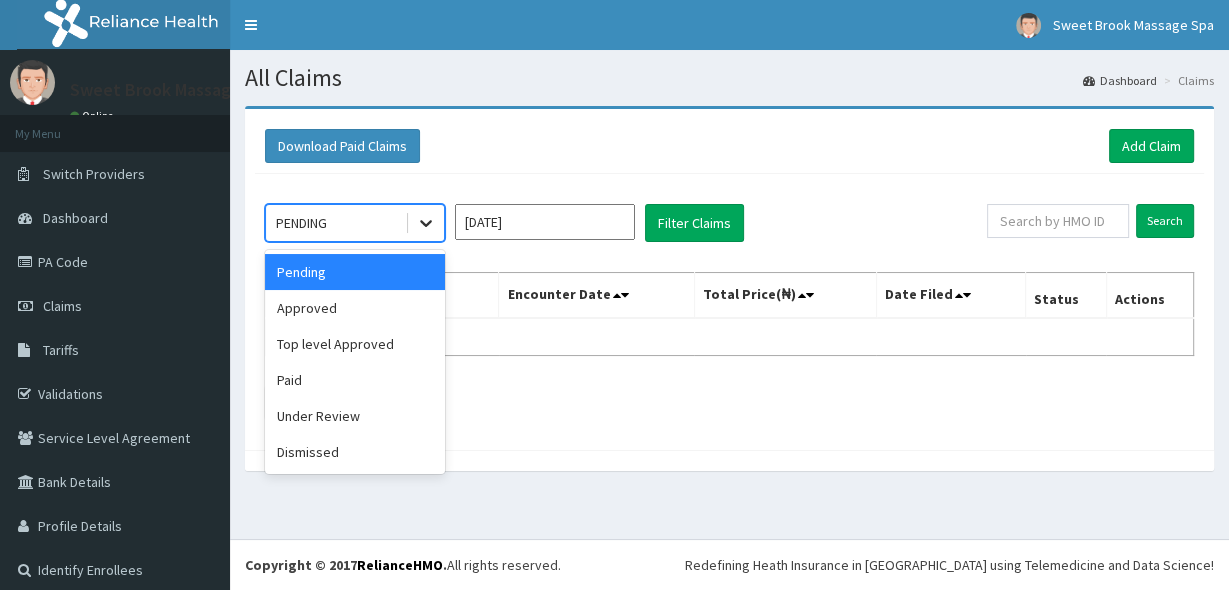click 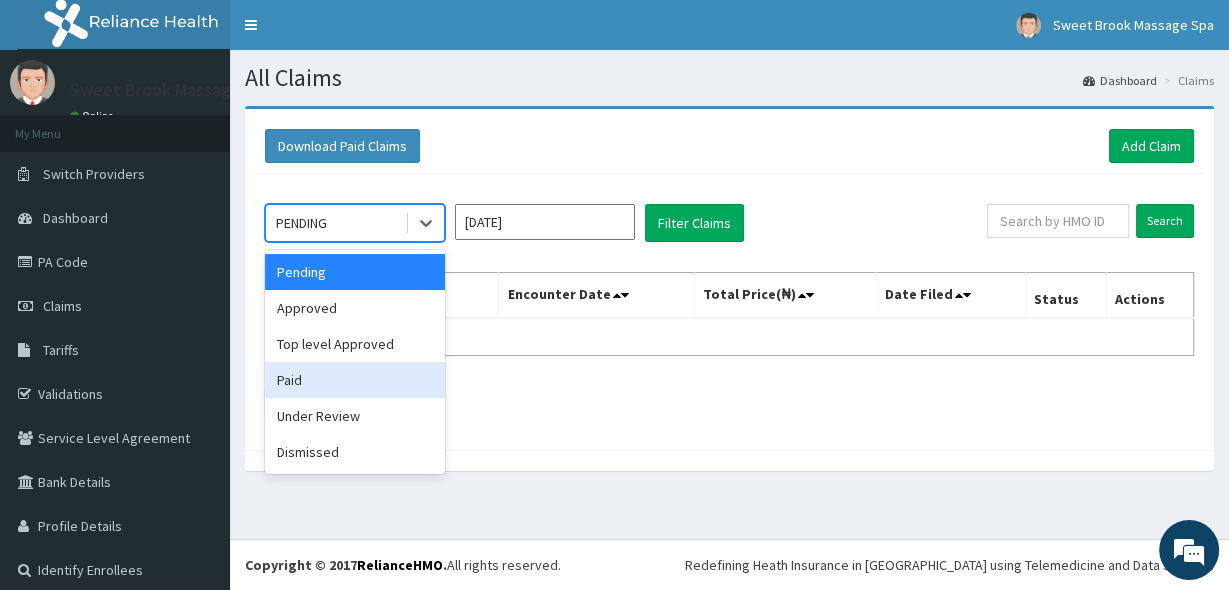 click on "Paid" at bounding box center [355, 380] 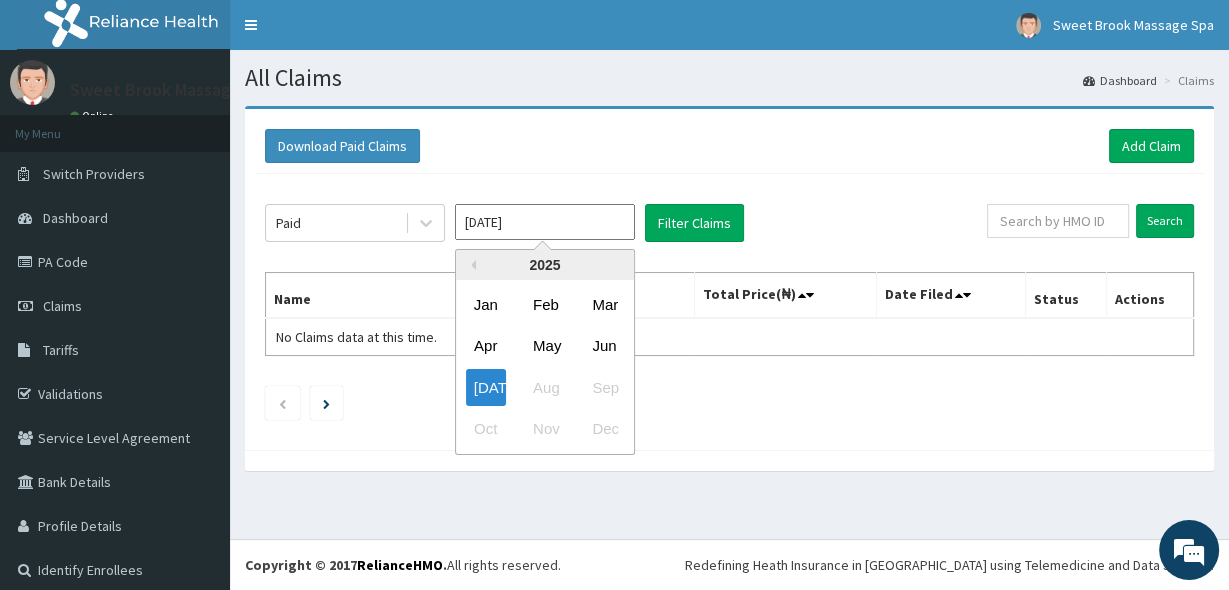 click on "[DATE]" at bounding box center [545, 222] 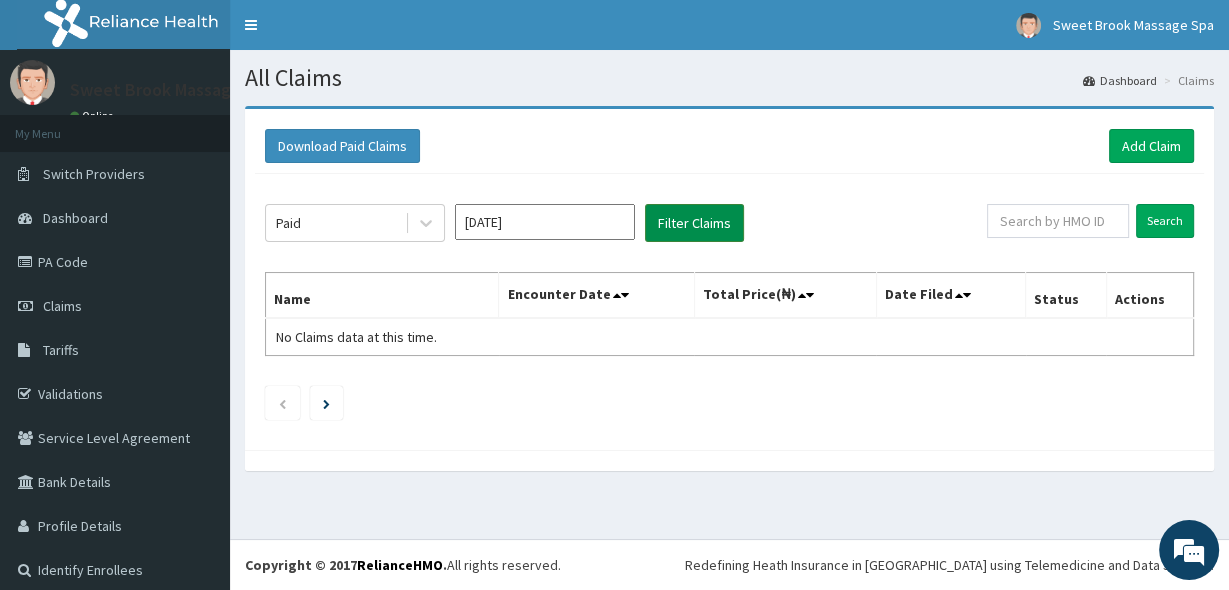 click on "Filter Claims" at bounding box center [694, 223] 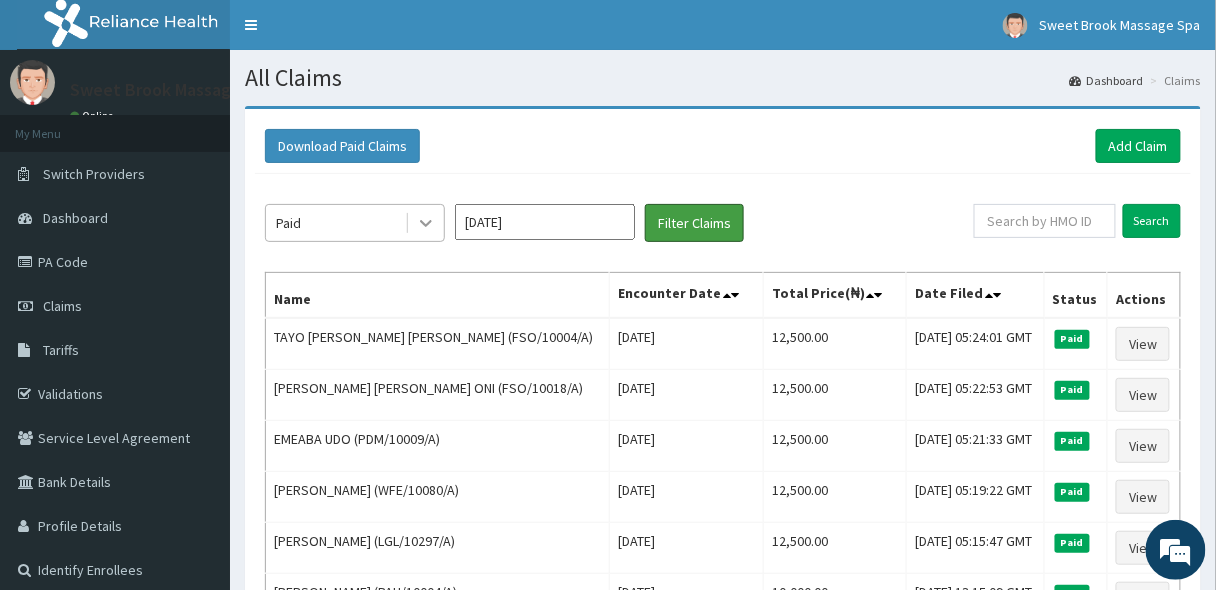 scroll, scrollTop: 0, scrollLeft: 0, axis: both 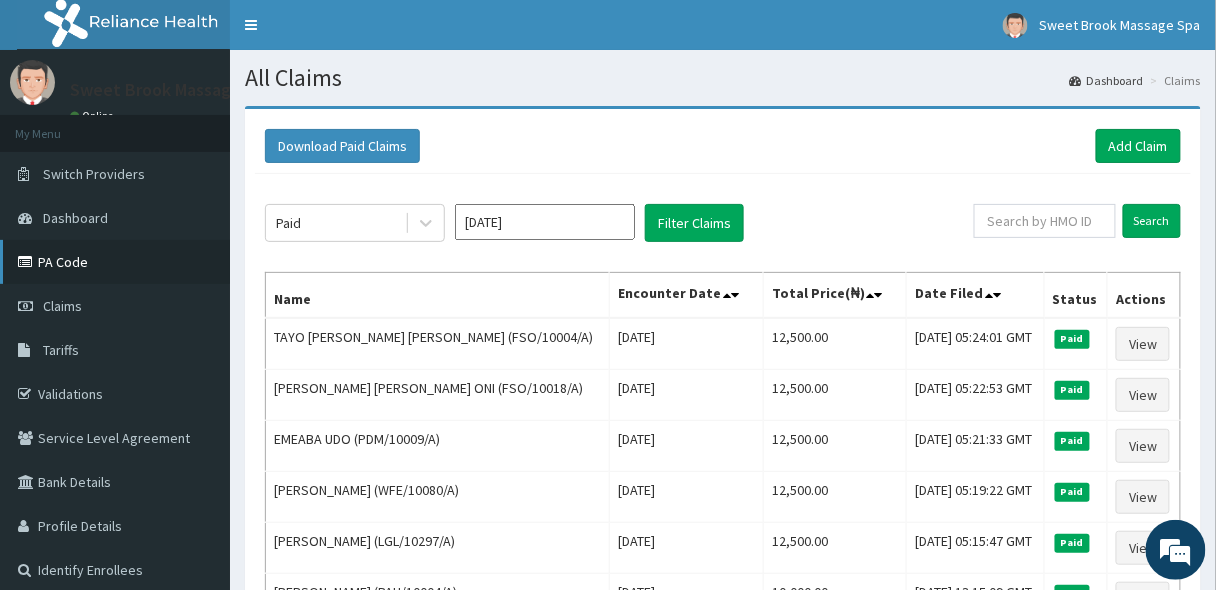 click on "PA Code" at bounding box center (115, 262) 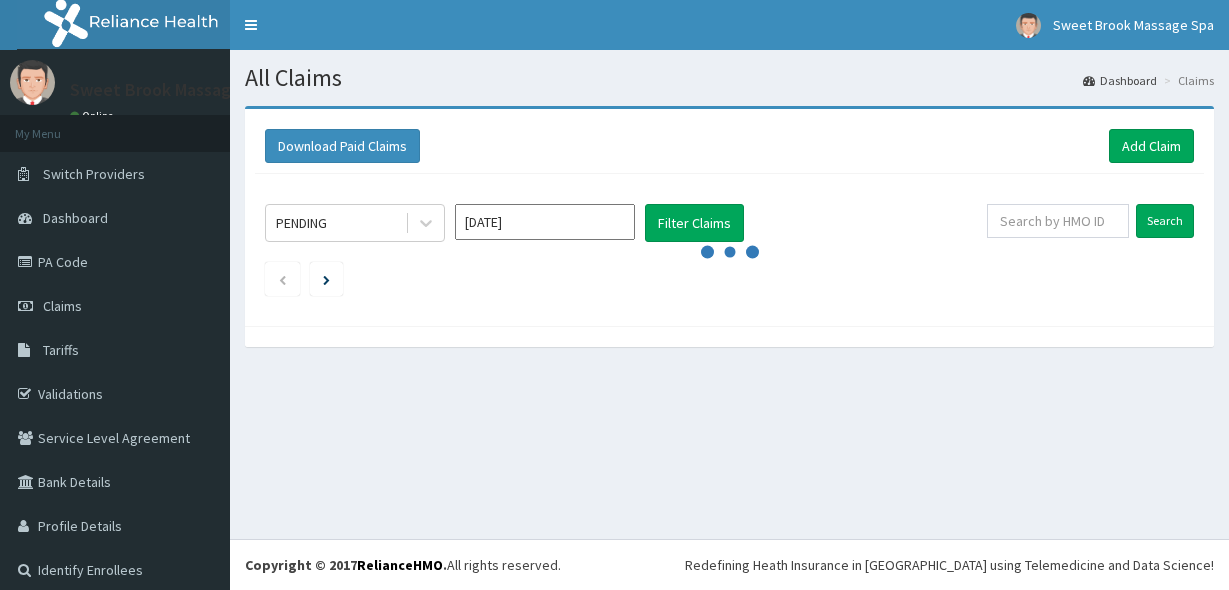 scroll, scrollTop: 0, scrollLeft: 0, axis: both 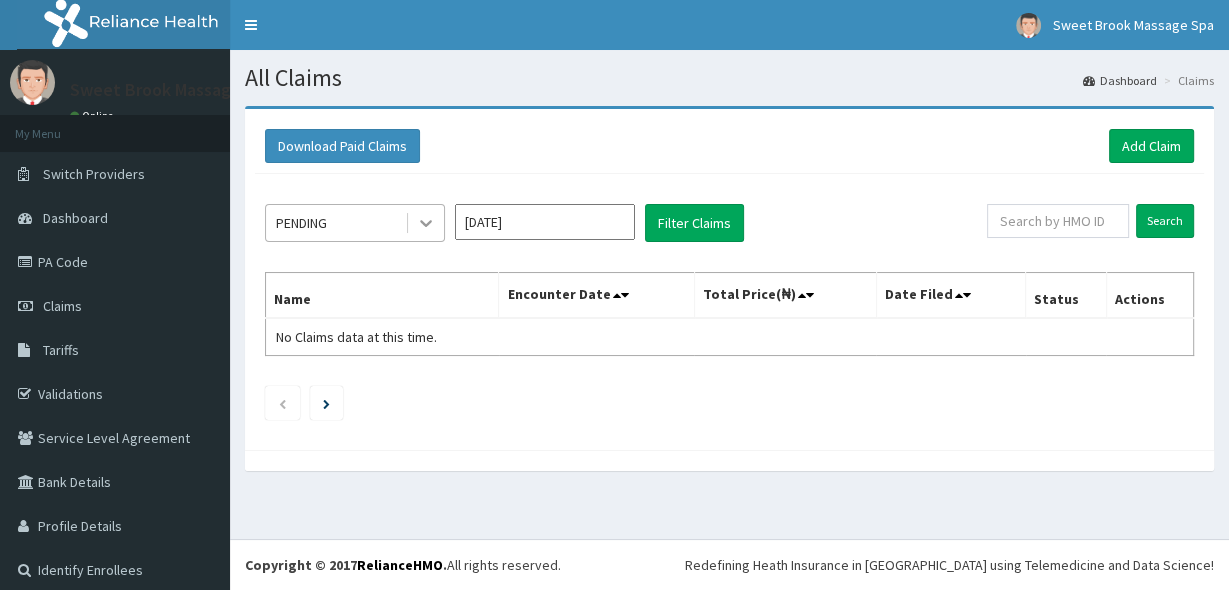 click 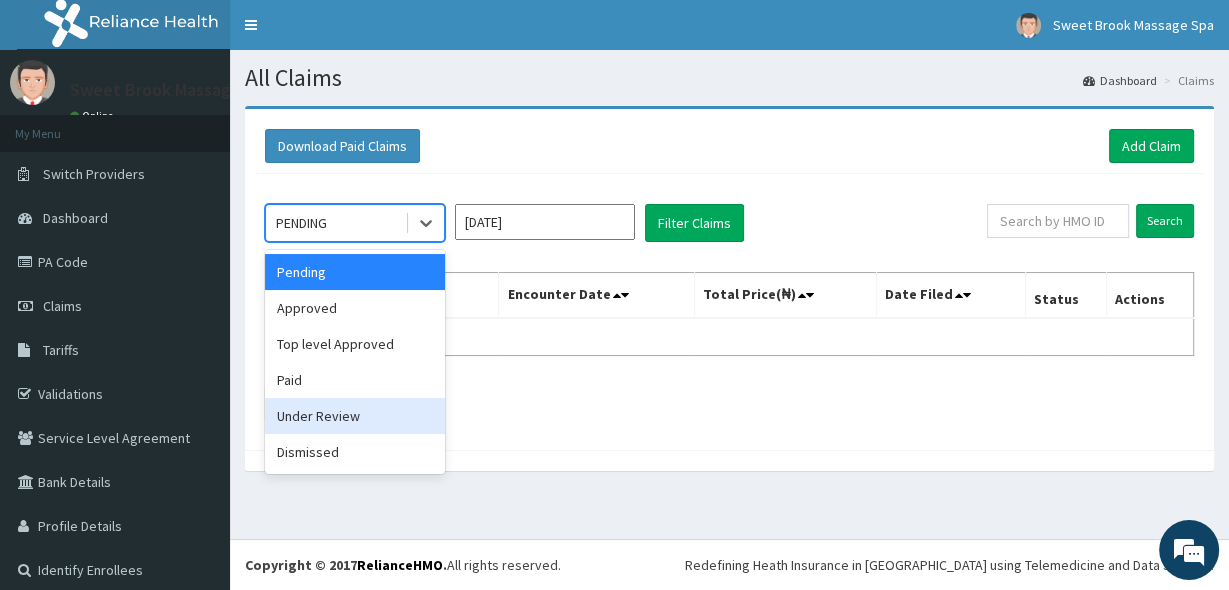 click on "Under Review" at bounding box center [355, 416] 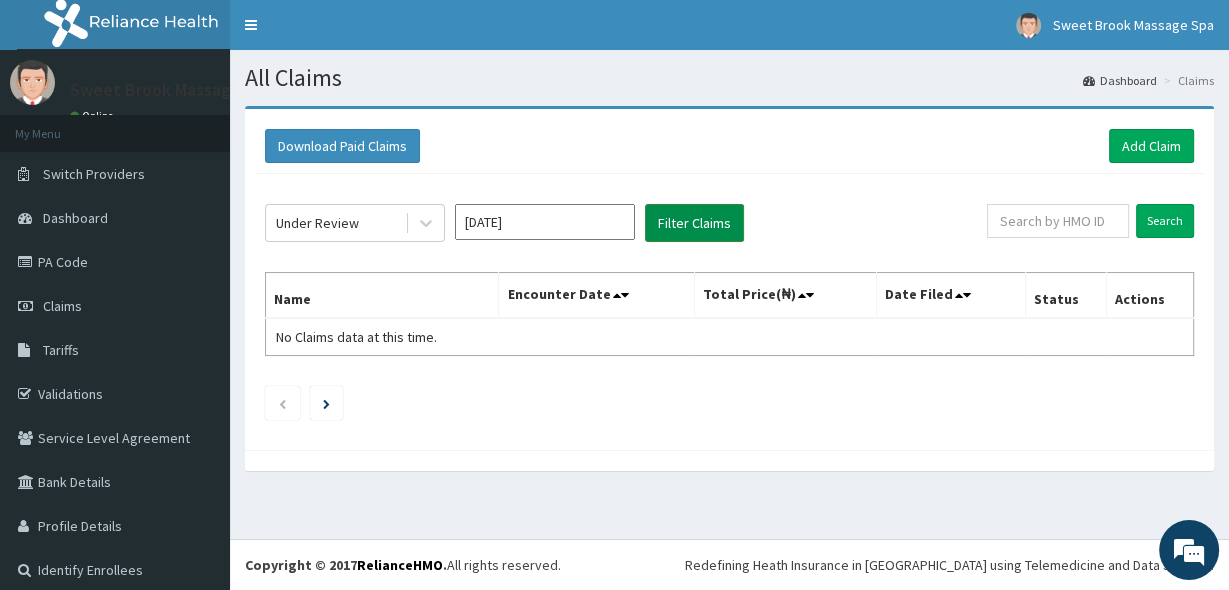 click on "Filter Claims" at bounding box center (694, 223) 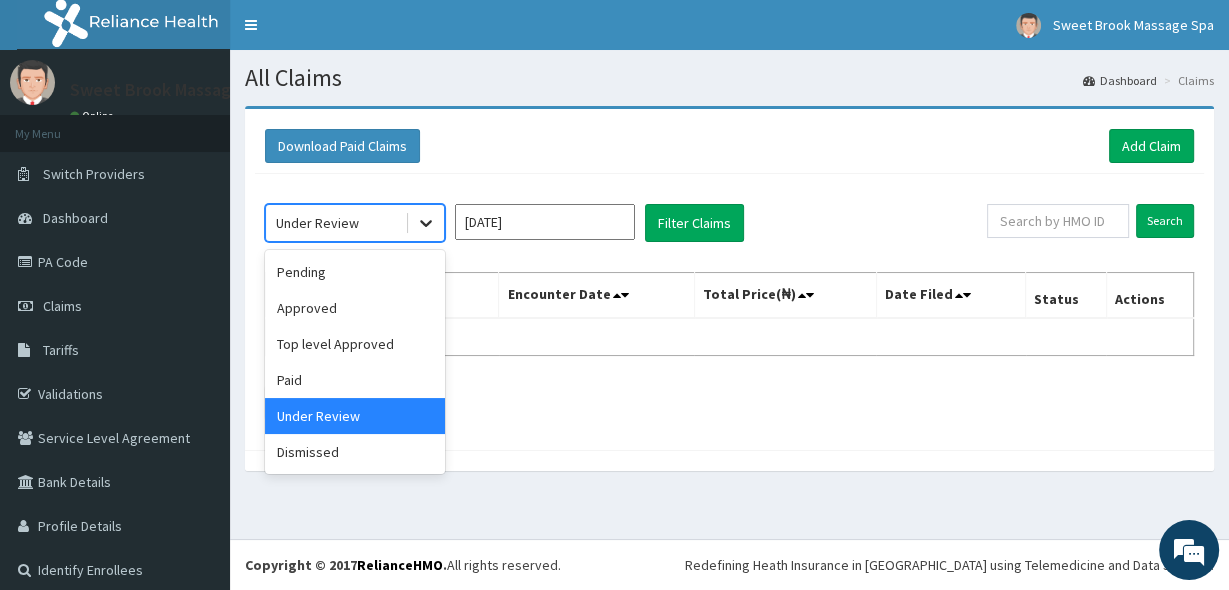 click 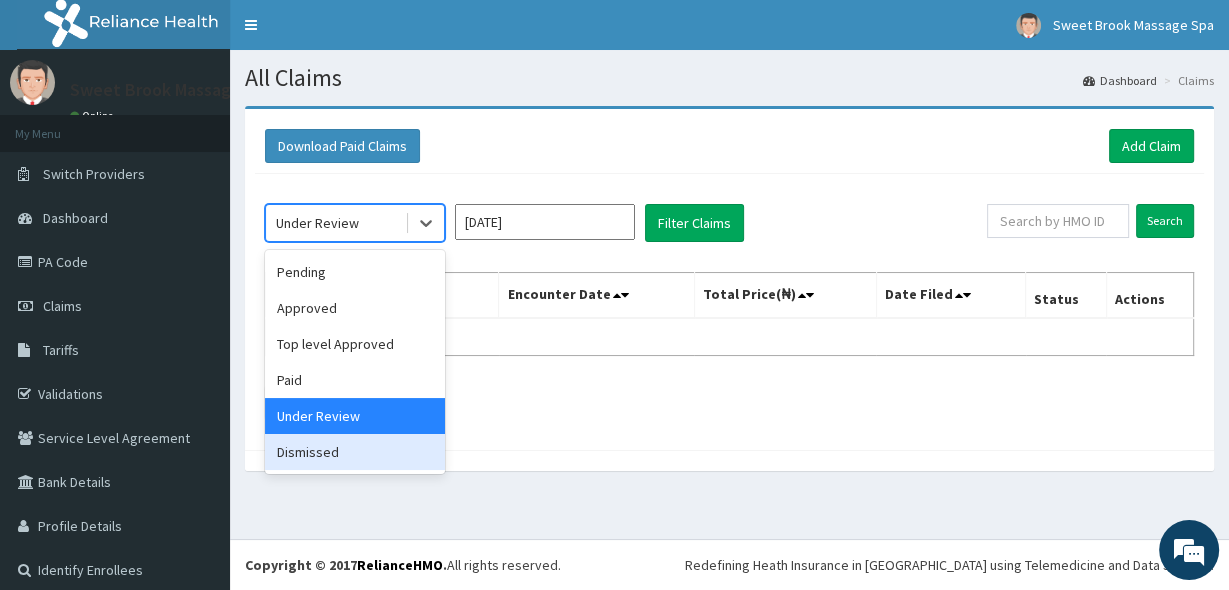 click on "Dismissed" at bounding box center (355, 452) 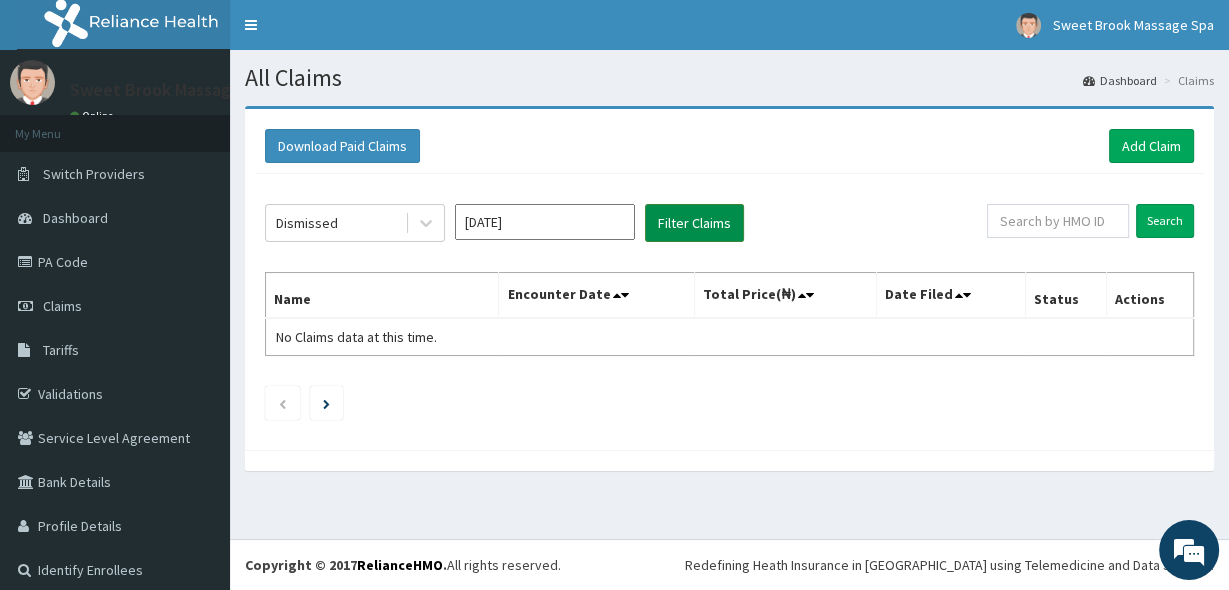 click on "Filter Claims" at bounding box center [694, 223] 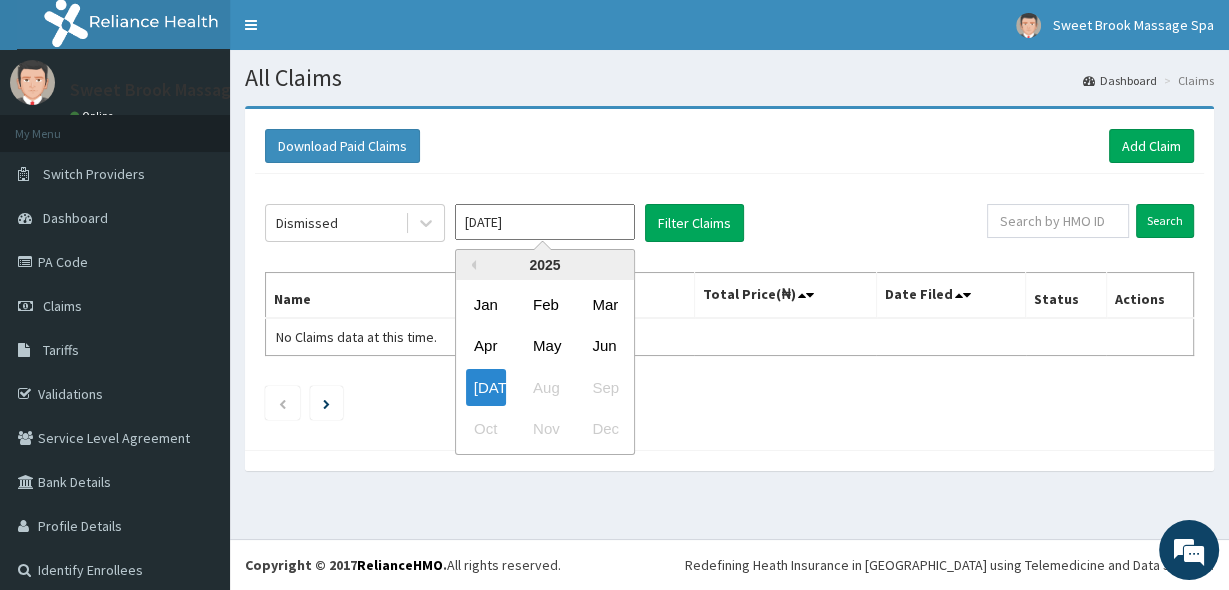 click on "[DATE]" at bounding box center [545, 222] 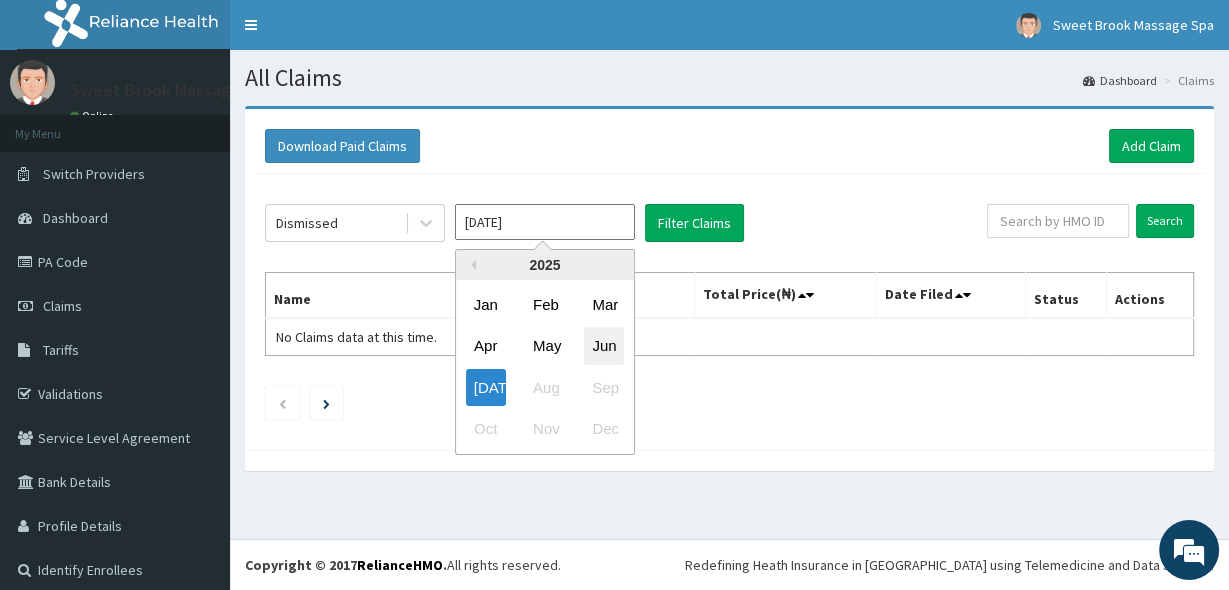click on "Jun" at bounding box center (604, 346) 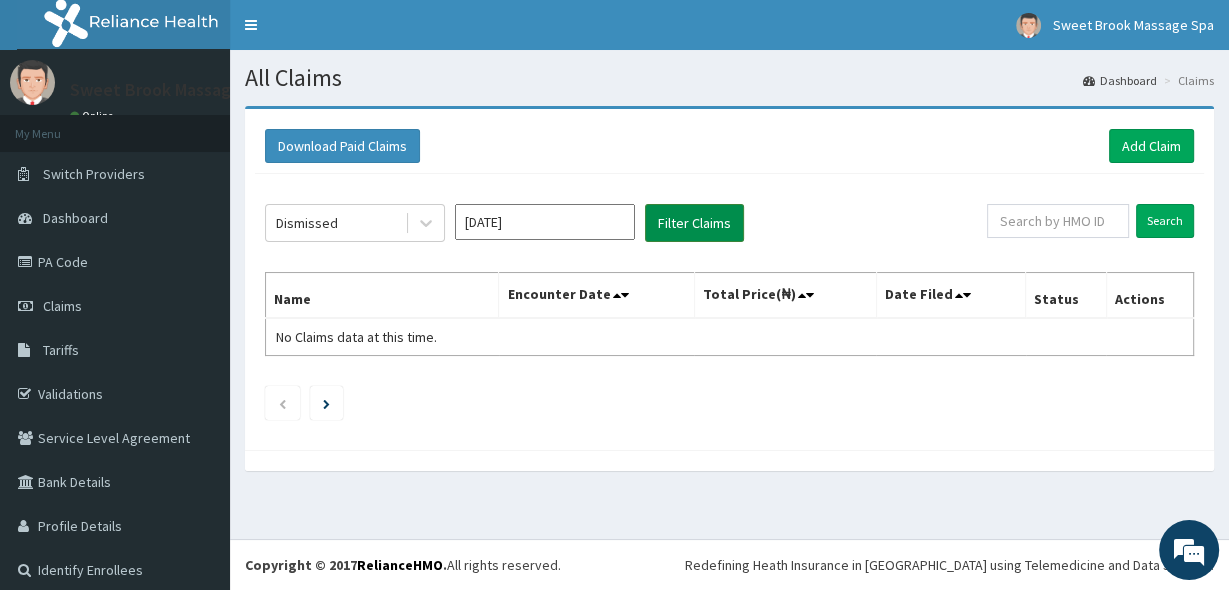 click on "Filter Claims" at bounding box center [694, 223] 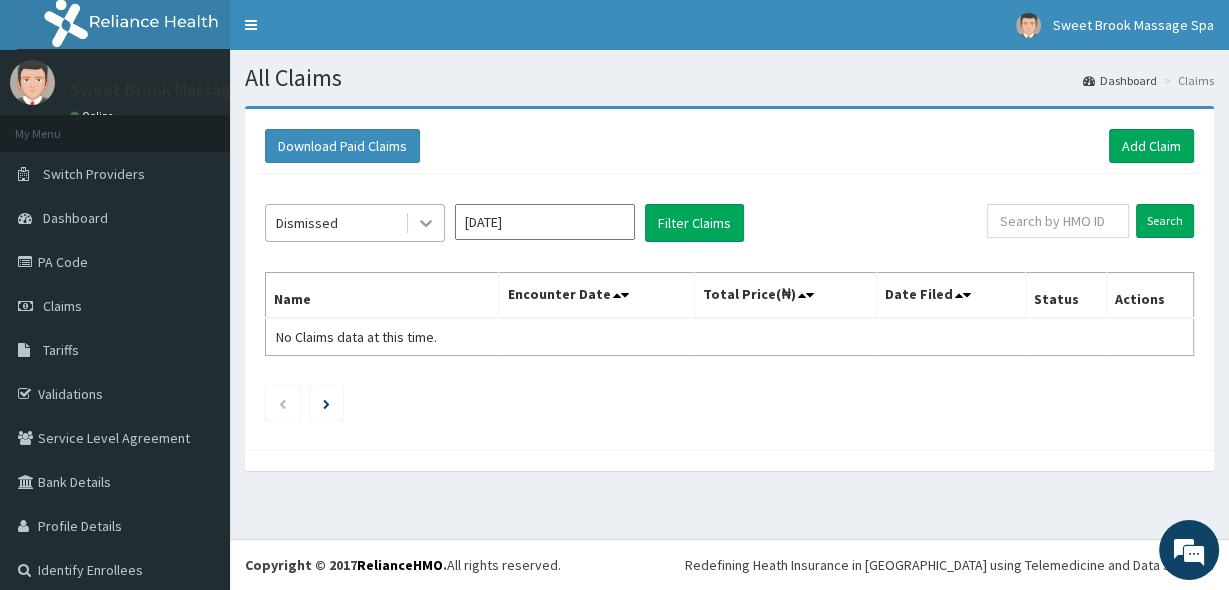 click 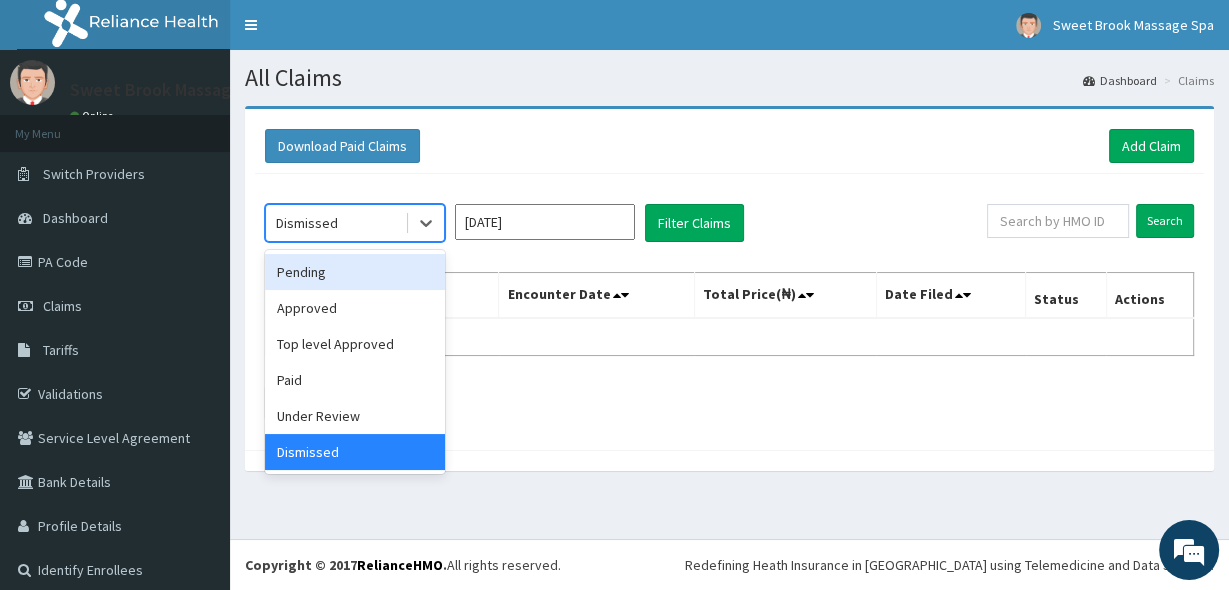 click on "Pending" at bounding box center (355, 272) 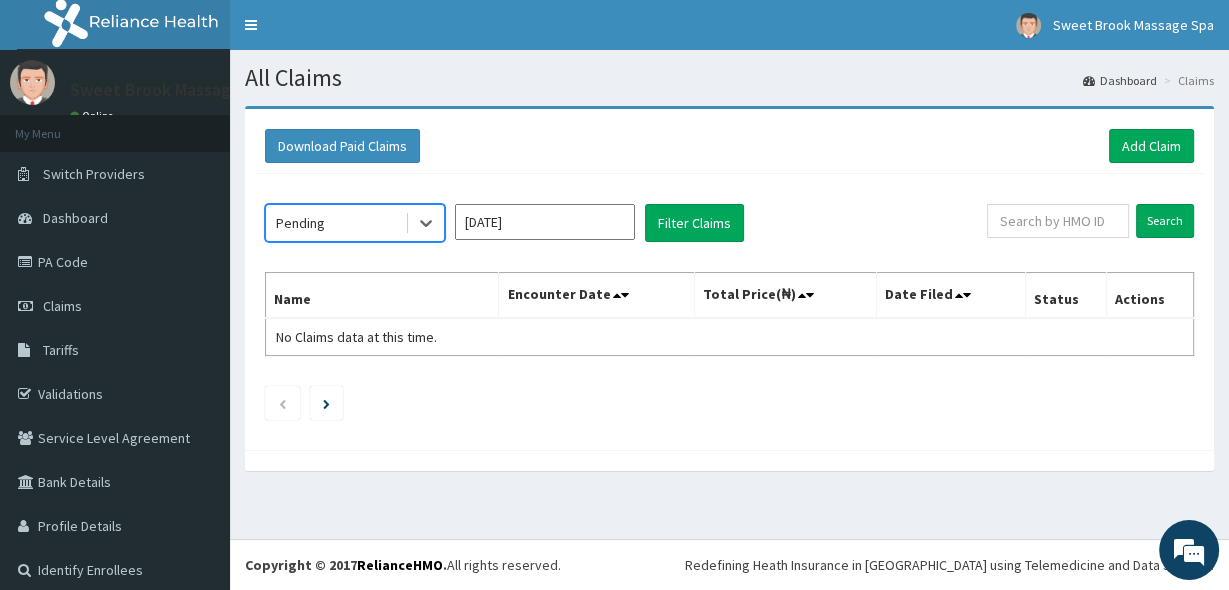 click on "Jun 2025" at bounding box center (545, 222) 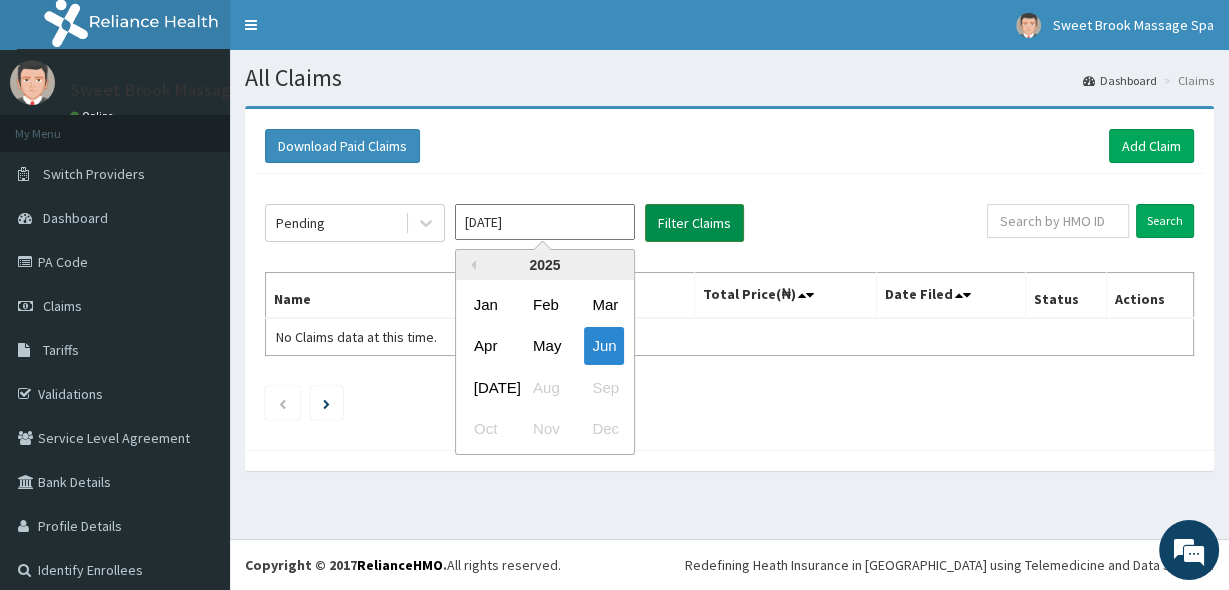 click on "Filter Claims" at bounding box center (694, 223) 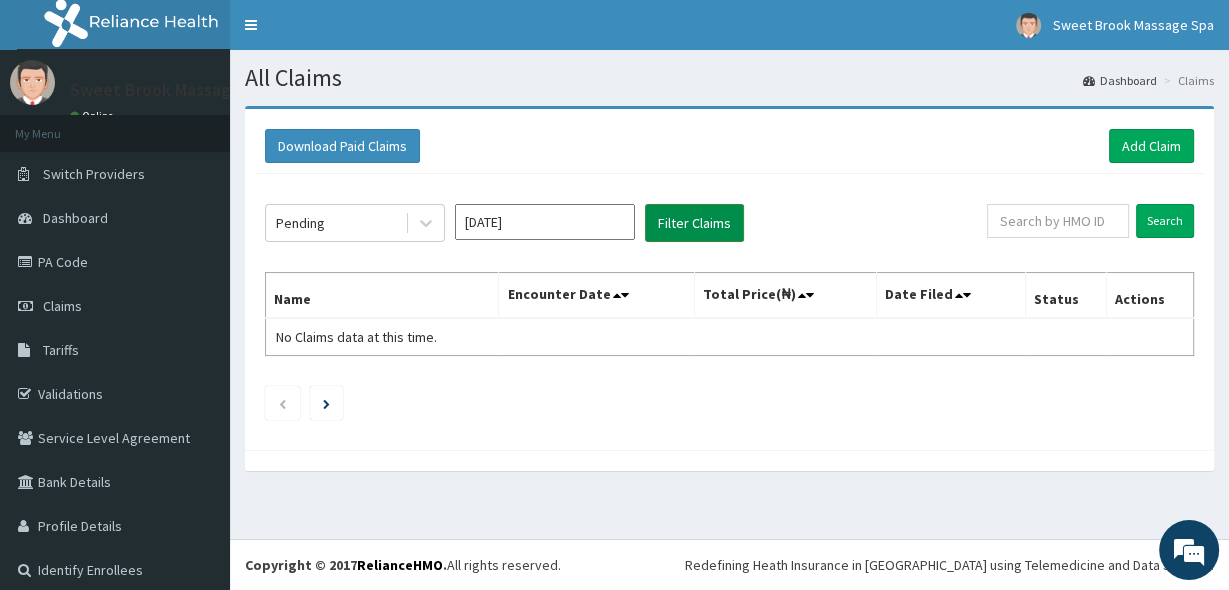 click on "Filter Claims" at bounding box center [694, 223] 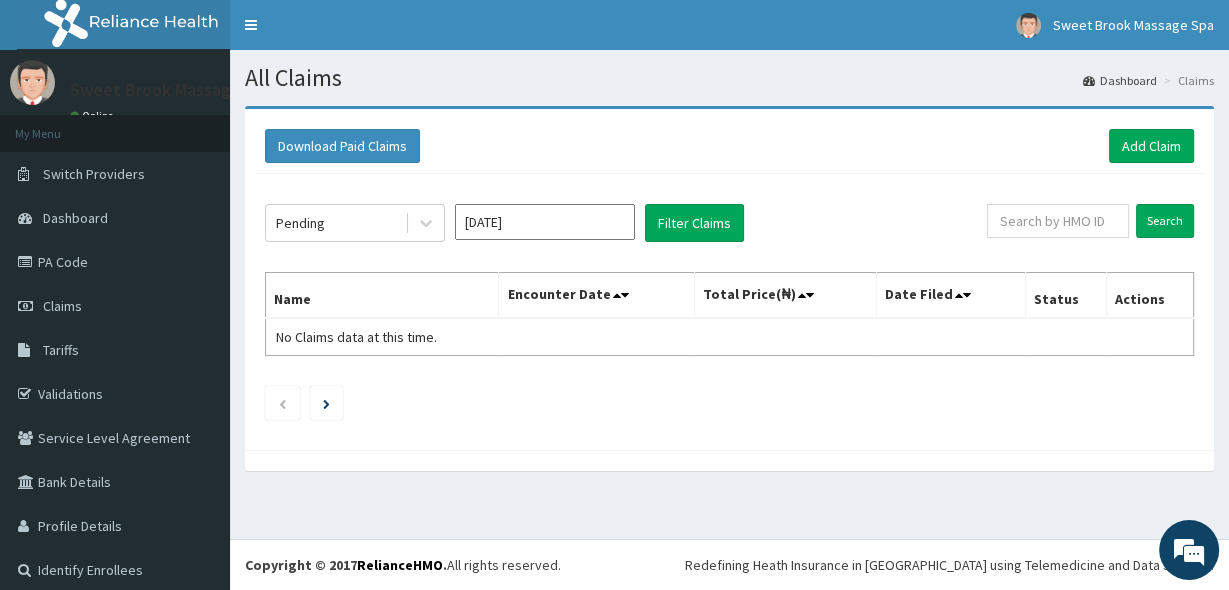 click on "Jun 2025" at bounding box center [545, 222] 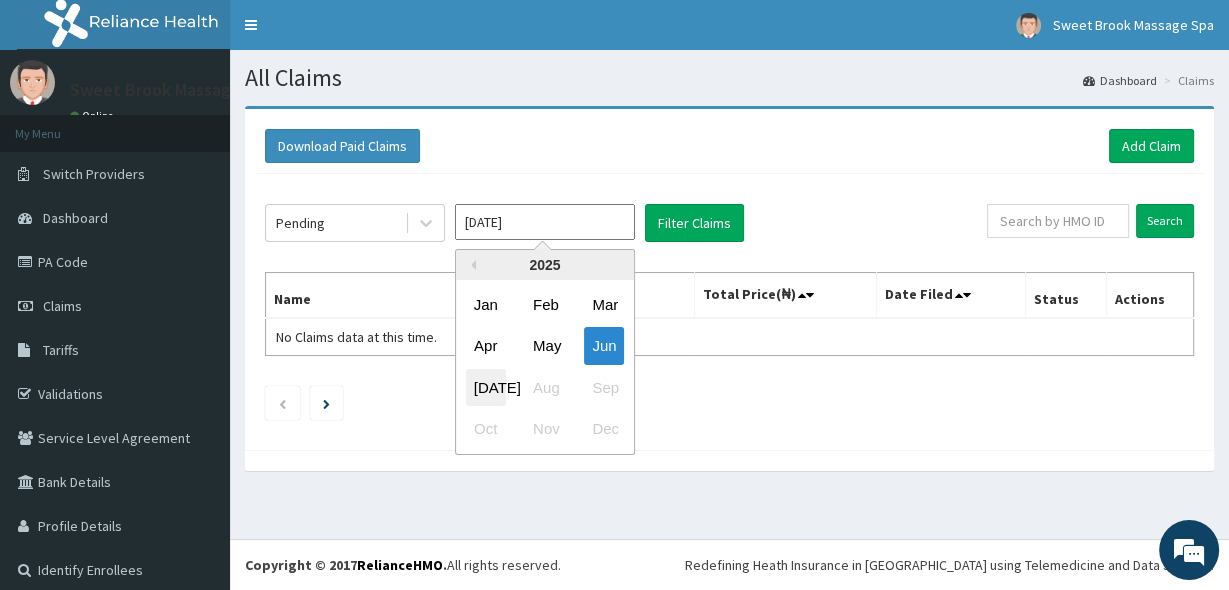 click on "Jul" at bounding box center (486, 387) 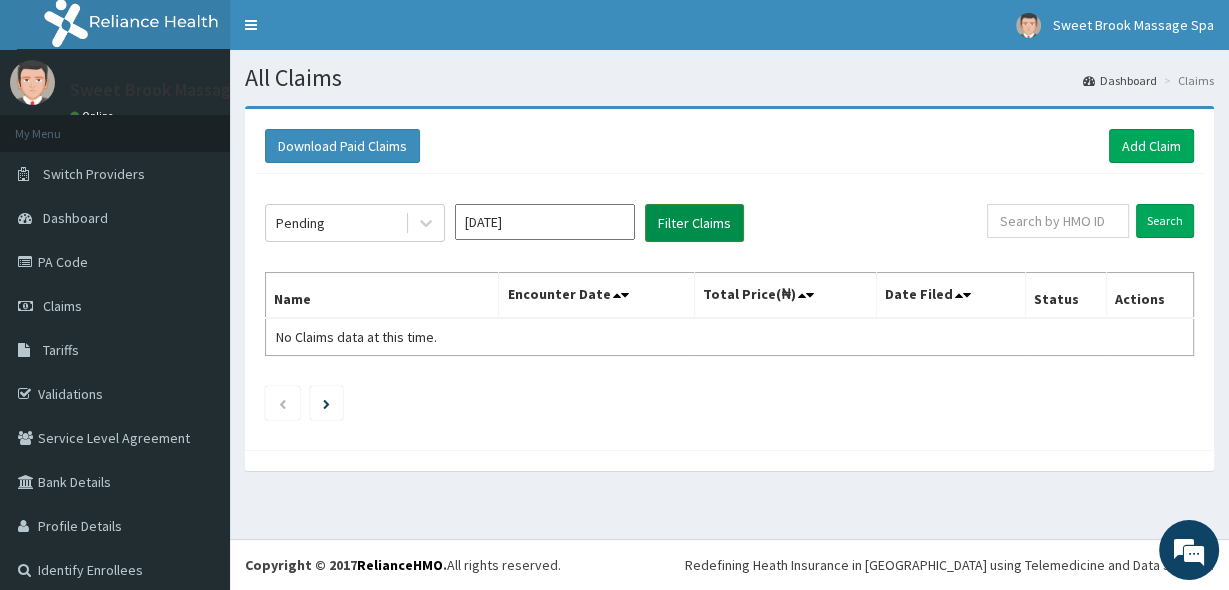 drag, startPoint x: 724, startPoint y: 201, endPoint x: 705, endPoint y: 222, distance: 28.319605 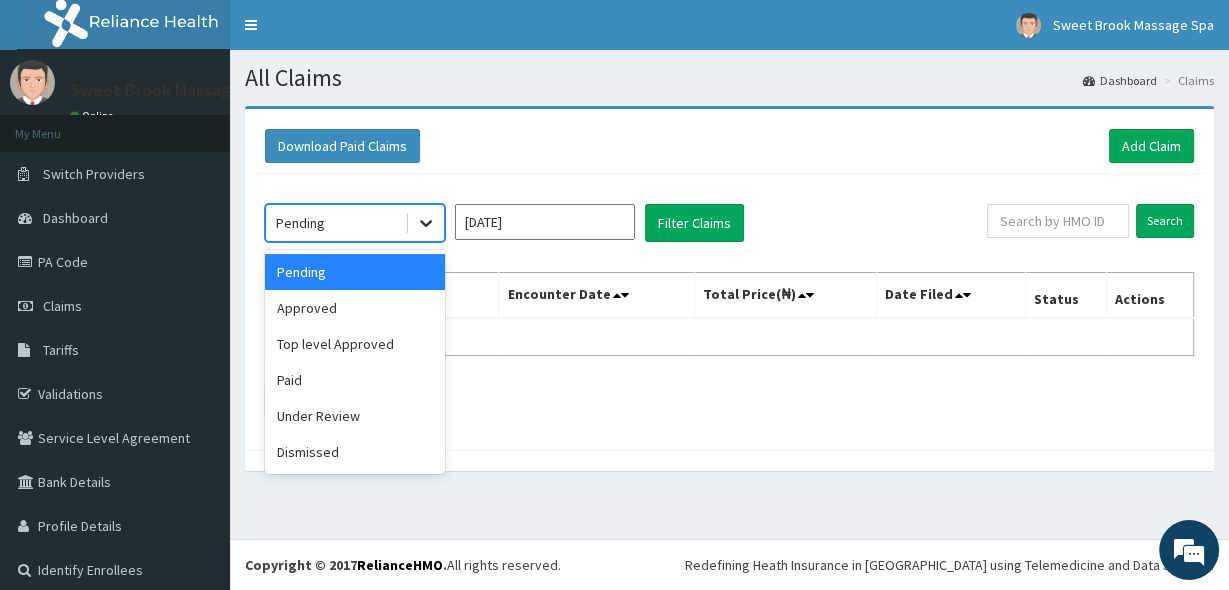 click 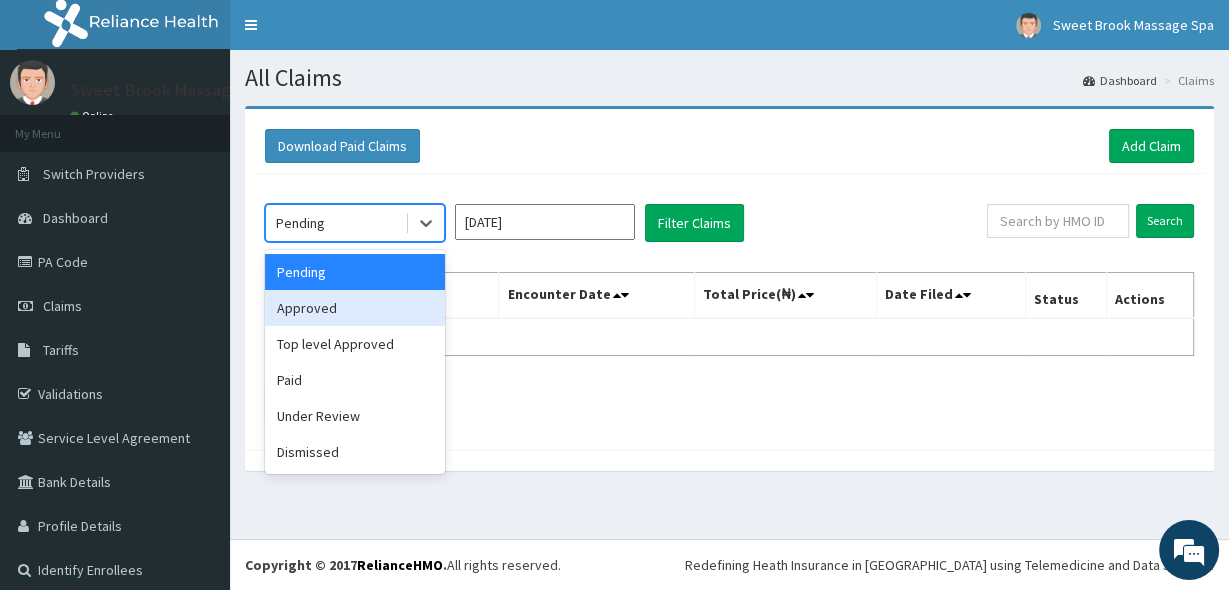 click on "Approved" at bounding box center [355, 308] 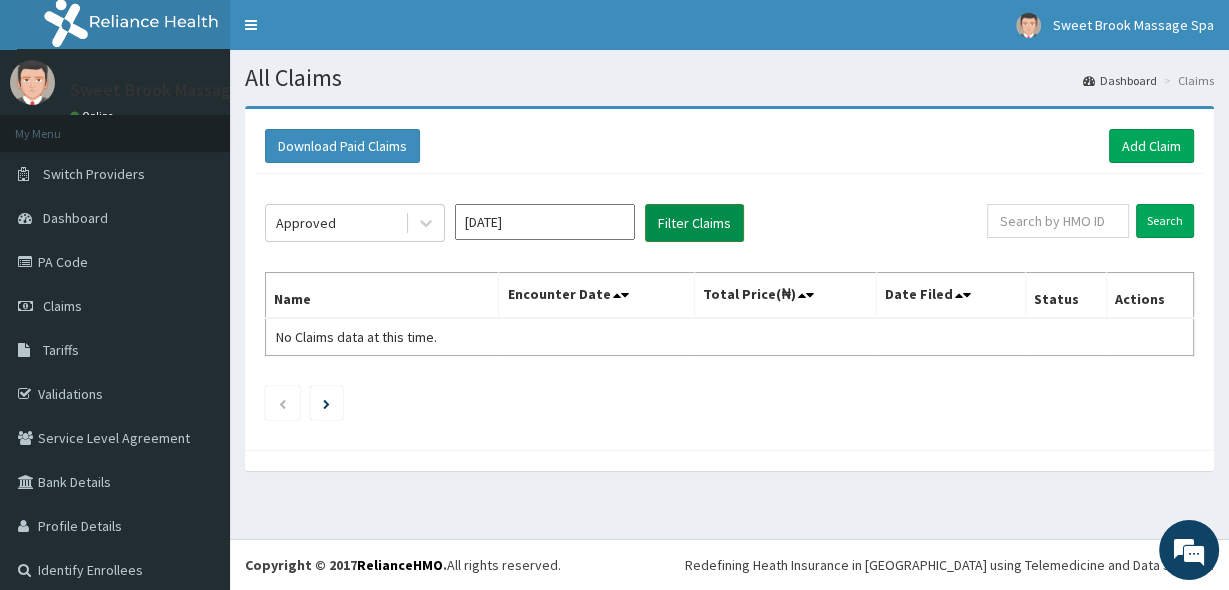 click on "Filter Claims" at bounding box center (694, 223) 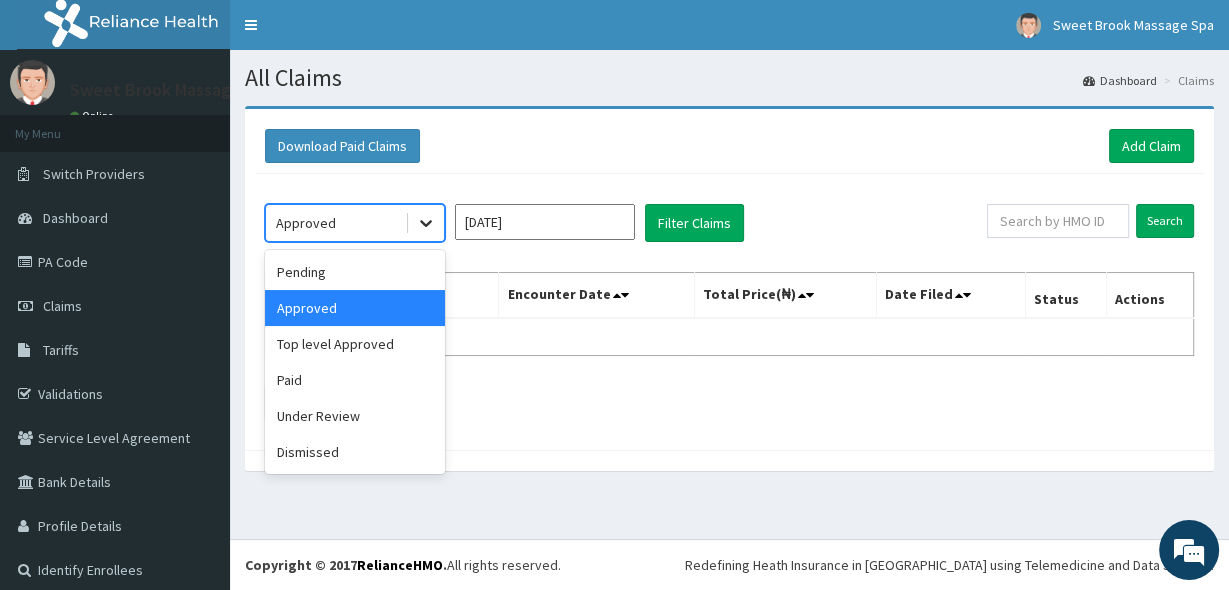 click 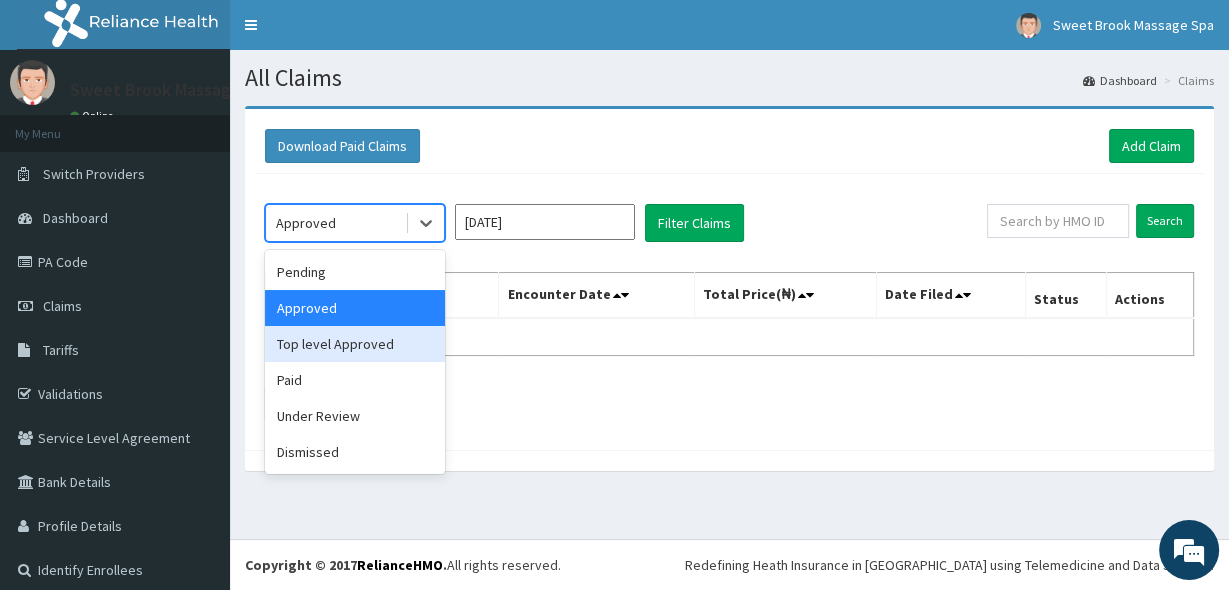 click on "Top level Approved" at bounding box center (355, 344) 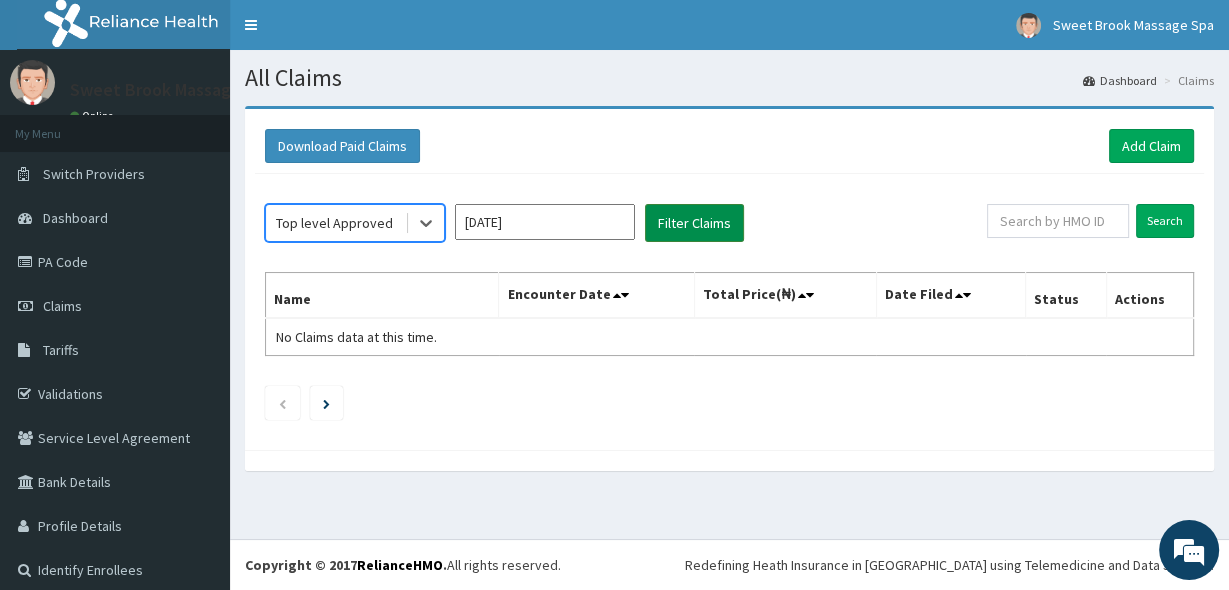 click on "Filter Claims" at bounding box center (694, 223) 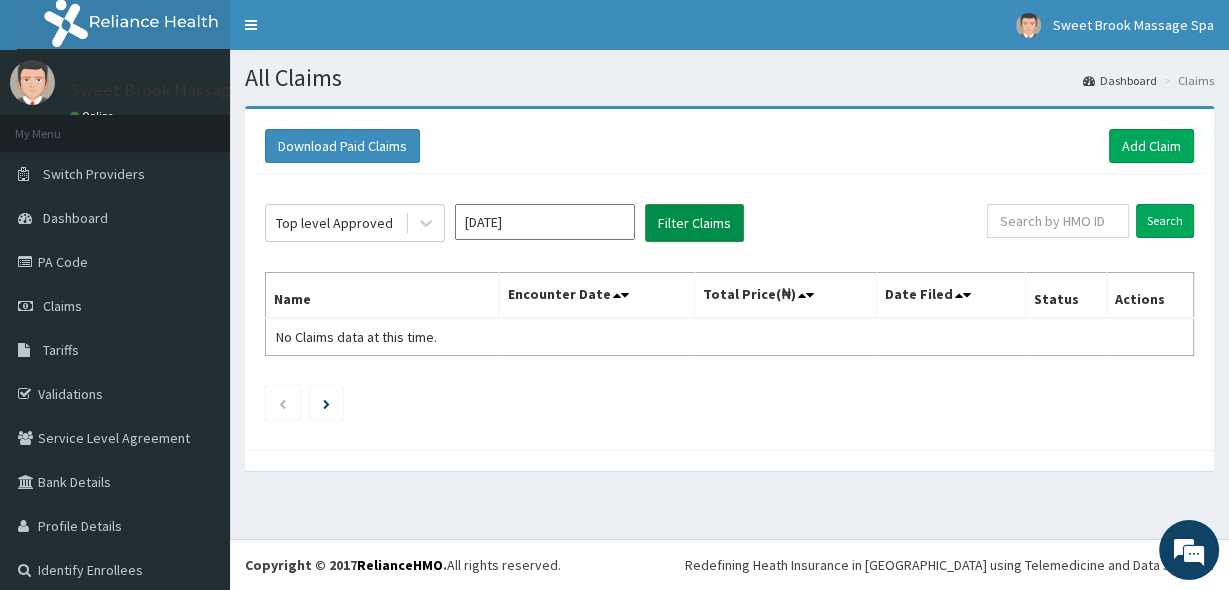 click on "Filter Claims" at bounding box center (694, 223) 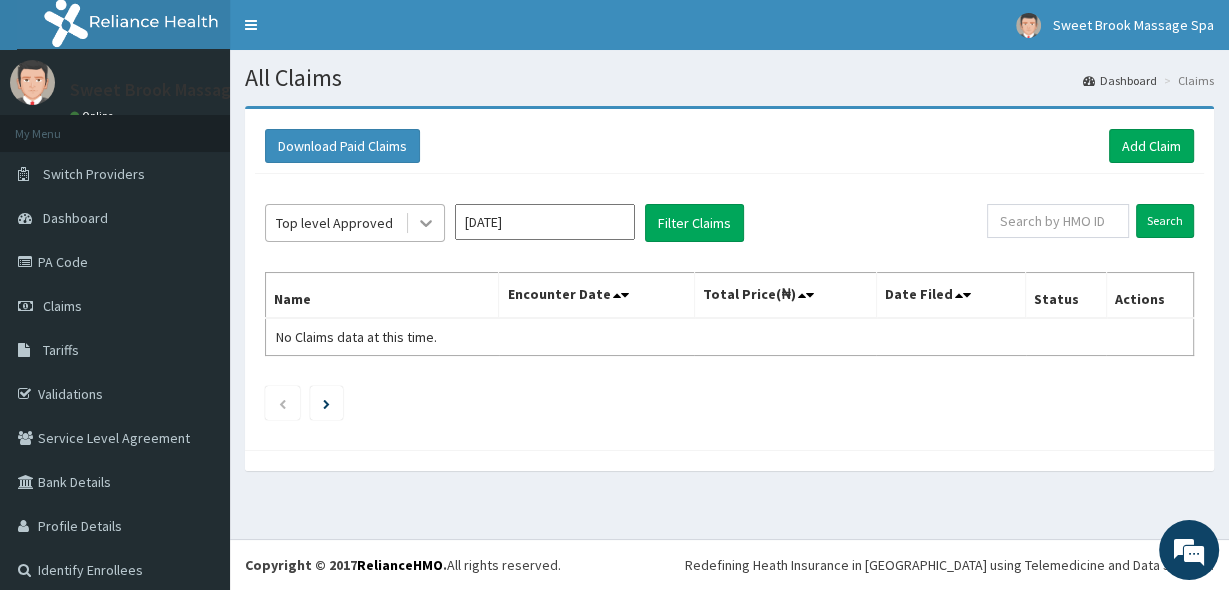 click 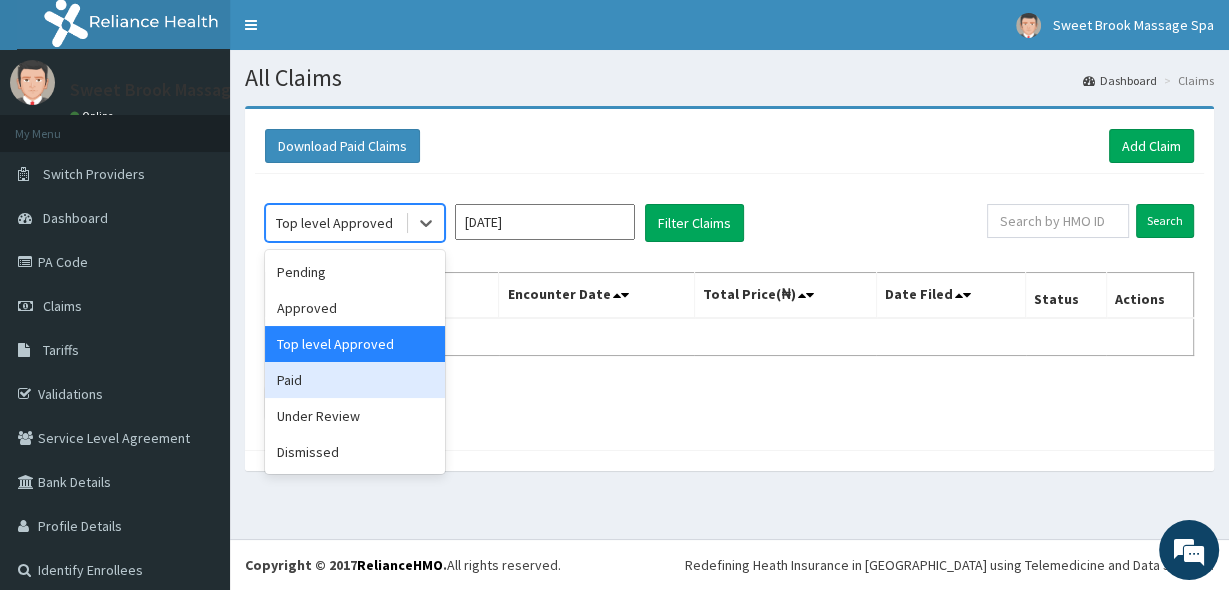 click on "Paid" at bounding box center (355, 380) 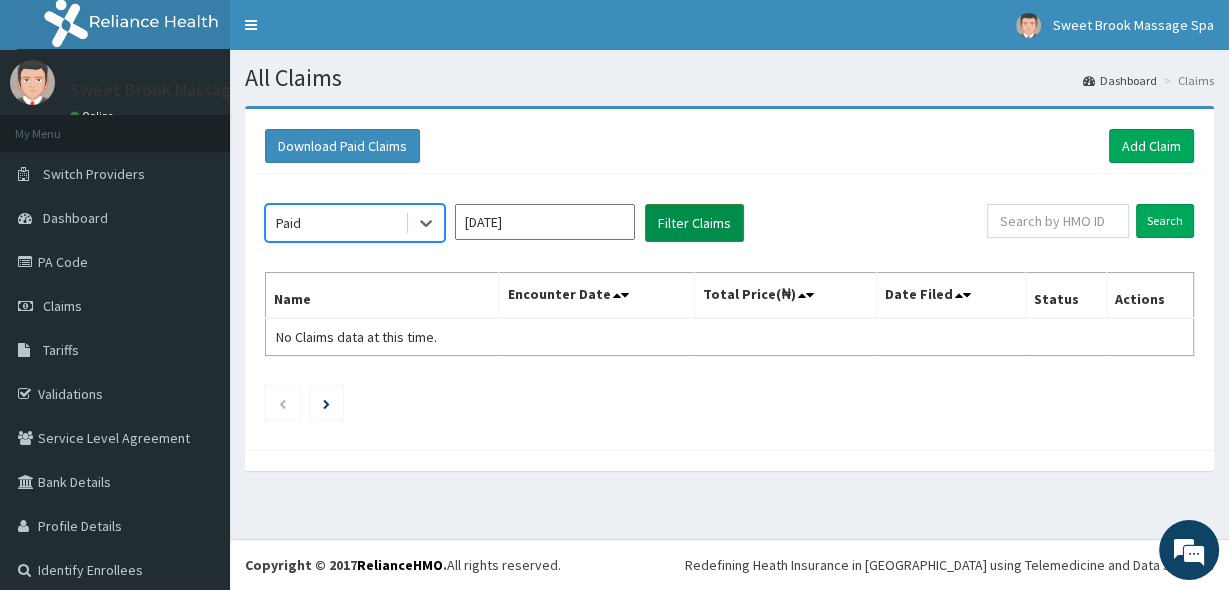 click on "Filter Claims" at bounding box center (694, 223) 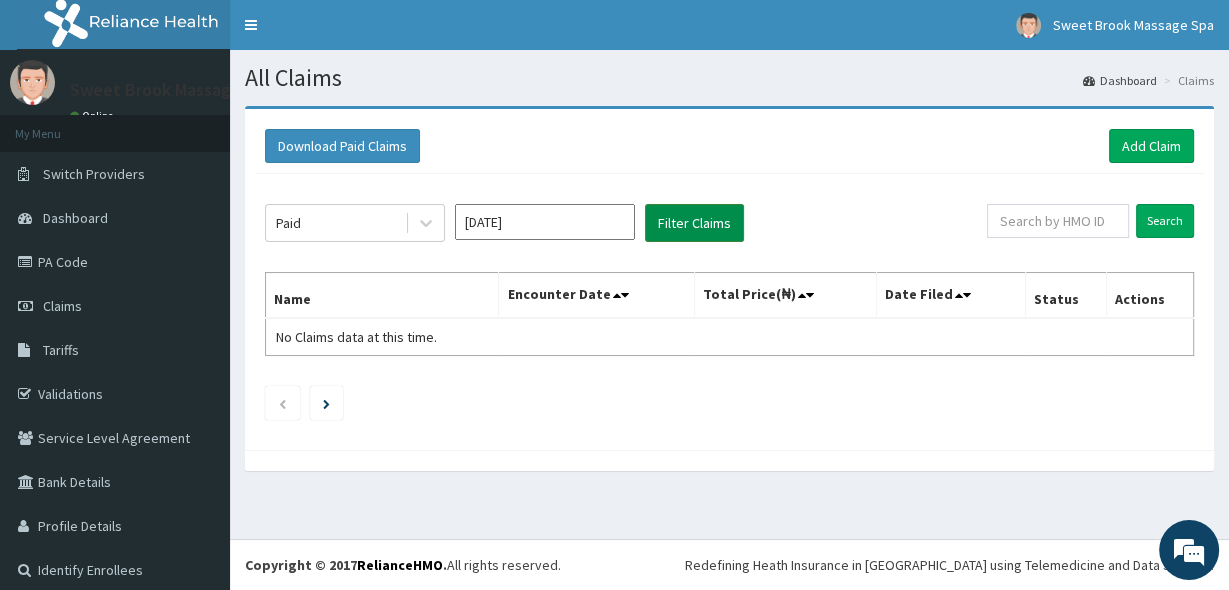 click on "Filter Claims" at bounding box center [694, 223] 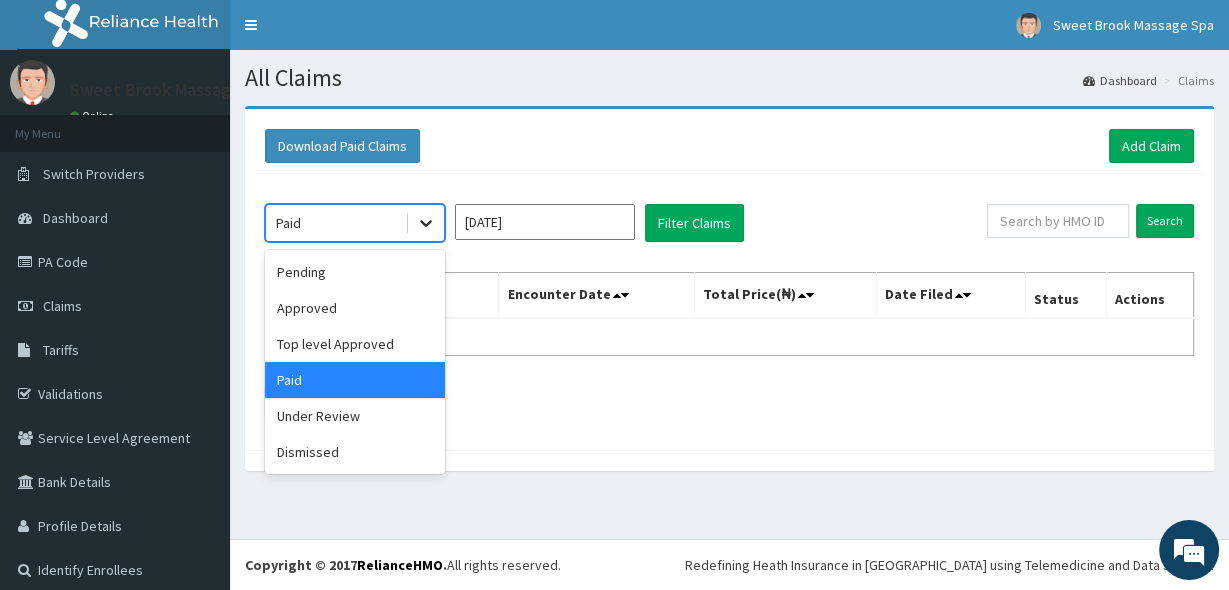 click 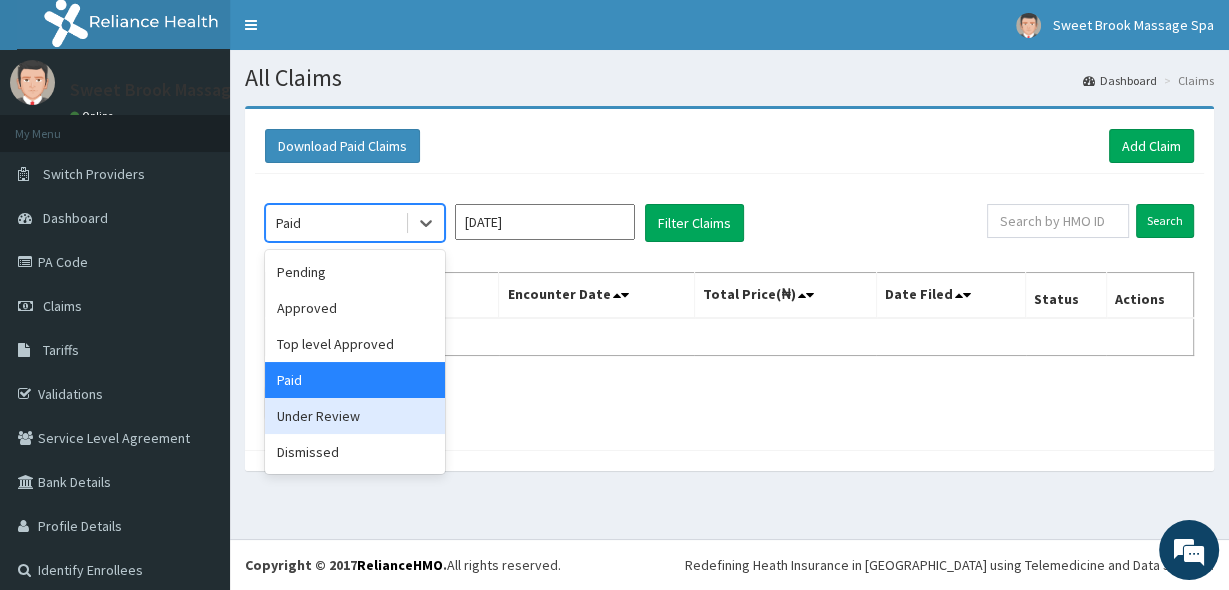 click on "Under Review" at bounding box center (355, 416) 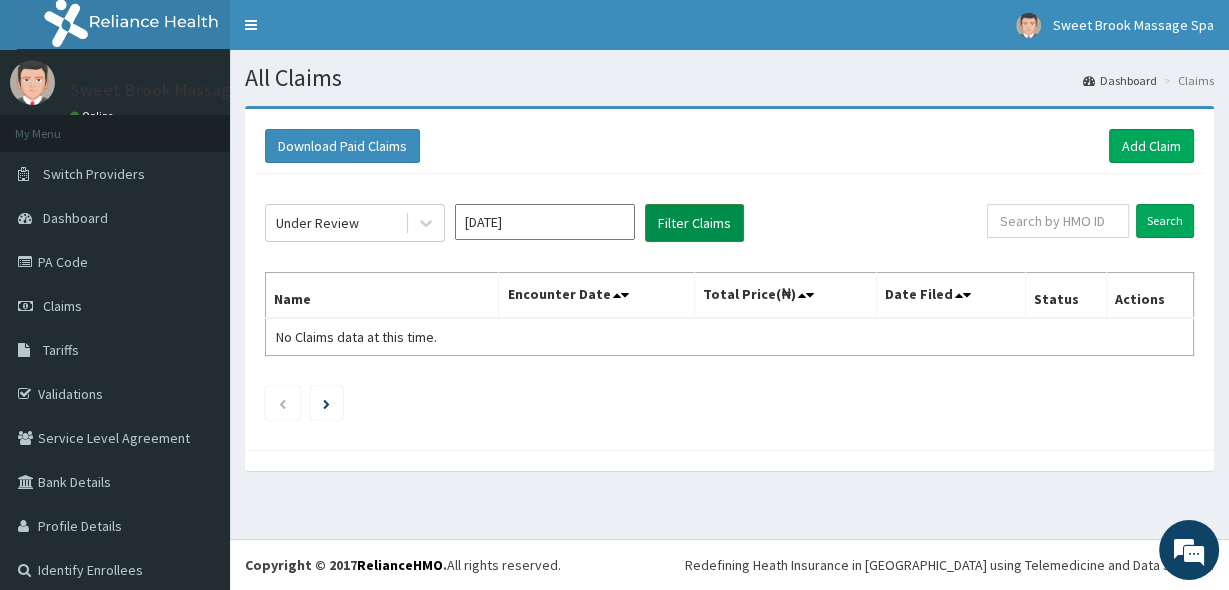 click on "Filter Claims" at bounding box center [694, 223] 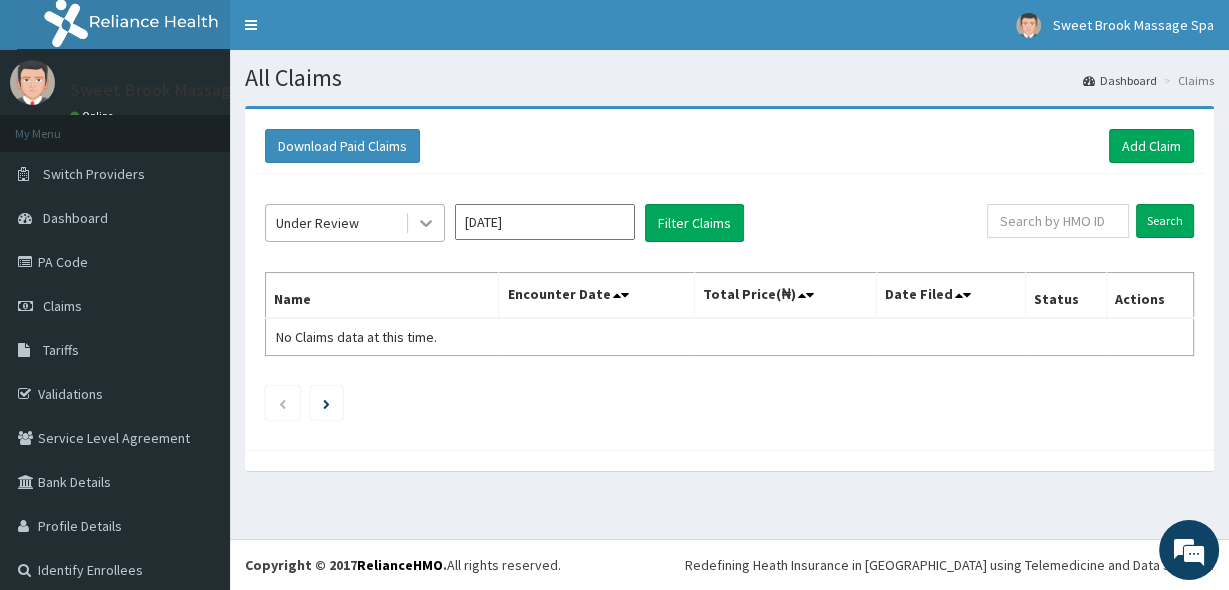 click 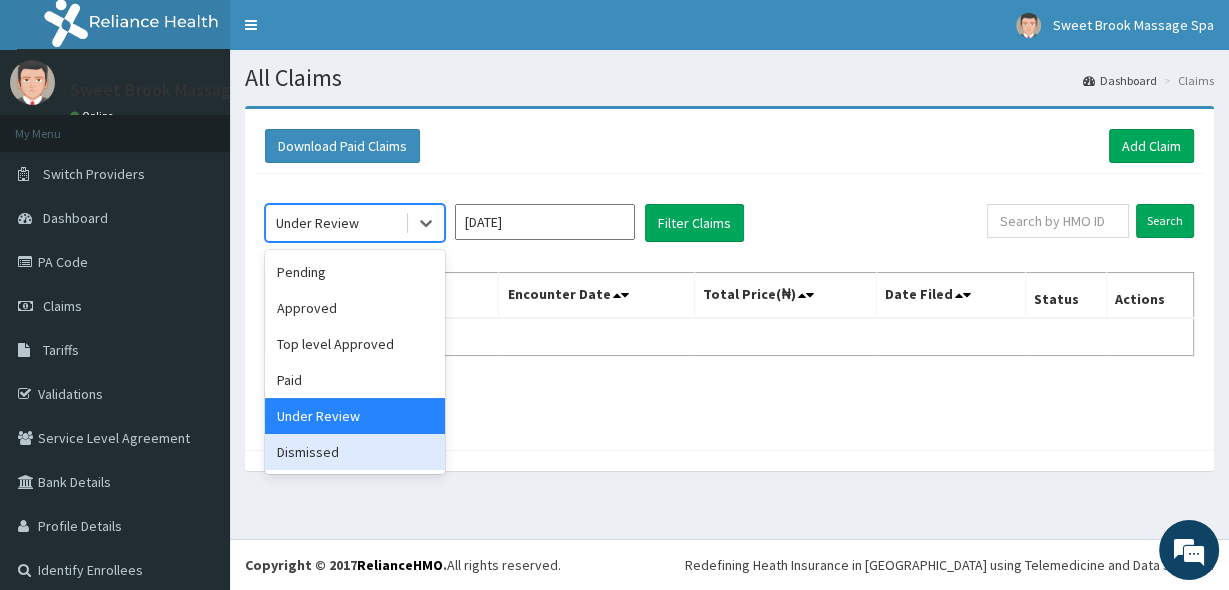 click on "Dismissed" at bounding box center (355, 452) 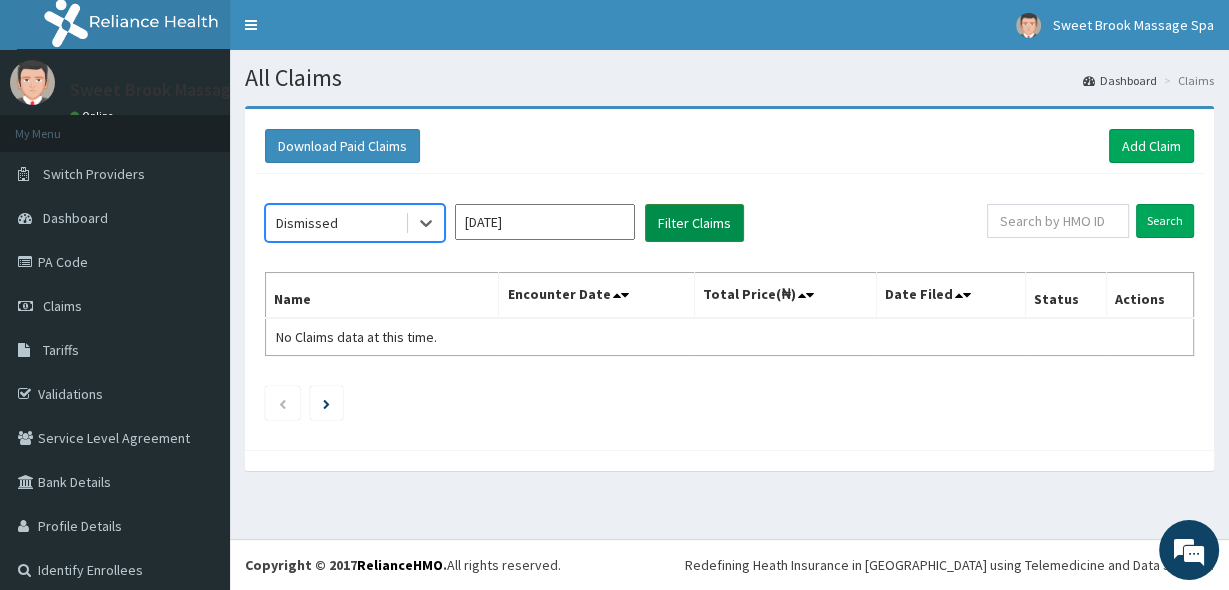 click on "Filter Claims" at bounding box center (694, 223) 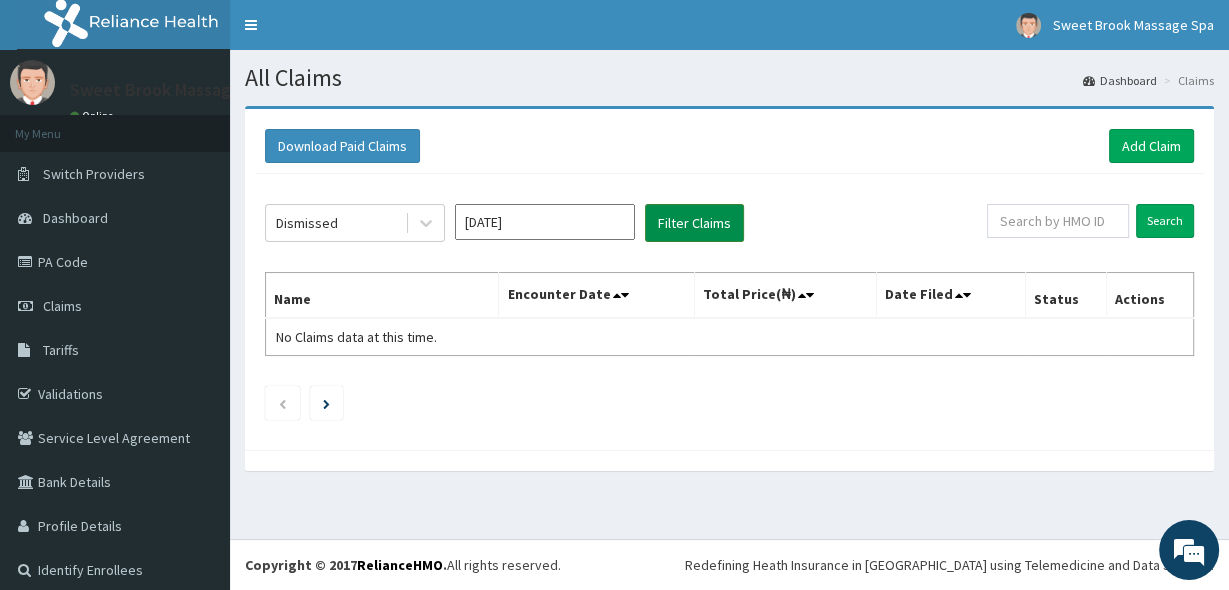 click on "Filter Claims" at bounding box center [694, 223] 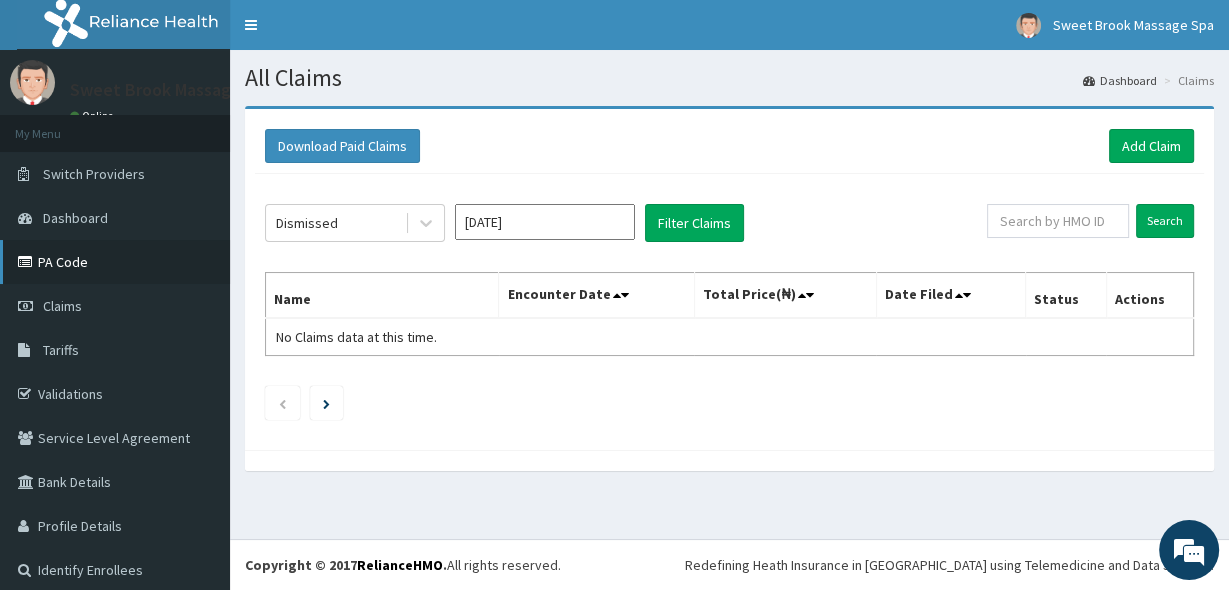 click on "PA Code" at bounding box center (115, 262) 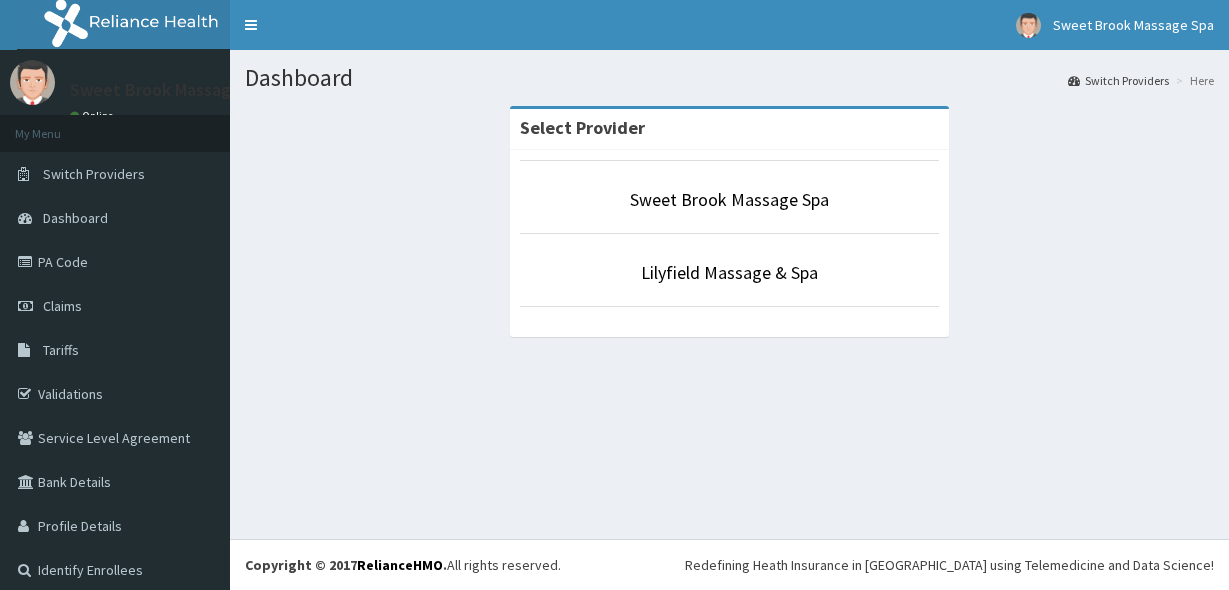 scroll, scrollTop: 0, scrollLeft: 0, axis: both 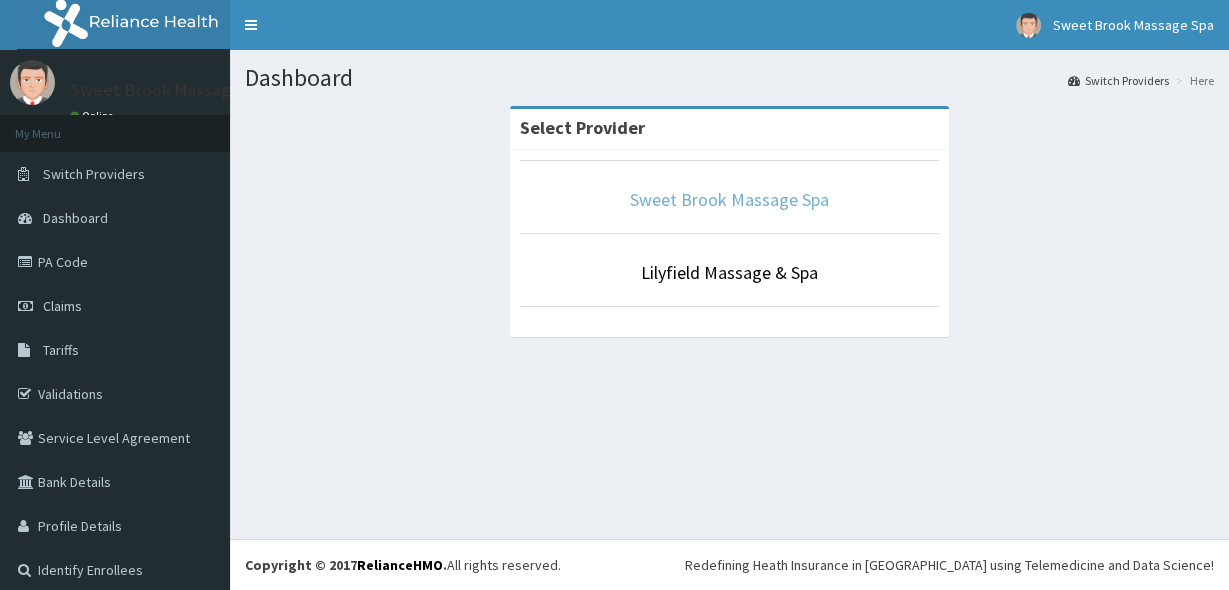 click on "Sweet Brook Massage Spa" at bounding box center [729, 199] 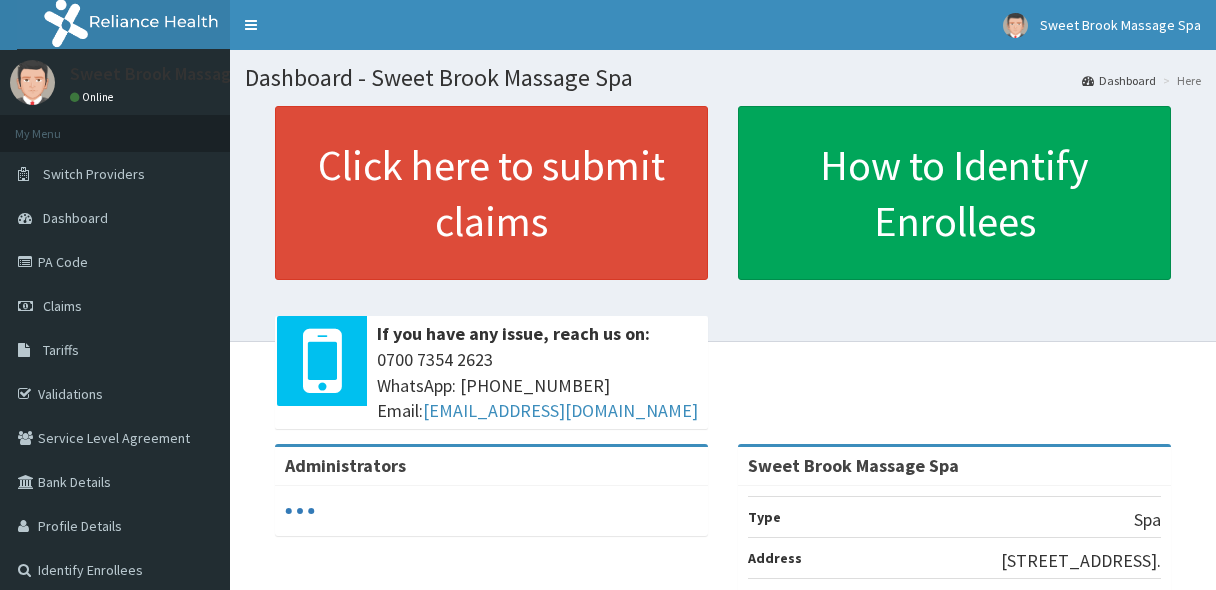 scroll, scrollTop: 0, scrollLeft: 0, axis: both 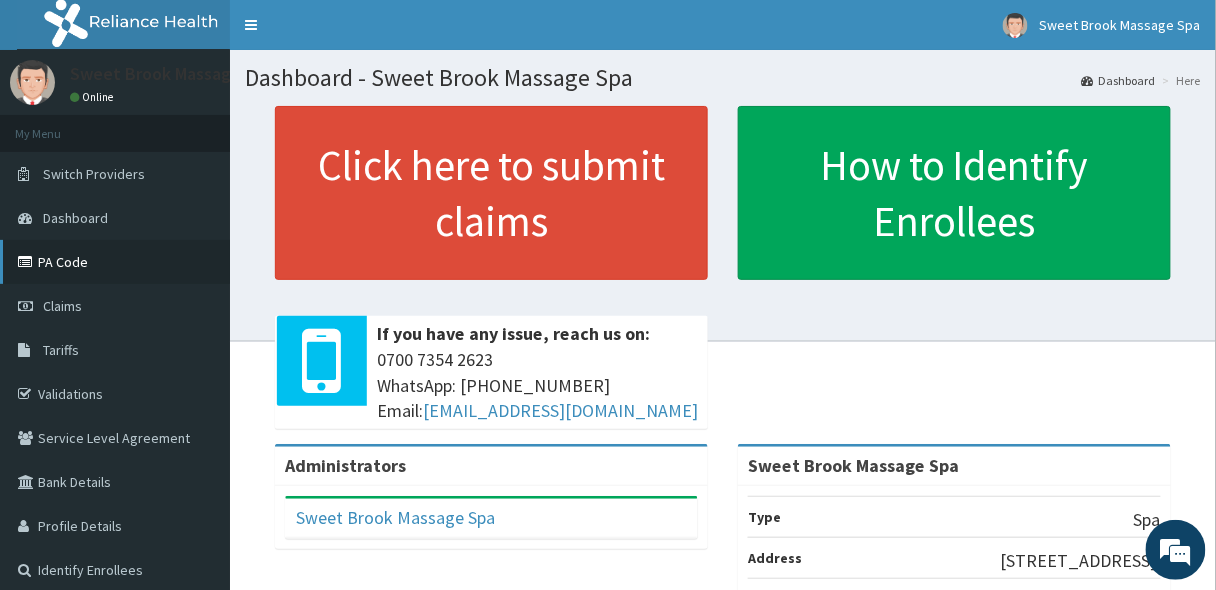 click on "PA Code" at bounding box center [115, 262] 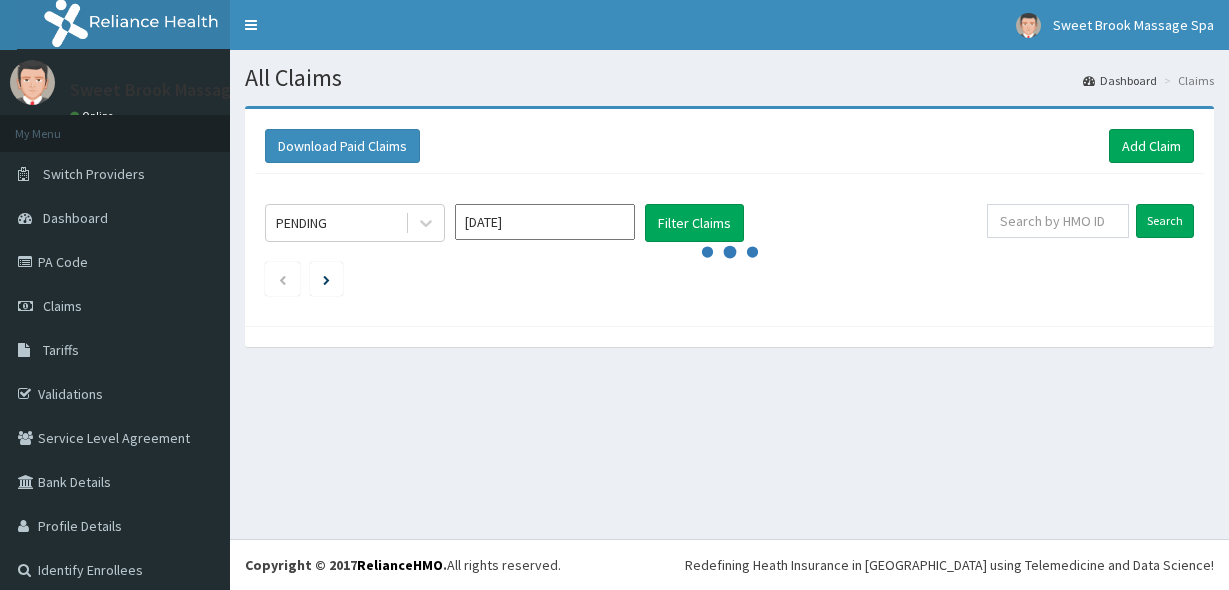 scroll, scrollTop: 0, scrollLeft: 0, axis: both 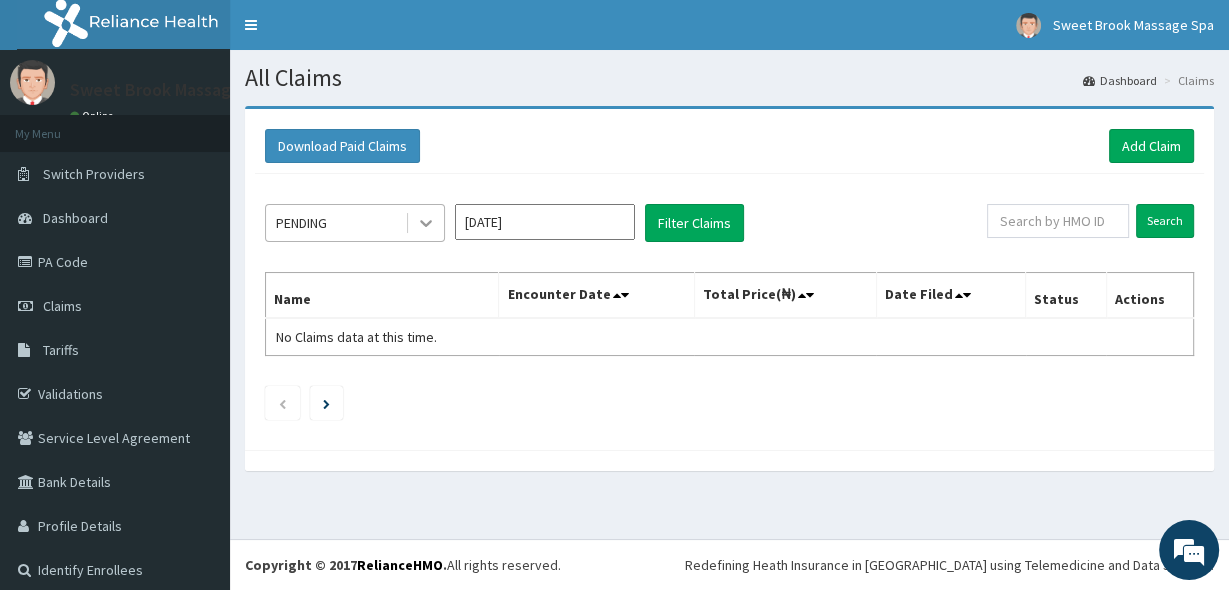 click 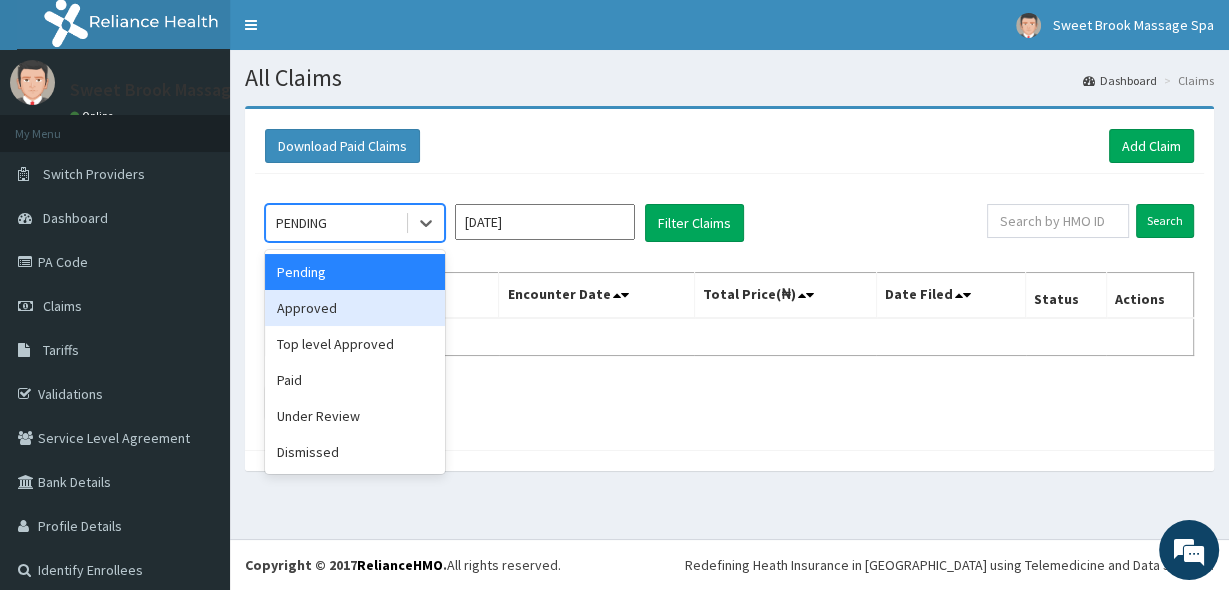 click on "Approved" at bounding box center (355, 308) 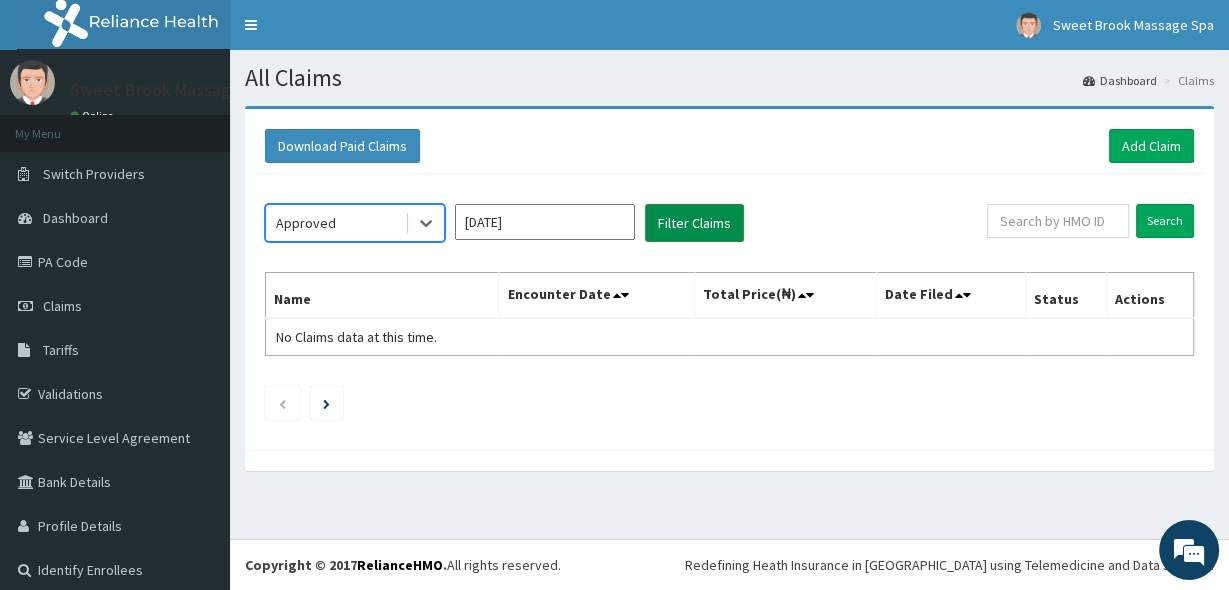 click on "Filter Claims" at bounding box center [694, 223] 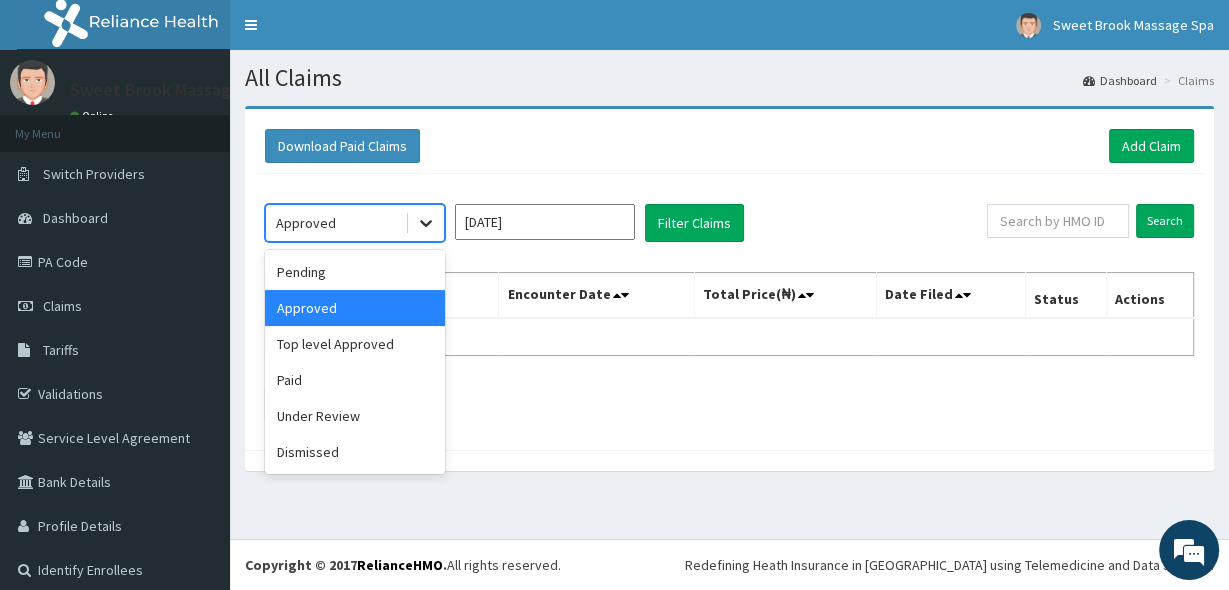 click 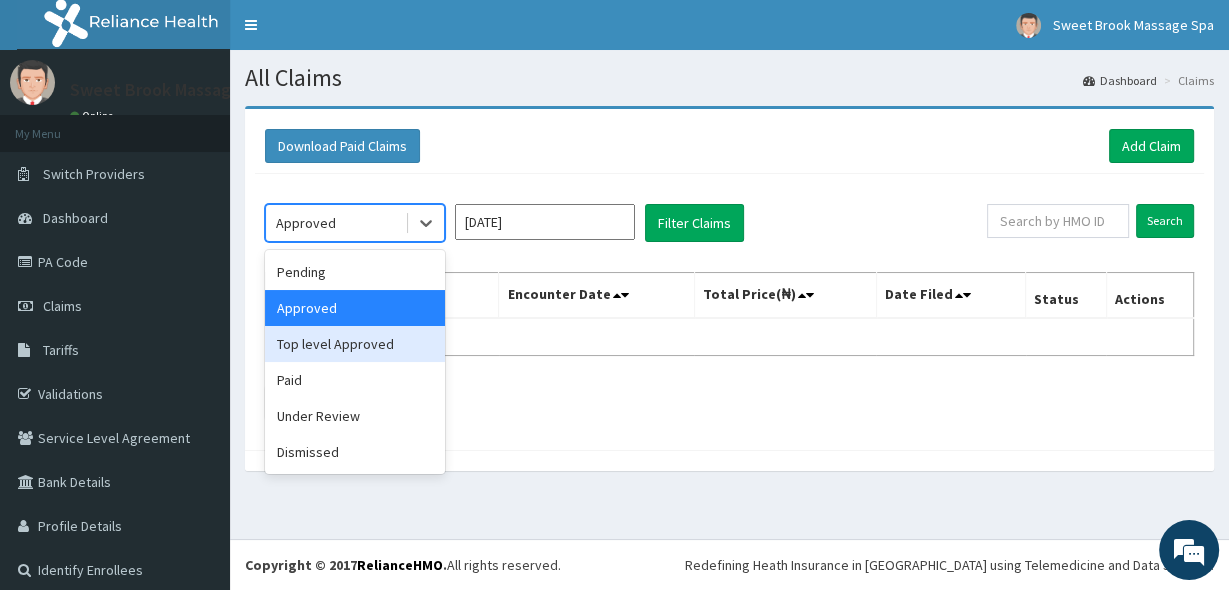 click on "Top level Approved" at bounding box center [355, 344] 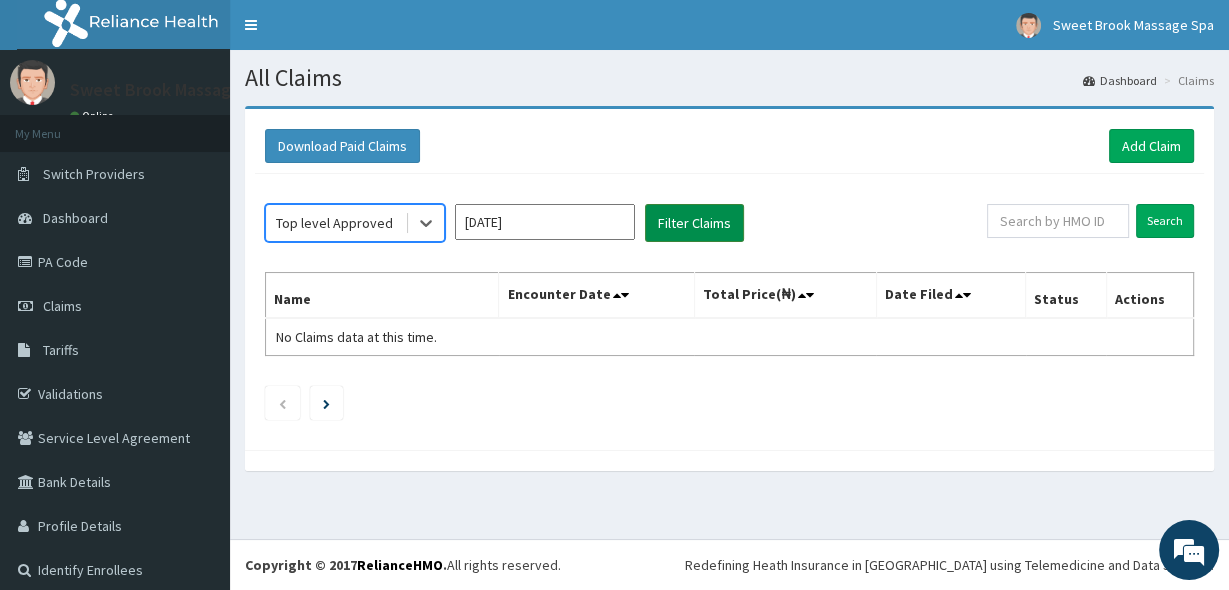click on "Filter Claims" at bounding box center (694, 223) 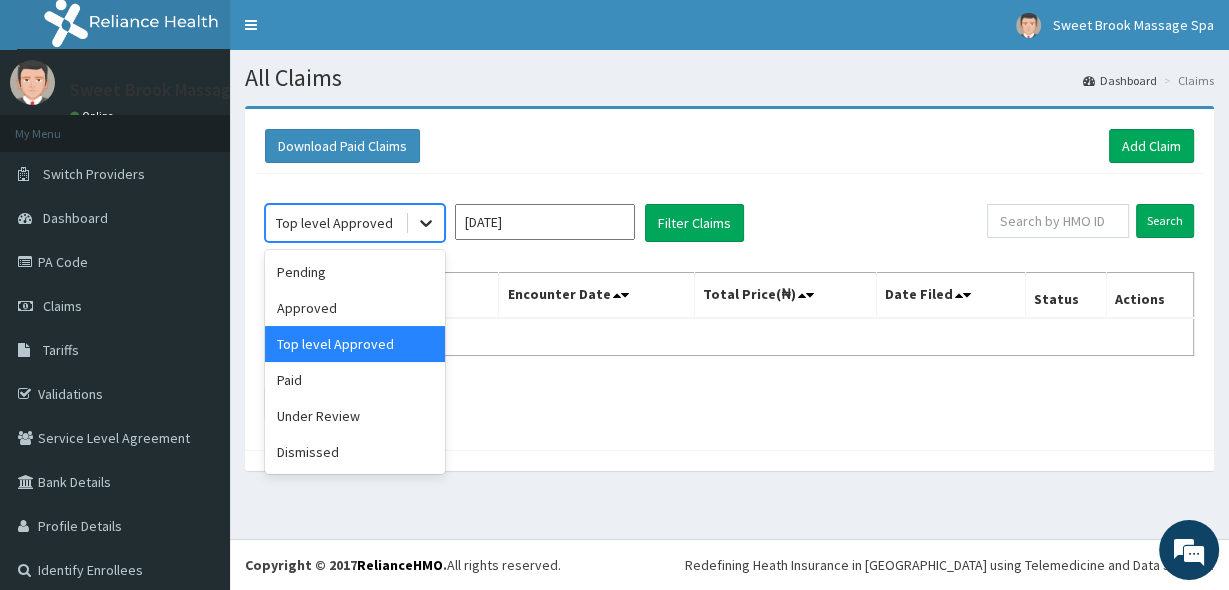 click 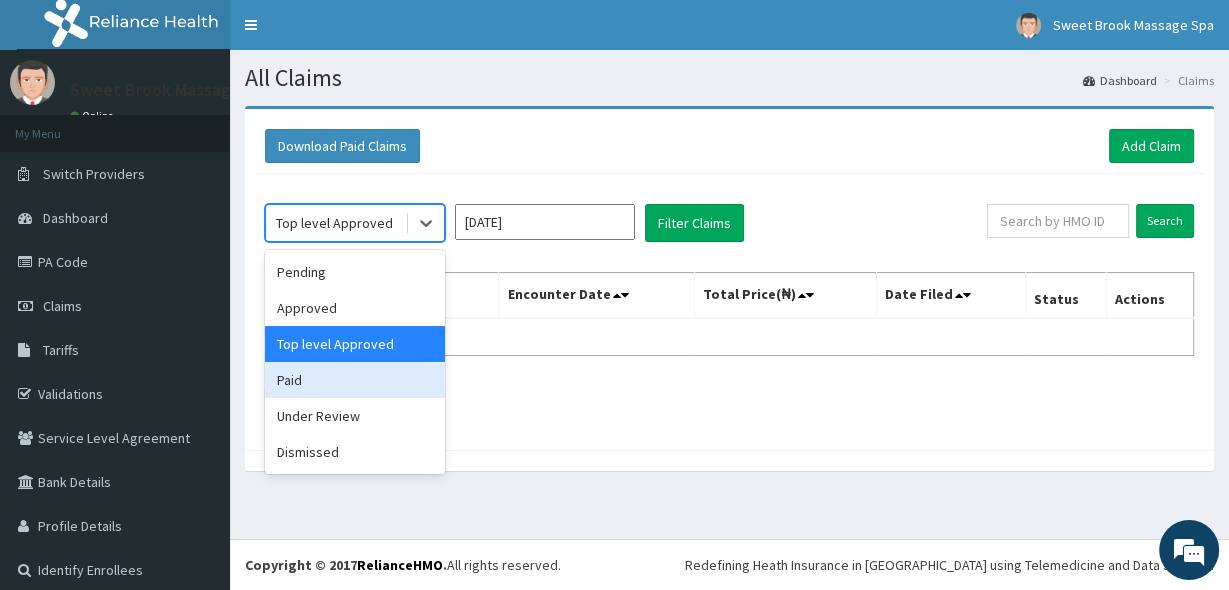 click on "Paid" at bounding box center (355, 380) 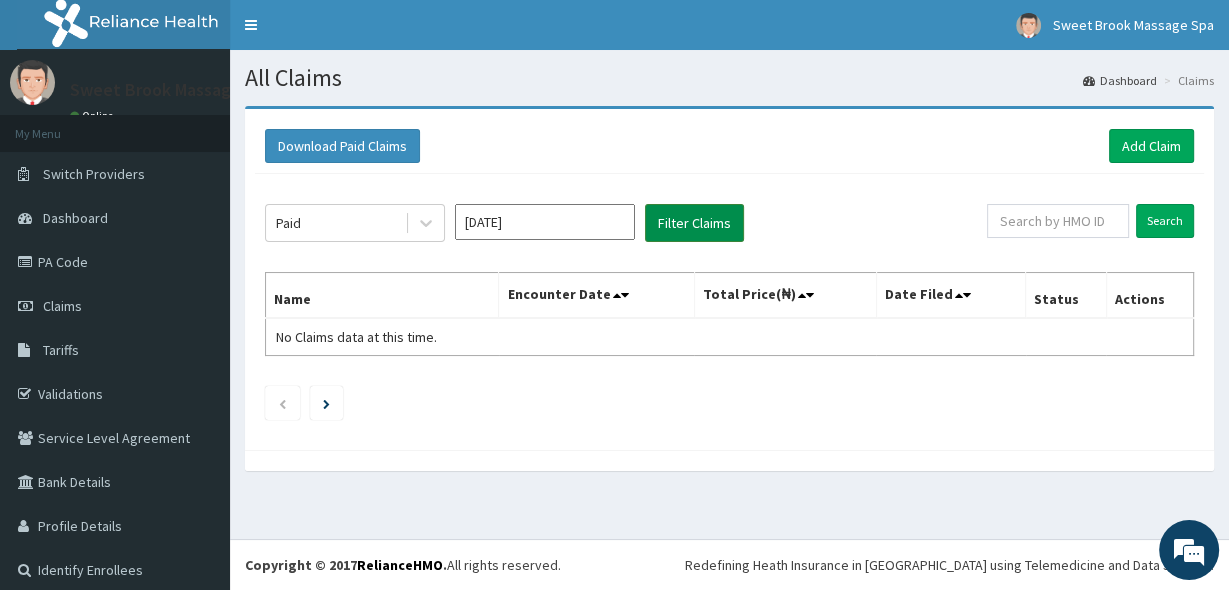 click on "Filter Claims" at bounding box center (694, 223) 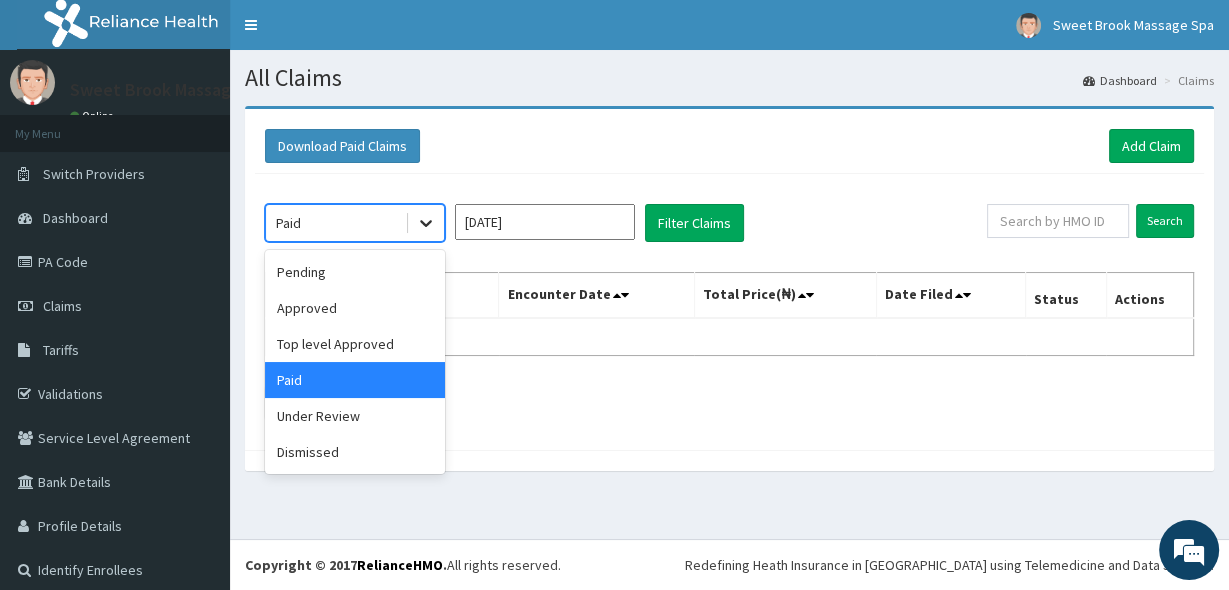 click 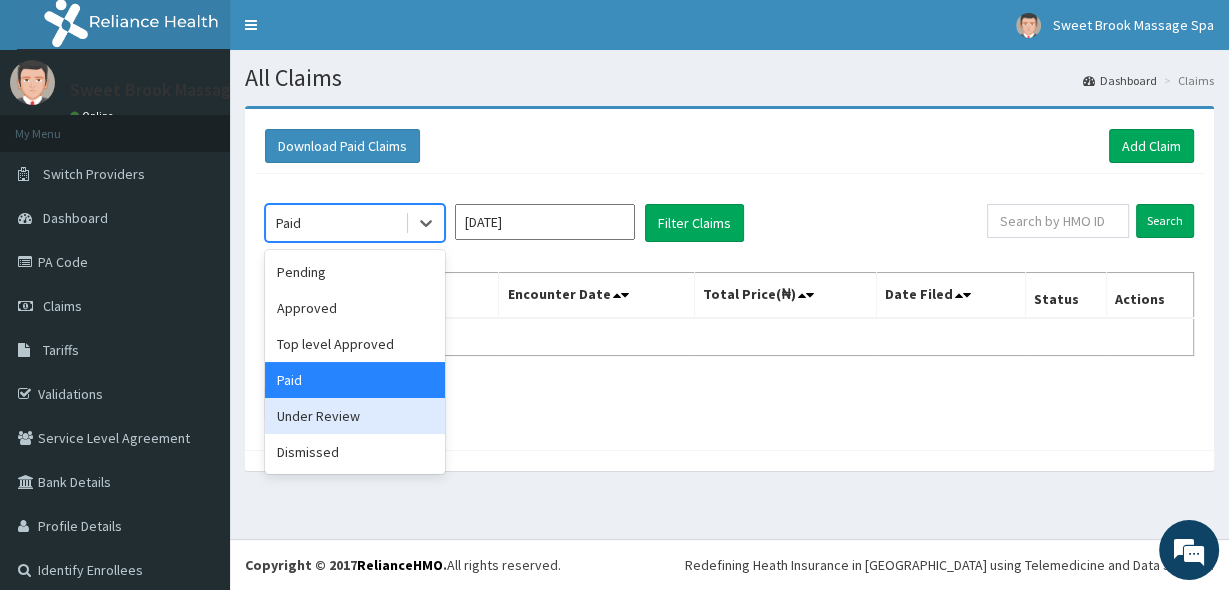 click on "Under Review" at bounding box center (355, 416) 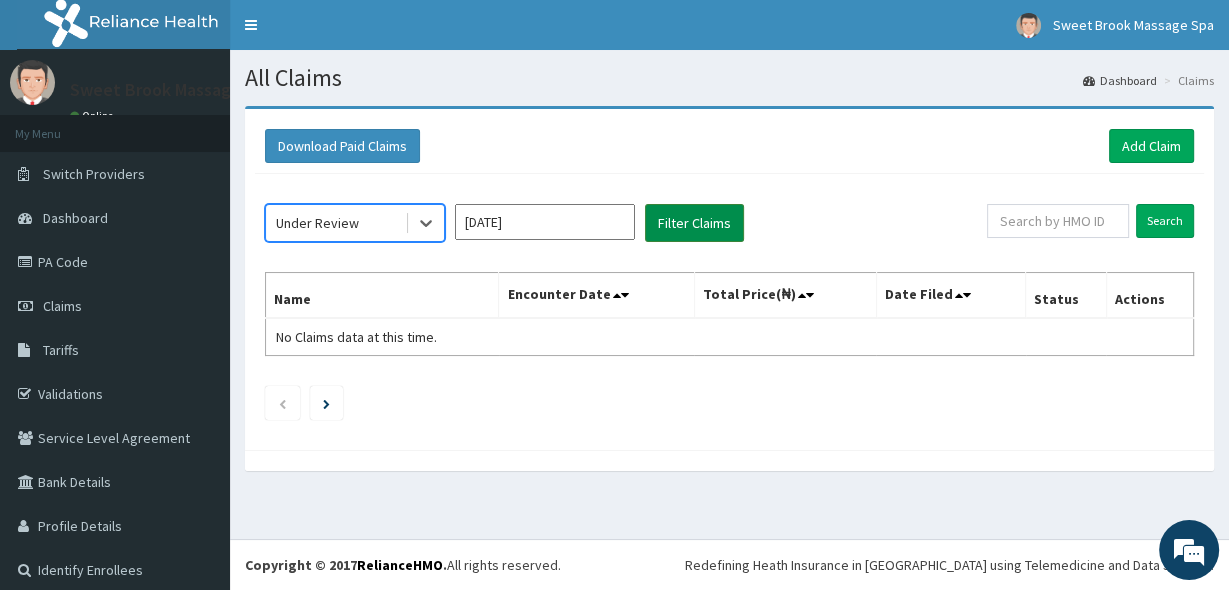 click on "Filter Claims" at bounding box center (694, 223) 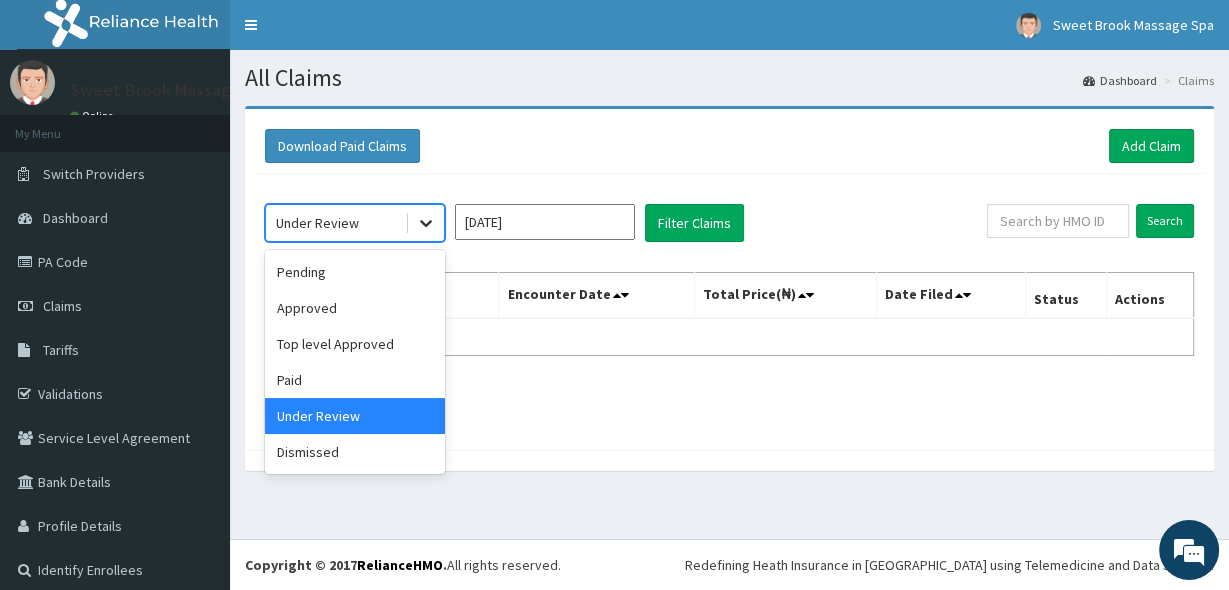 click 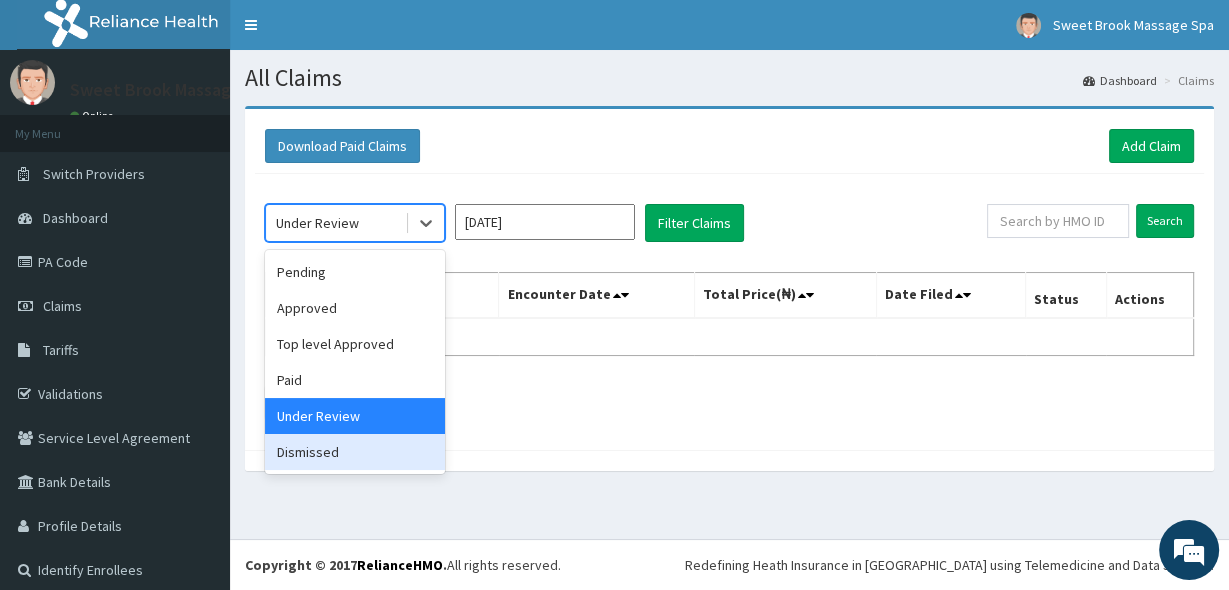 click on "Dismissed" at bounding box center (355, 452) 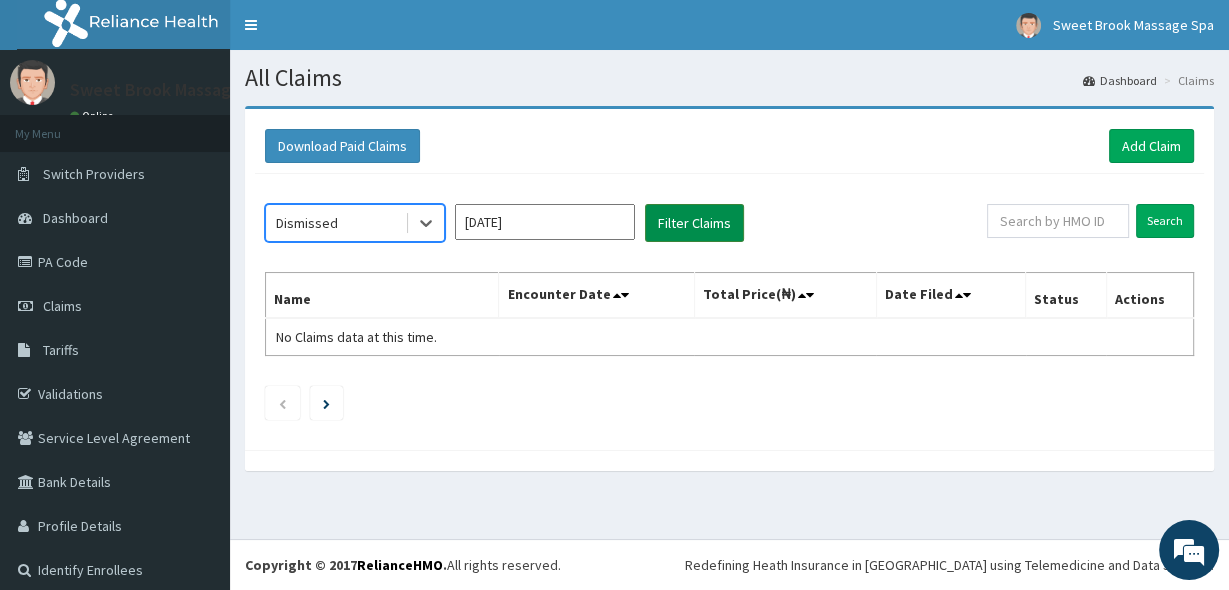 click on "Filter Claims" at bounding box center [694, 223] 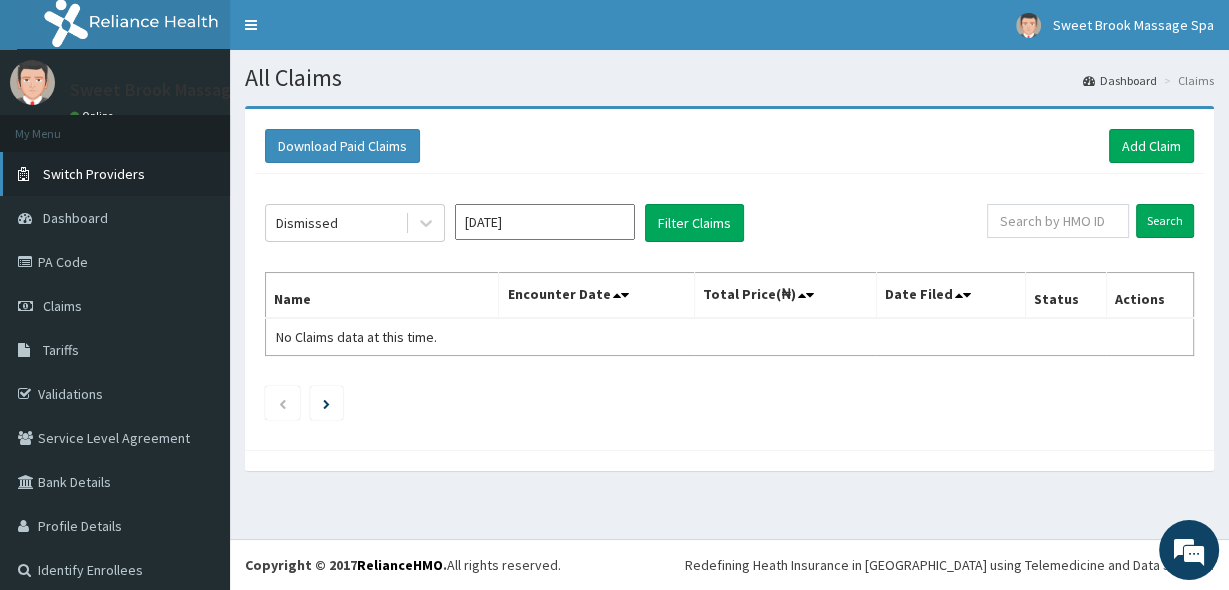 click on "Switch Providers" at bounding box center [94, 174] 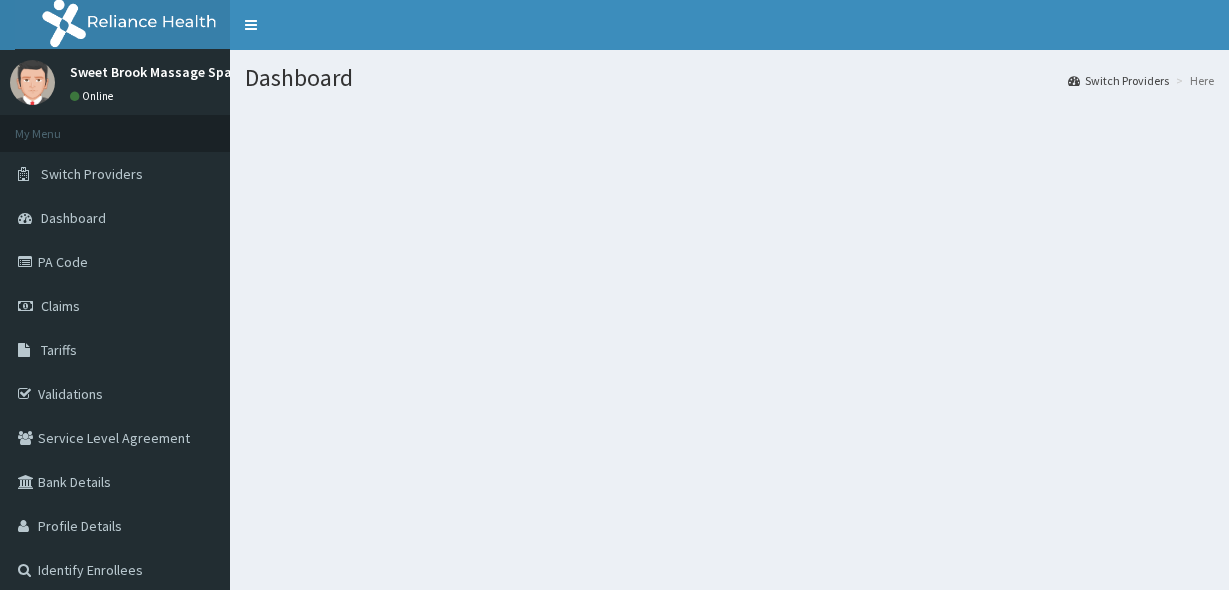 scroll, scrollTop: 0, scrollLeft: 0, axis: both 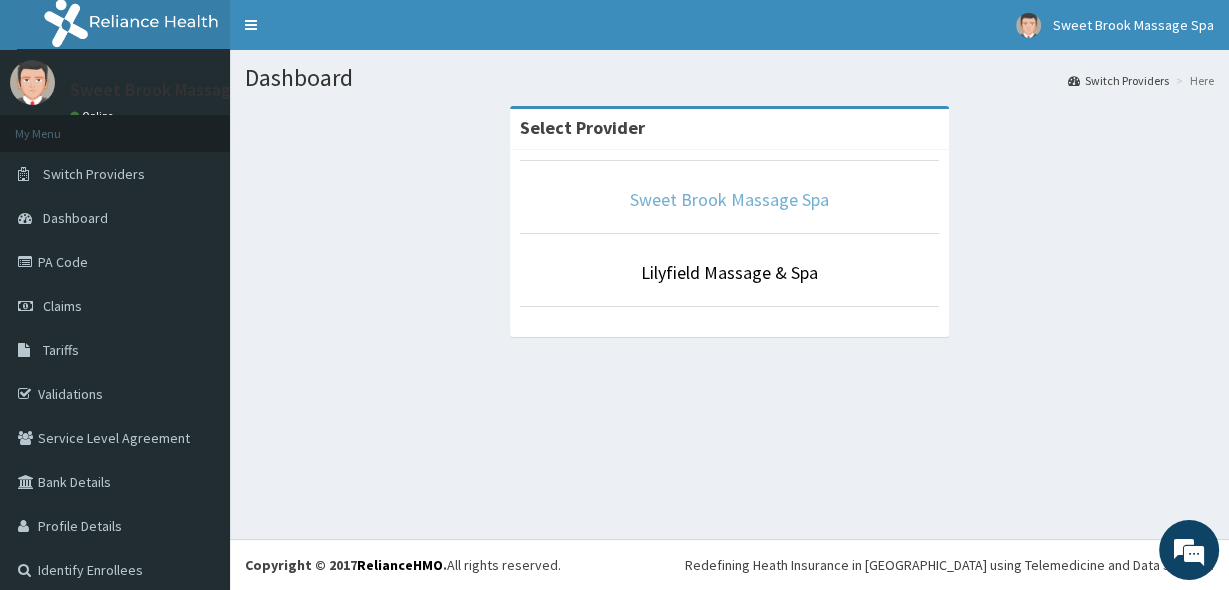 click on "Sweet Brook Massage Spa" at bounding box center (729, 199) 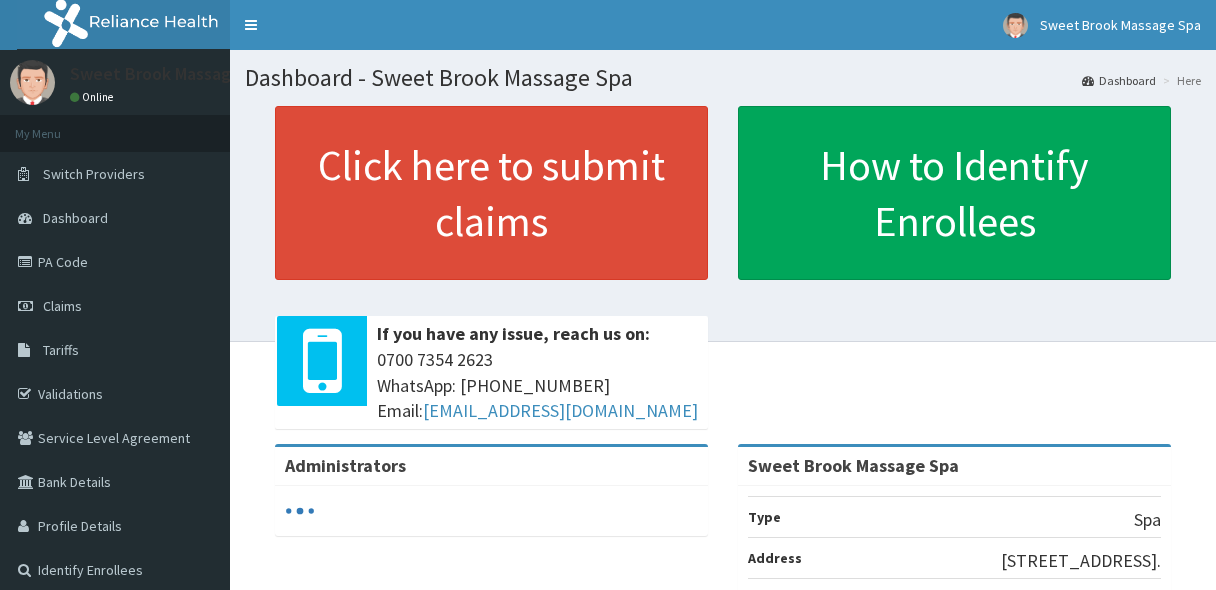 scroll, scrollTop: 0, scrollLeft: 0, axis: both 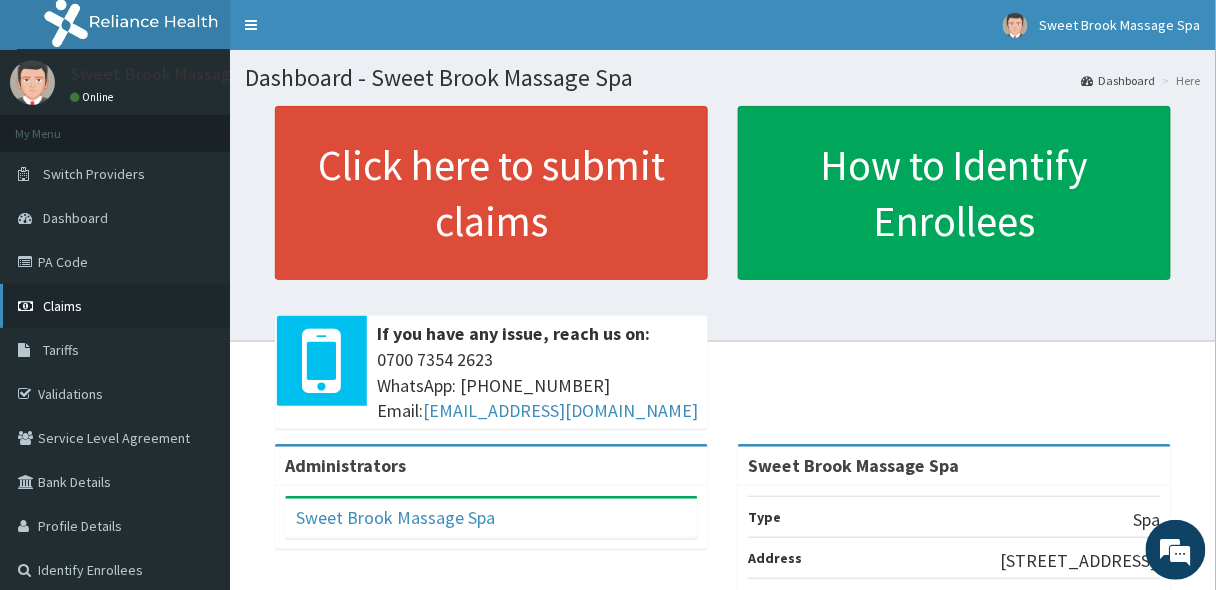 click on "Claims" at bounding box center [115, 306] 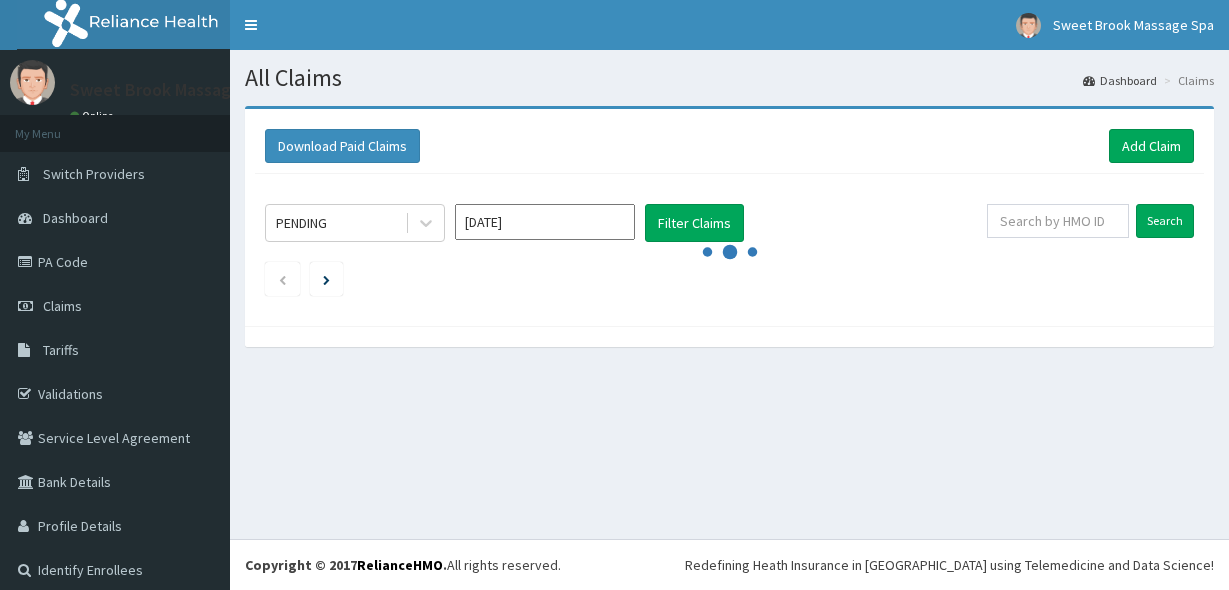 scroll, scrollTop: 0, scrollLeft: 0, axis: both 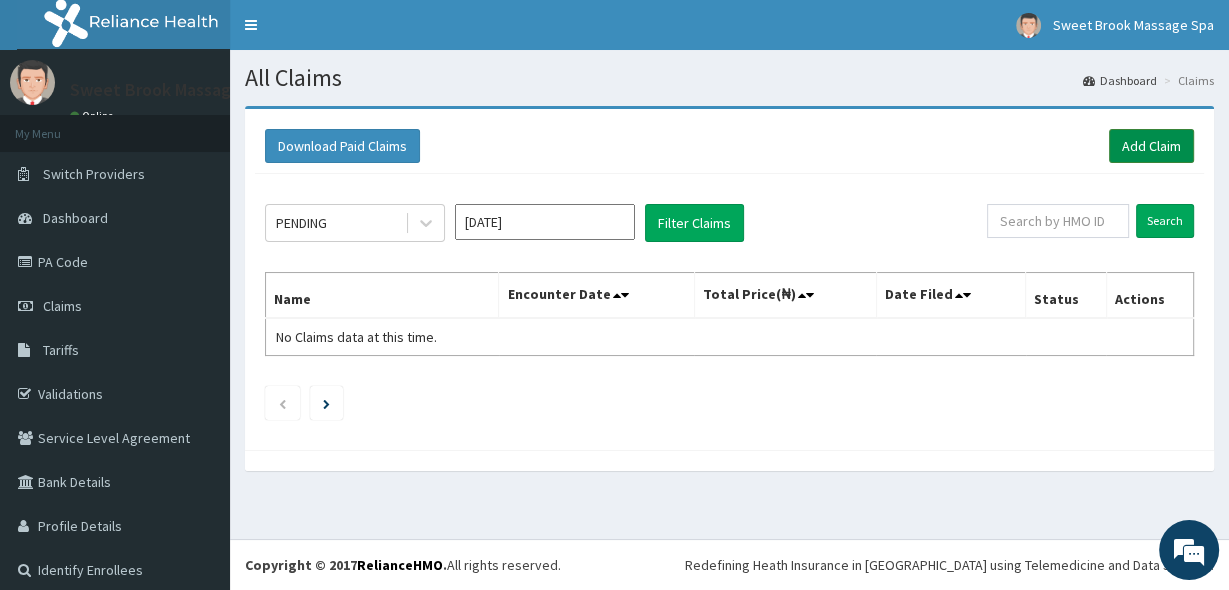 click on "Add Claim" at bounding box center (1151, 146) 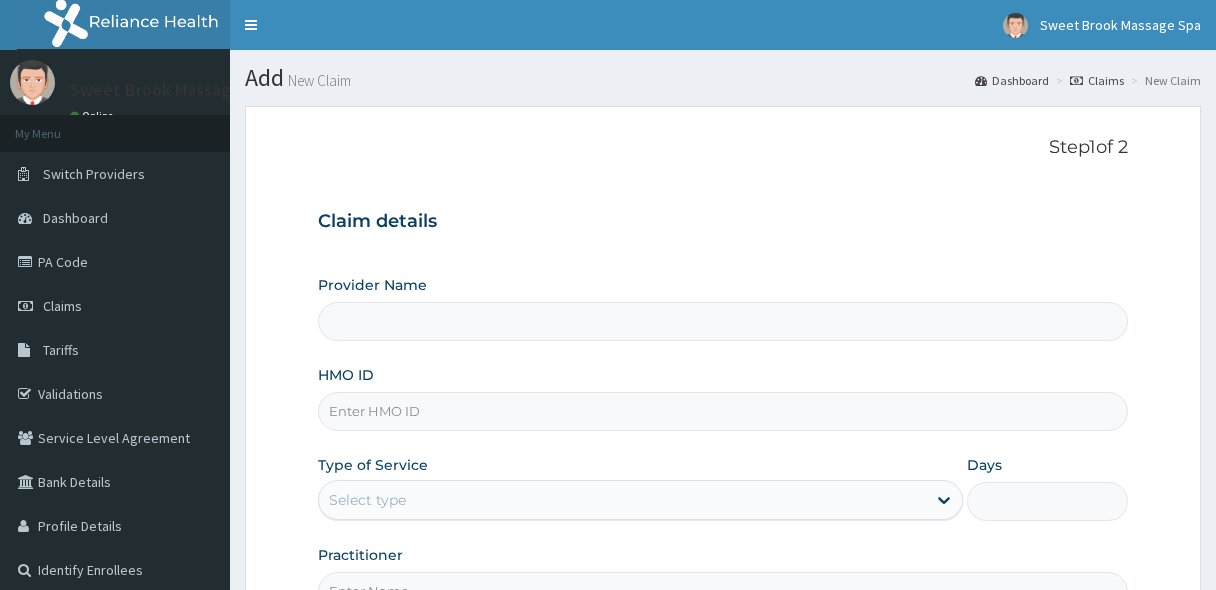 scroll, scrollTop: 0, scrollLeft: 0, axis: both 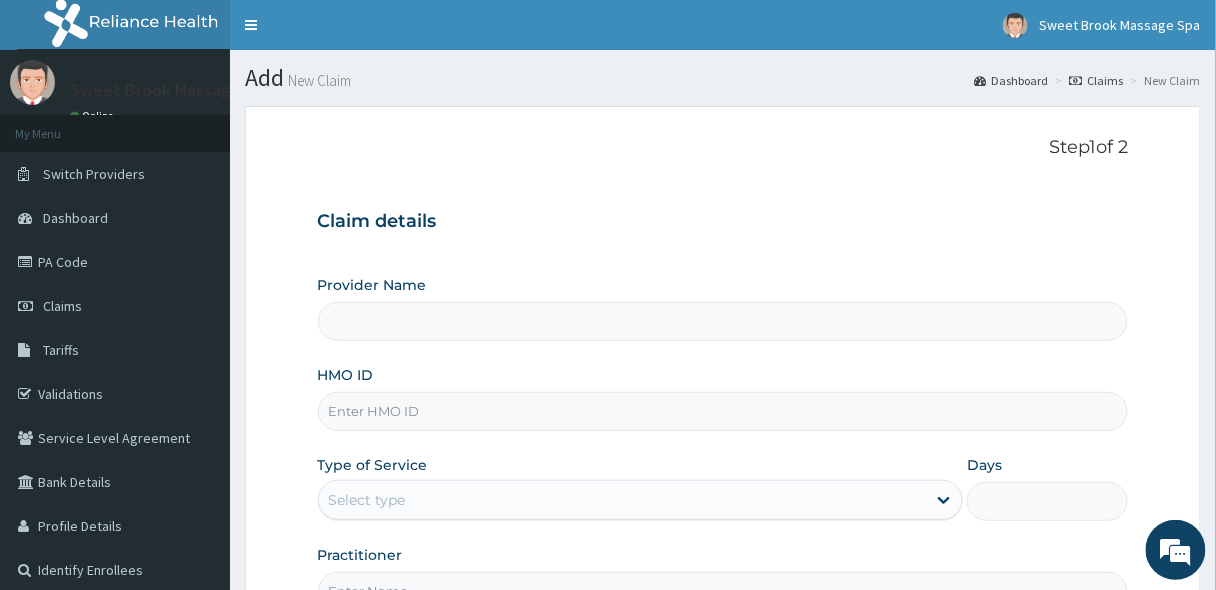 type on "Sweet Brook Massage Spa" 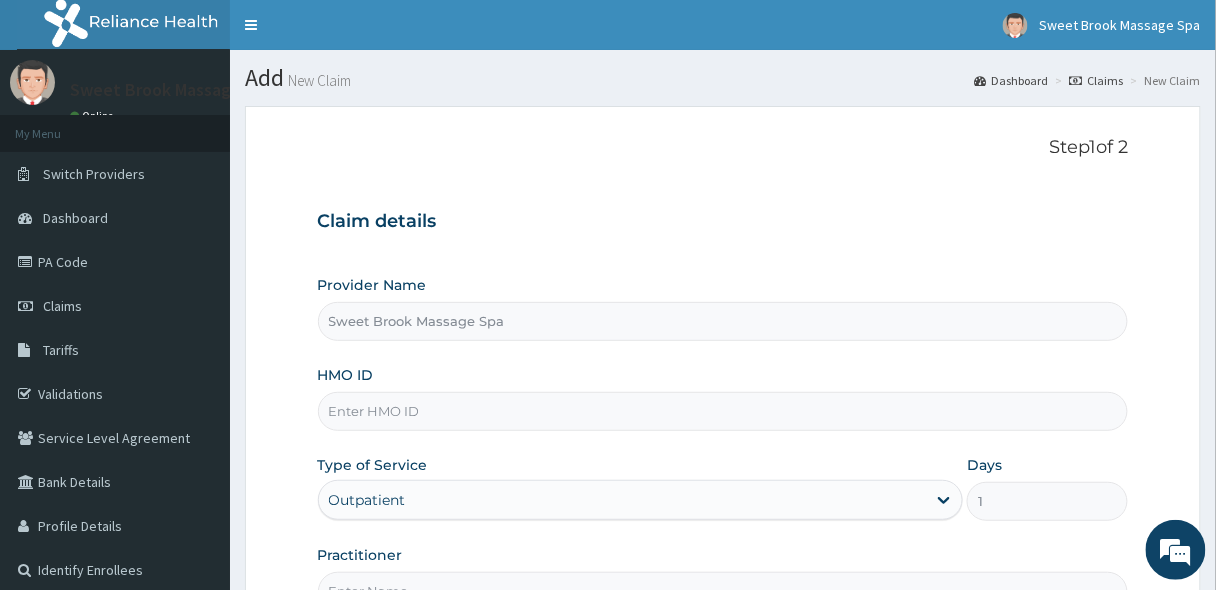 scroll, scrollTop: 0, scrollLeft: 0, axis: both 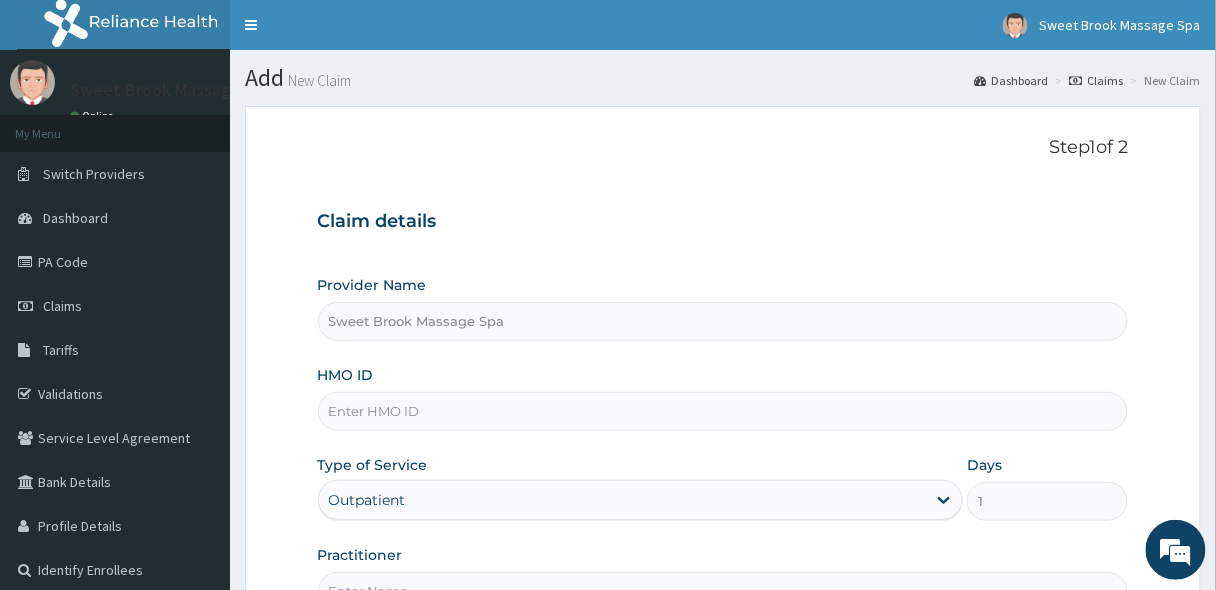 click on "HMO ID" at bounding box center [723, 411] 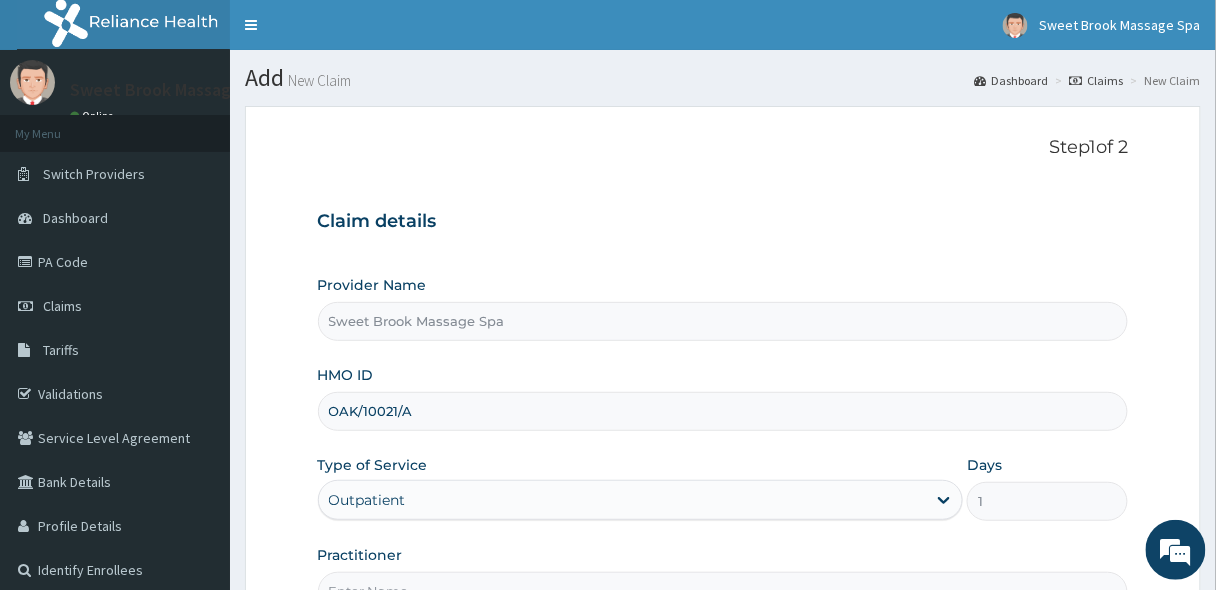 scroll, scrollTop: 227, scrollLeft: 0, axis: vertical 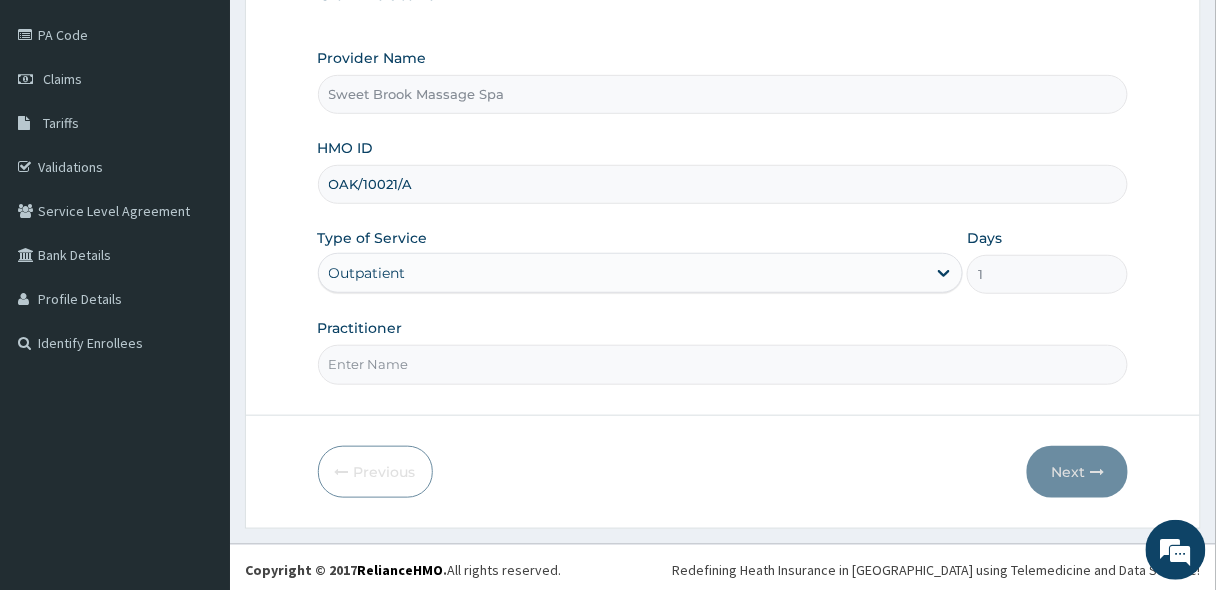 type on "OAK/10021/A" 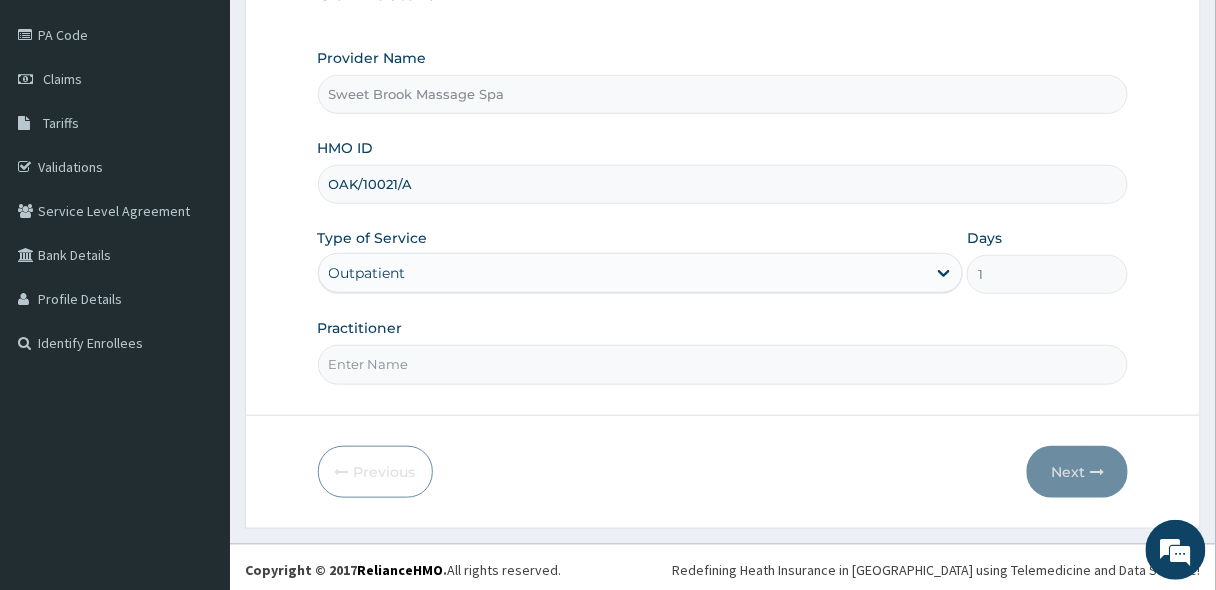 click on "Practitioner" at bounding box center [723, 364] 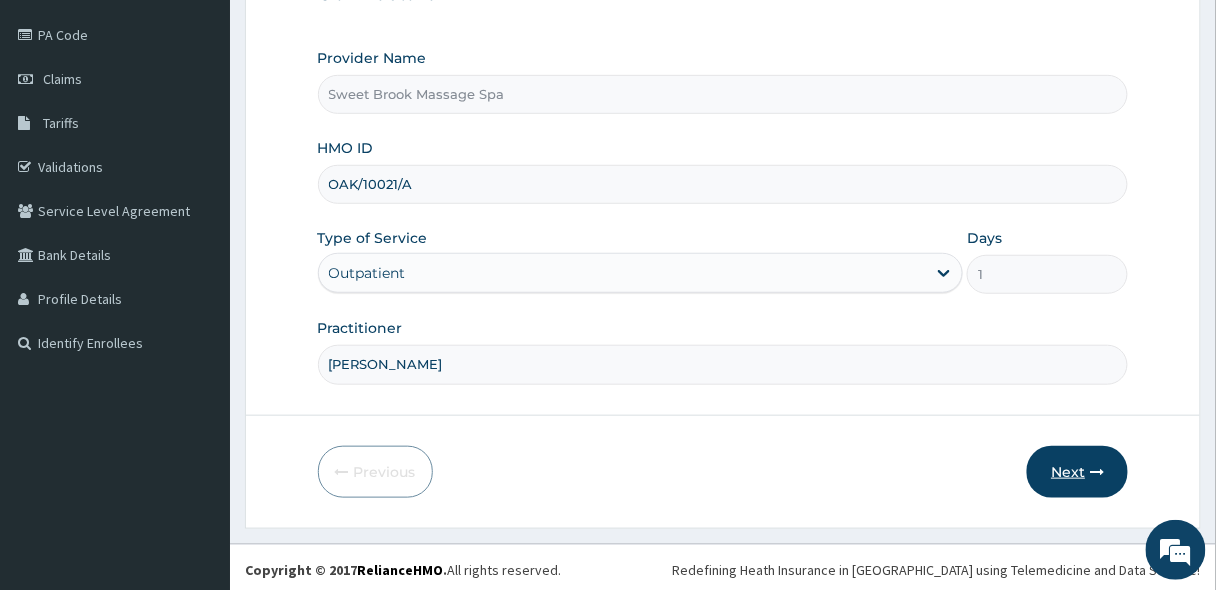 type on "Debby" 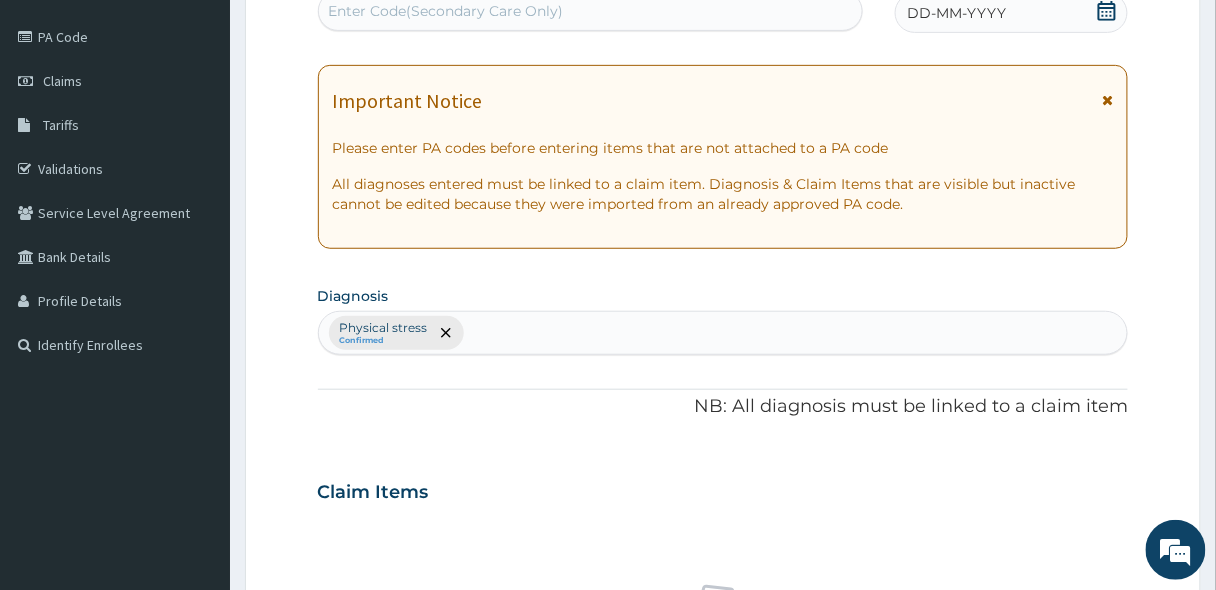 scroll, scrollTop: 0, scrollLeft: 0, axis: both 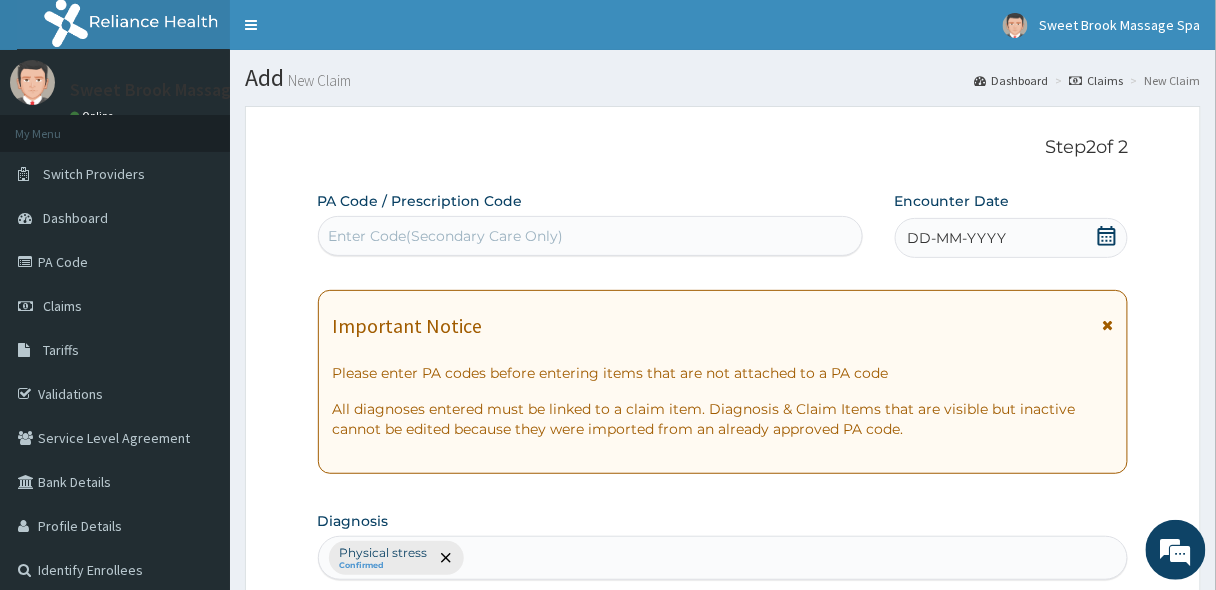 click on "Enter Code(Secondary Care Only)" at bounding box center [590, 236] 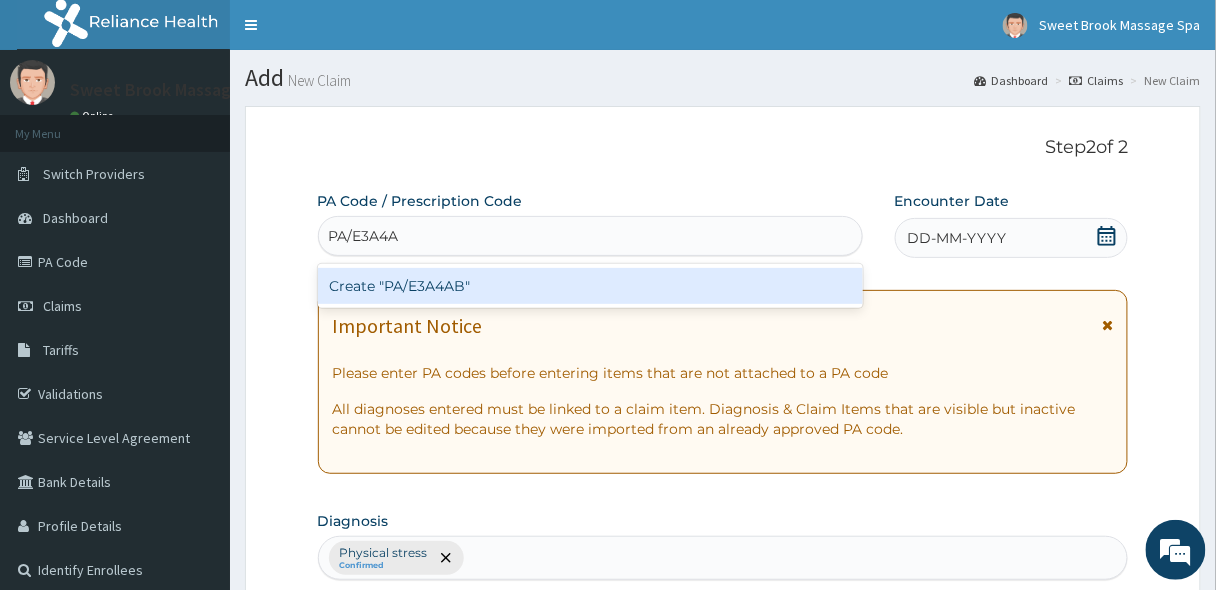type on "PA/E3A4AB" 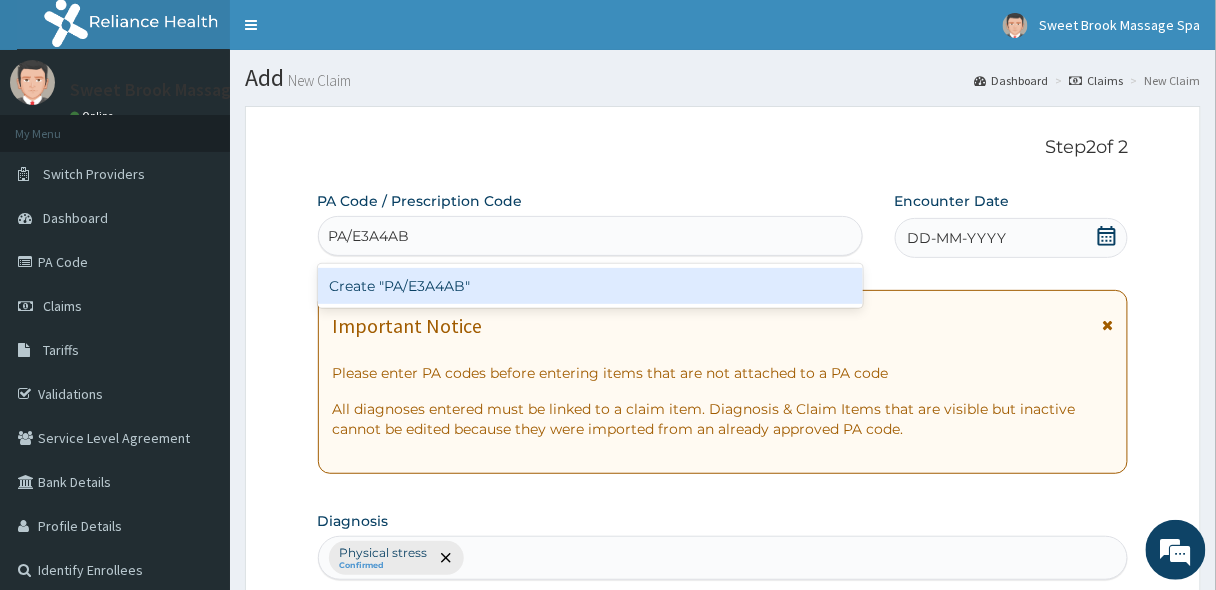click on "Create "PA/E3A4AB"" at bounding box center (590, 286) 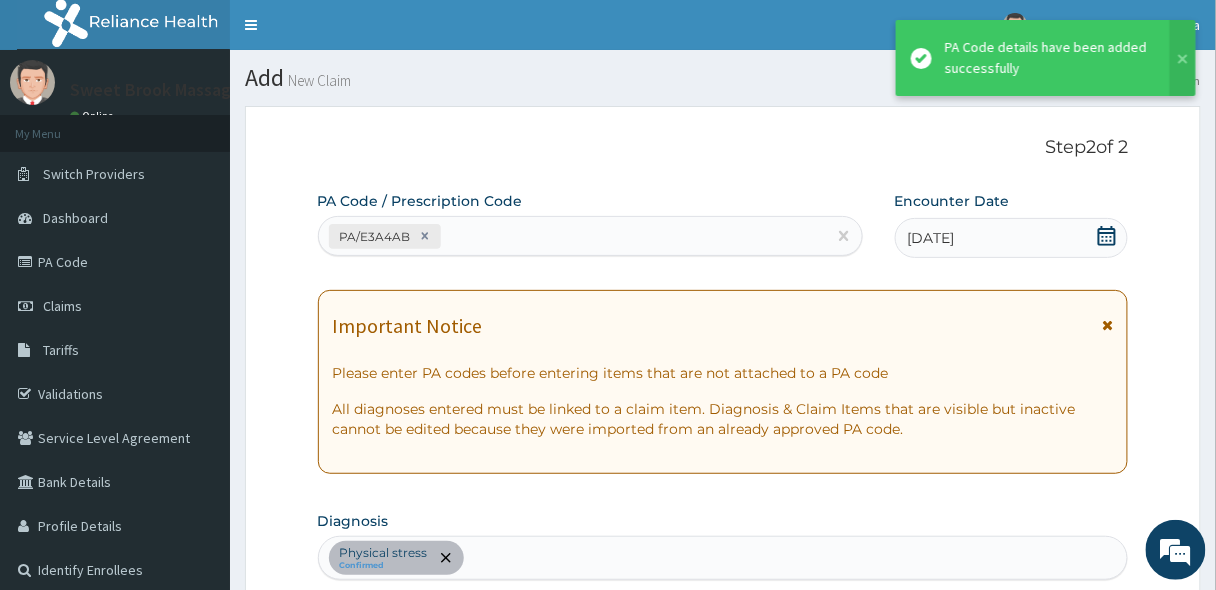 scroll, scrollTop: 19, scrollLeft: 0, axis: vertical 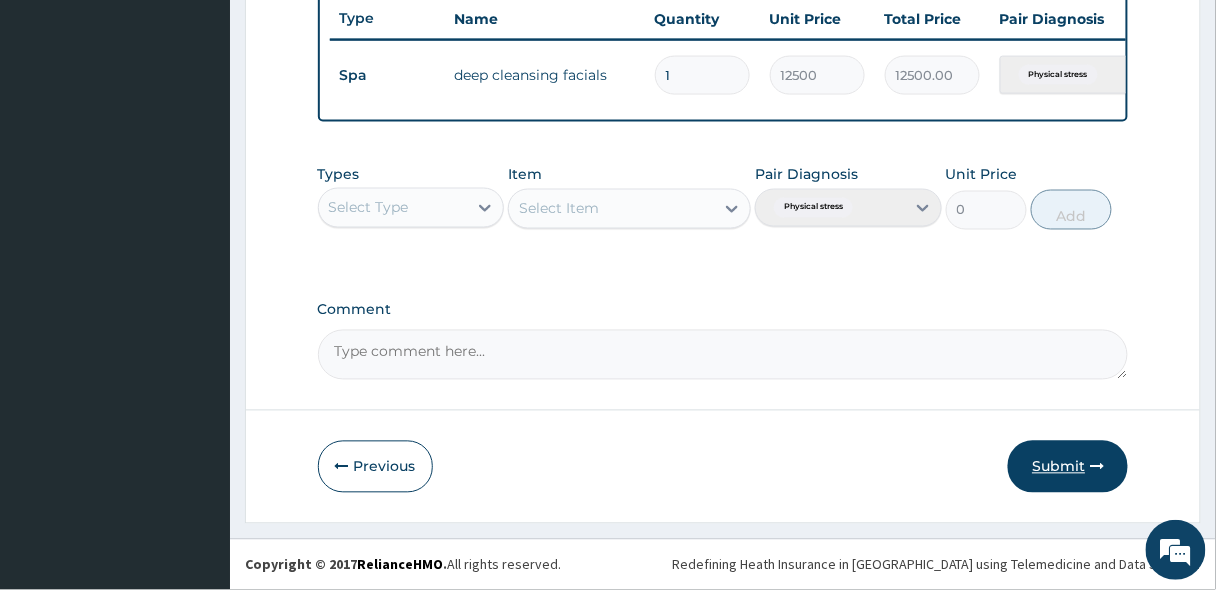 click on "Submit" at bounding box center (1068, 467) 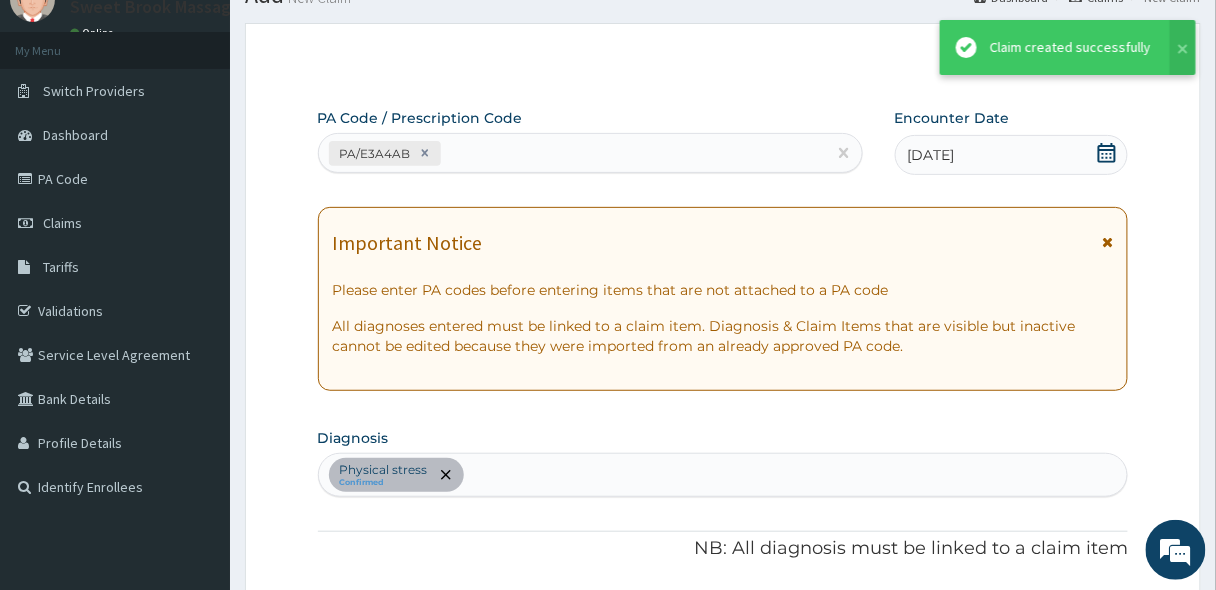 scroll, scrollTop: 766, scrollLeft: 0, axis: vertical 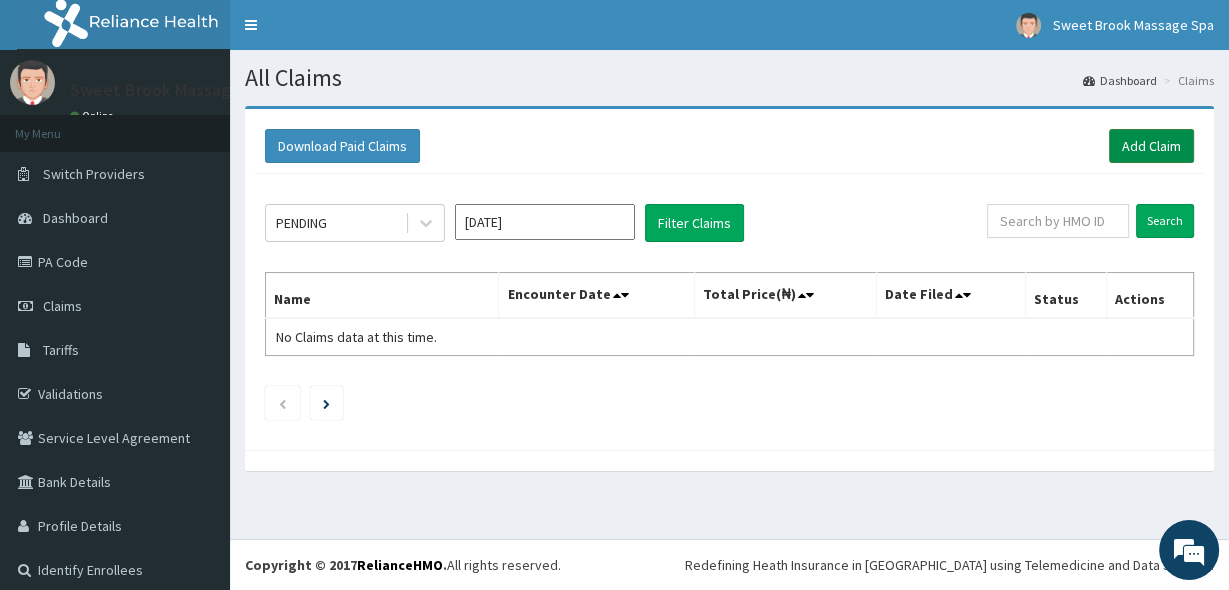 click on "Add Claim" at bounding box center [1151, 146] 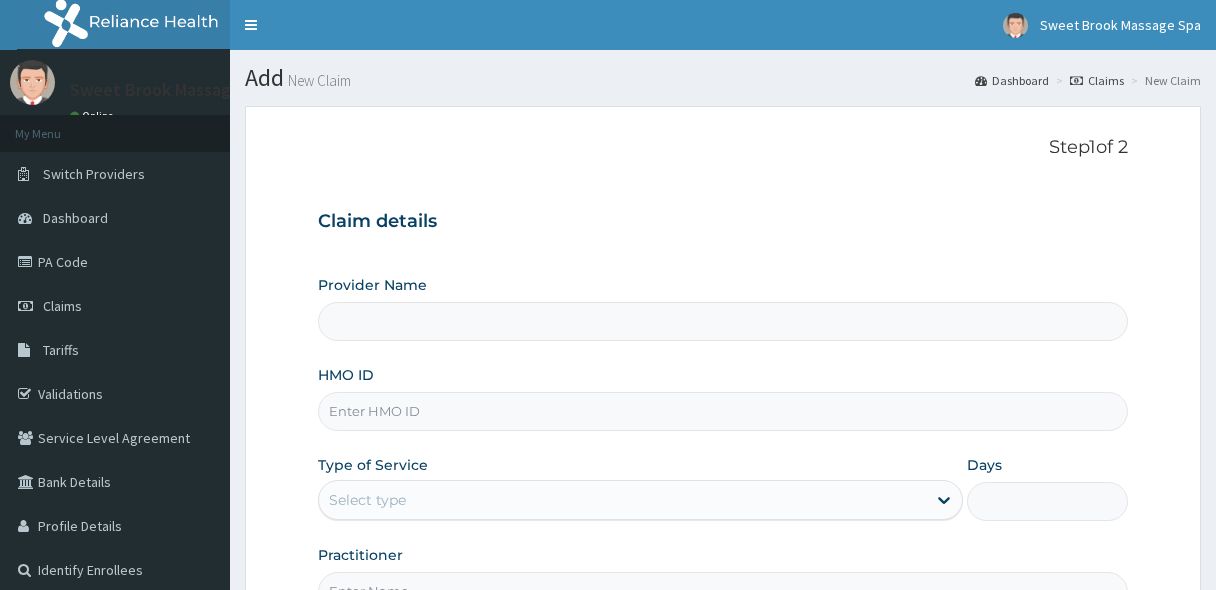 scroll, scrollTop: 0, scrollLeft: 0, axis: both 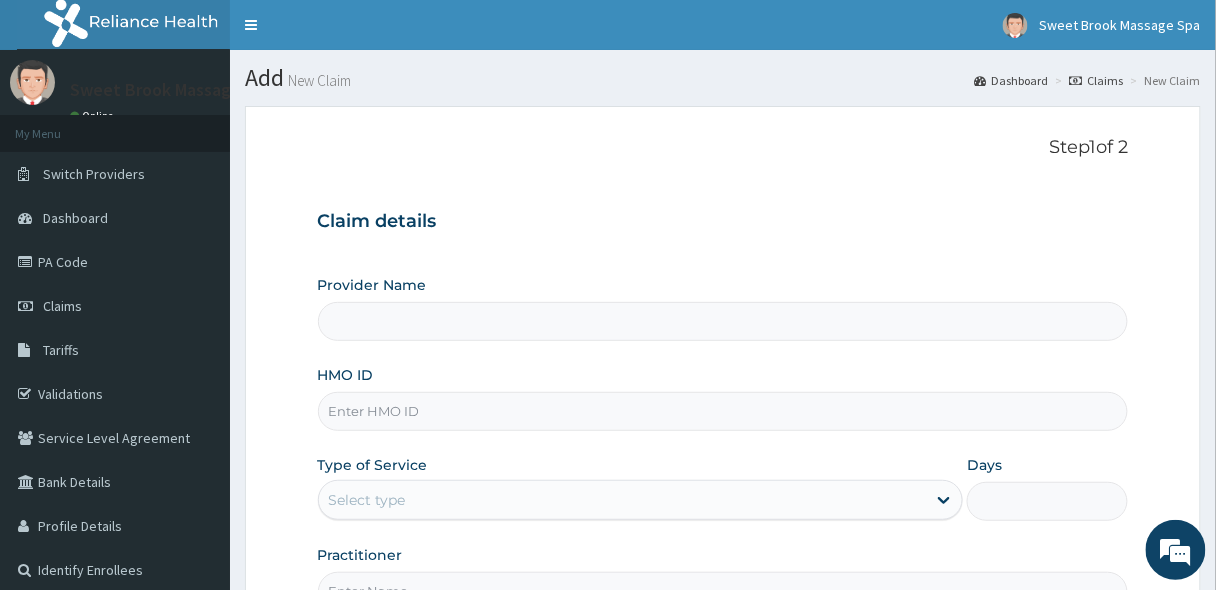 type on "Sweet Brook Massage Spa" 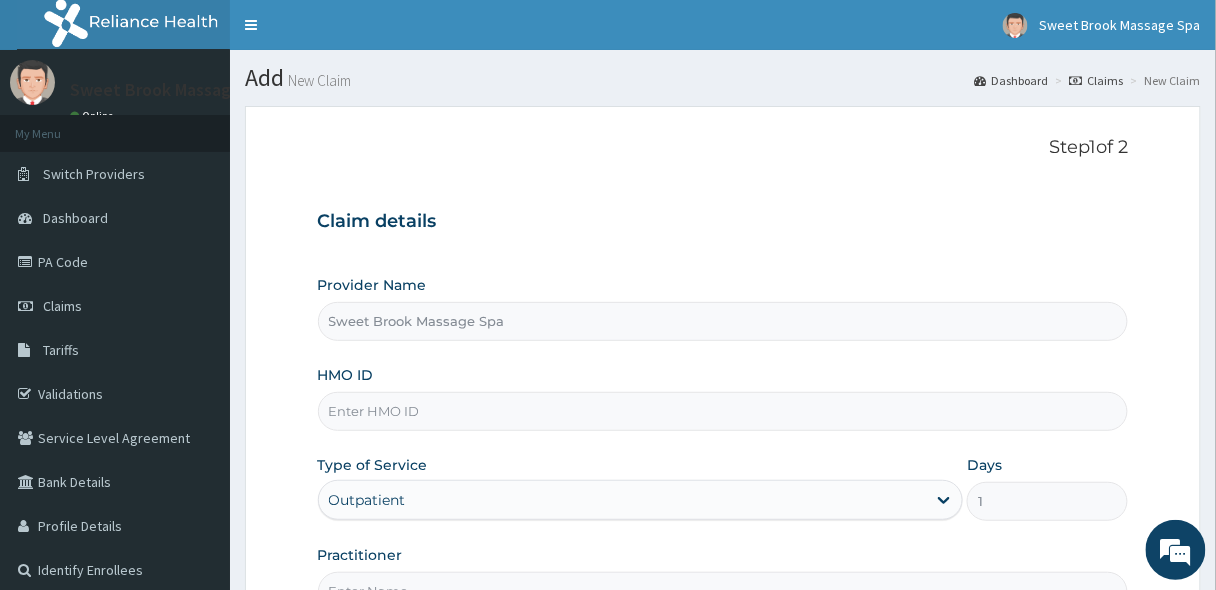 click on "HMO ID" at bounding box center (723, 411) 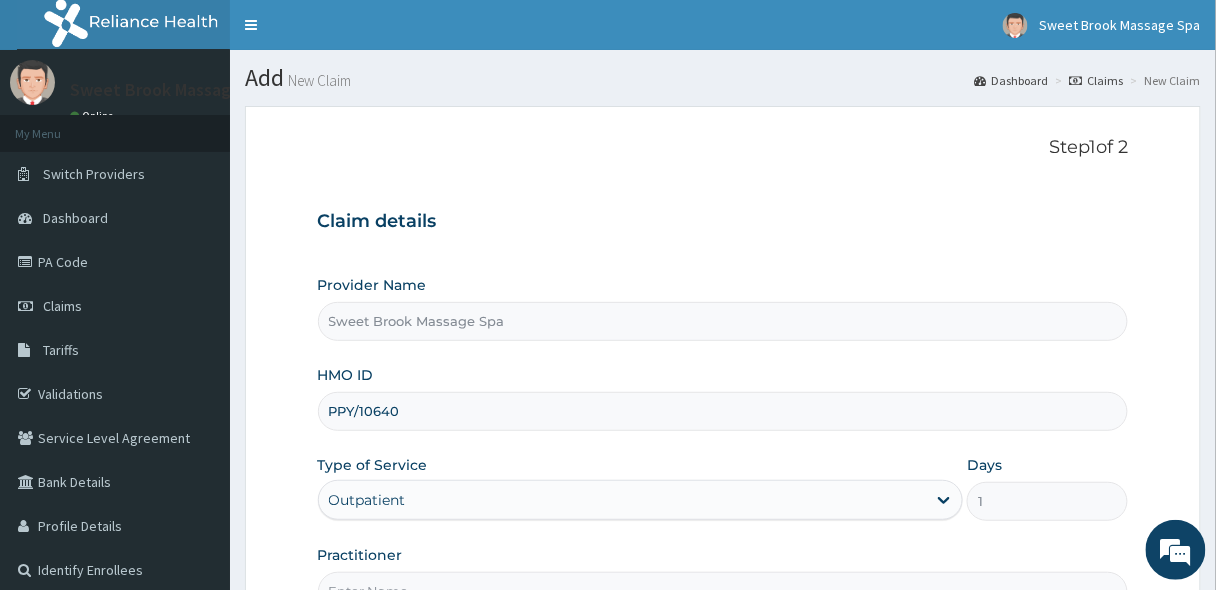 scroll, scrollTop: 0, scrollLeft: 0, axis: both 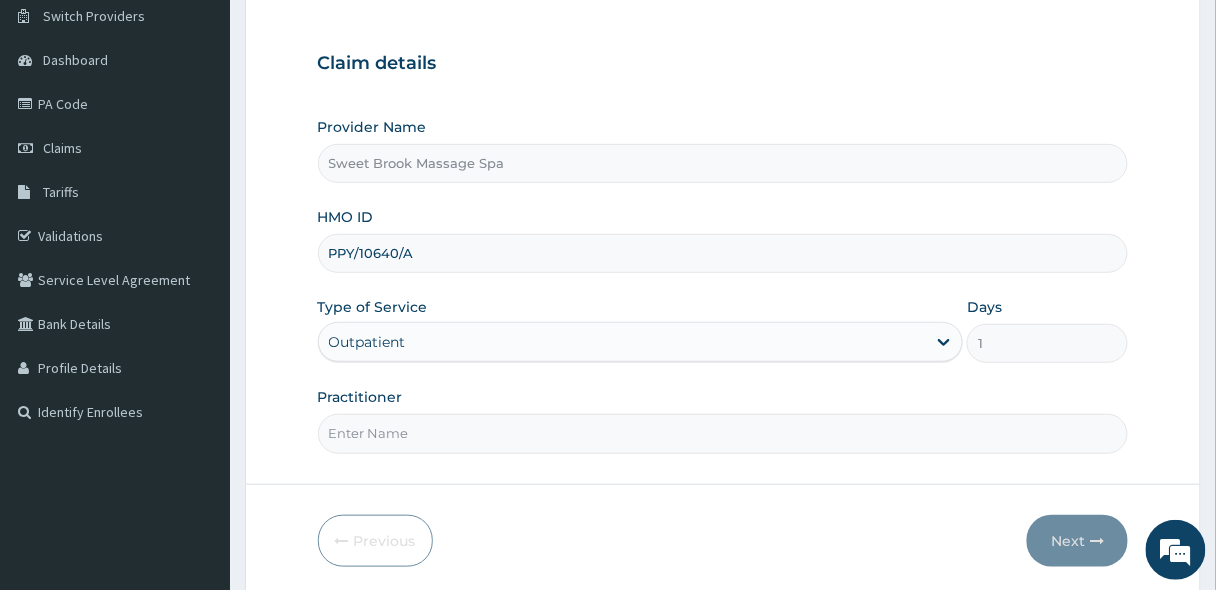type on "PPY/10640/A" 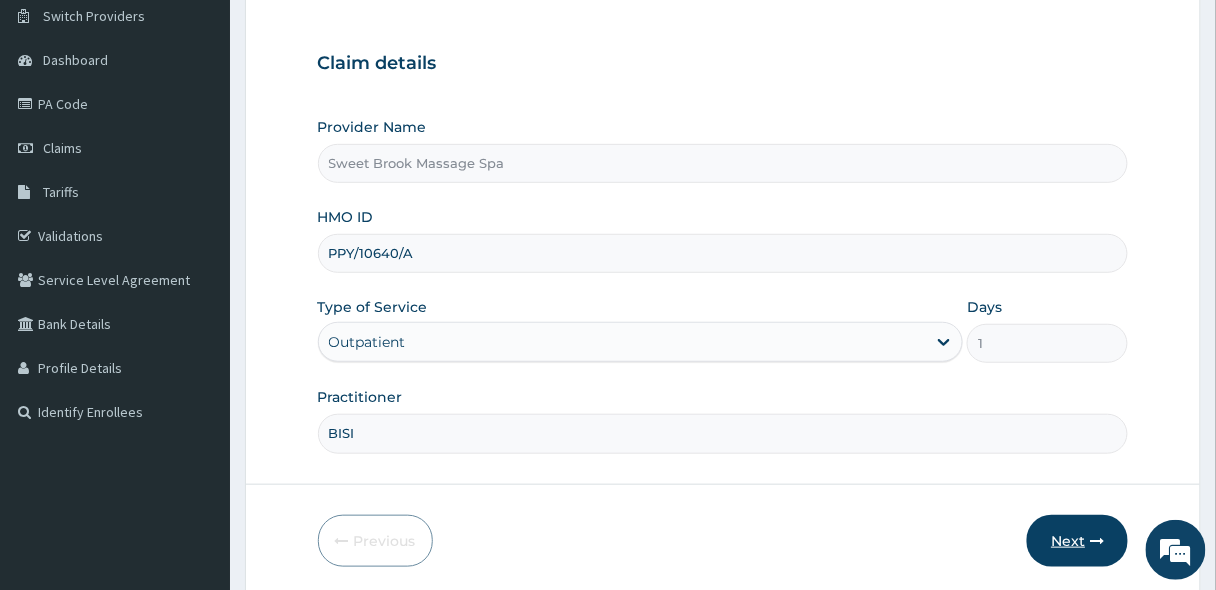 type on "BISI" 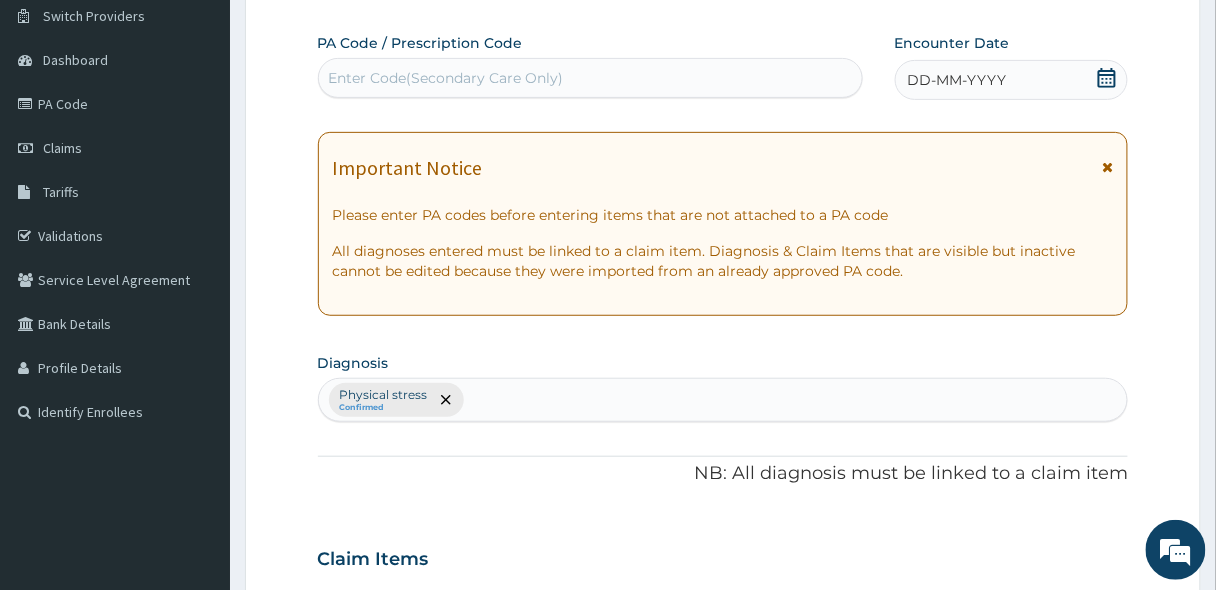 click on "Enter Code(Secondary Care Only)" at bounding box center (590, 78) 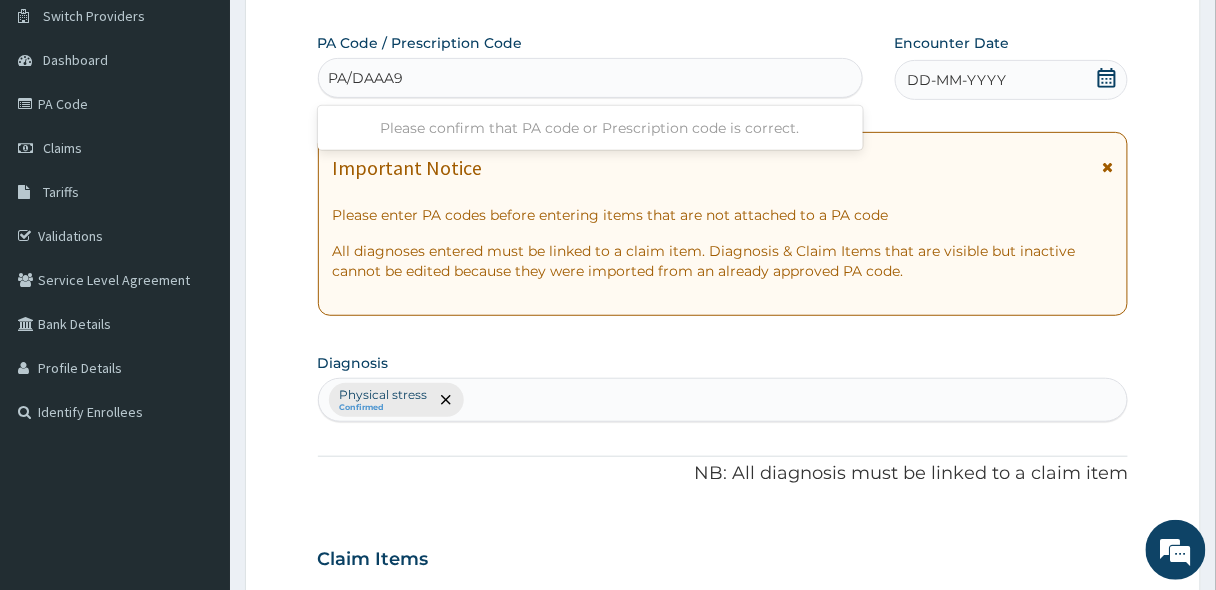 type on "PA/DAAA9A" 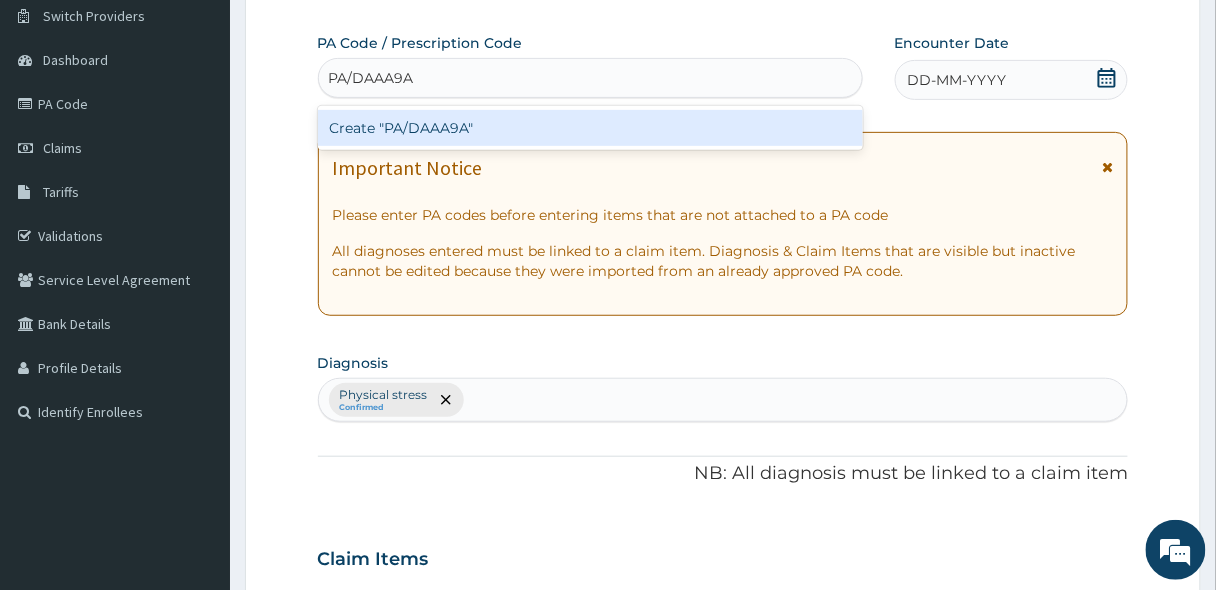 click on "Create "PA/DAAA9A"" at bounding box center (590, 128) 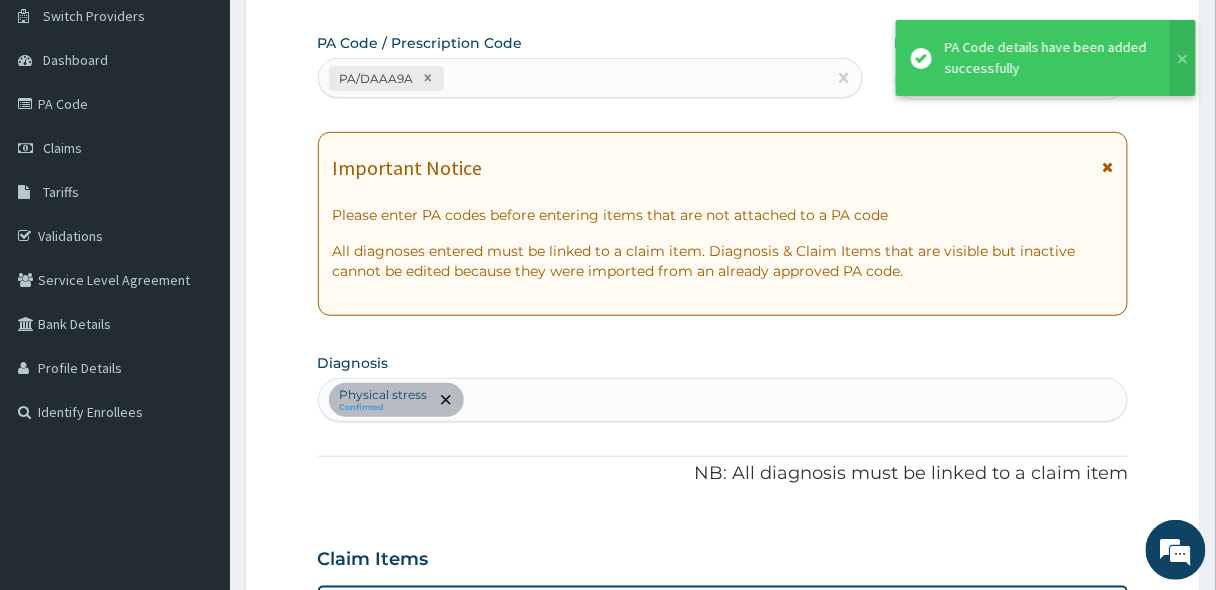 scroll, scrollTop: 604, scrollLeft: 0, axis: vertical 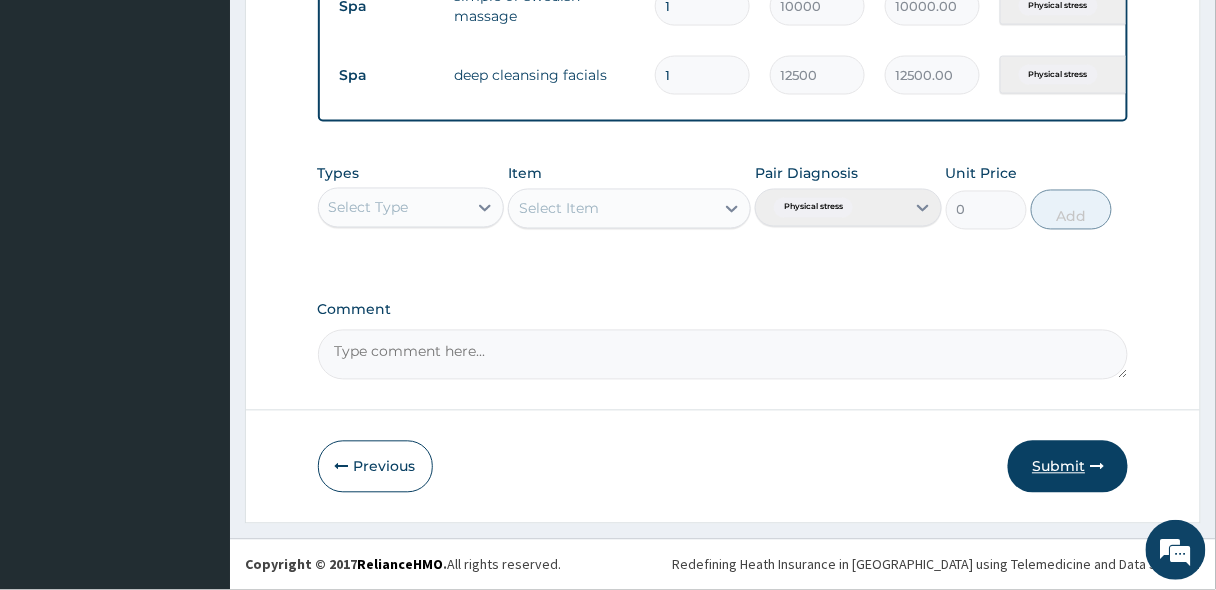 click on "Submit" at bounding box center (1068, 467) 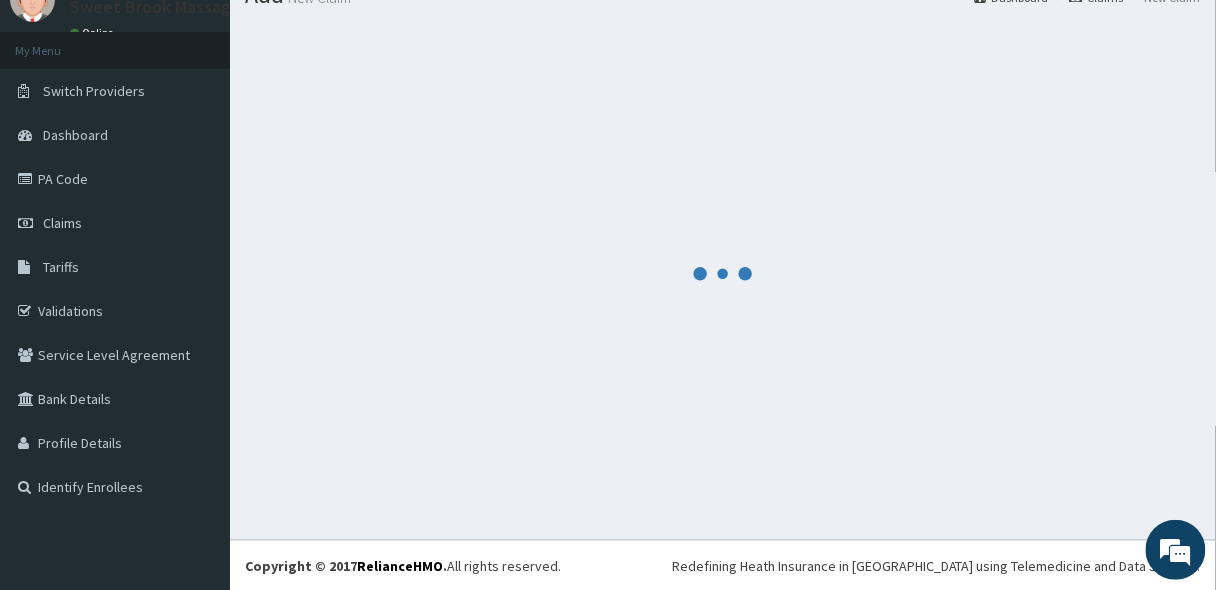 scroll, scrollTop: 835, scrollLeft: 0, axis: vertical 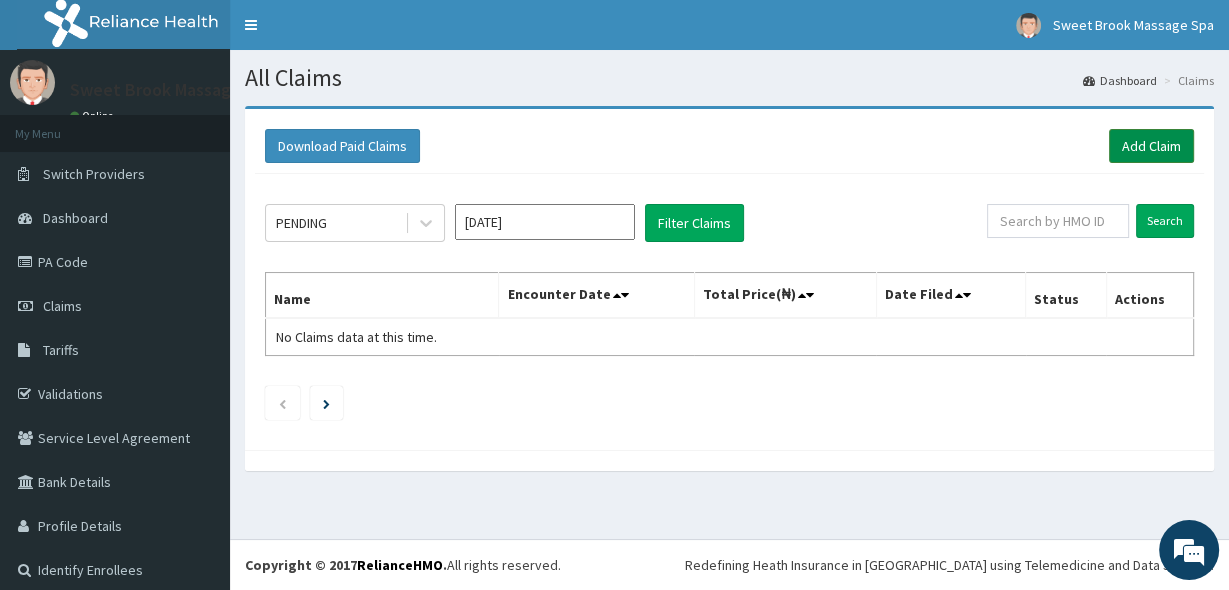 click on "Add Claim" at bounding box center (1151, 146) 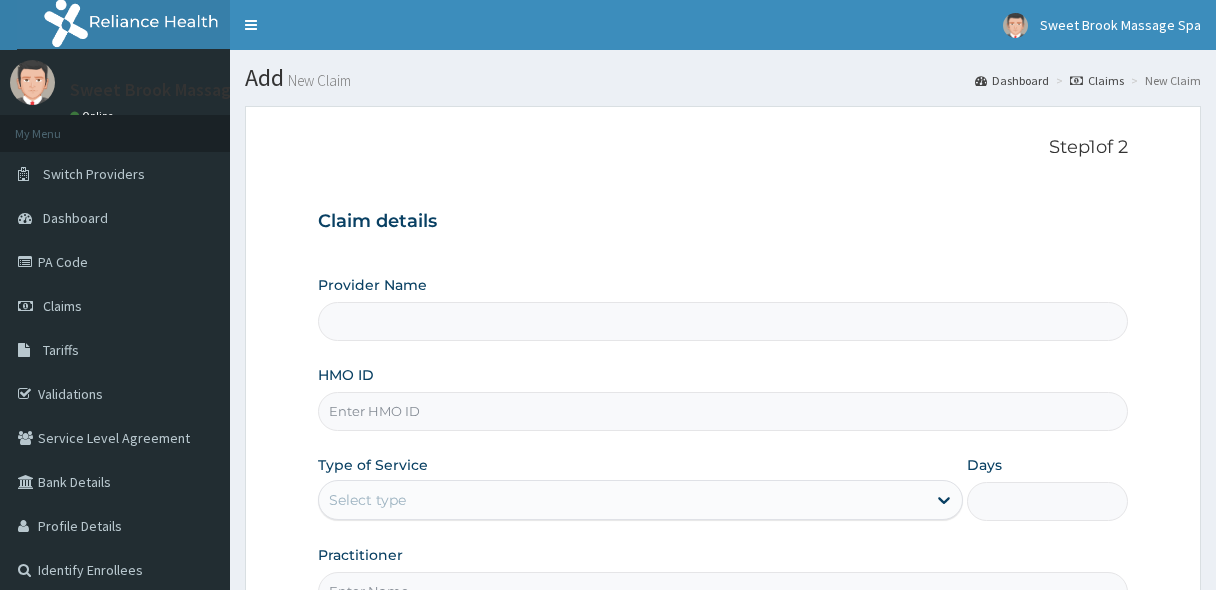 scroll, scrollTop: 0, scrollLeft: 0, axis: both 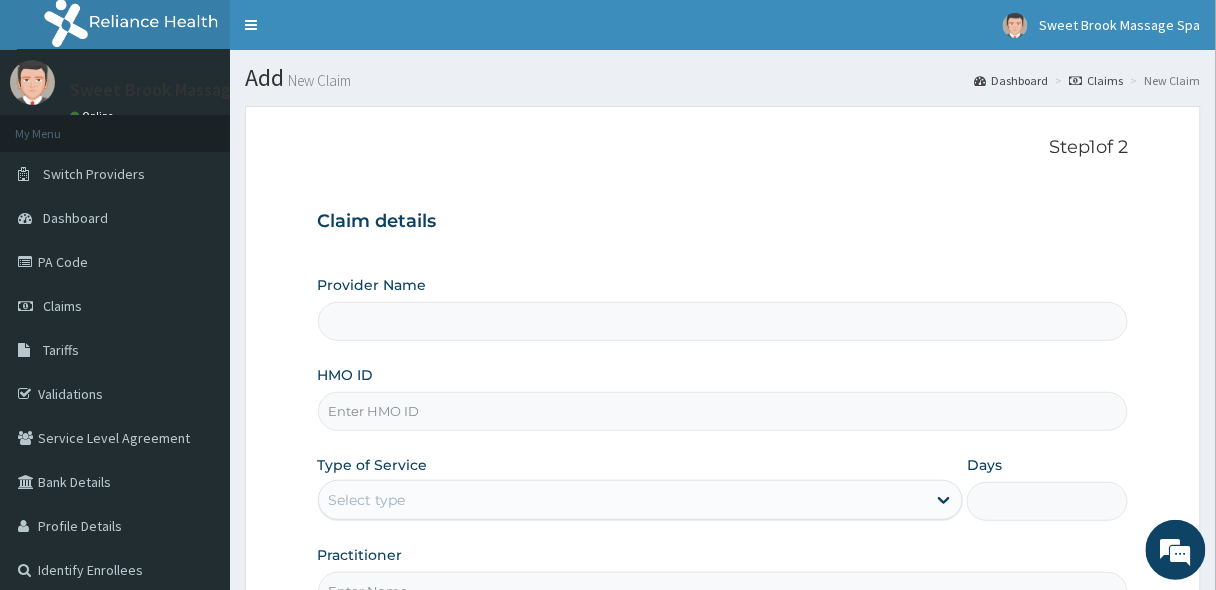 type on "Sweet Brook Massage Spa" 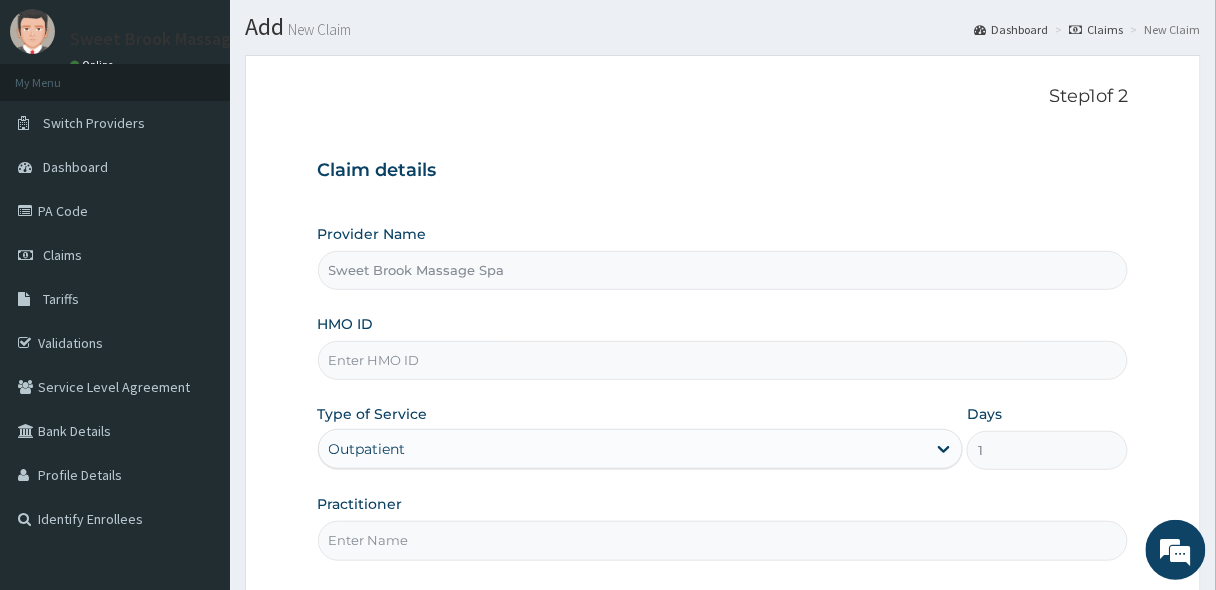 scroll, scrollTop: 56, scrollLeft: 0, axis: vertical 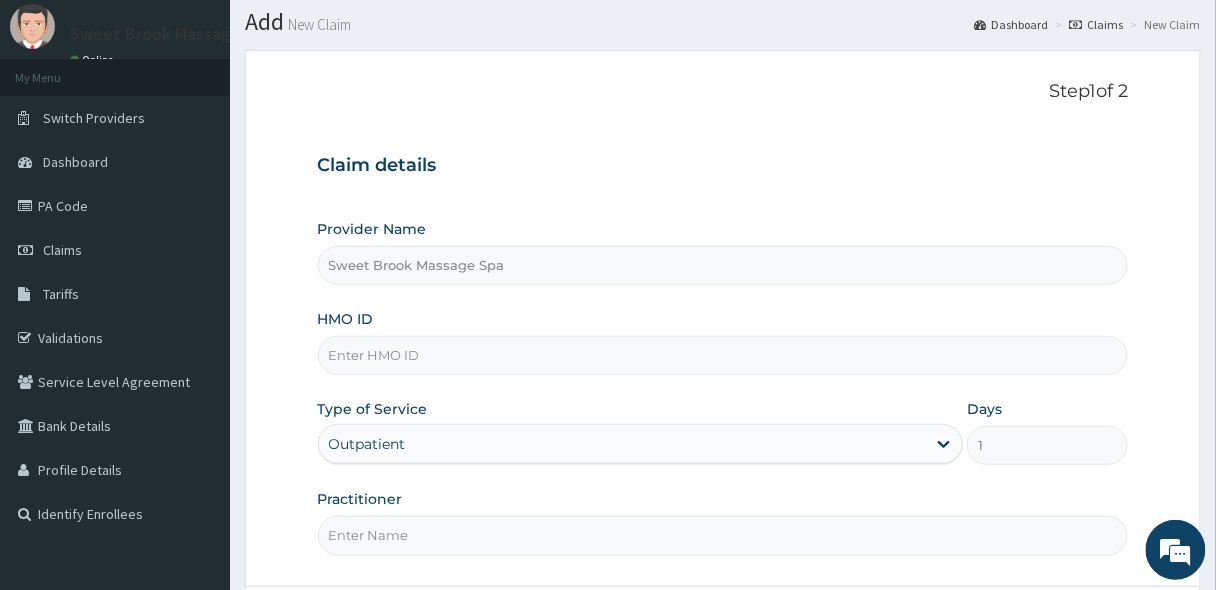 click on "Sweet Brook Massage Spa" at bounding box center [723, 265] 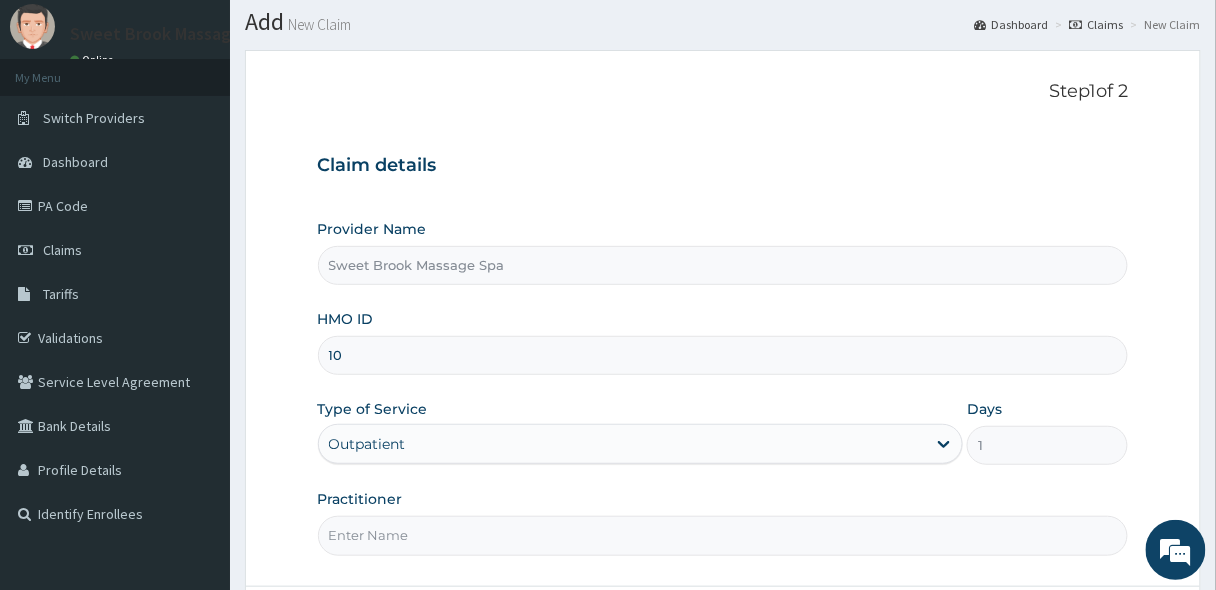 type on "1" 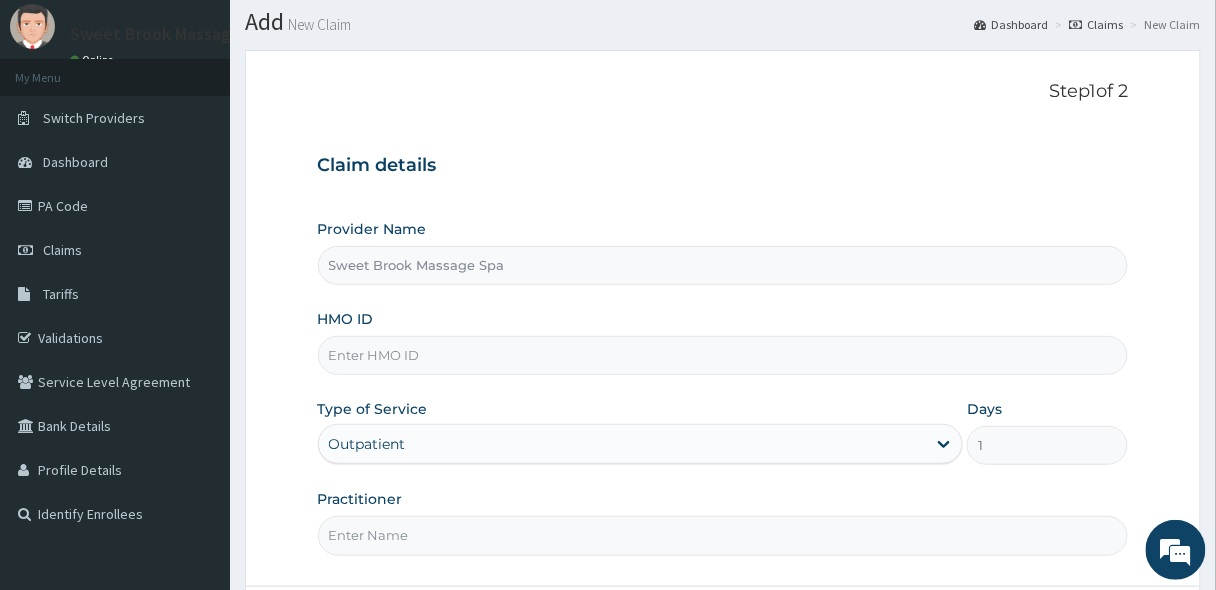 scroll, scrollTop: 0, scrollLeft: 0, axis: both 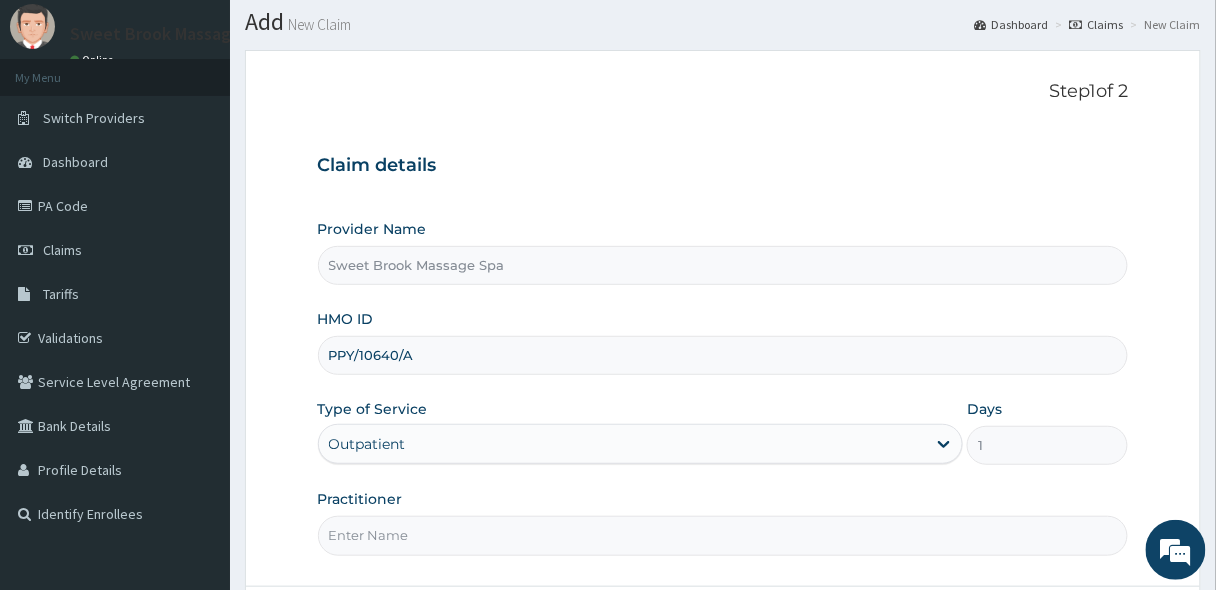 type on "PPY/10640/A" 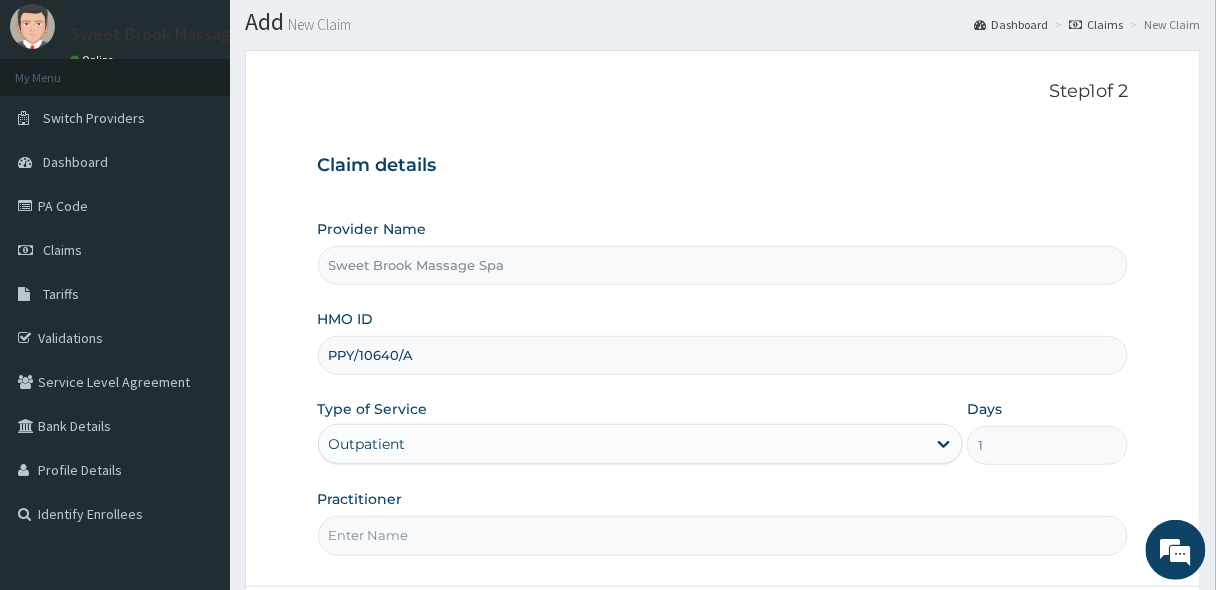 type on "B" 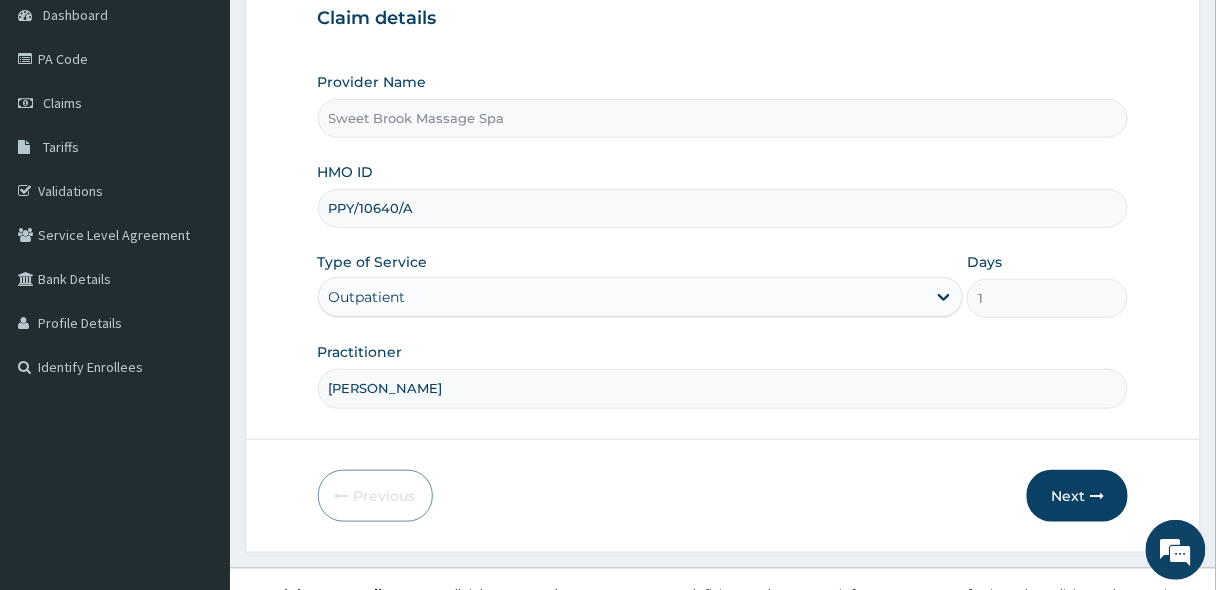 scroll, scrollTop: 227, scrollLeft: 0, axis: vertical 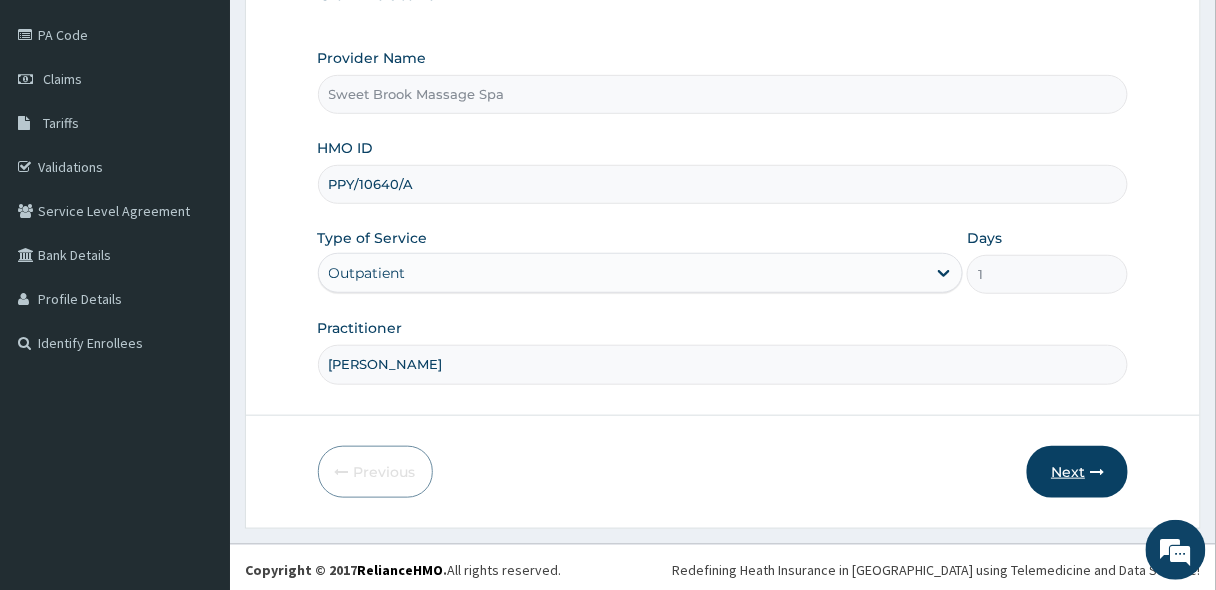 type on "Debby" 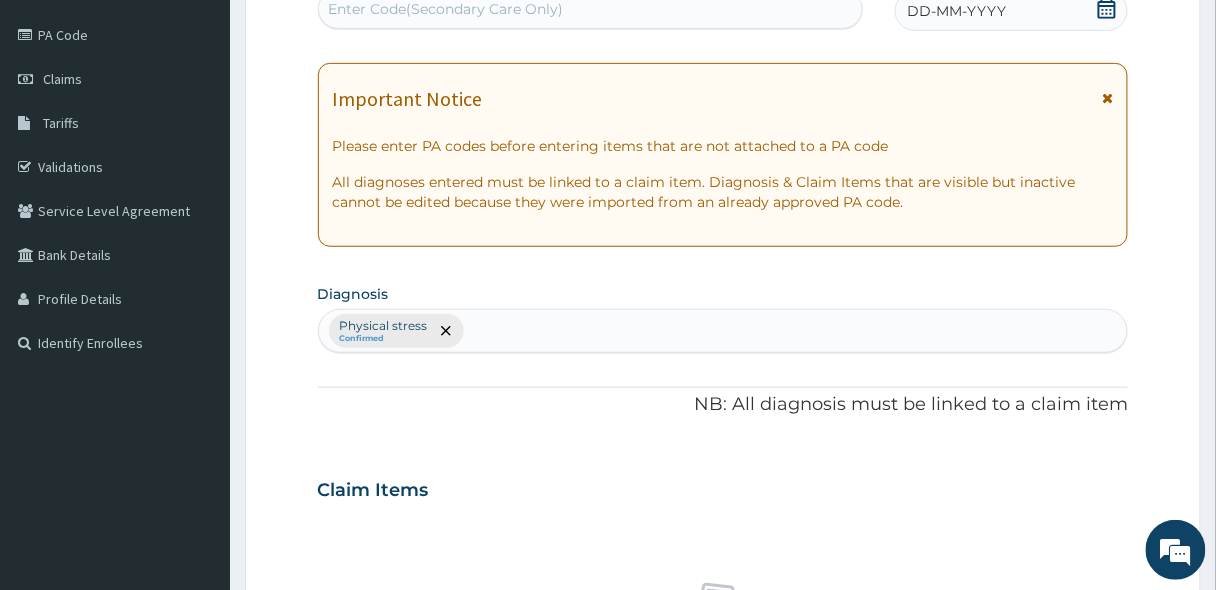 scroll, scrollTop: 225, scrollLeft: 0, axis: vertical 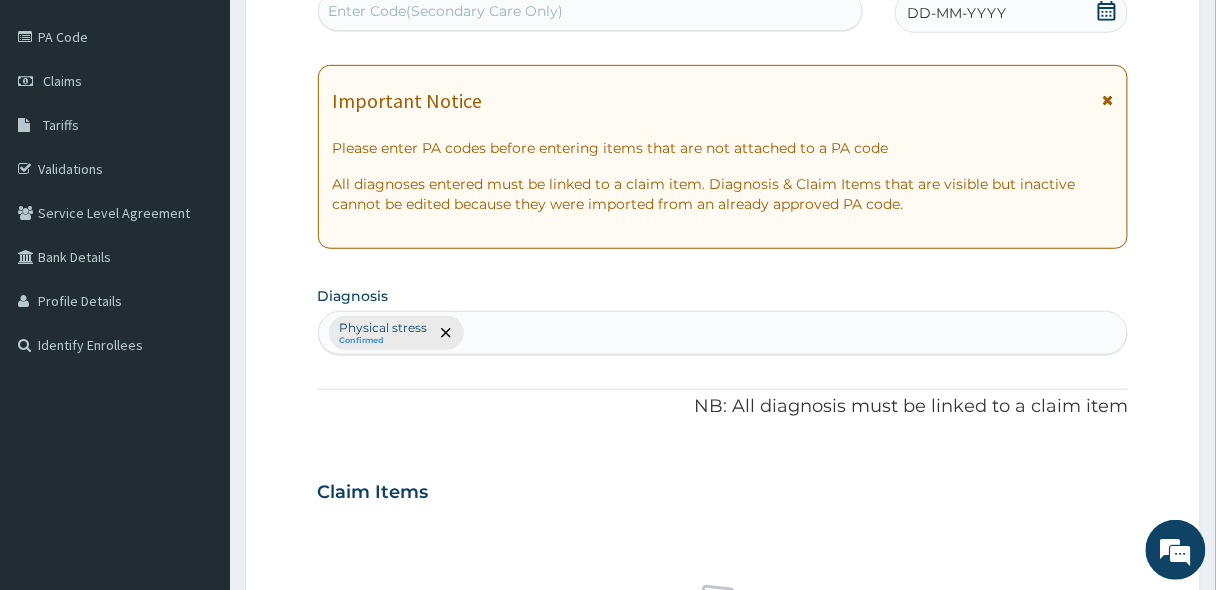 click on "Enter Code(Secondary Care Only)" at bounding box center [590, 11] 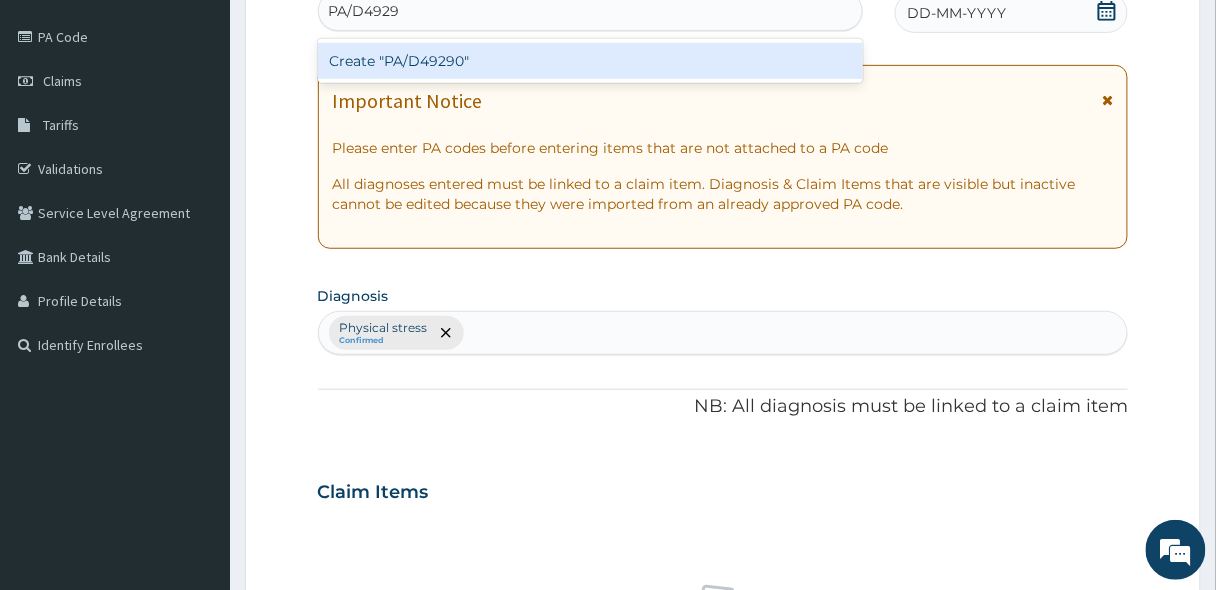 type on "PA/D49290" 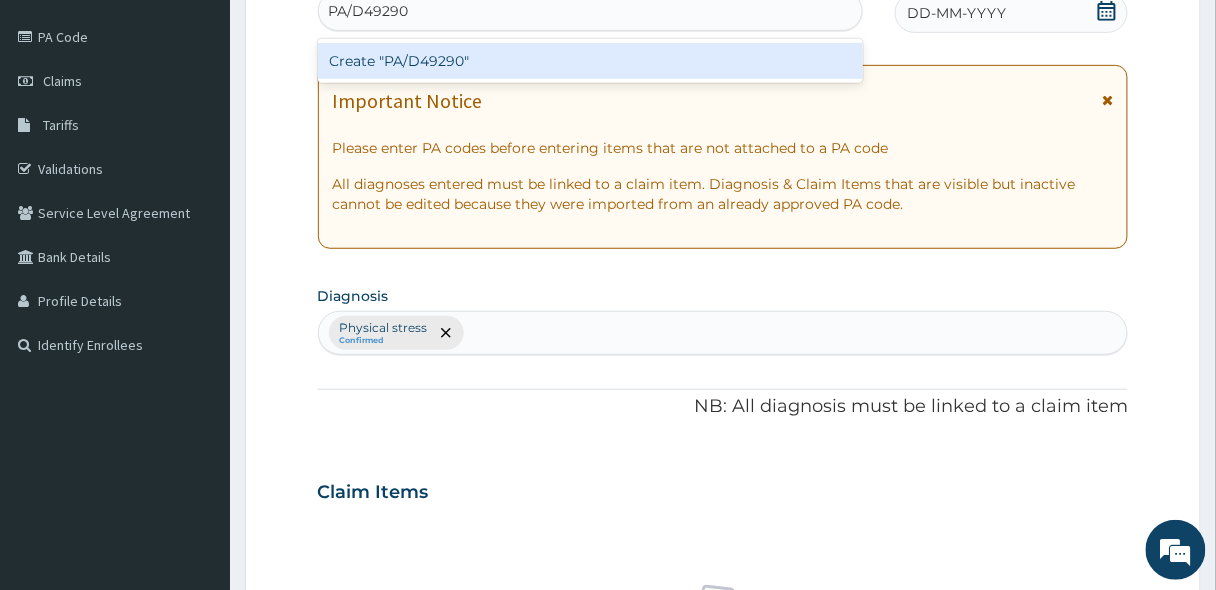 click on "Create "PA/D49290"" at bounding box center [590, 61] 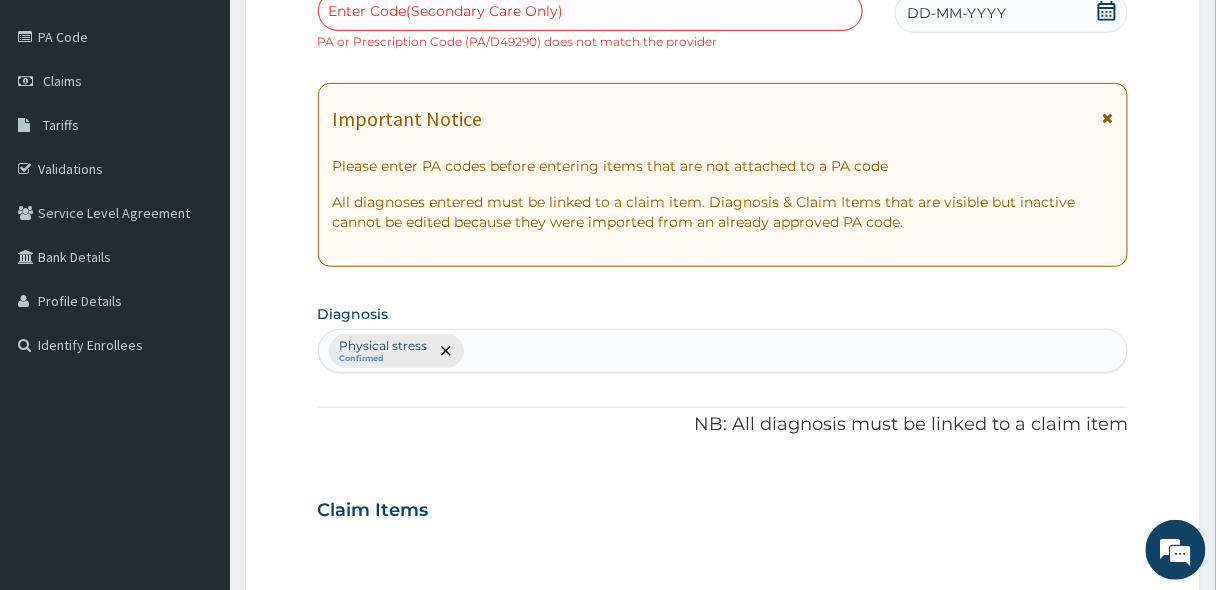 click on "Enter Code(Secondary Care Only)" at bounding box center [590, 11] 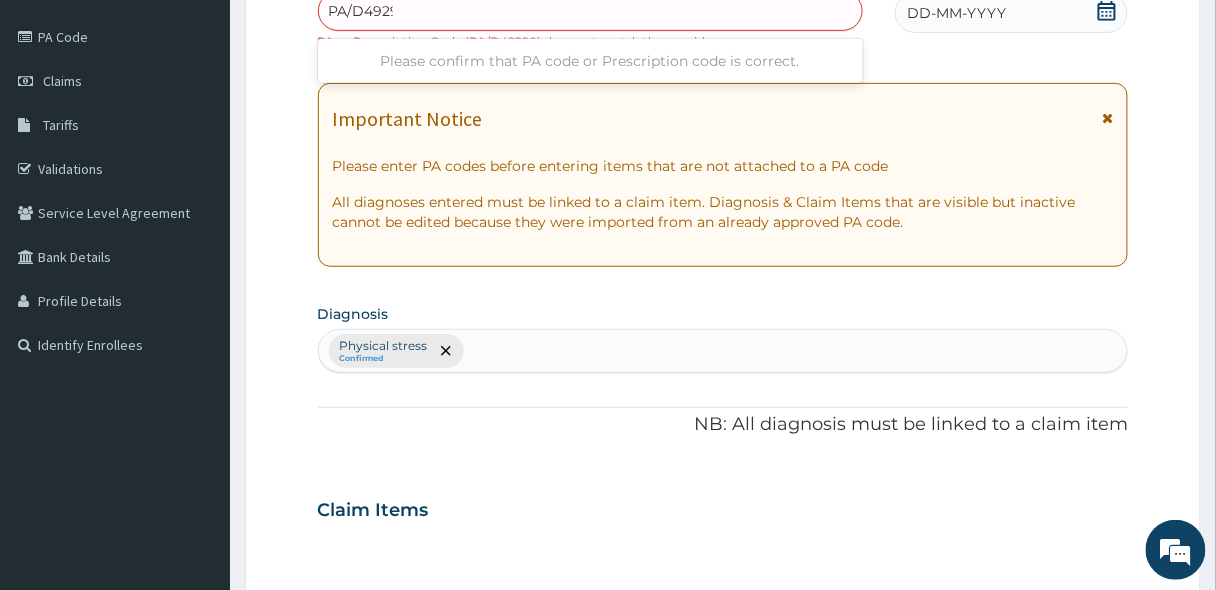 type on "PA/D49290" 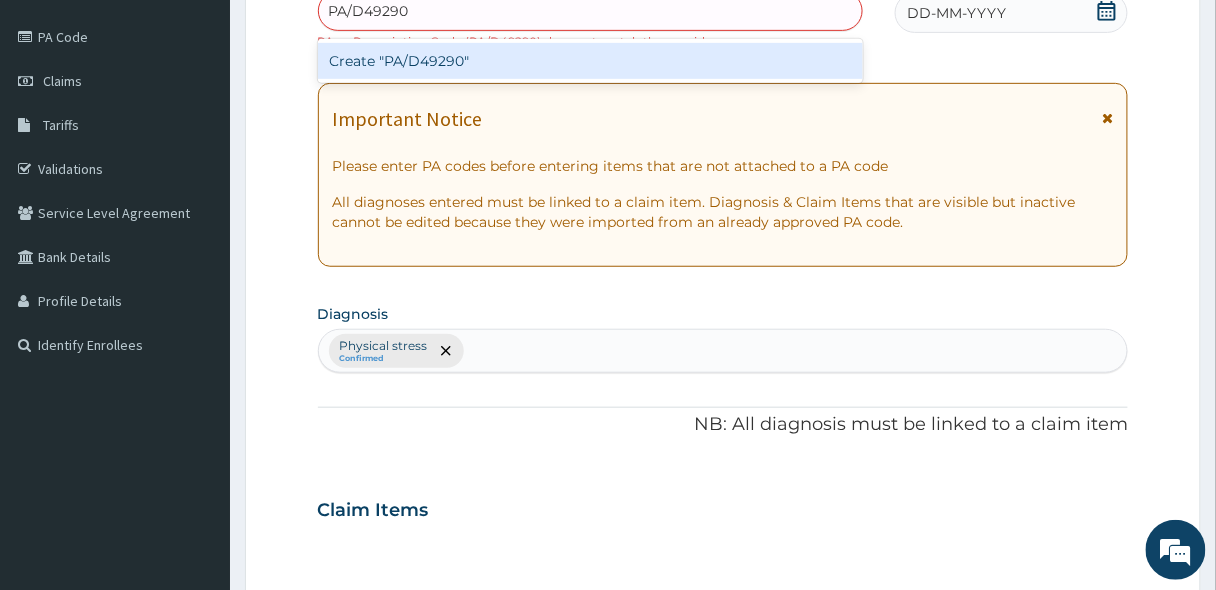 click on "Create "PA/D49290"" at bounding box center (590, 61) 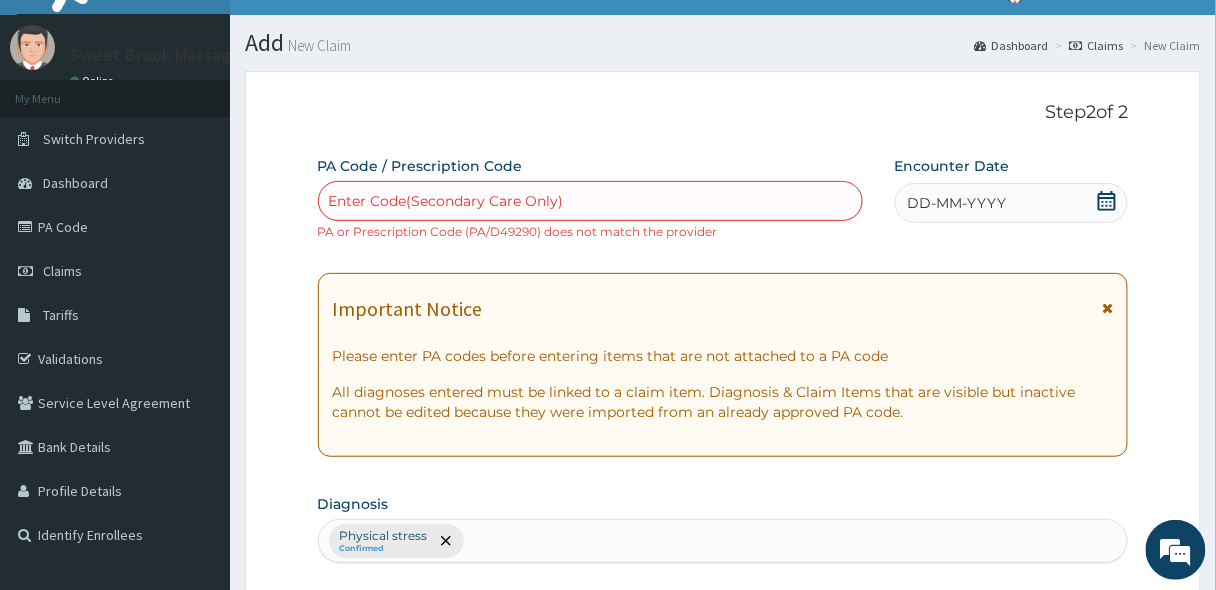 scroll, scrollTop: 0, scrollLeft: 0, axis: both 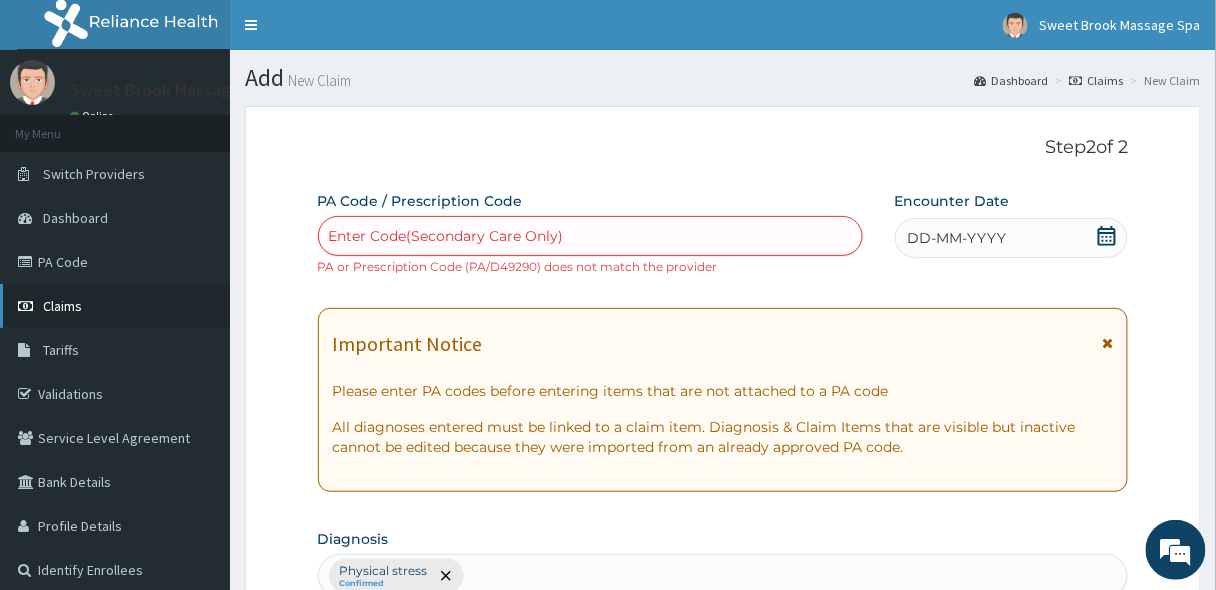 click on "Claims" at bounding box center [115, 306] 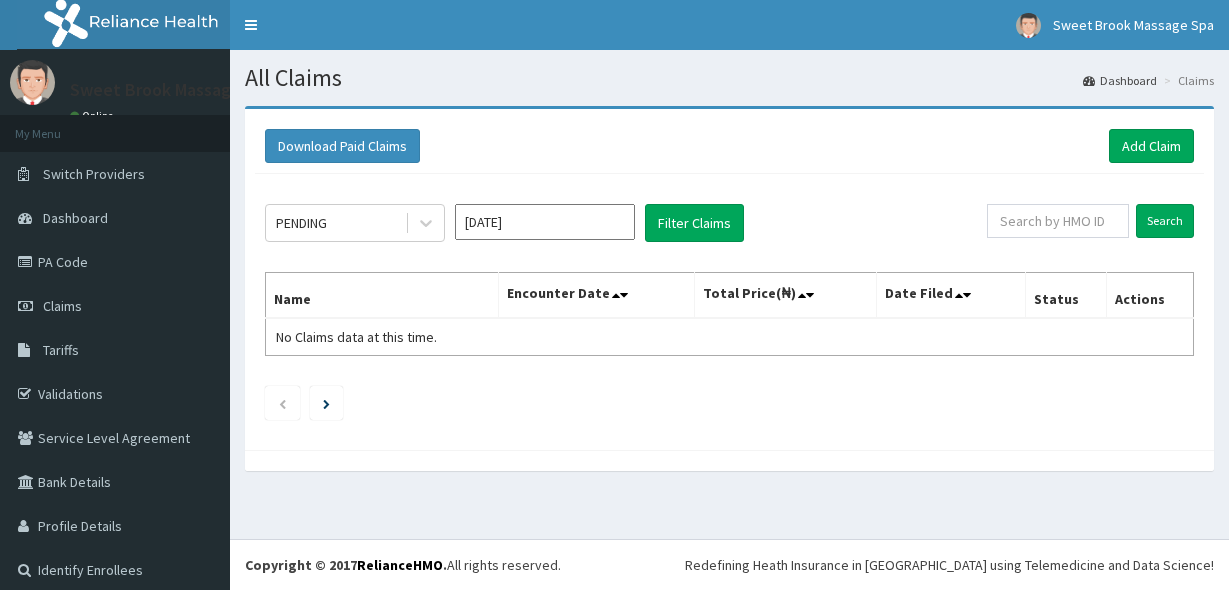 scroll, scrollTop: 0, scrollLeft: 0, axis: both 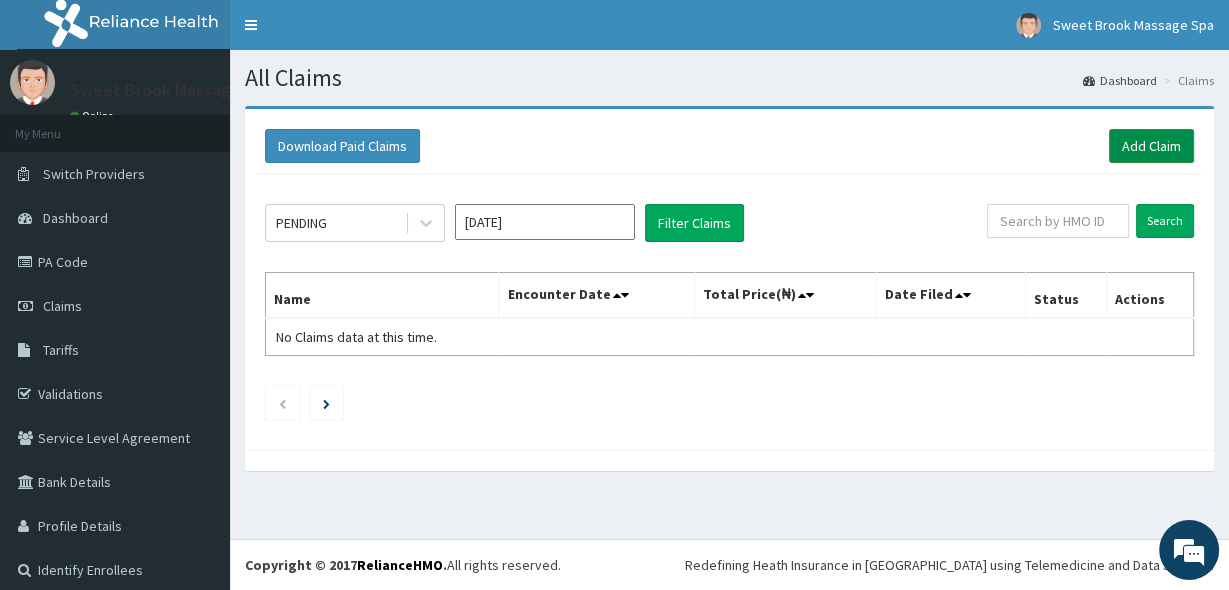 click on "Add Claim" at bounding box center [1151, 146] 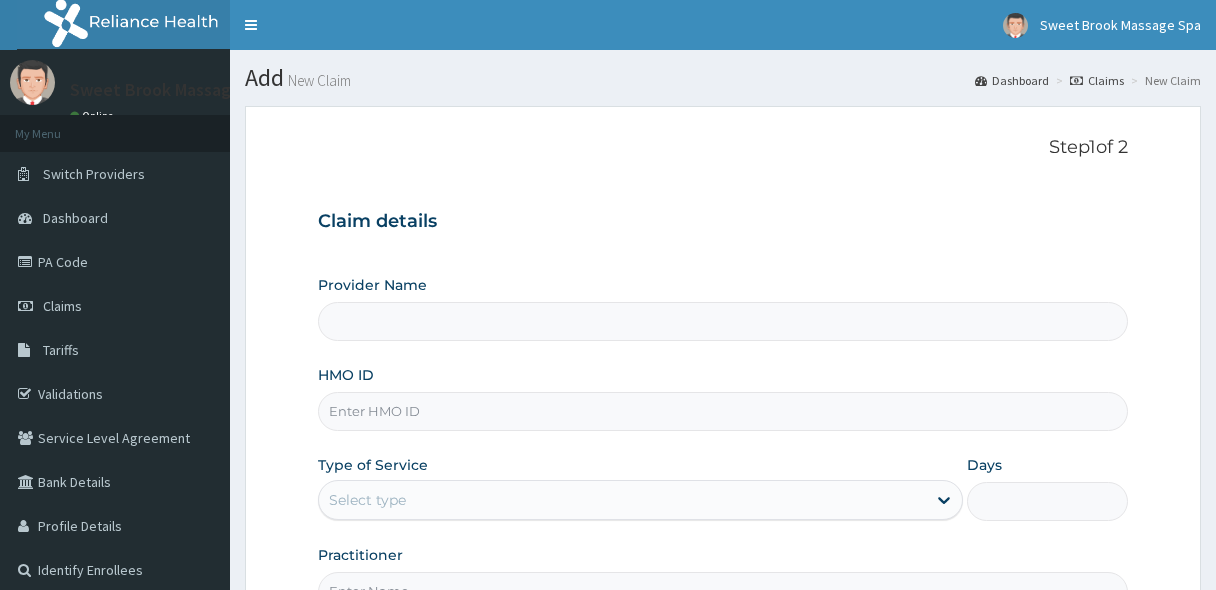 scroll, scrollTop: 0, scrollLeft: 0, axis: both 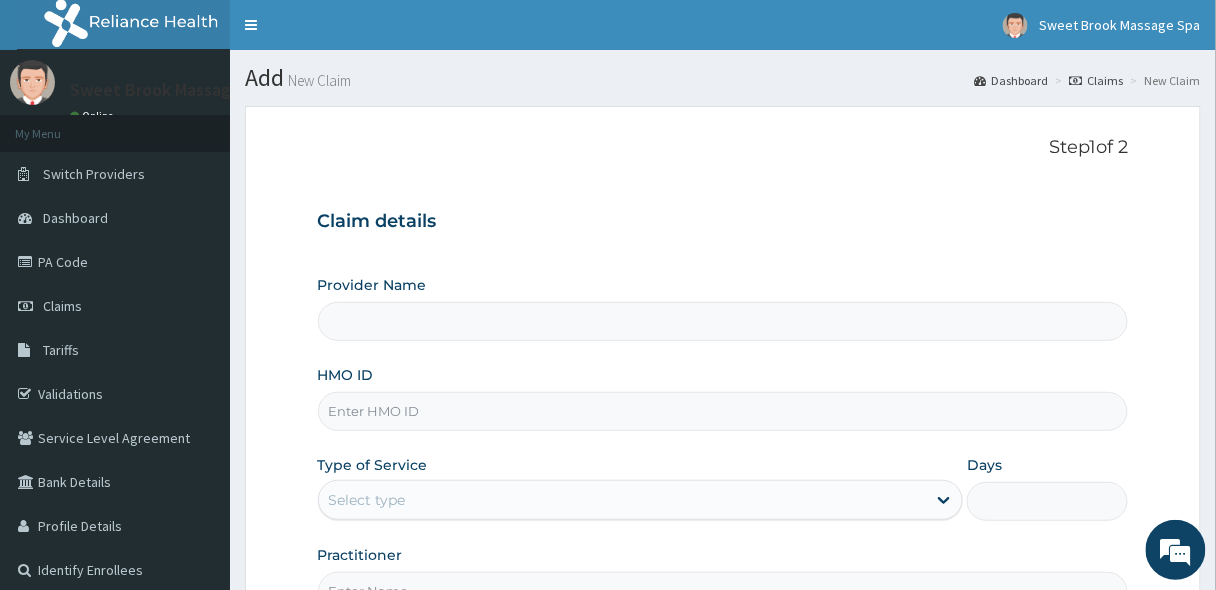 type on "Sweet Brook Massage Spa" 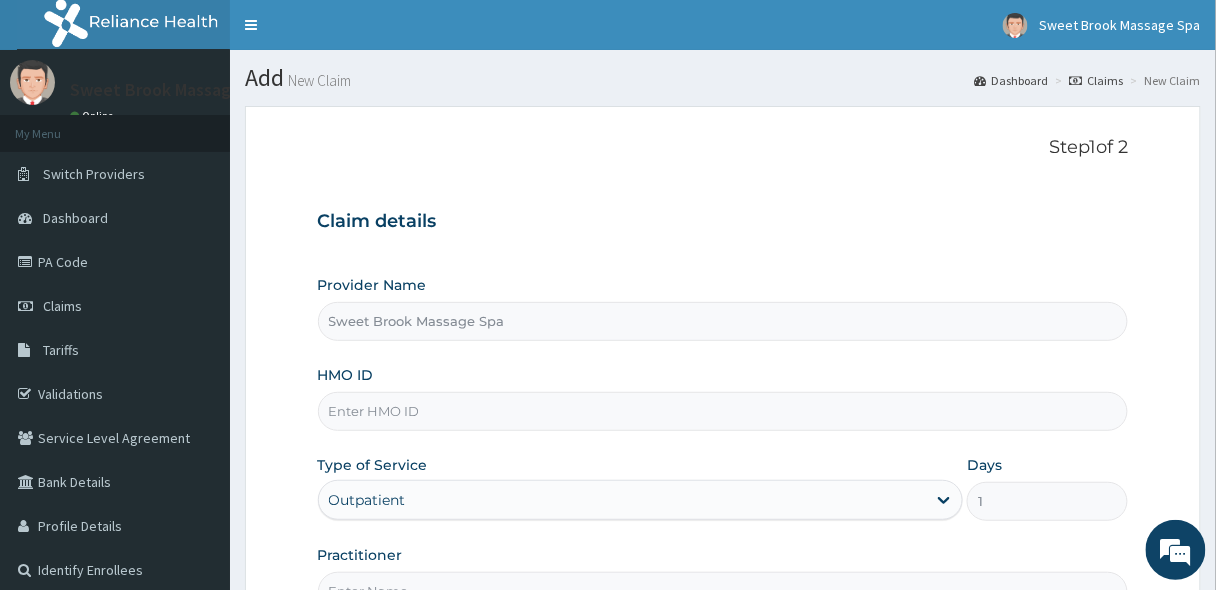 click on "HMO ID" at bounding box center (723, 411) 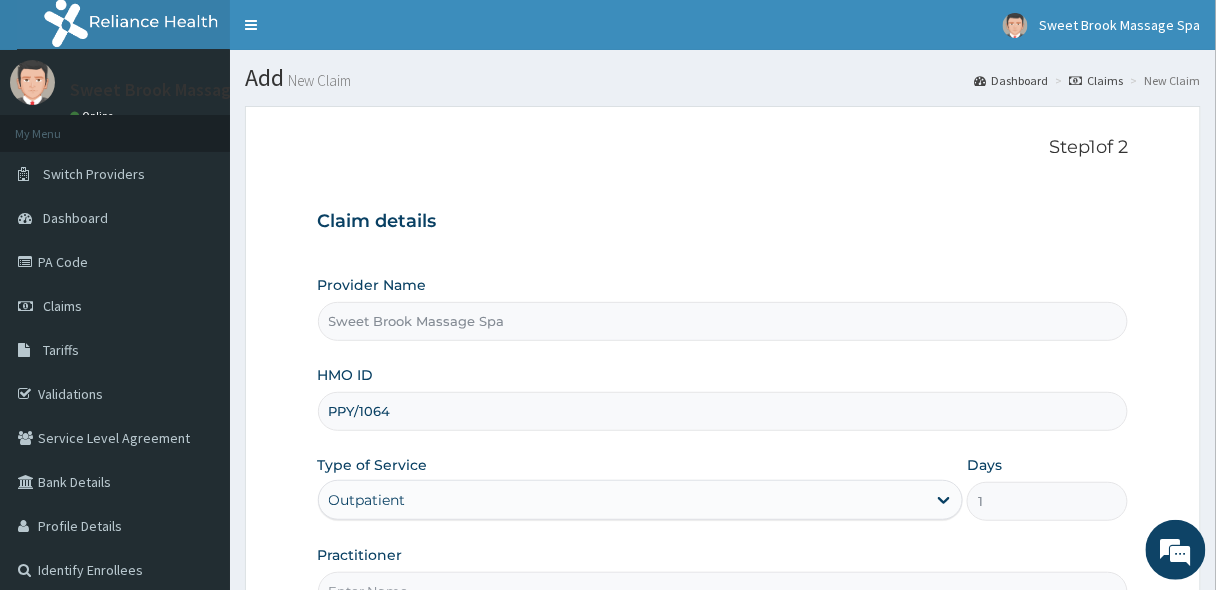 scroll, scrollTop: 0, scrollLeft: 0, axis: both 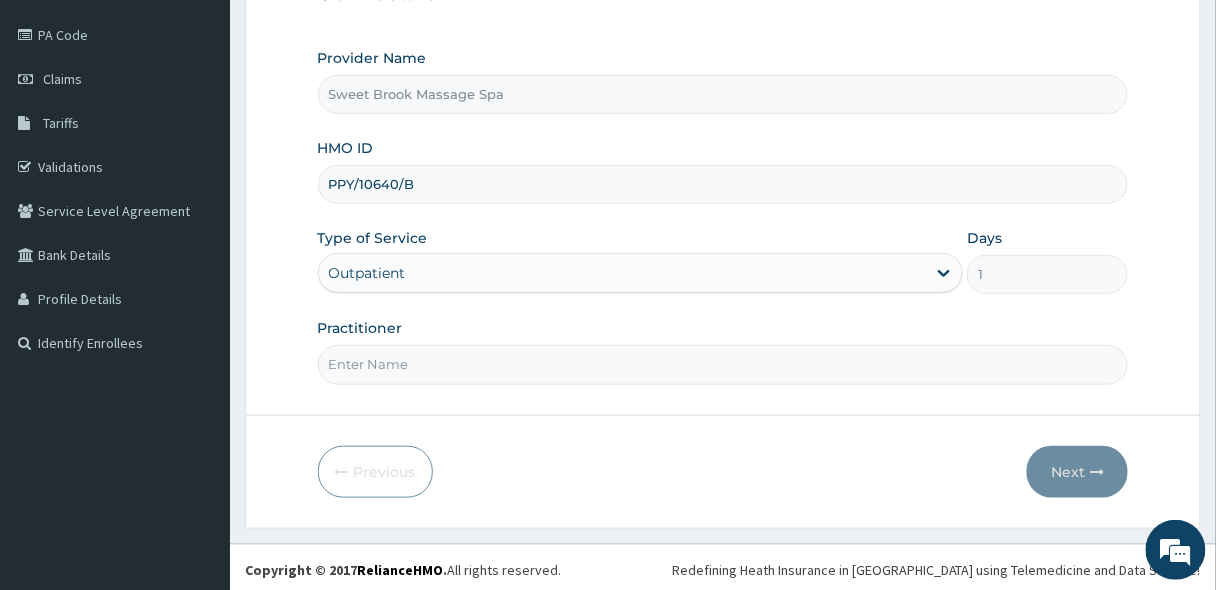 type on "PPY/10640/B" 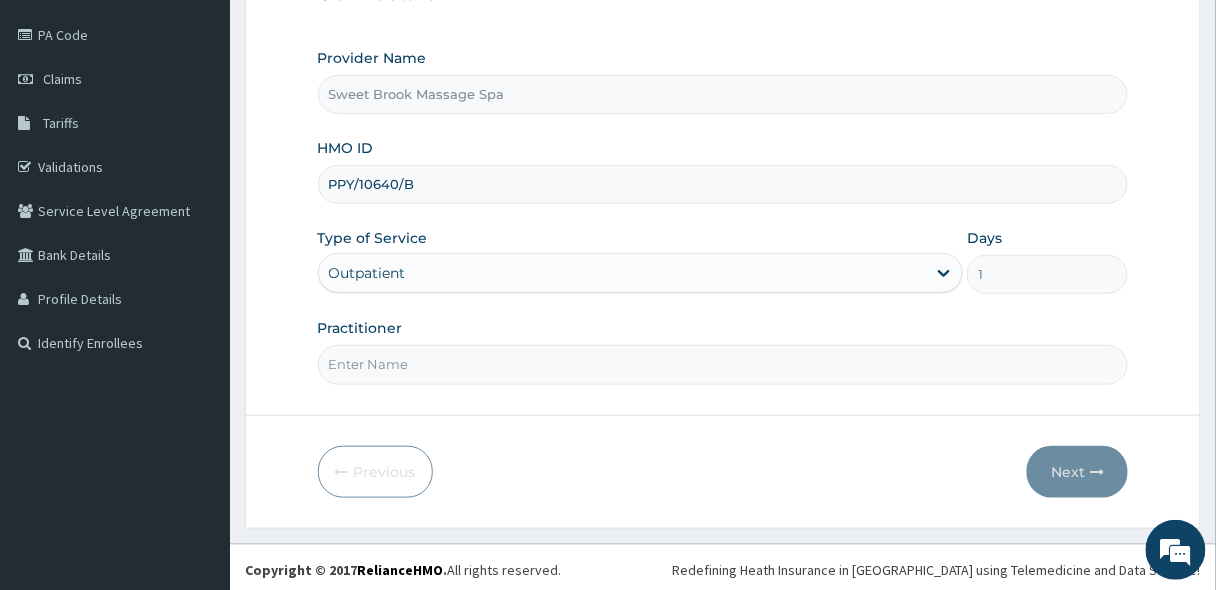 type on "B" 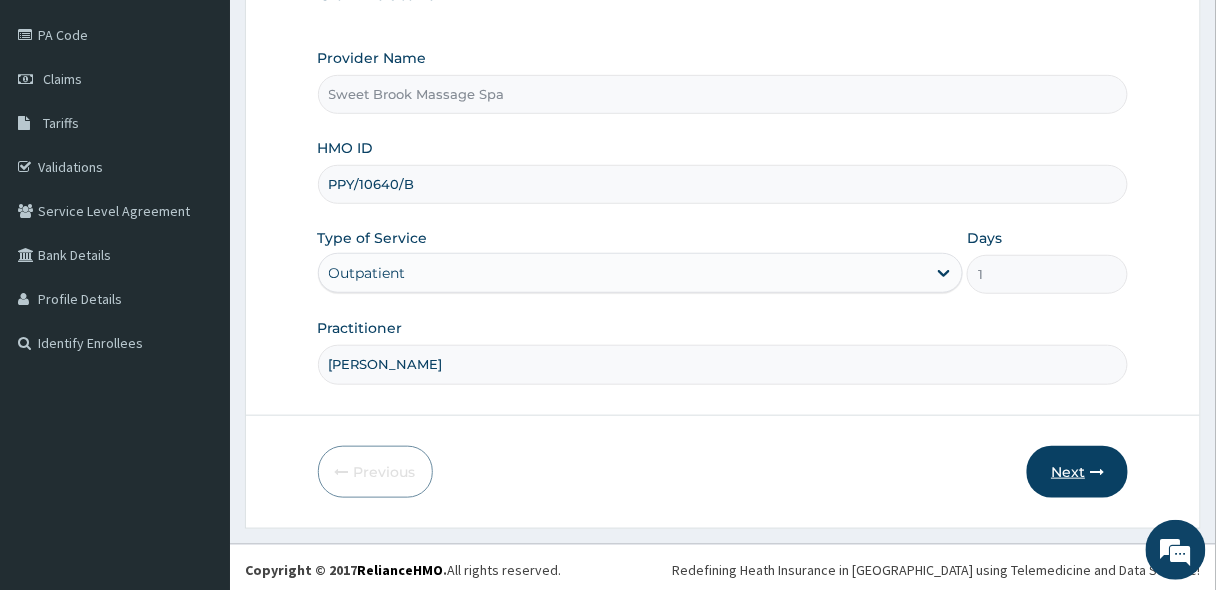 type on "DEBBY" 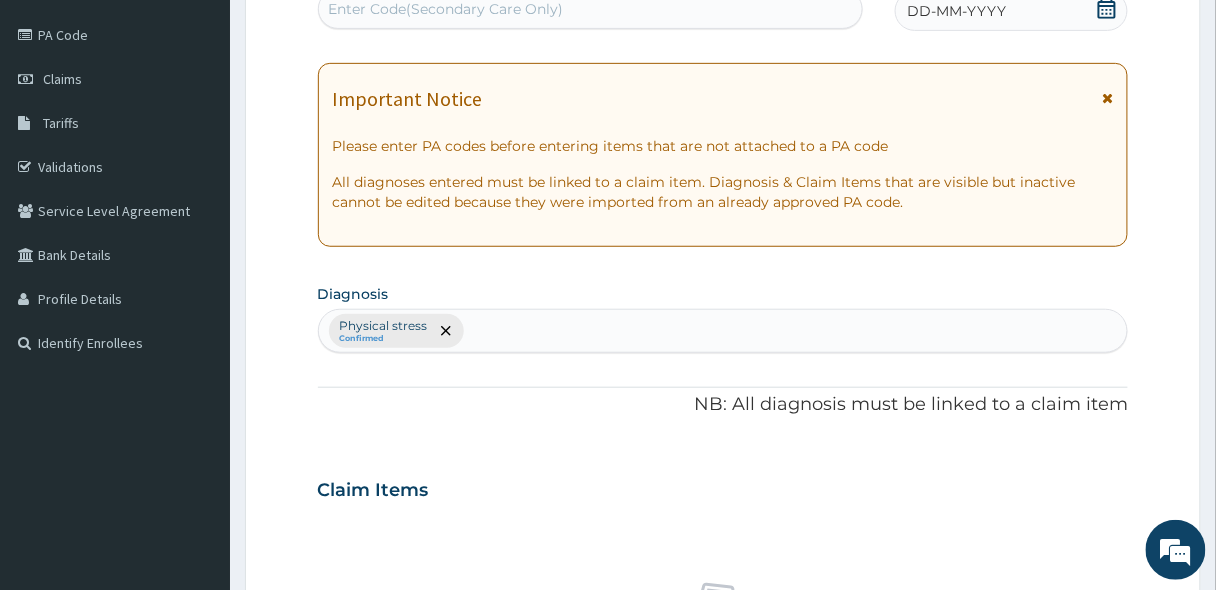 scroll, scrollTop: 225, scrollLeft: 0, axis: vertical 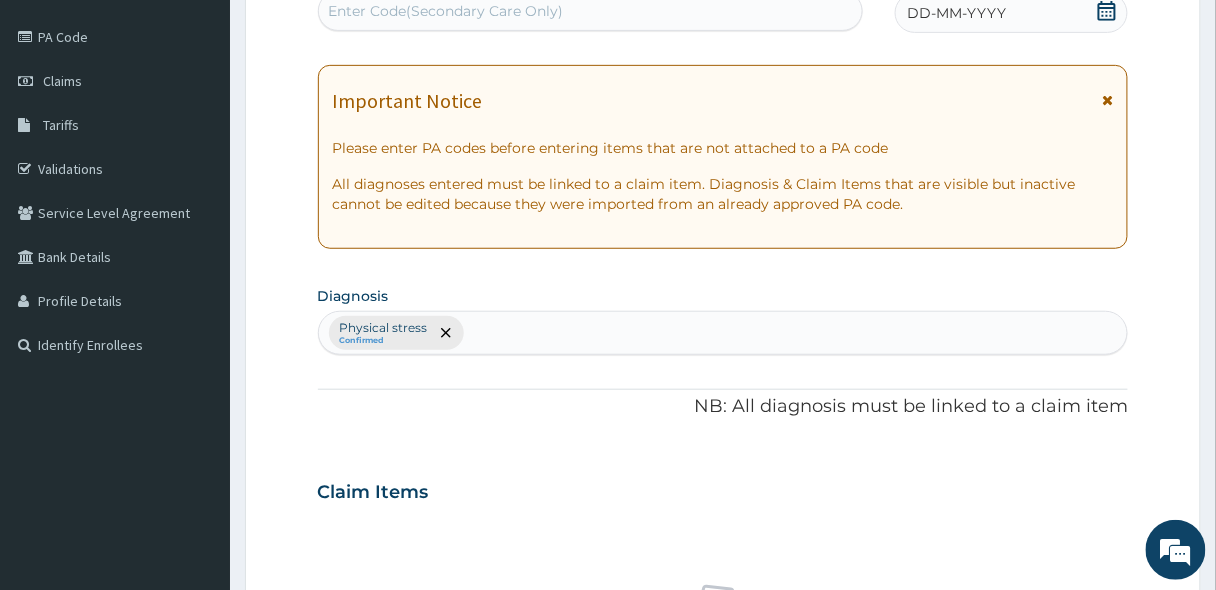 click on "Enter Code(Secondary Care Only)" at bounding box center (590, 11) 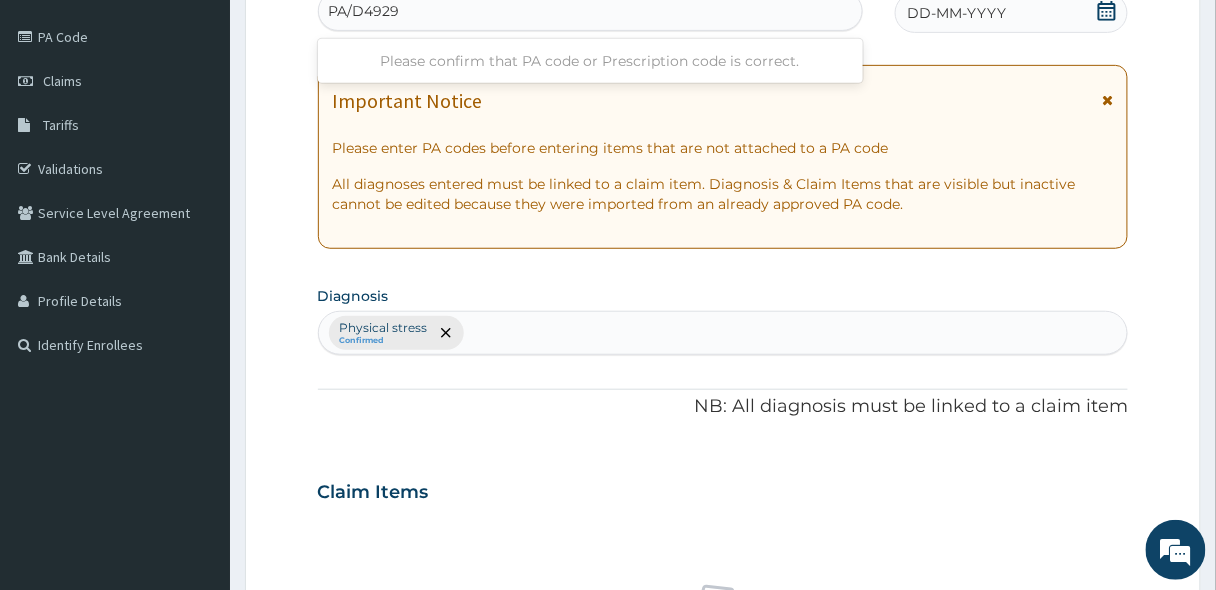 type on "PA/D49290" 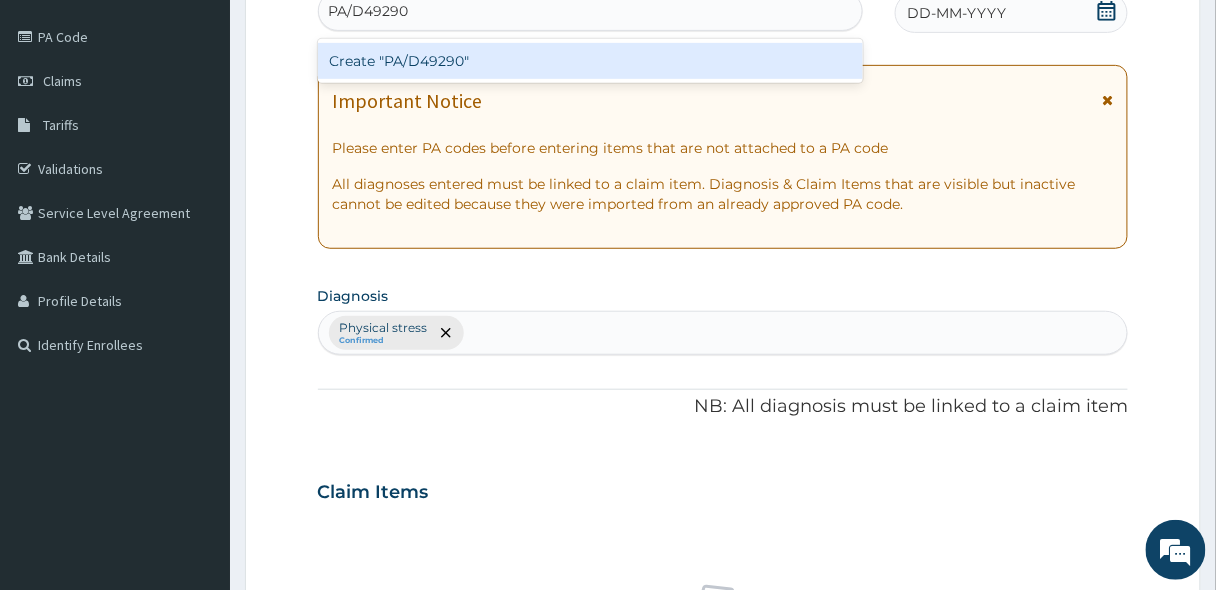 click on "Create "PA/D49290"" at bounding box center [590, 61] 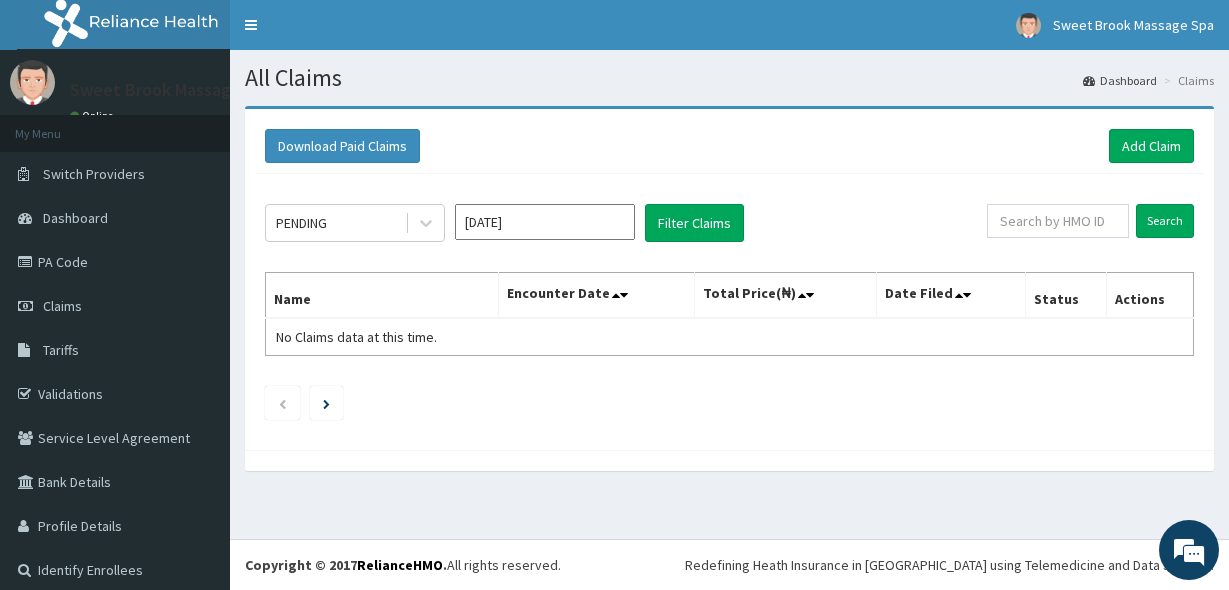 scroll, scrollTop: 0, scrollLeft: 0, axis: both 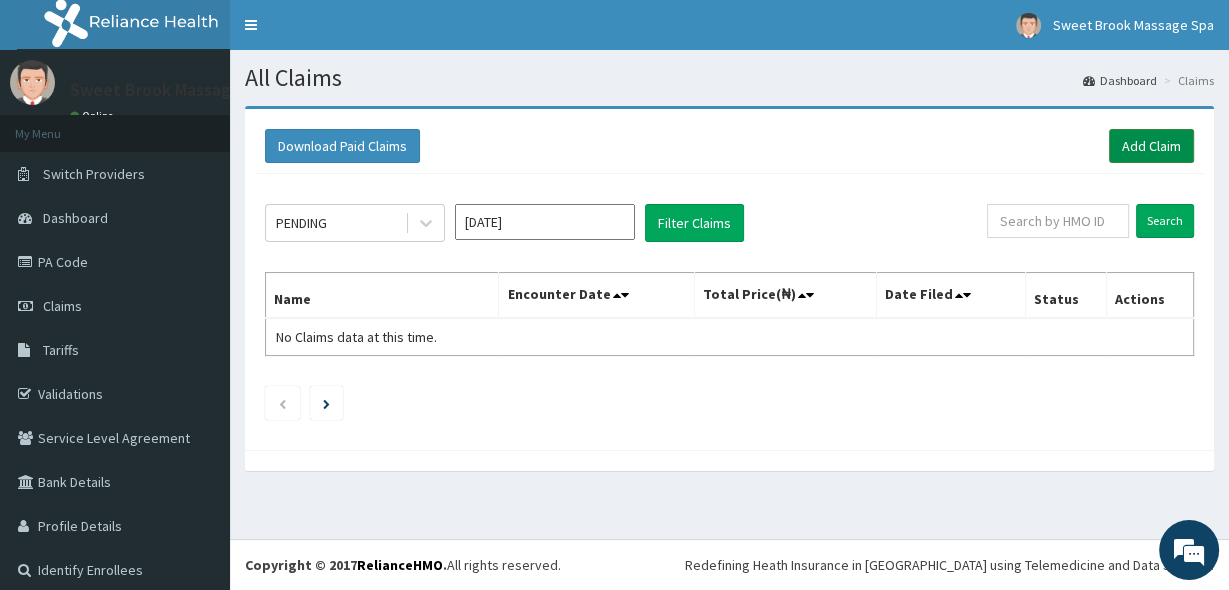 click on "Add Claim" at bounding box center (1151, 146) 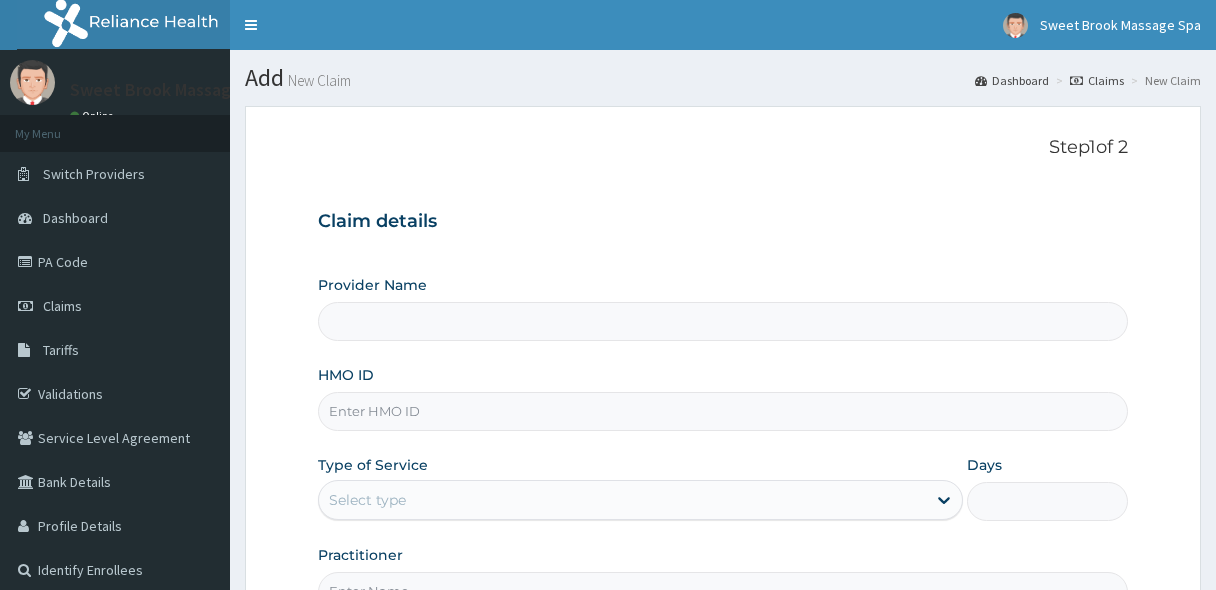 scroll, scrollTop: 0, scrollLeft: 0, axis: both 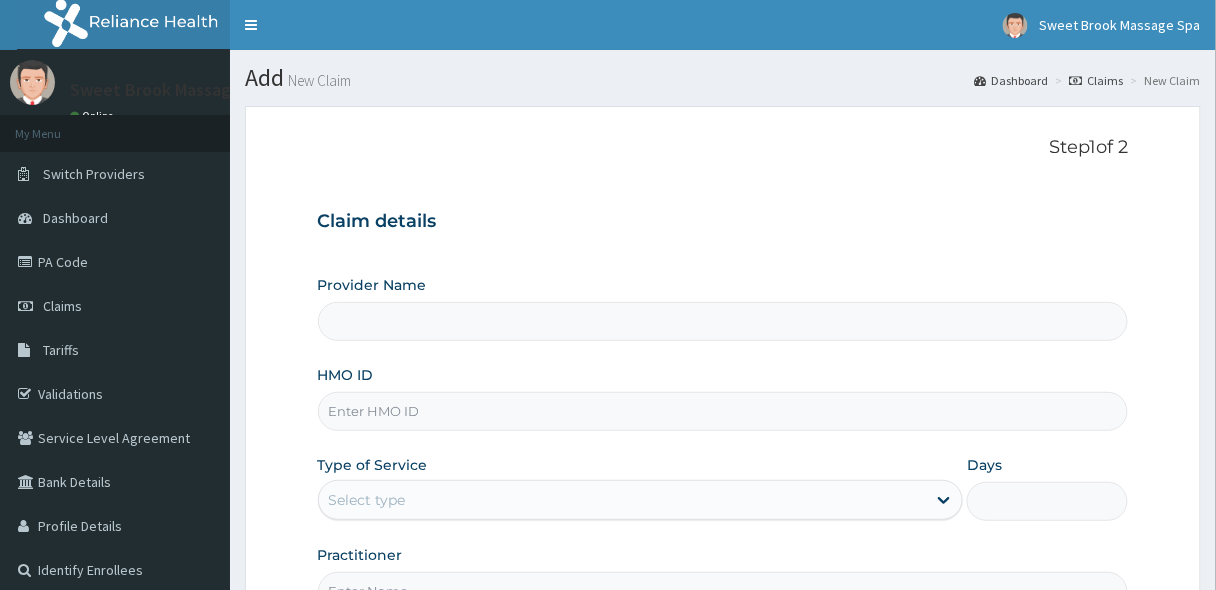 type on "Sweet Brook Massage Spa" 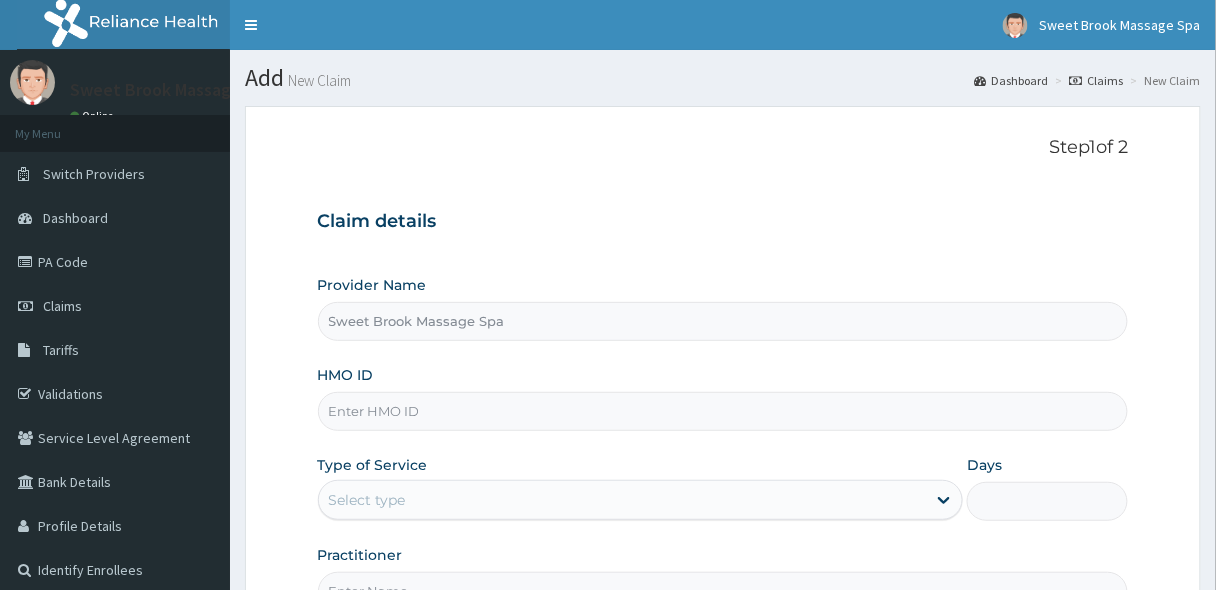 type on "1" 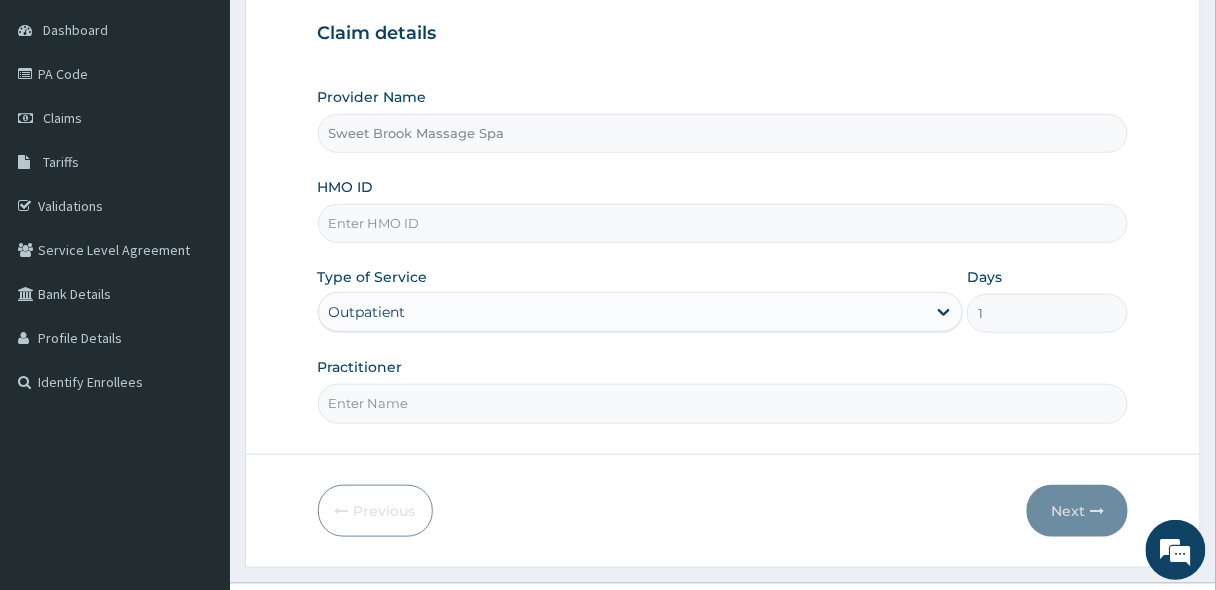 scroll, scrollTop: 227, scrollLeft: 0, axis: vertical 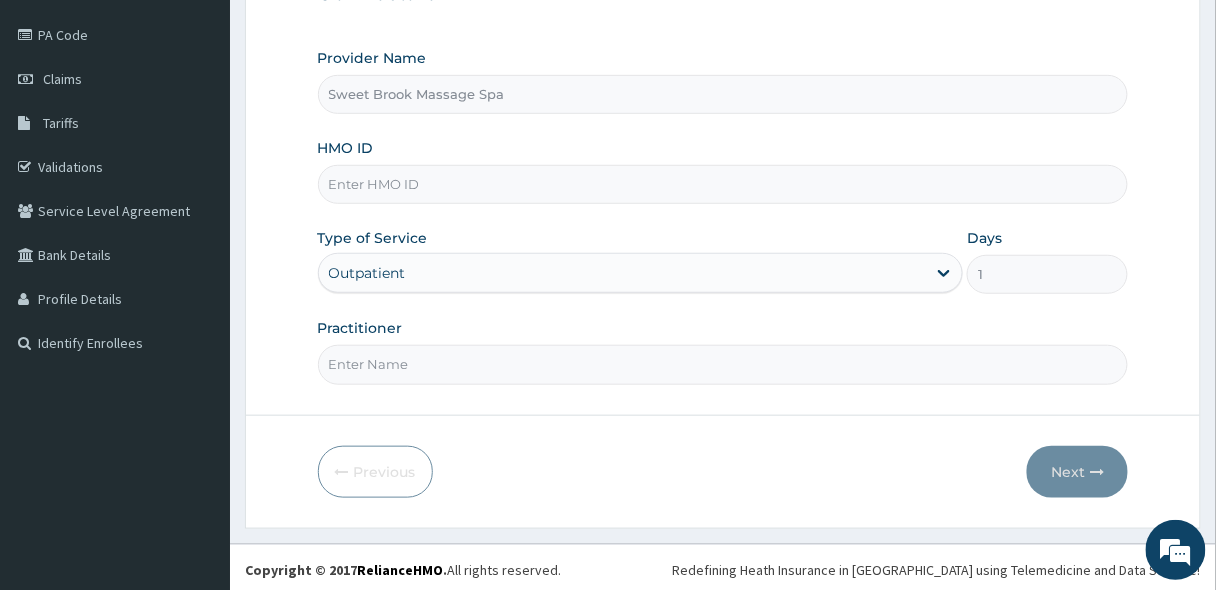 click on "HMO ID" at bounding box center [723, 184] 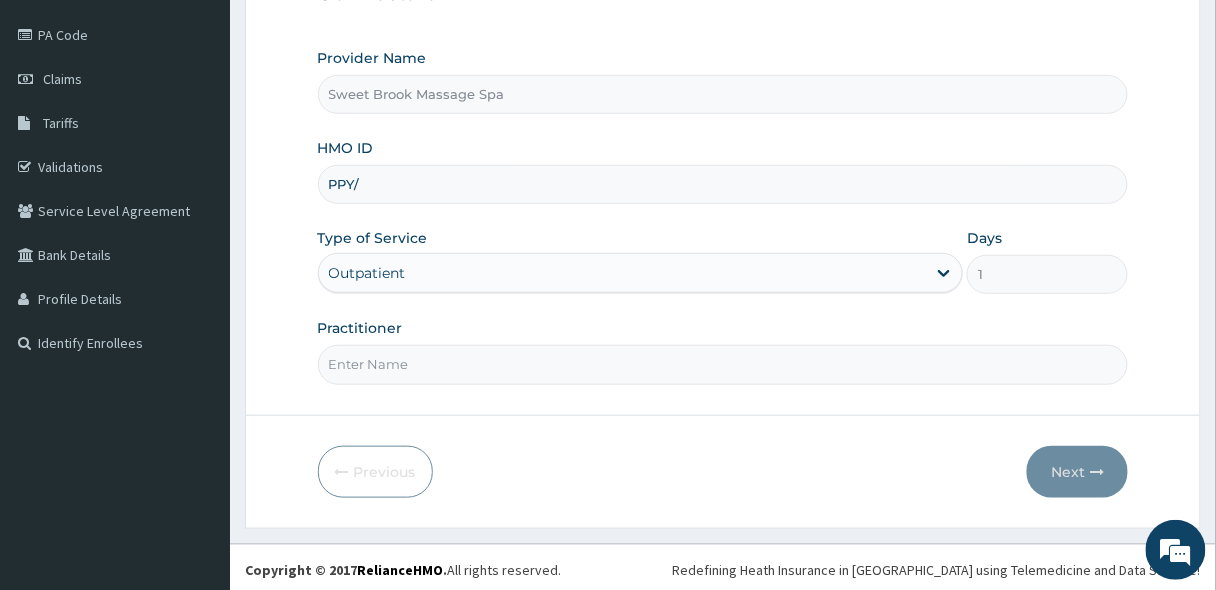 scroll, scrollTop: 0, scrollLeft: 0, axis: both 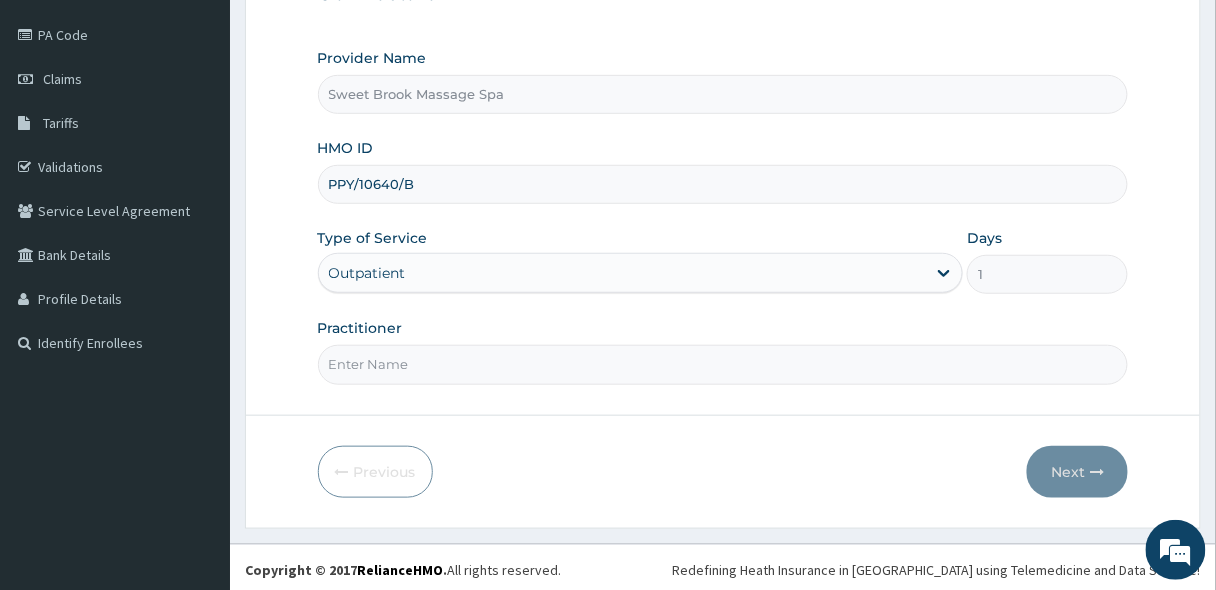 type on "PPY/10640/B" 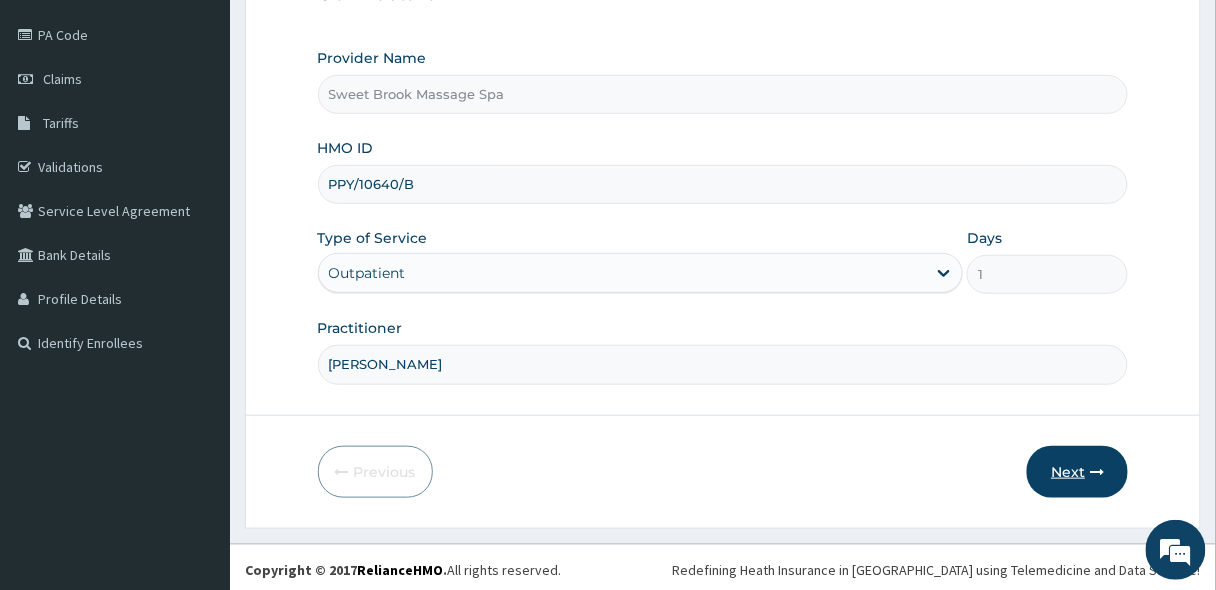 type on "DEBBY" 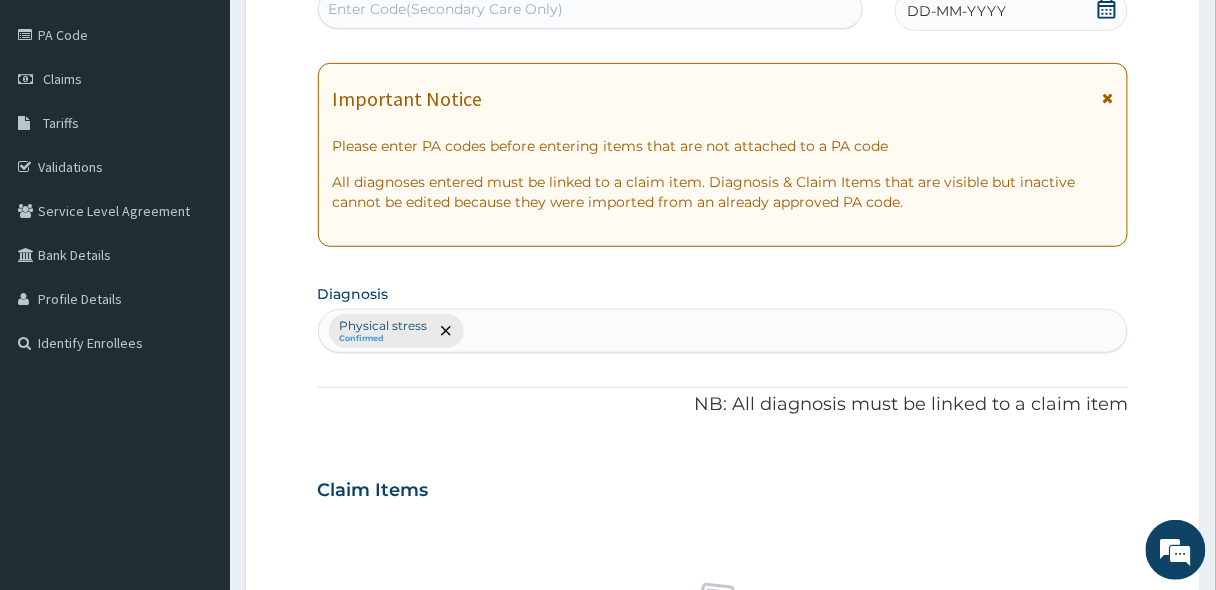 scroll, scrollTop: 225, scrollLeft: 0, axis: vertical 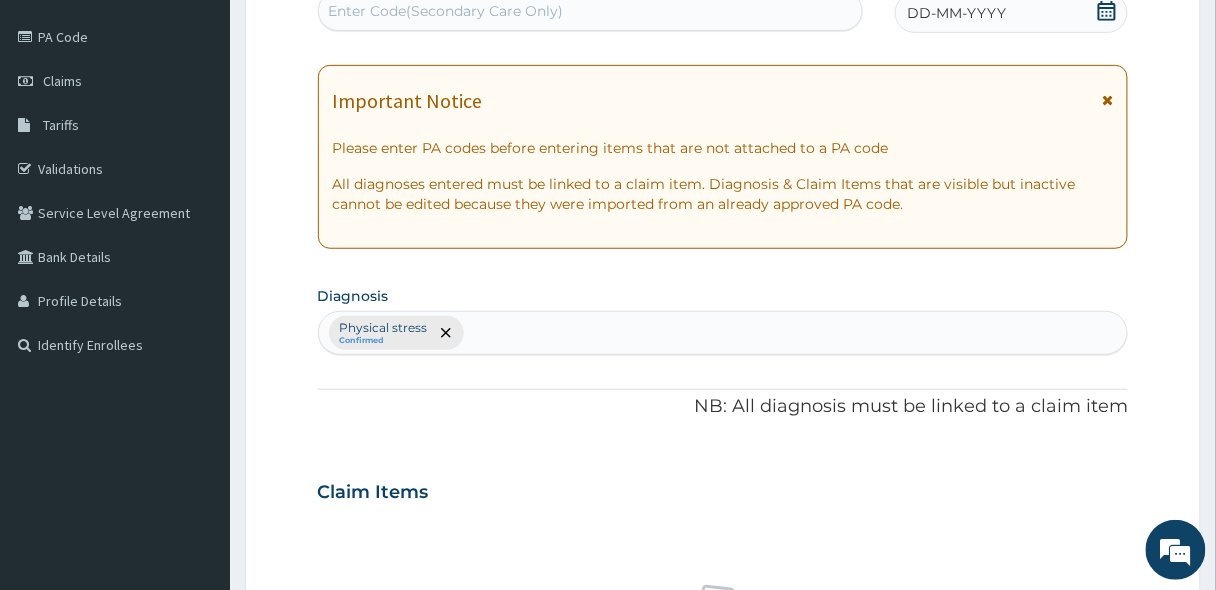 click on "Enter Code(Secondary Care Only)" at bounding box center [590, 11] 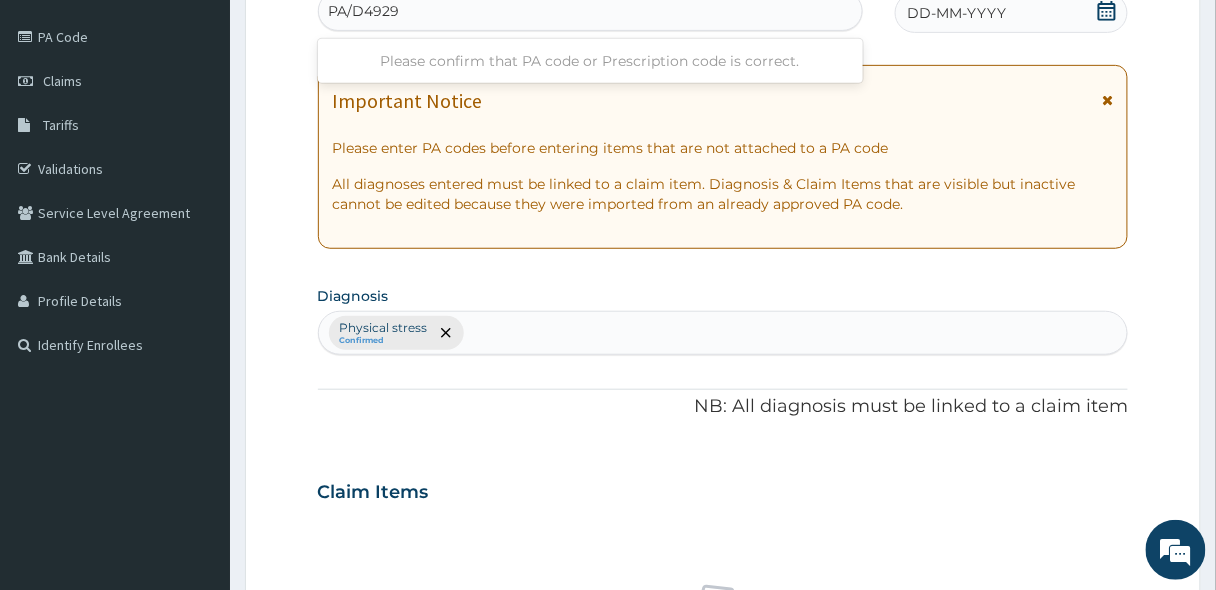 type on "PA/D49290" 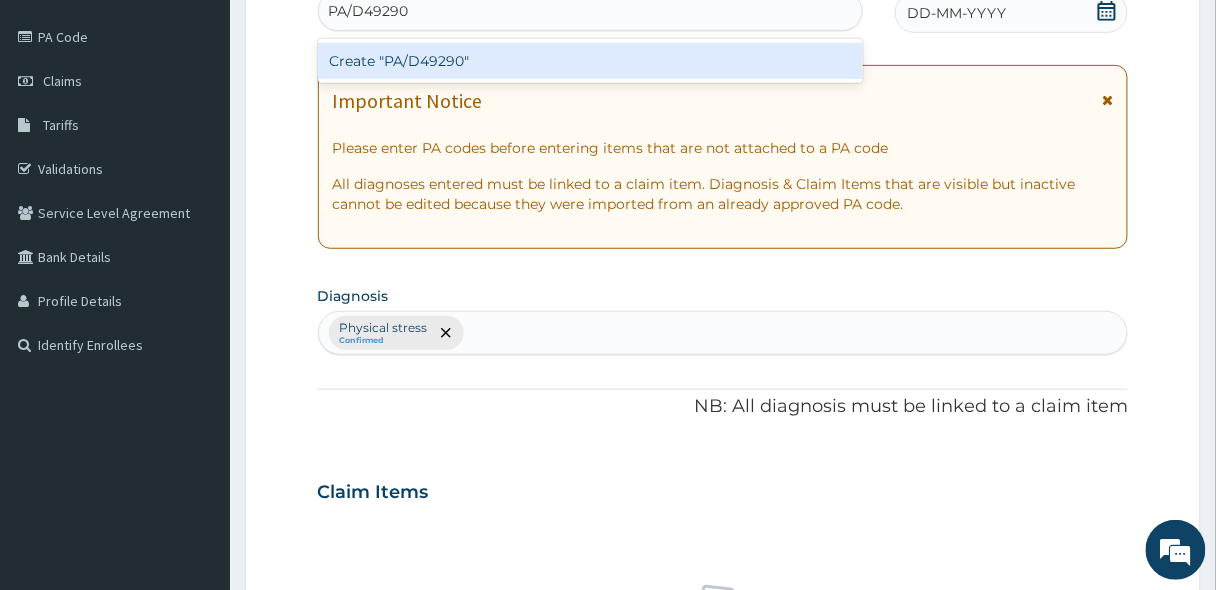 click on "Create "PA/D49290"" at bounding box center [590, 61] 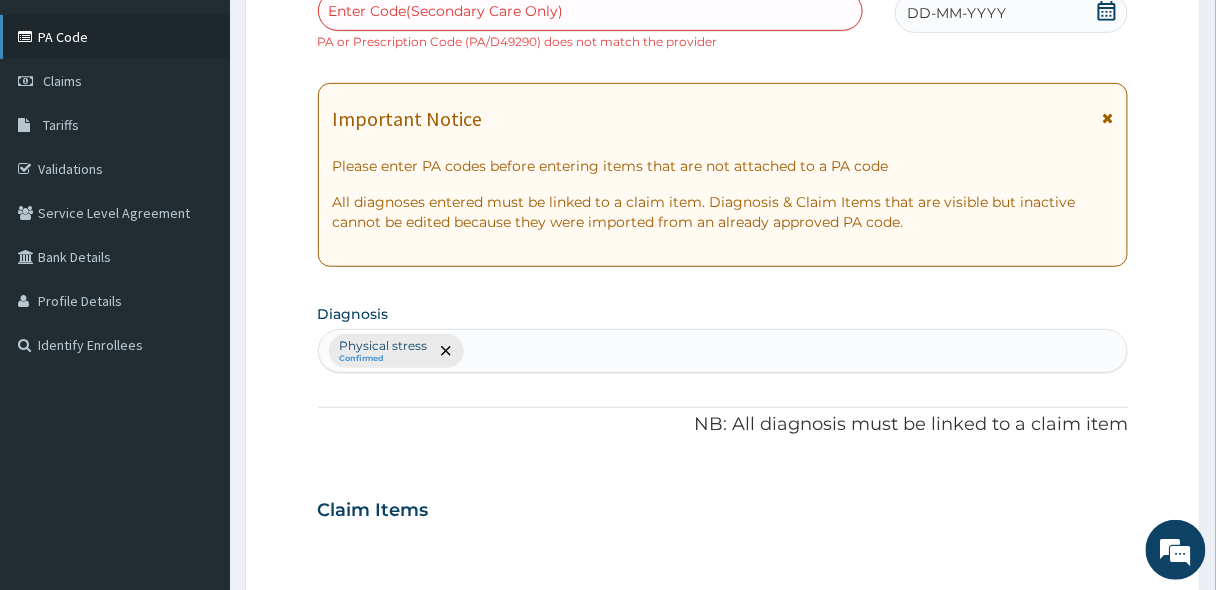 click on "PA Code" at bounding box center (115, 37) 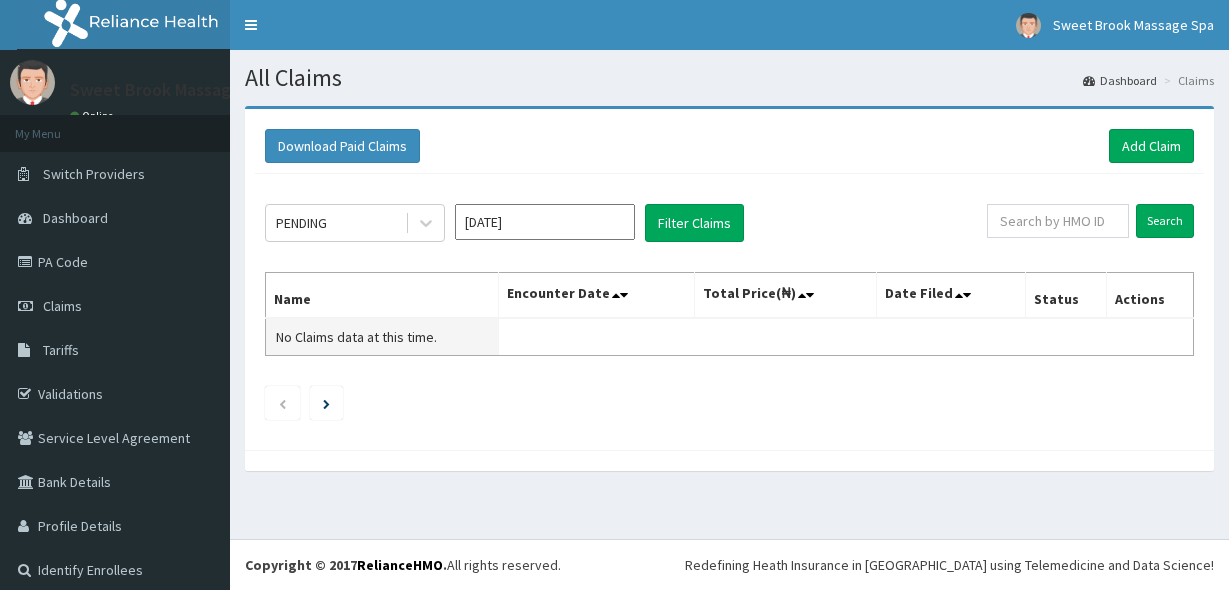 scroll, scrollTop: 0, scrollLeft: 0, axis: both 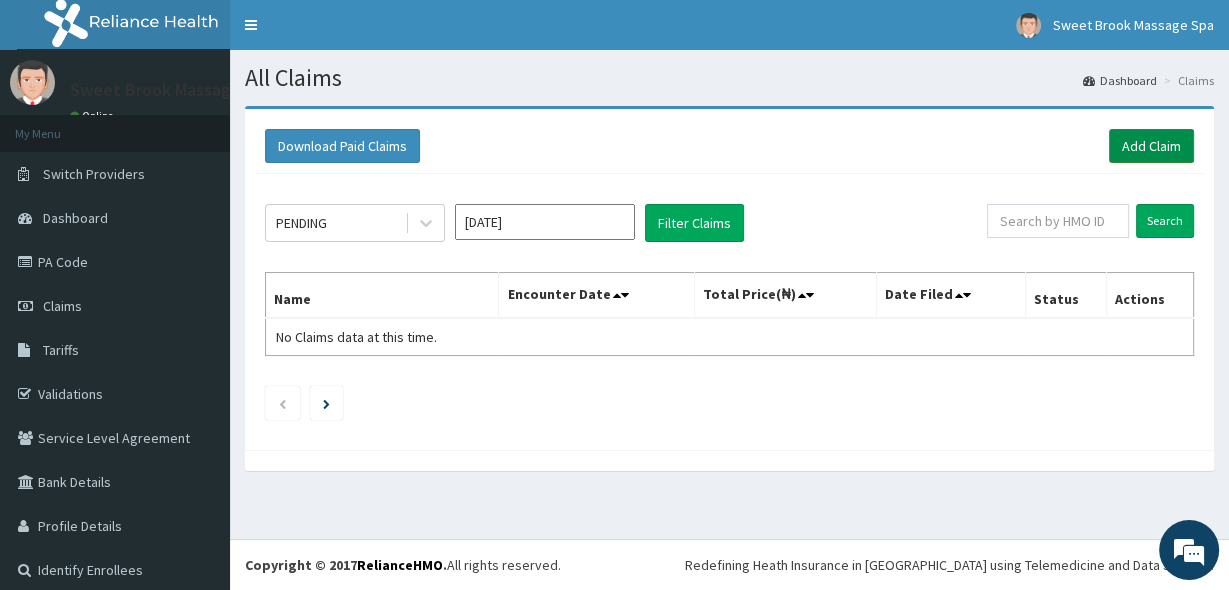 click on "Add Claim" at bounding box center [1151, 146] 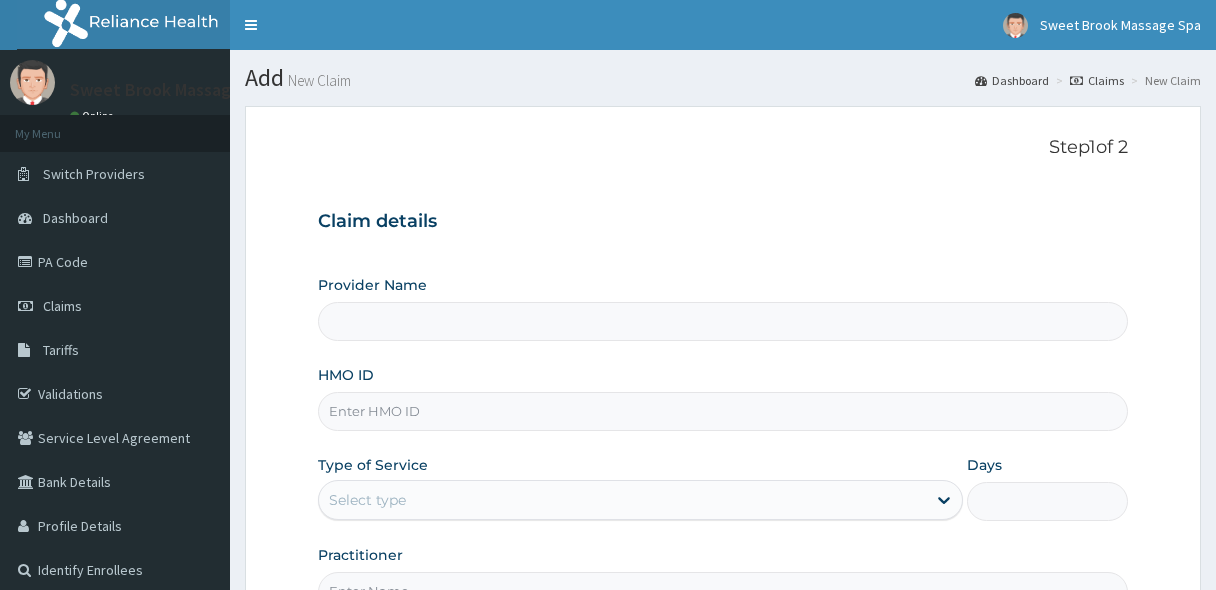 scroll, scrollTop: 0, scrollLeft: 0, axis: both 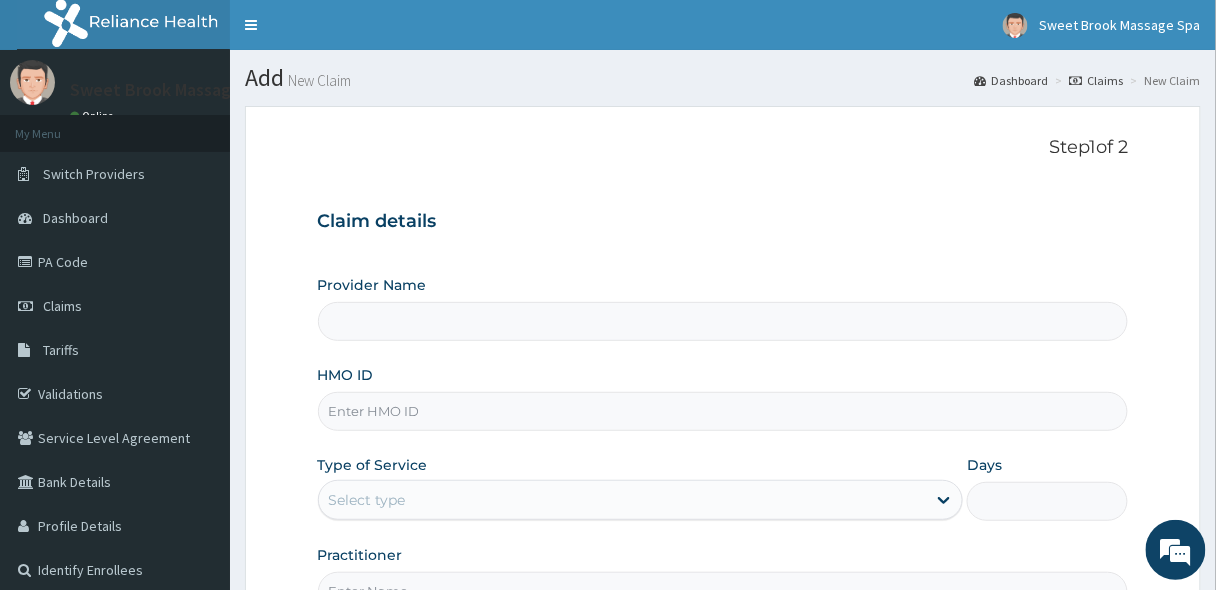 type on "Sweet Brook Massage Spa" 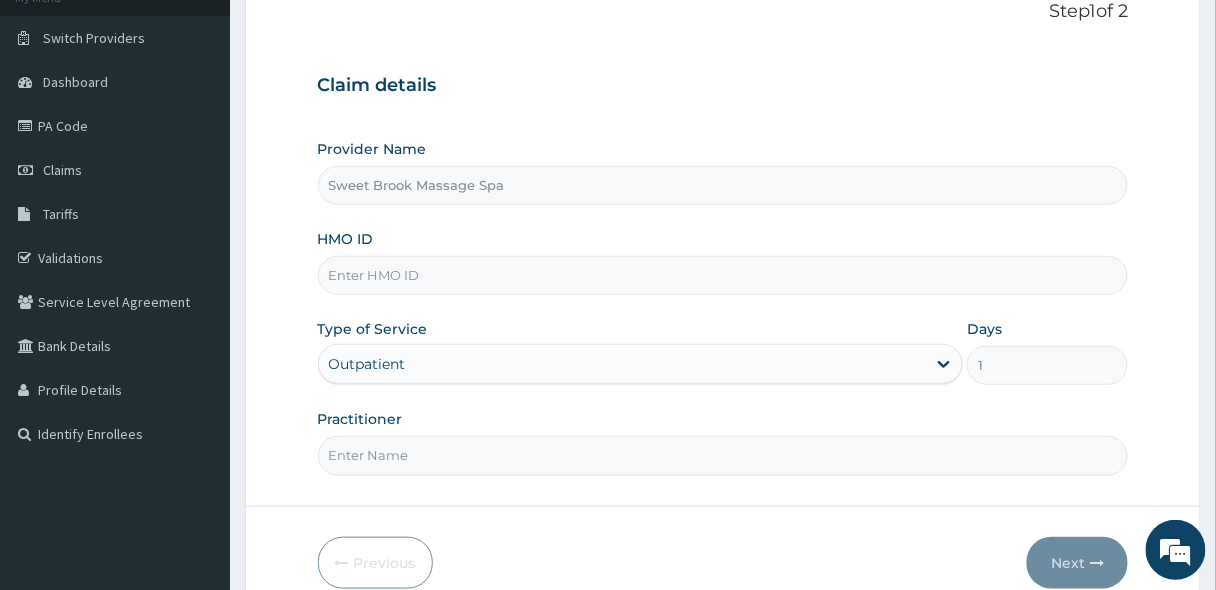 scroll, scrollTop: 160, scrollLeft: 0, axis: vertical 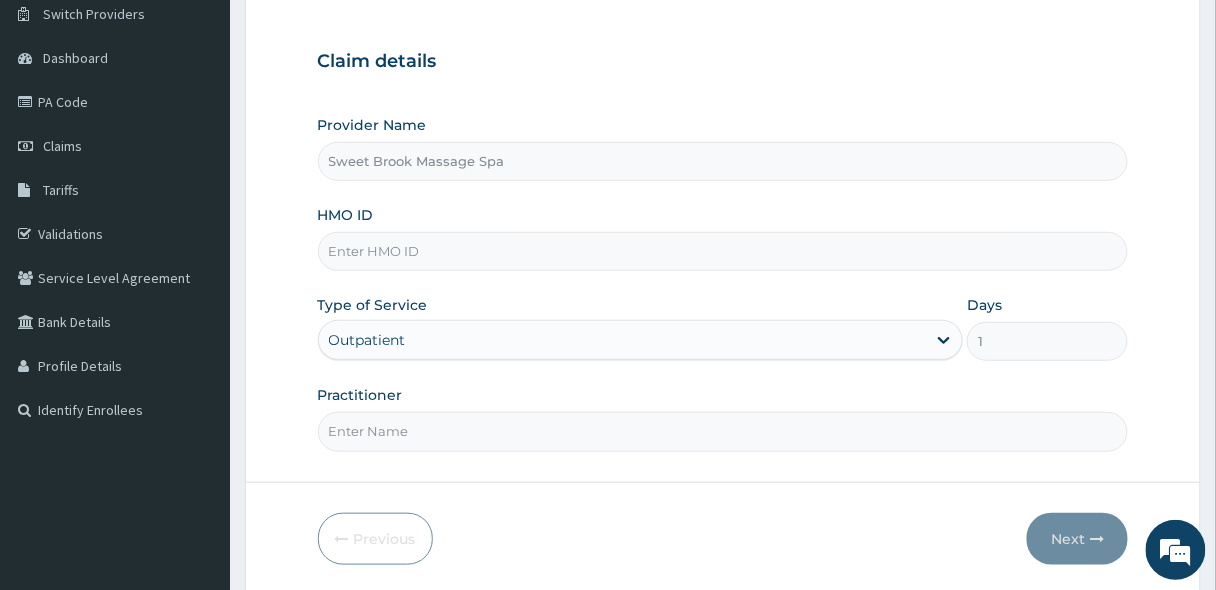 click on "HMO ID" at bounding box center [723, 251] 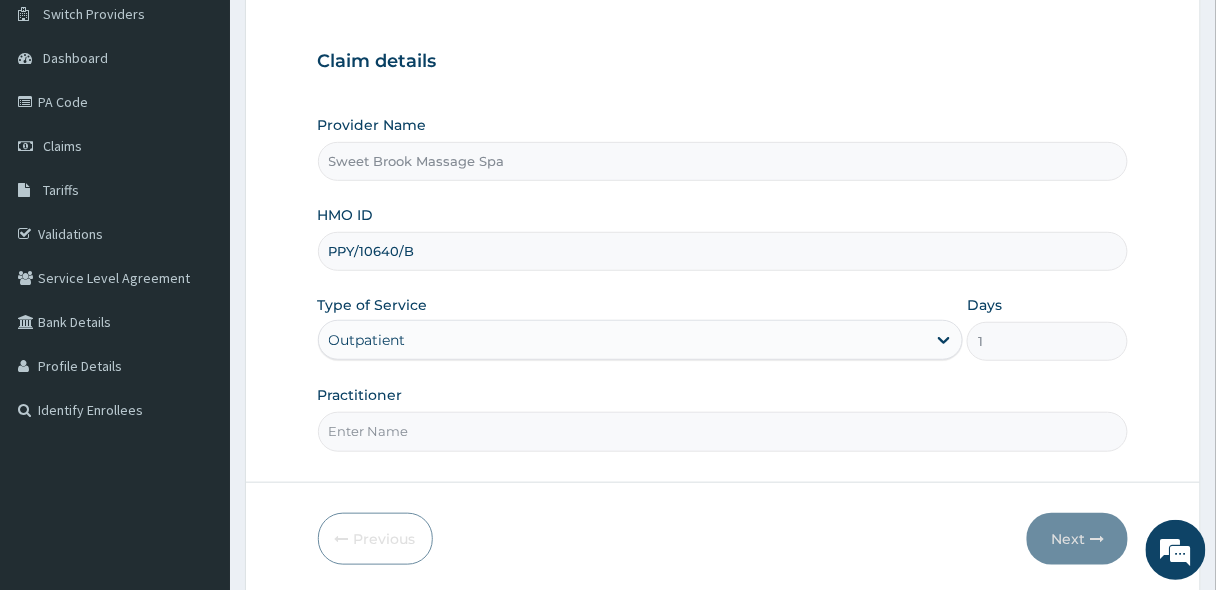 type on "PPY/10640/B" 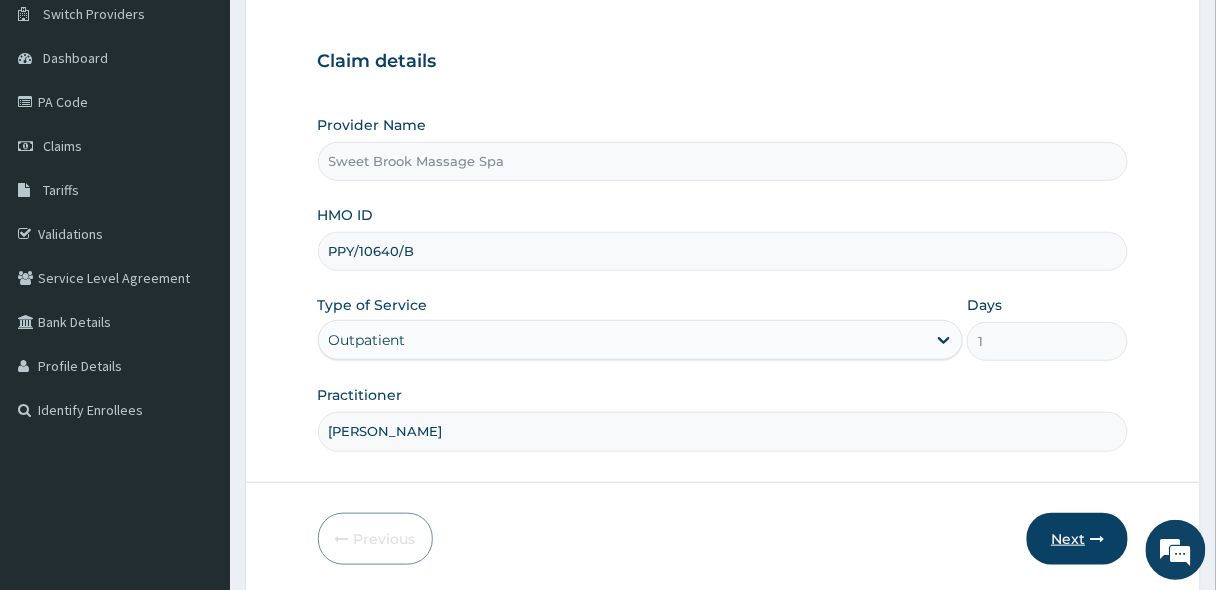type on "DEBBY" 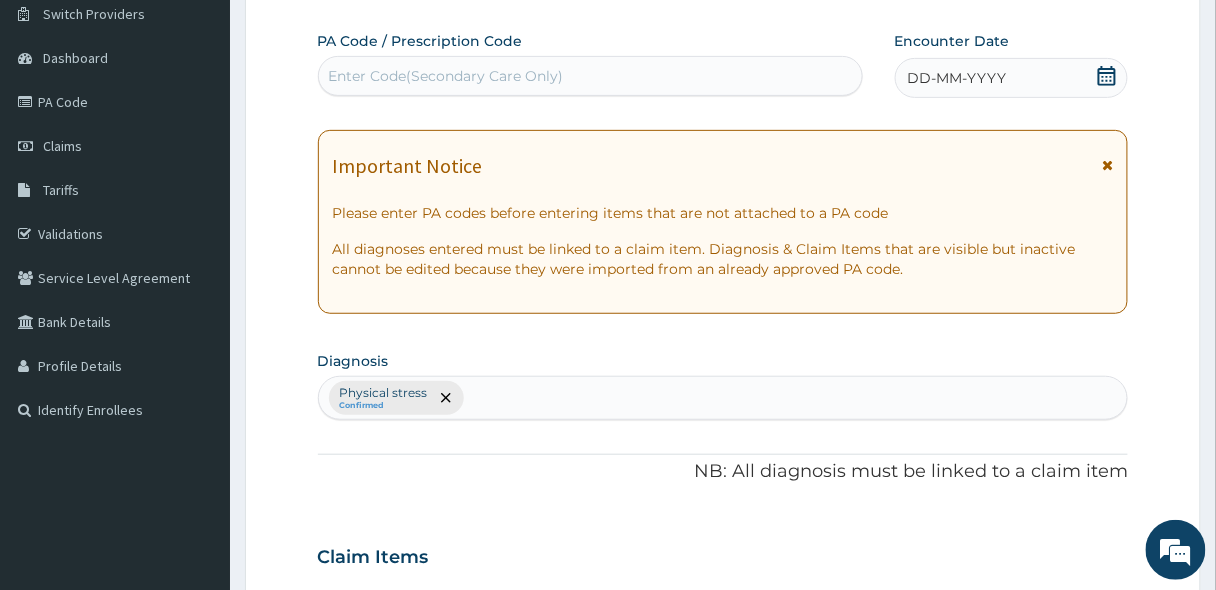 scroll, scrollTop: 0, scrollLeft: 0, axis: both 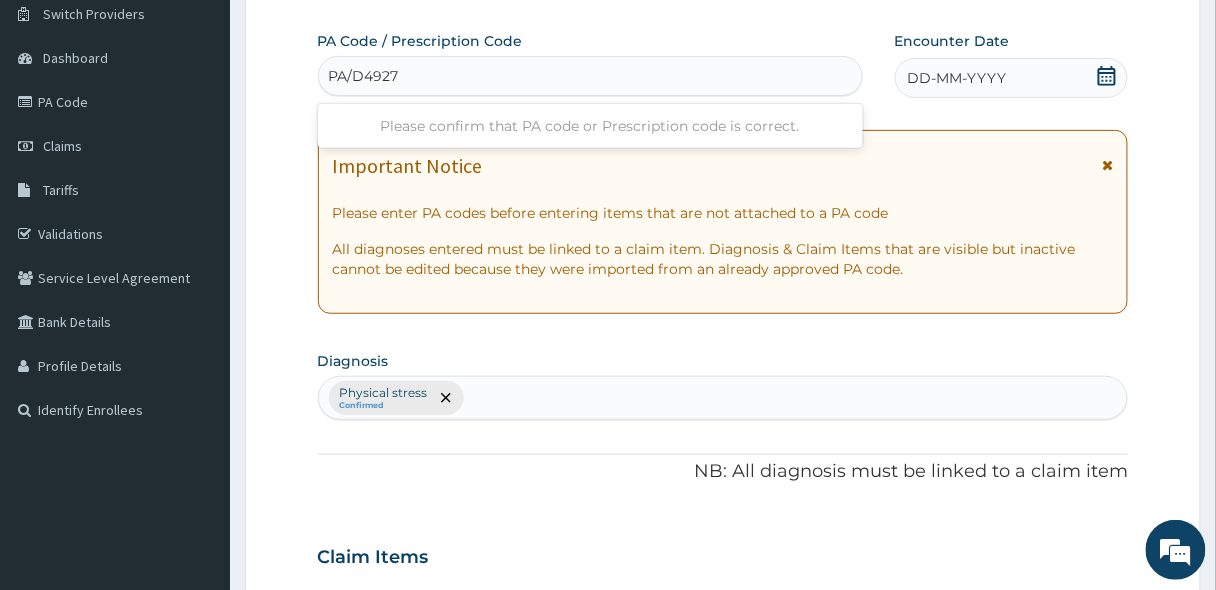 type on "PA/D49270" 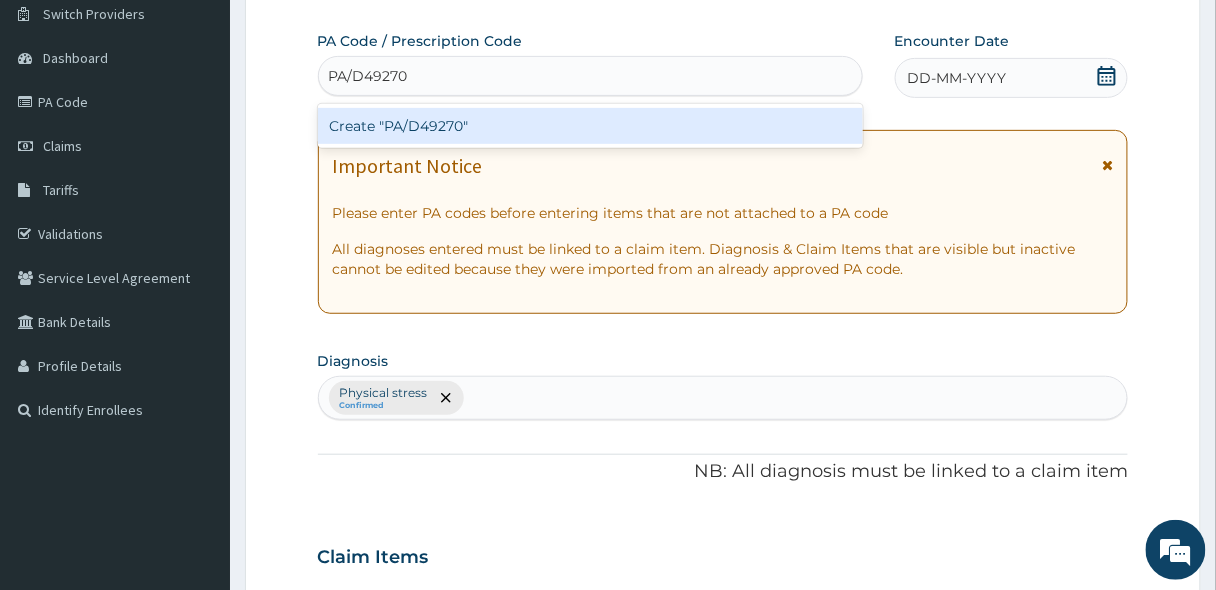 click on "Create "PA/D49270"" at bounding box center (590, 126) 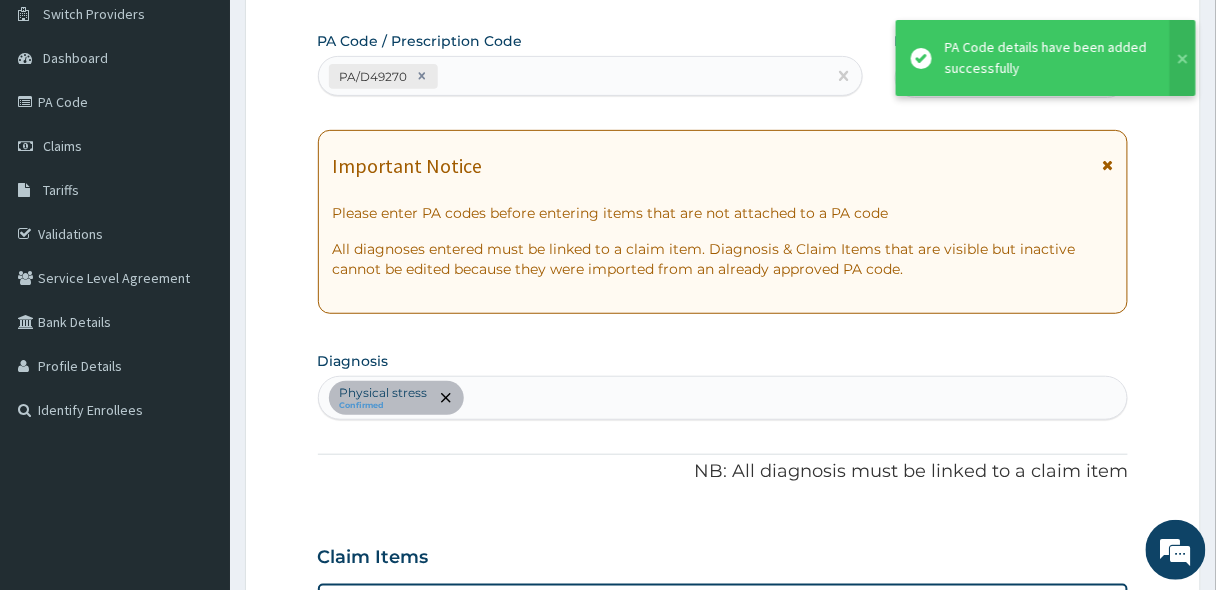scroll, scrollTop: 604, scrollLeft: 0, axis: vertical 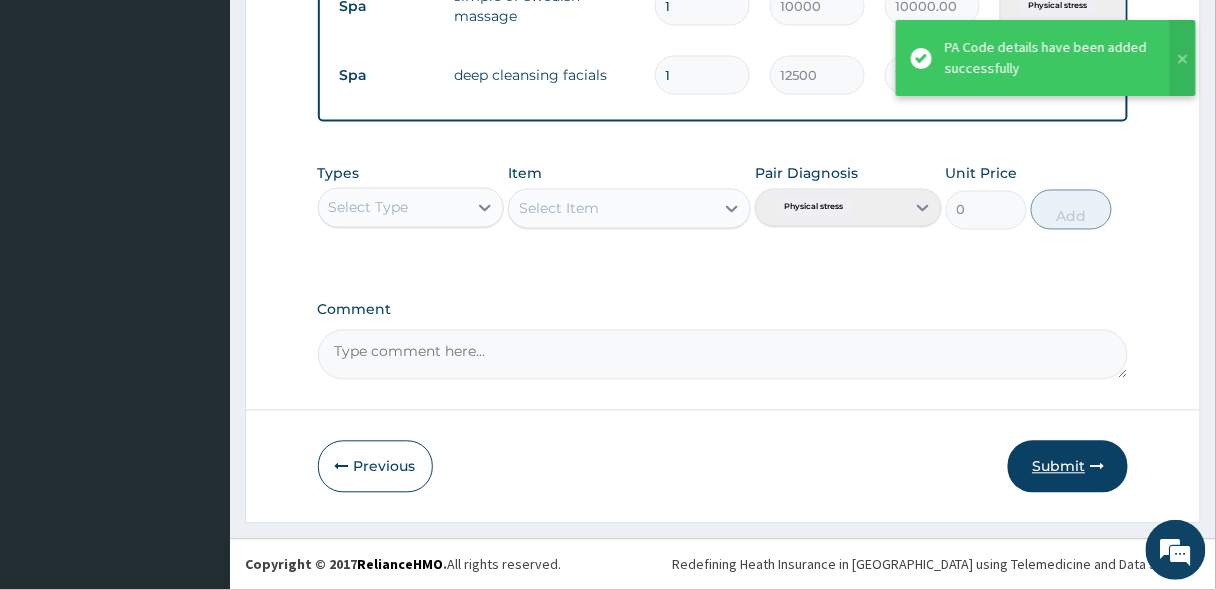 click on "Submit" at bounding box center (1068, 467) 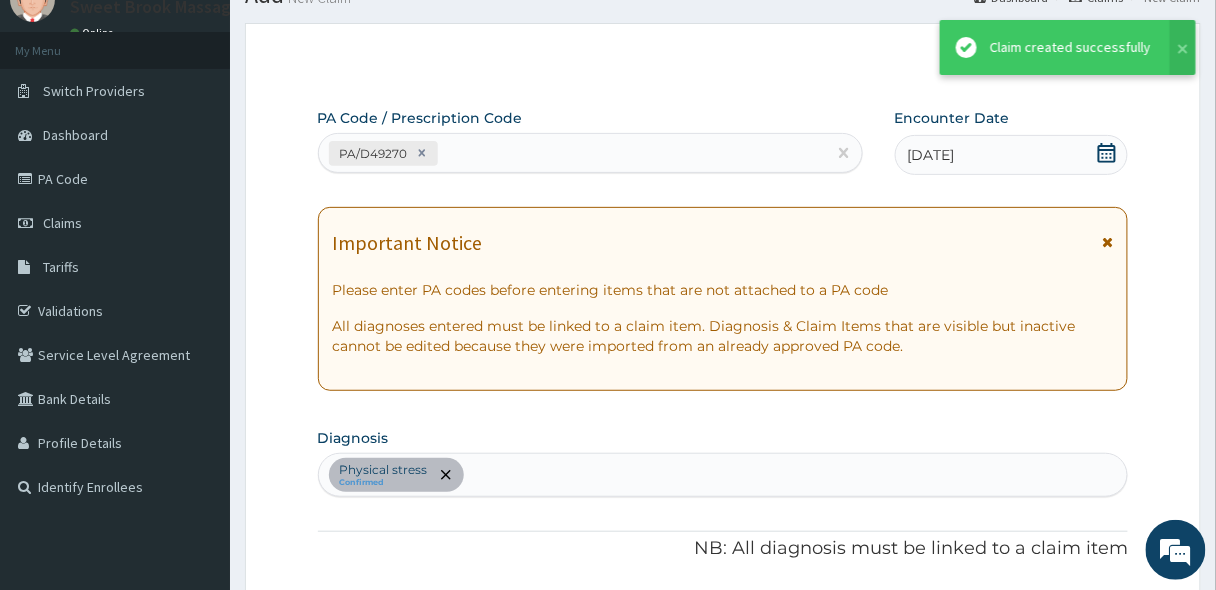 scroll, scrollTop: 835, scrollLeft: 0, axis: vertical 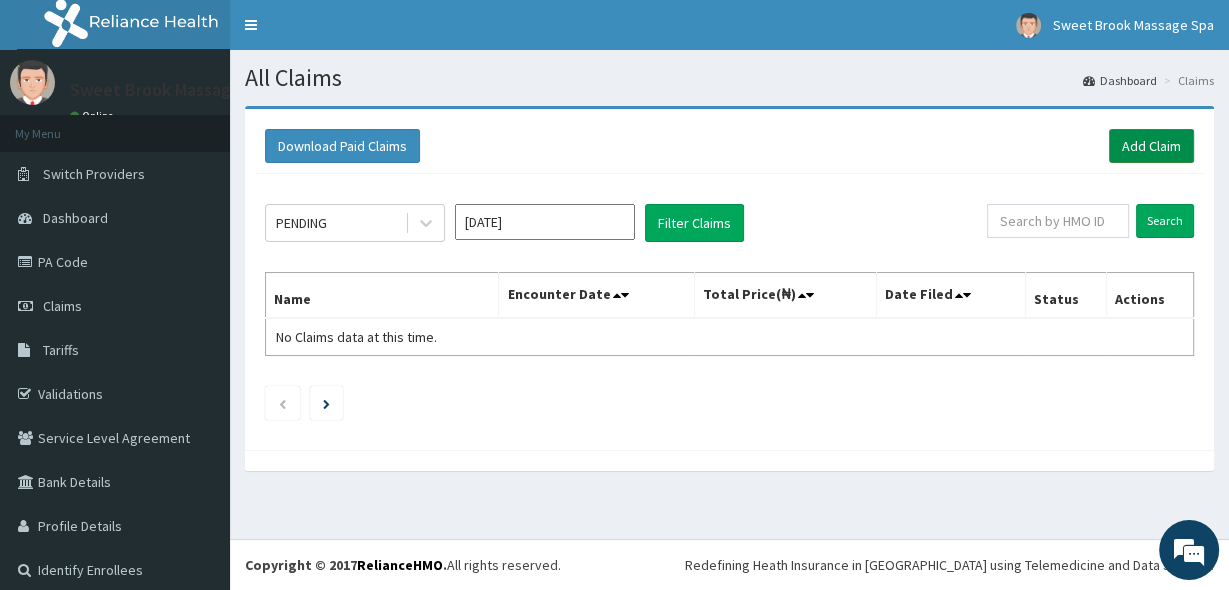 click on "Add Claim" at bounding box center (1151, 146) 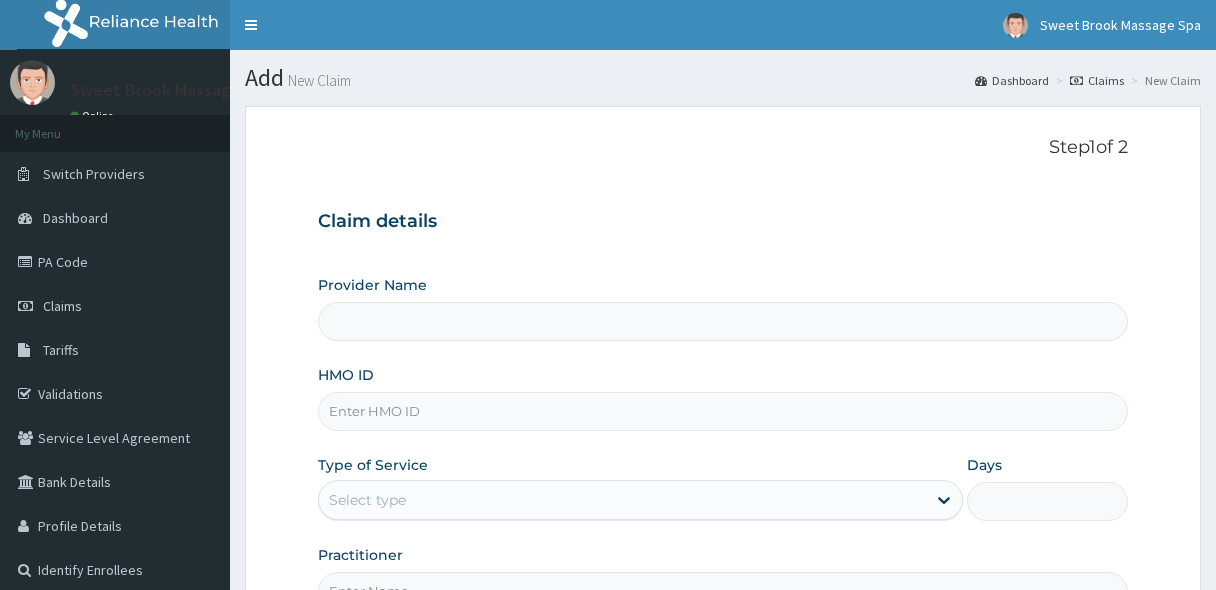 scroll, scrollTop: 0, scrollLeft: 0, axis: both 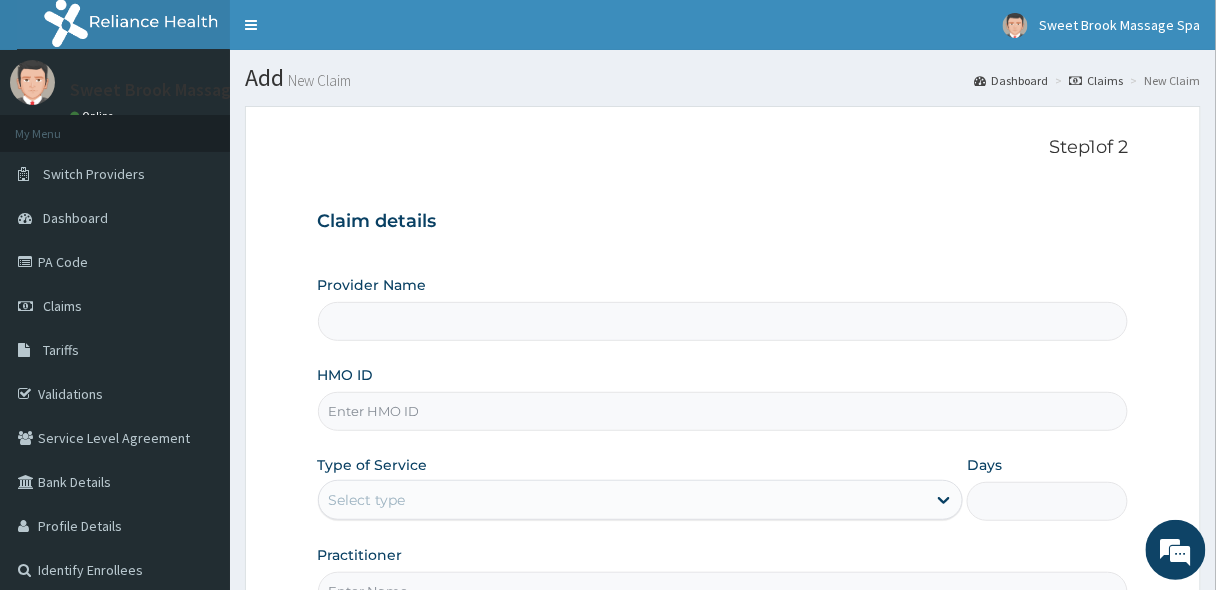 type on "Sweet Brook Massage Spa" 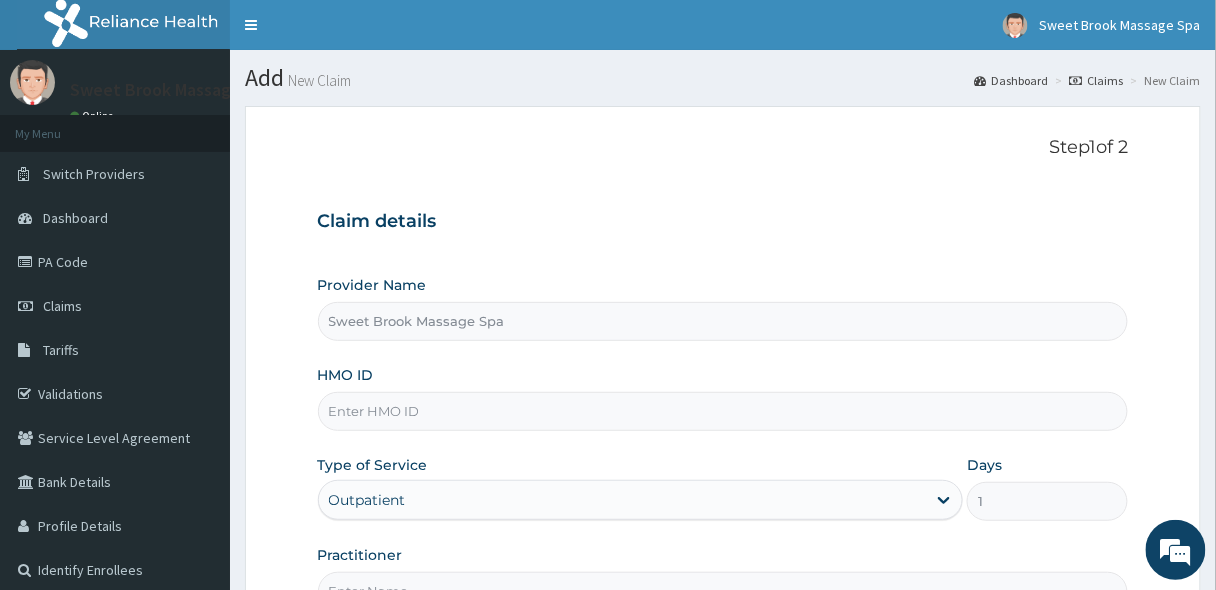 click on "HMO ID" at bounding box center (723, 411) 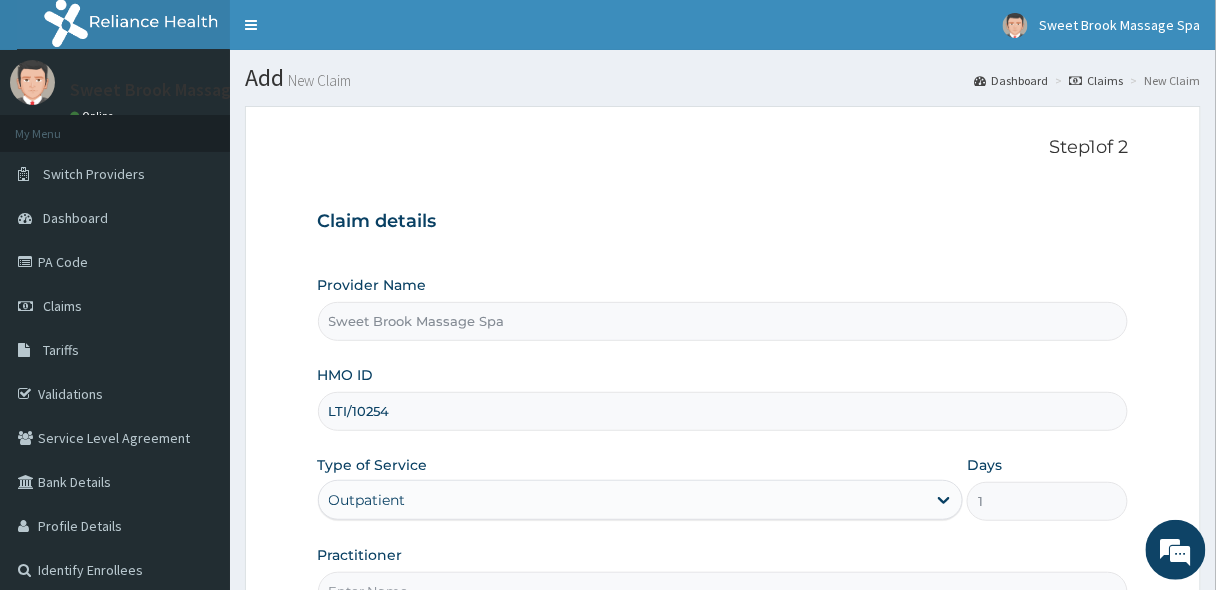 scroll, scrollTop: 0, scrollLeft: 0, axis: both 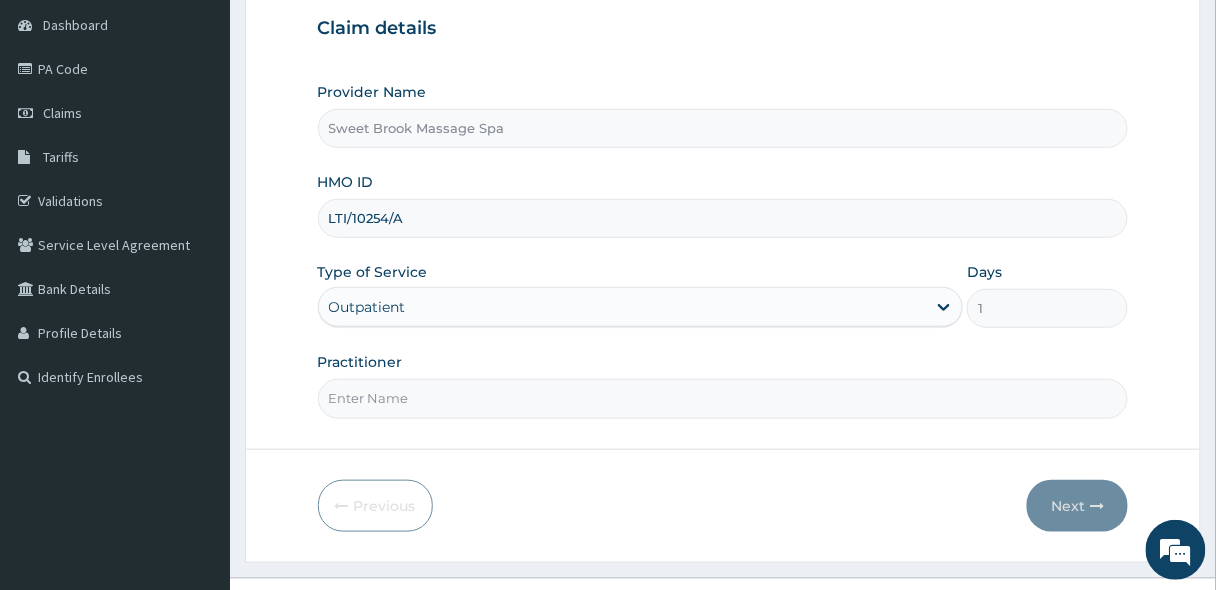 type on "LTI/10254/A" 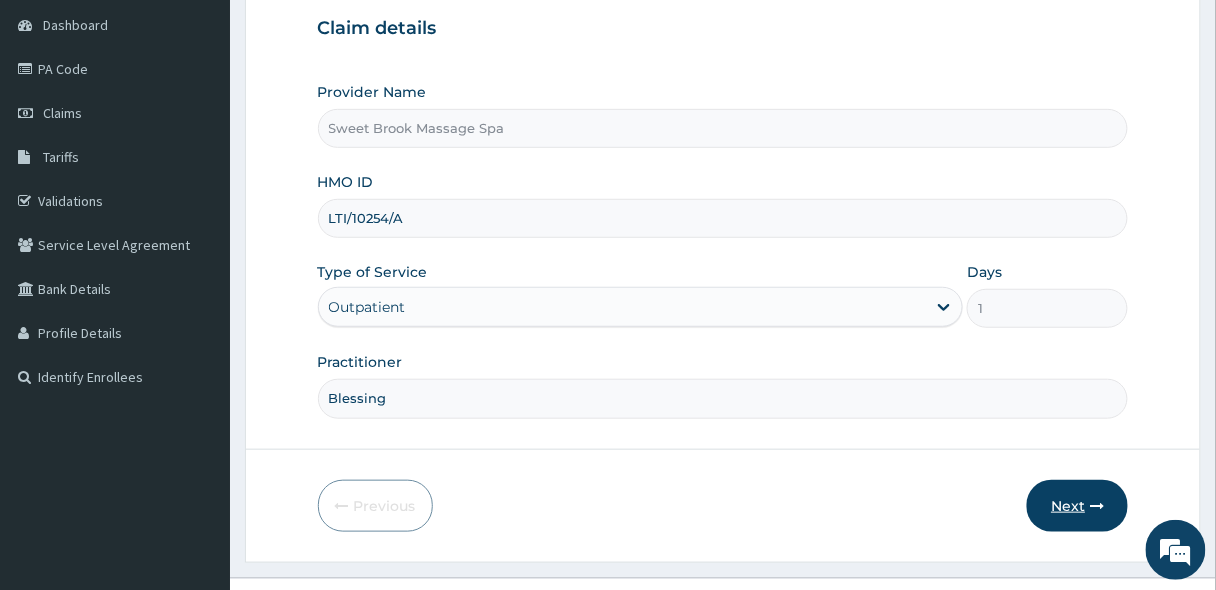 type on "Blessing" 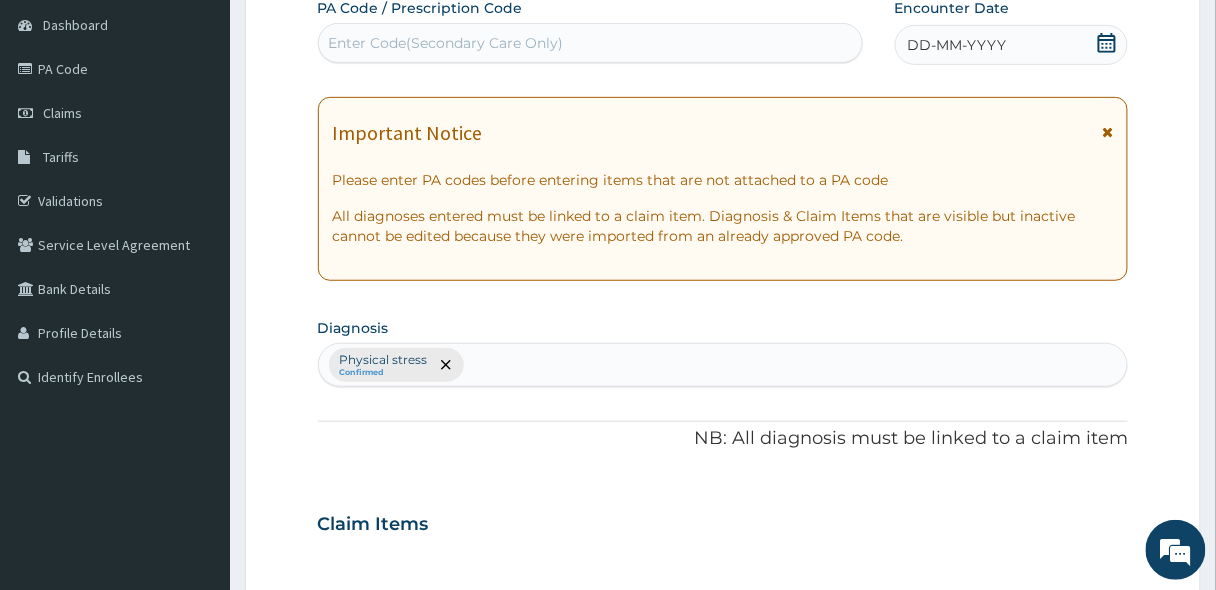 click on "Enter Code(Secondary Care Only)" at bounding box center (590, 43) 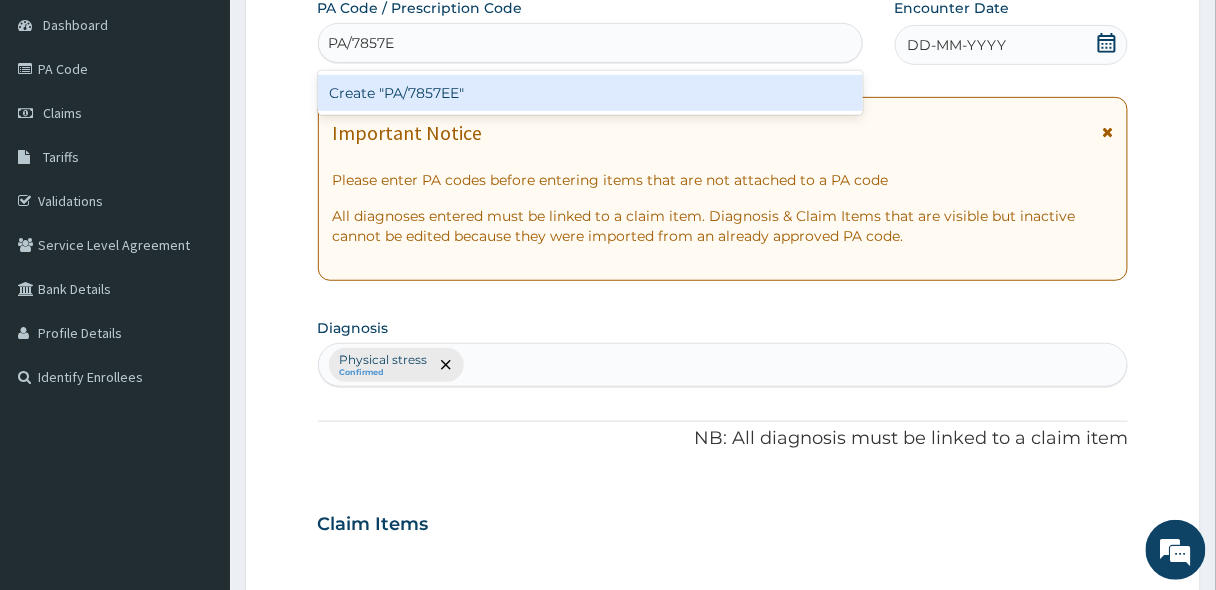 type on "PA/7857EE" 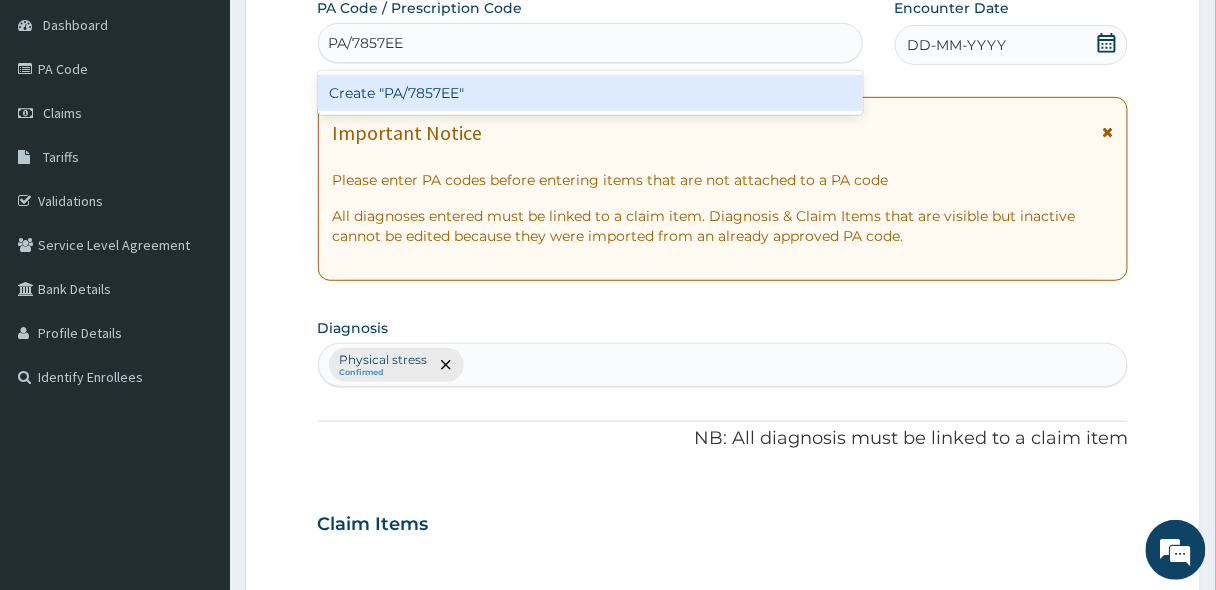 click on "Create "PA/7857EE"" at bounding box center (590, 93) 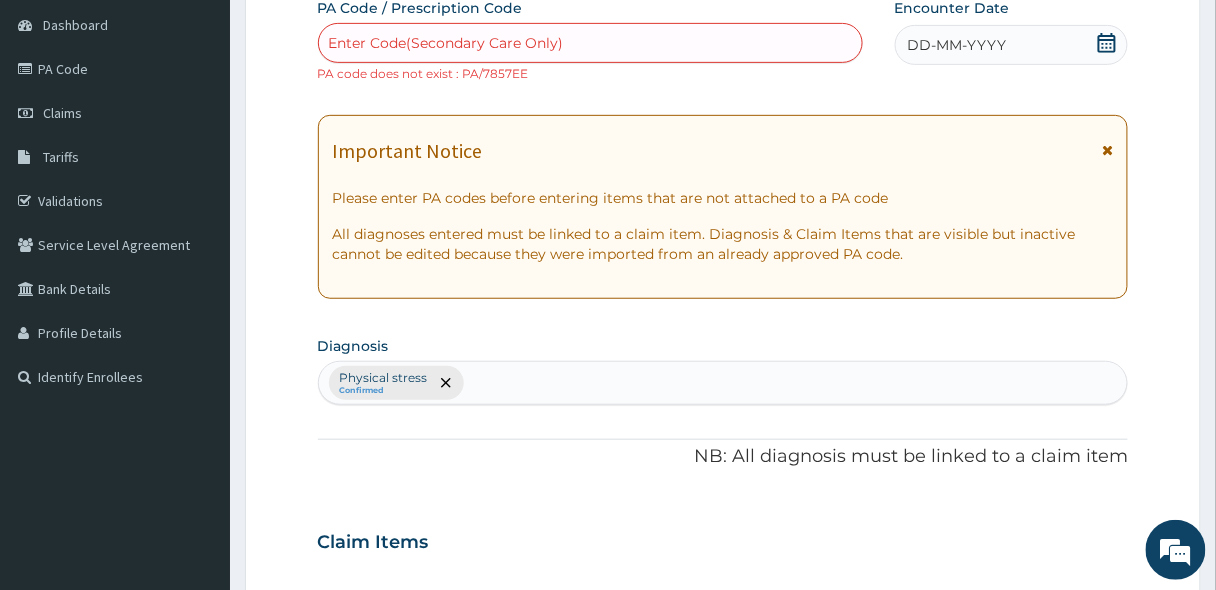 click on "PA code does not exist : PA/7857EE" at bounding box center [423, 73] 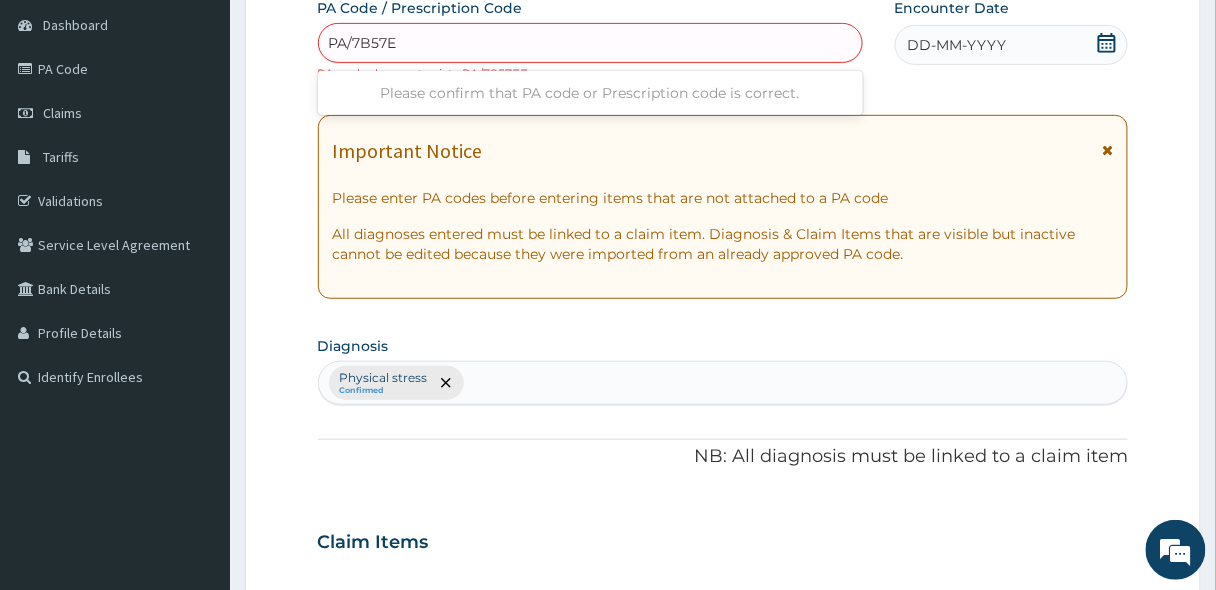 type on "PA/7B57EE" 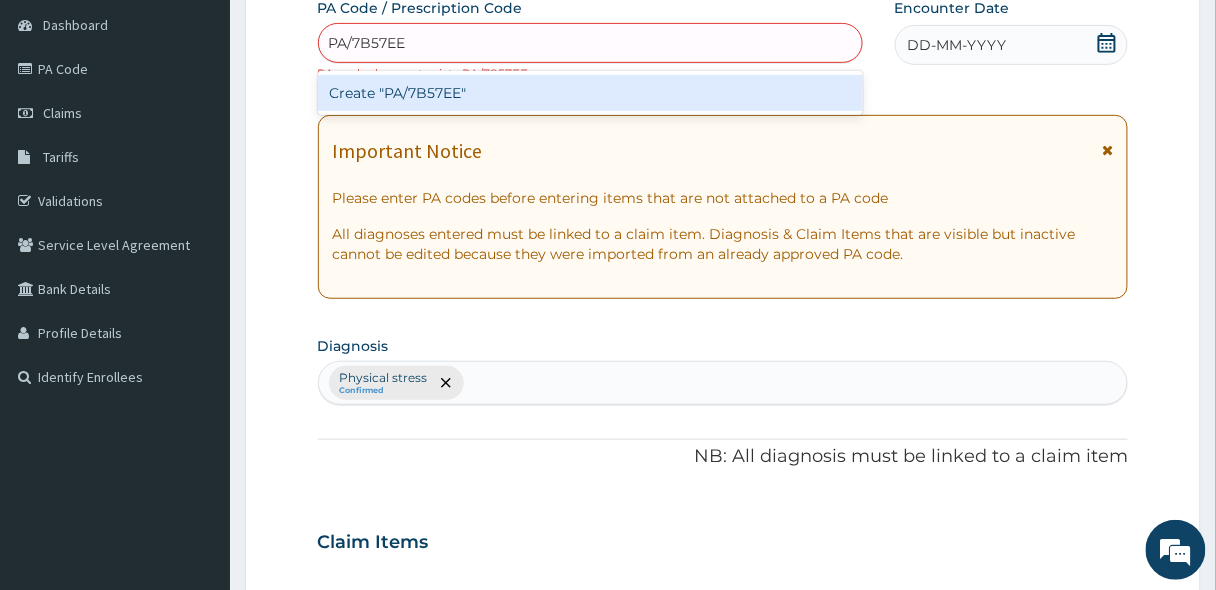 click on "Create "PA/7B57EE"" at bounding box center (590, 93) 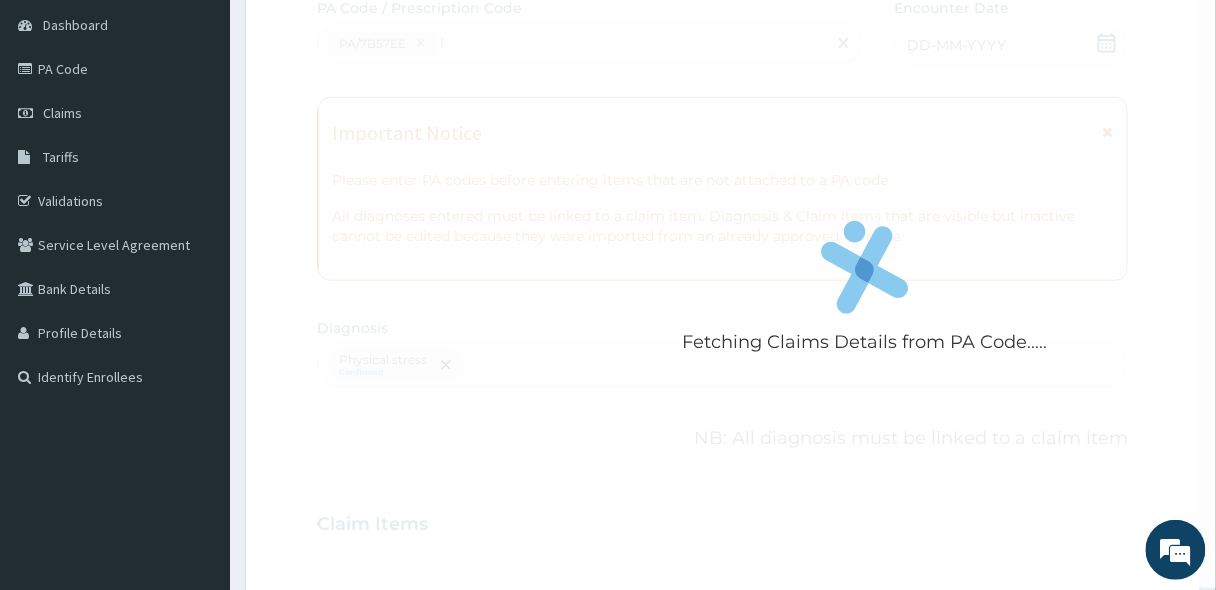 type 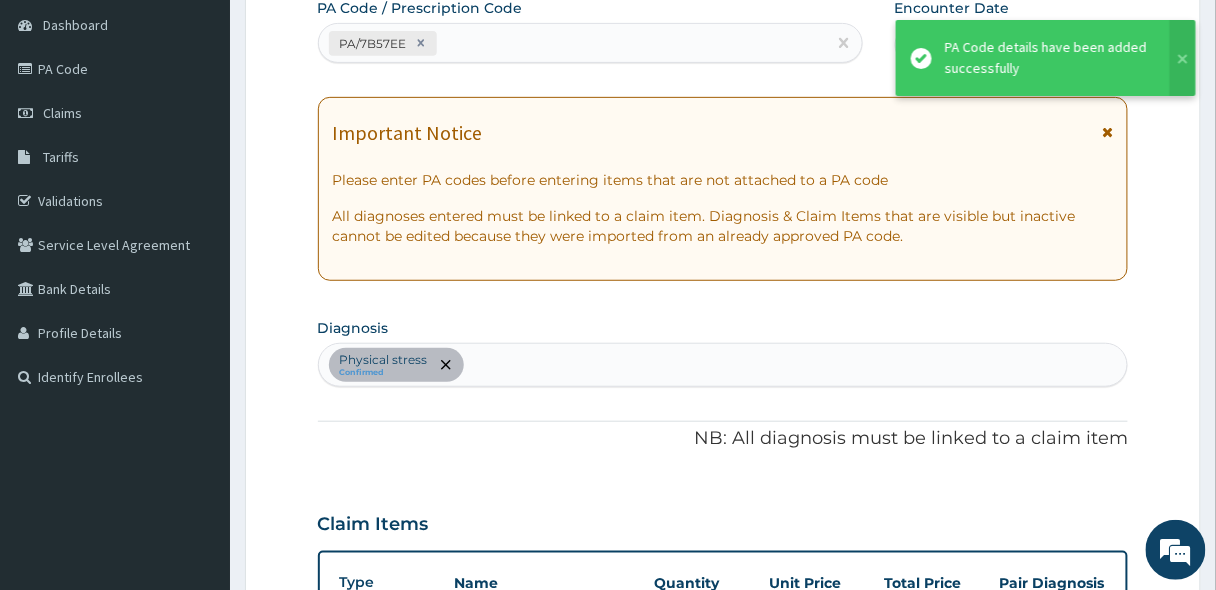 scroll, scrollTop: 604, scrollLeft: 0, axis: vertical 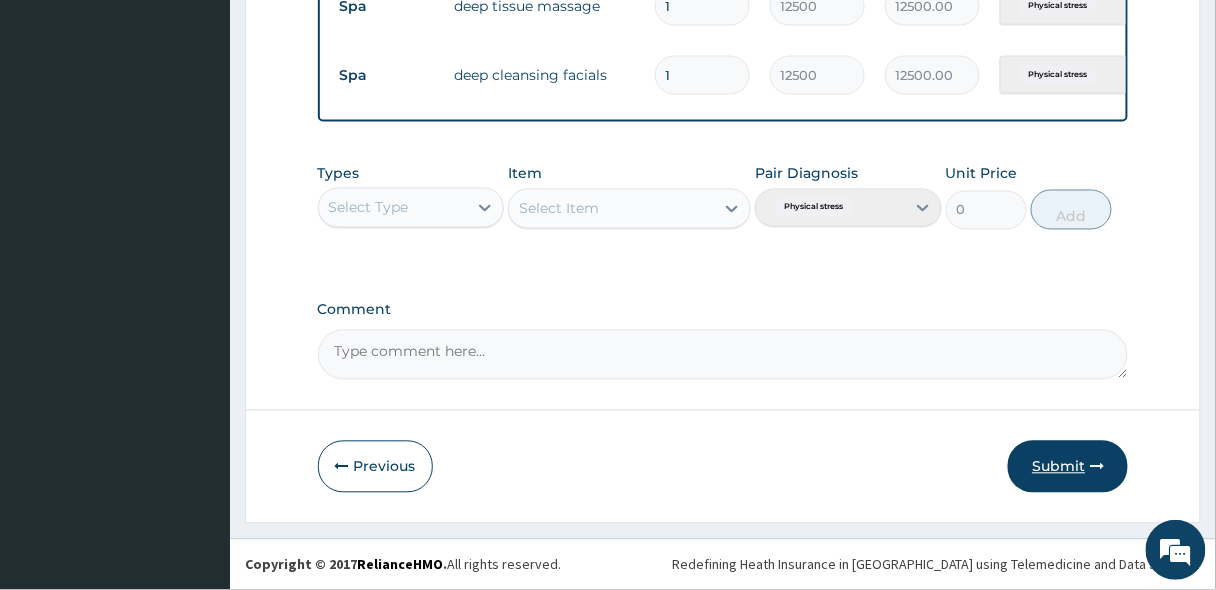 click on "Submit" at bounding box center [1068, 467] 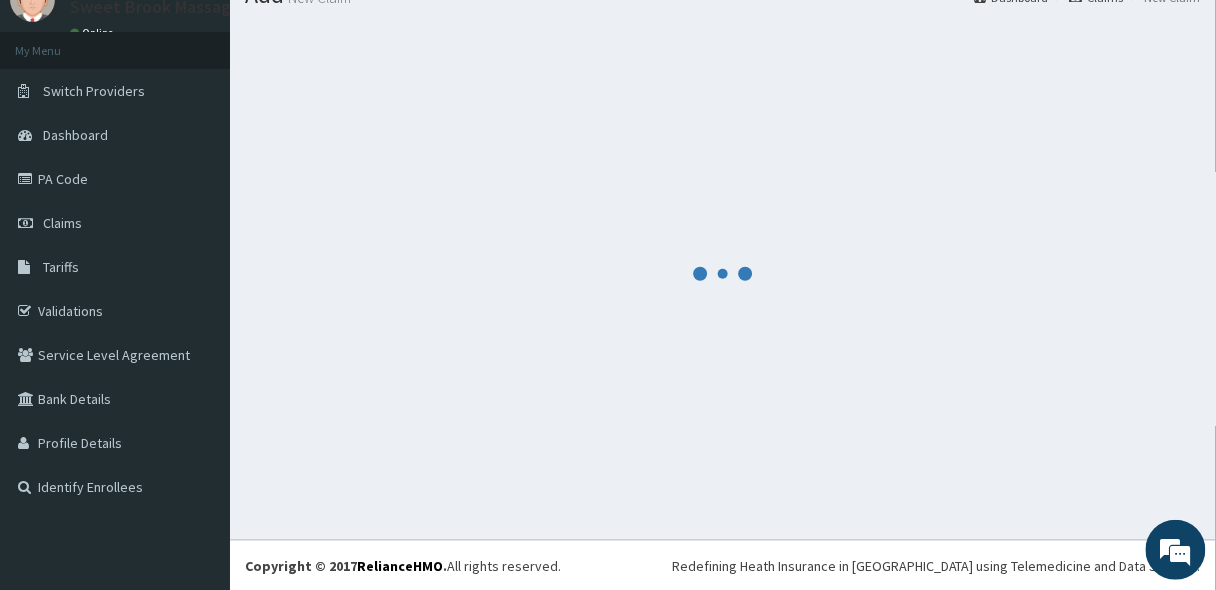 scroll, scrollTop: 835, scrollLeft: 0, axis: vertical 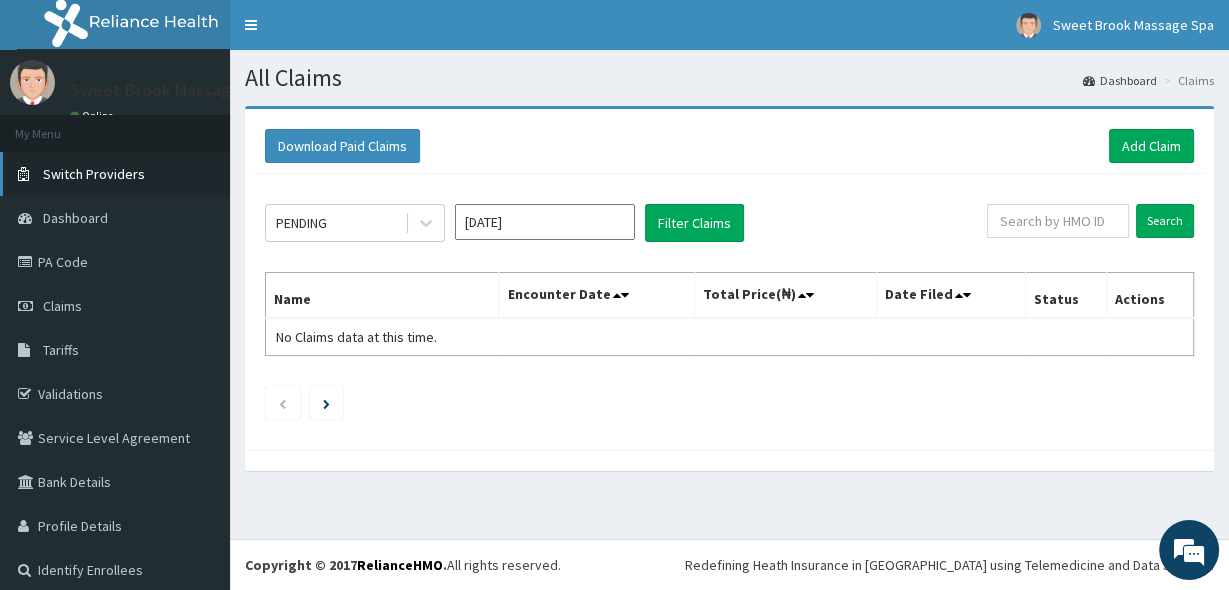 click on "Switch Providers" at bounding box center [115, 174] 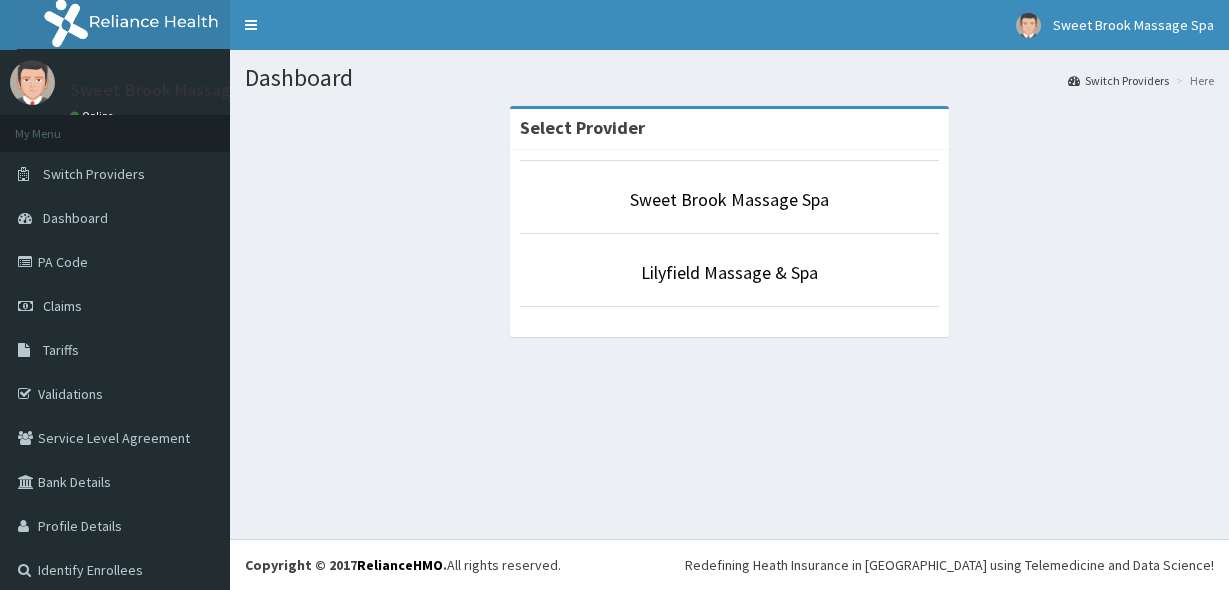 scroll, scrollTop: 0, scrollLeft: 0, axis: both 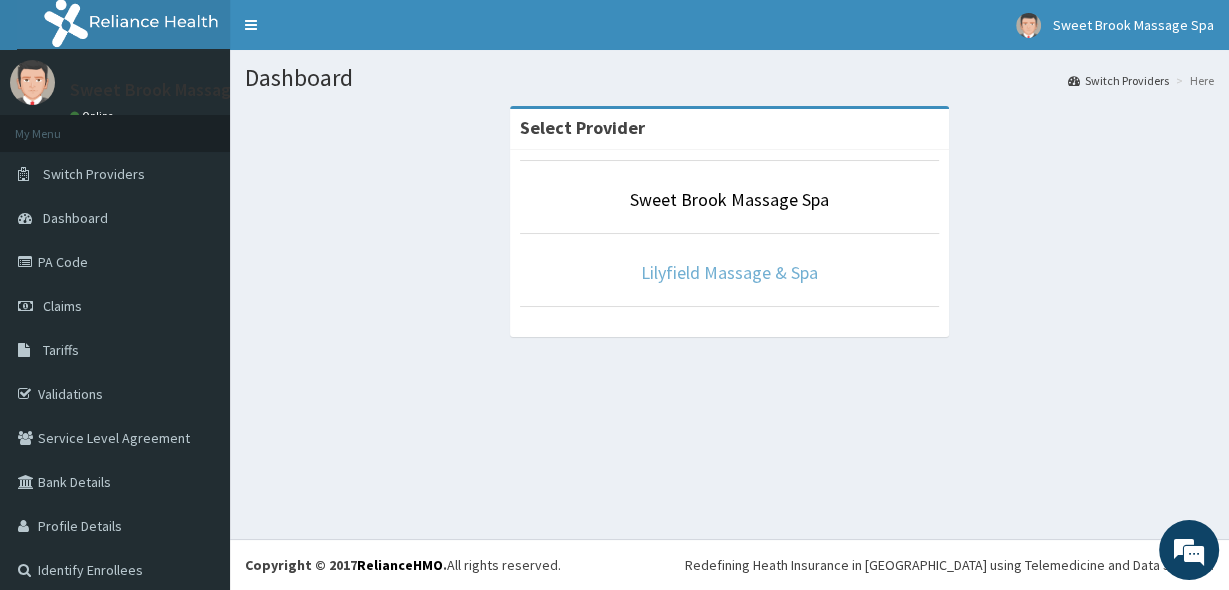click on "Lilyfield Massage & Spa" at bounding box center (729, 272) 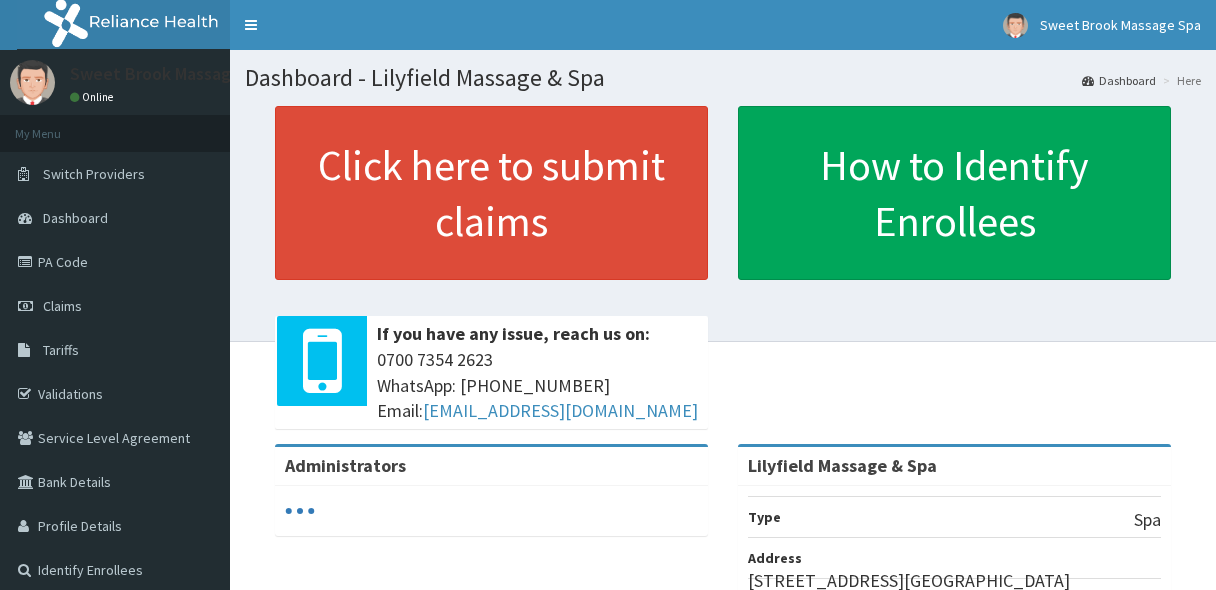 scroll, scrollTop: 0, scrollLeft: 0, axis: both 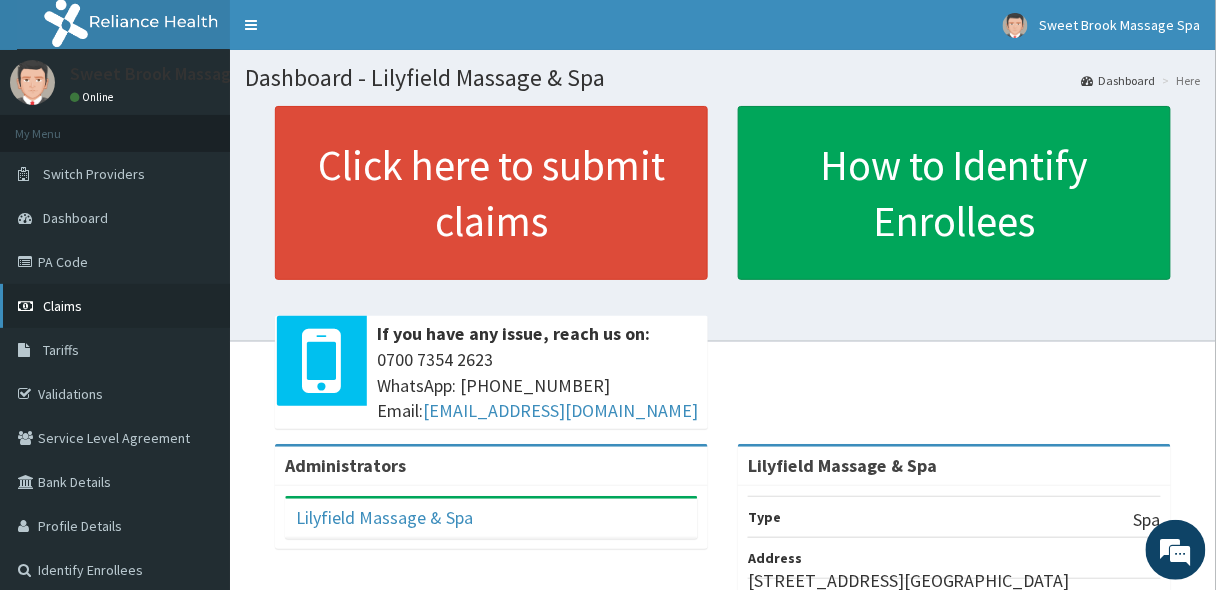 click on "Claims" at bounding box center (115, 306) 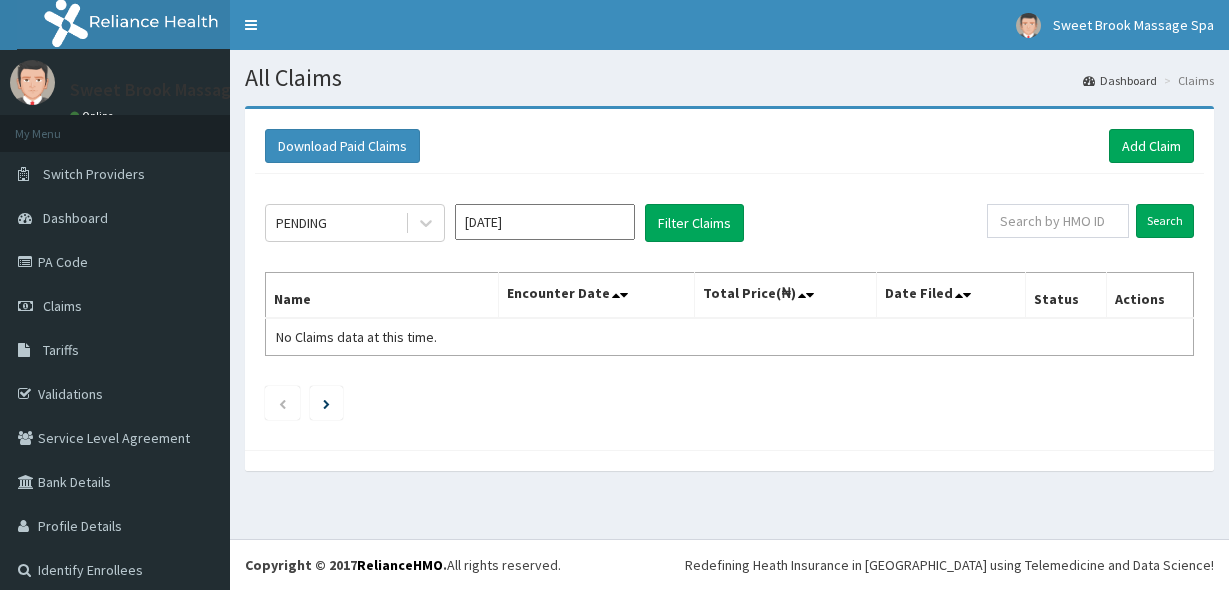 scroll, scrollTop: 0, scrollLeft: 0, axis: both 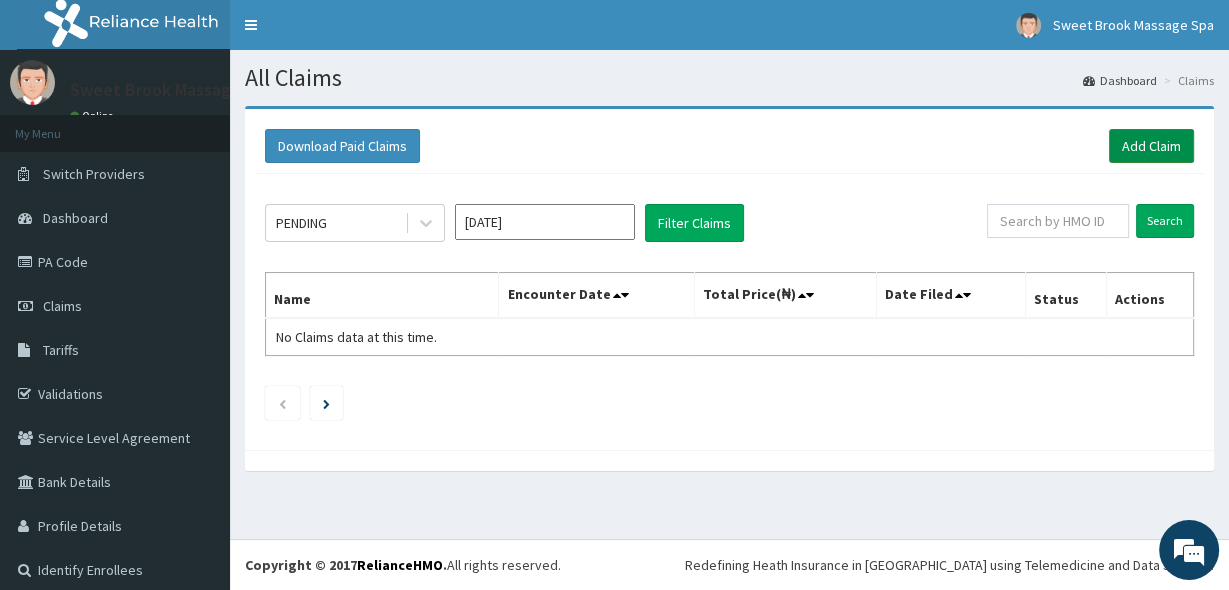 click on "Add Claim" at bounding box center (1151, 146) 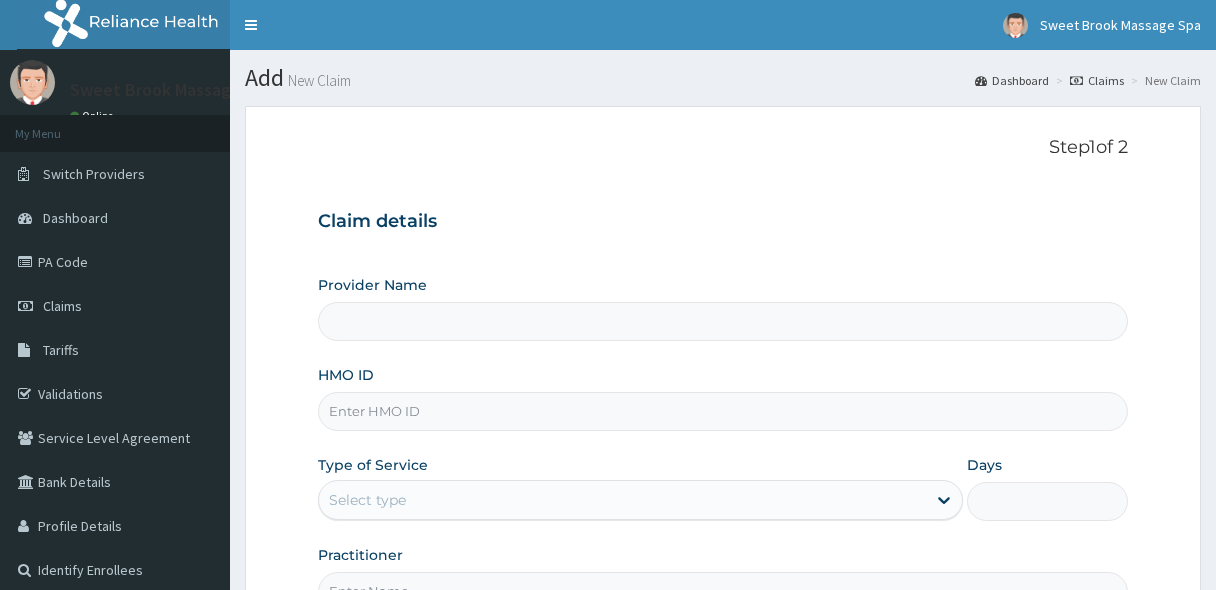 scroll, scrollTop: 0, scrollLeft: 0, axis: both 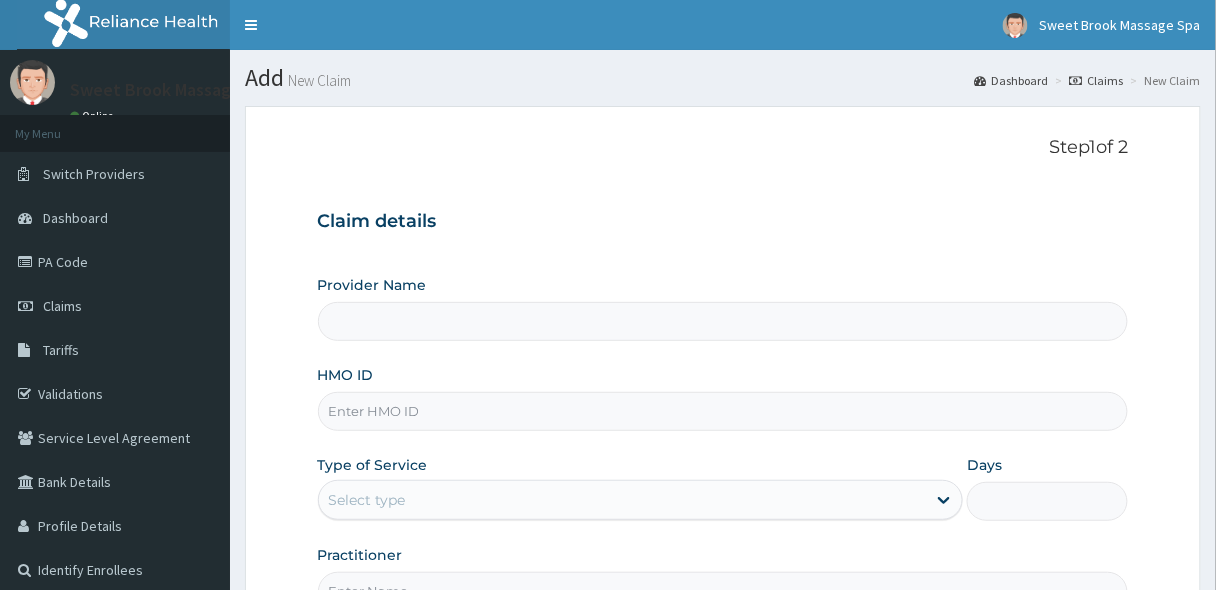 type on "Lilyfield Massage & Spa" 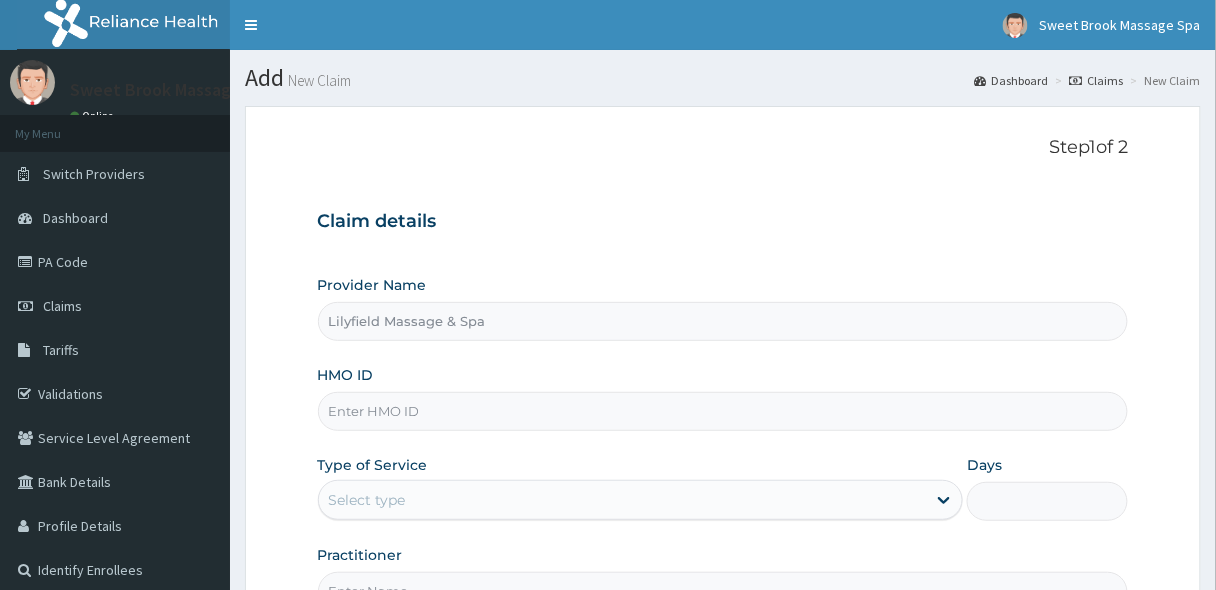 type on "1" 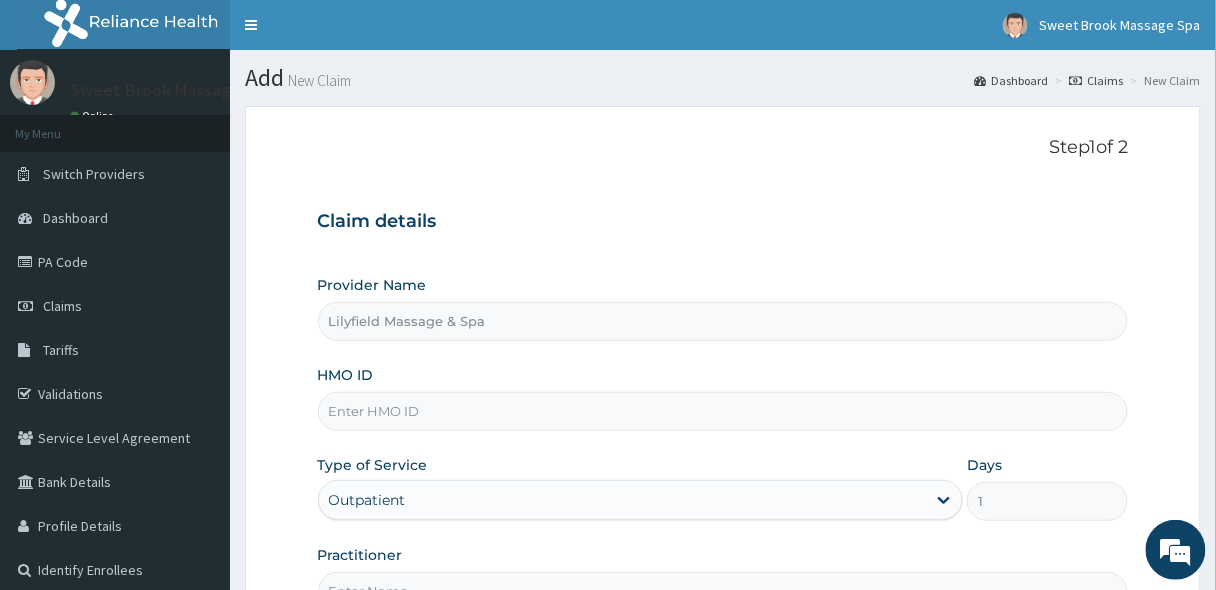 scroll, scrollTop: 0, scrollLeft: 0, axis: both 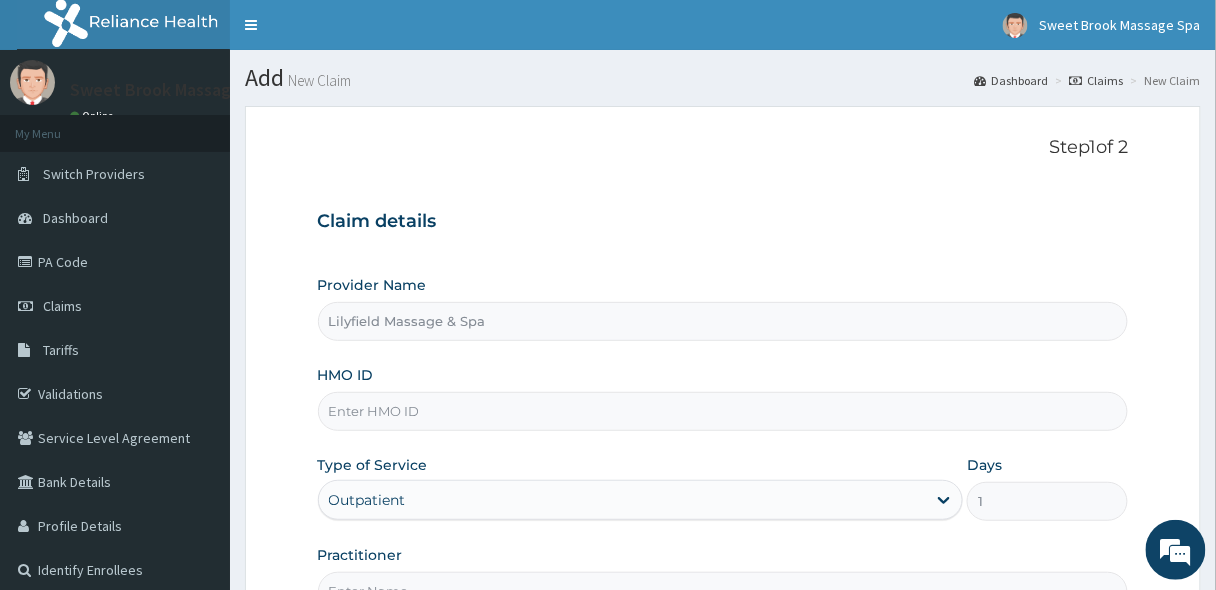 click on "HMO ID" at bounding box center [723, 411] 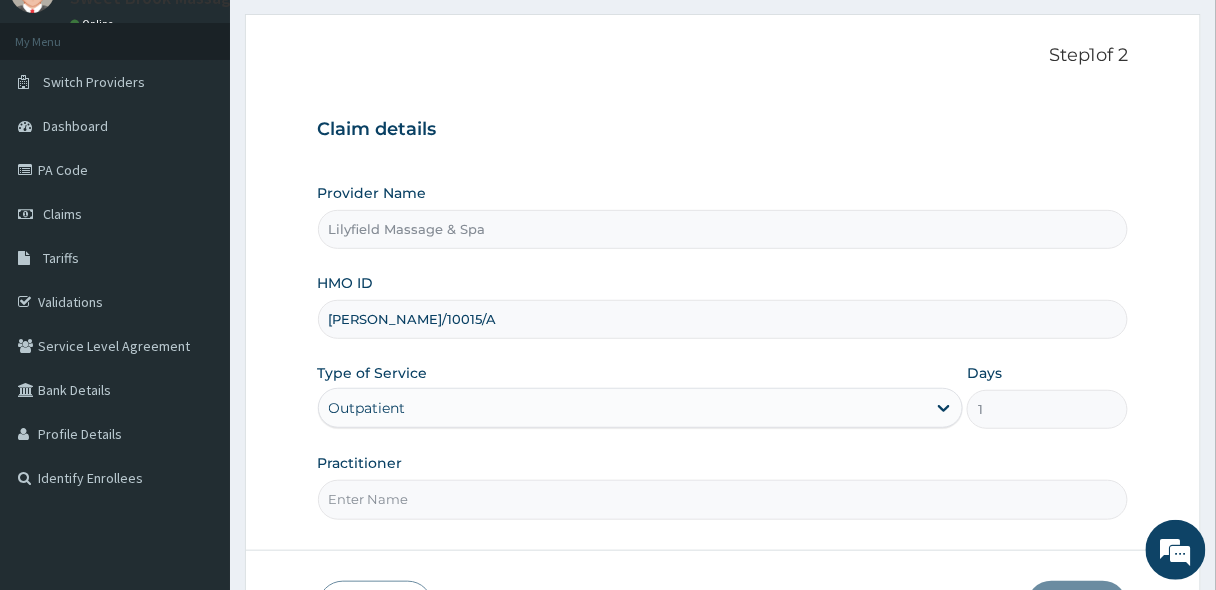 scroll, scrollTop: 227, scrollLeft: 0, axis: vertical 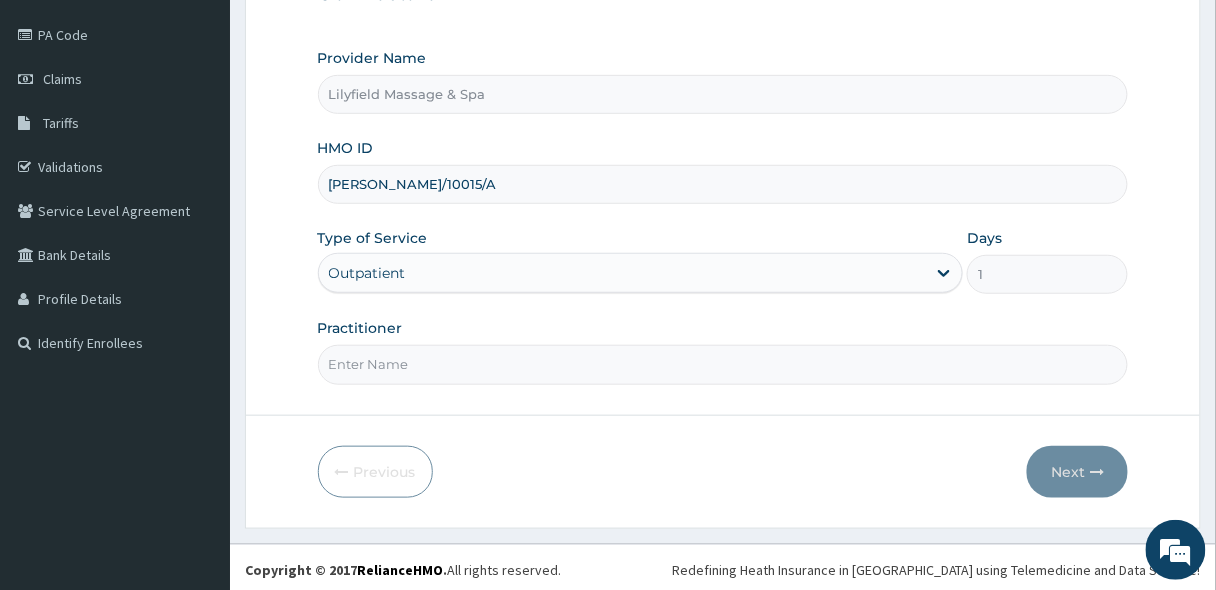 type on "ELI/10015/A" 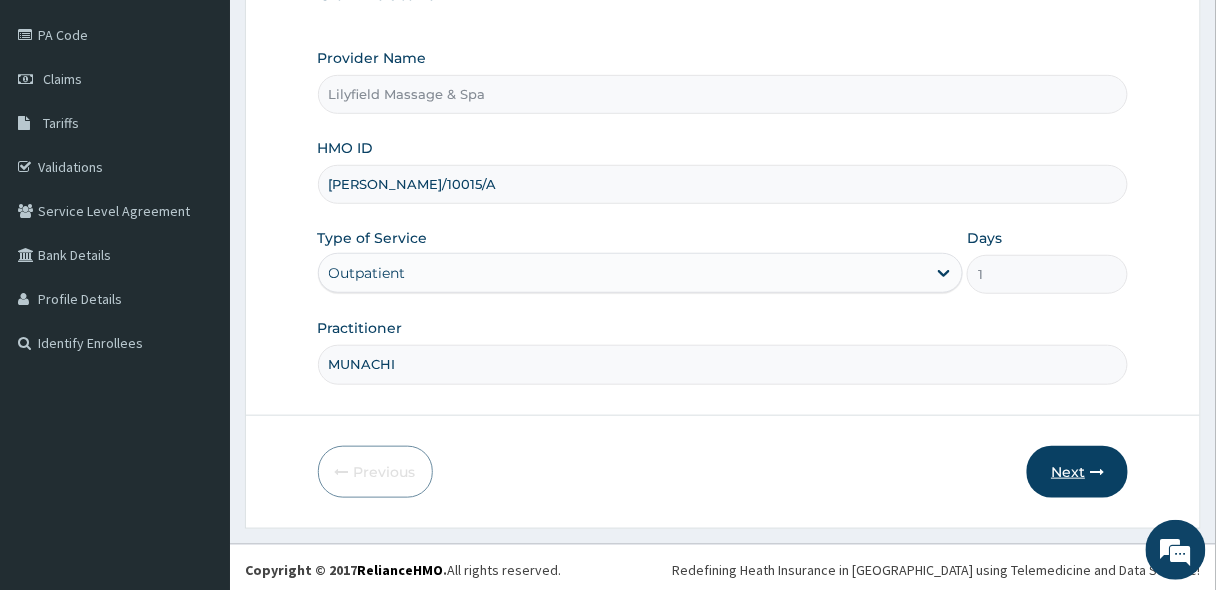 type on "MUNACHI" 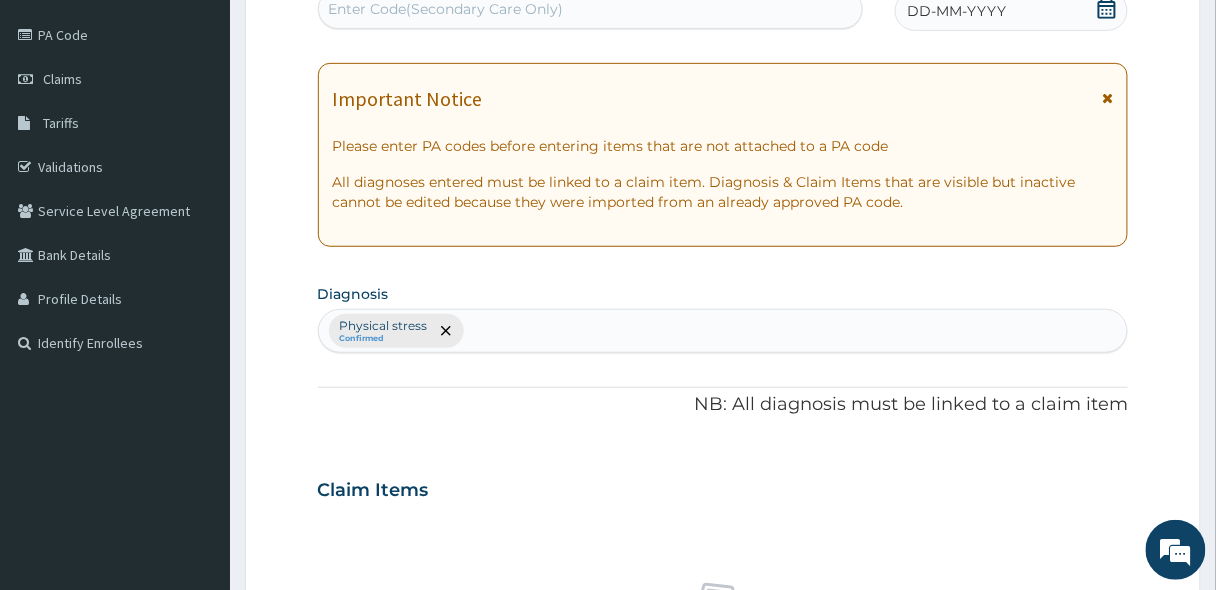scroll, scrollTop: 225, scrollLeft: 0, axis: vertical 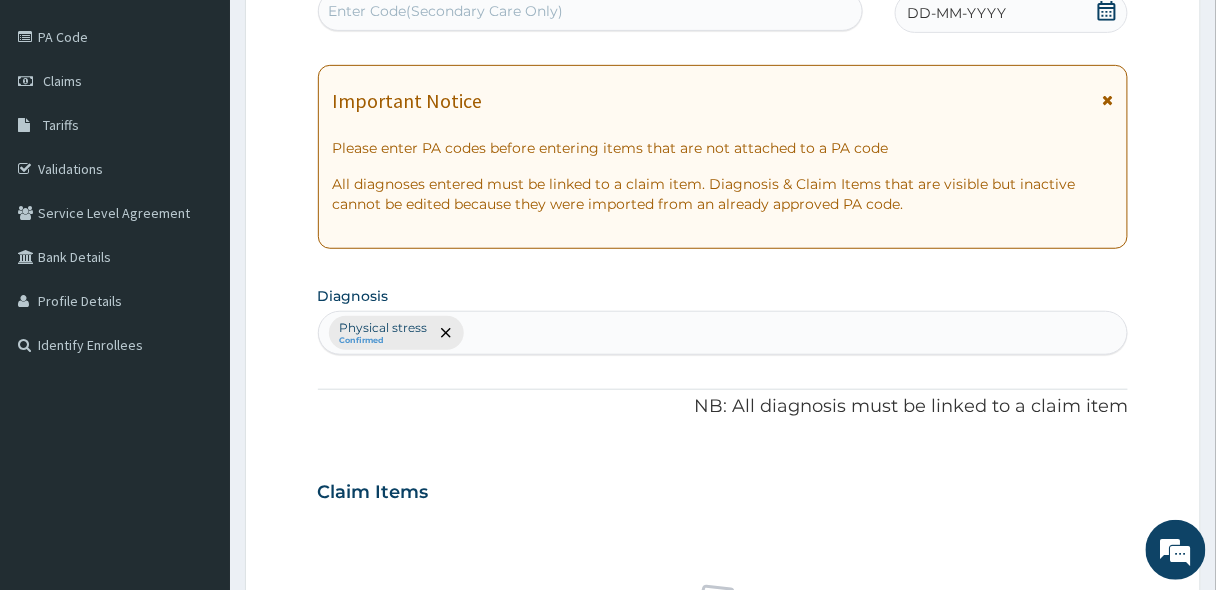 click on "Enter Code(Secondary Care Only)" at bounding box center (590, 11) 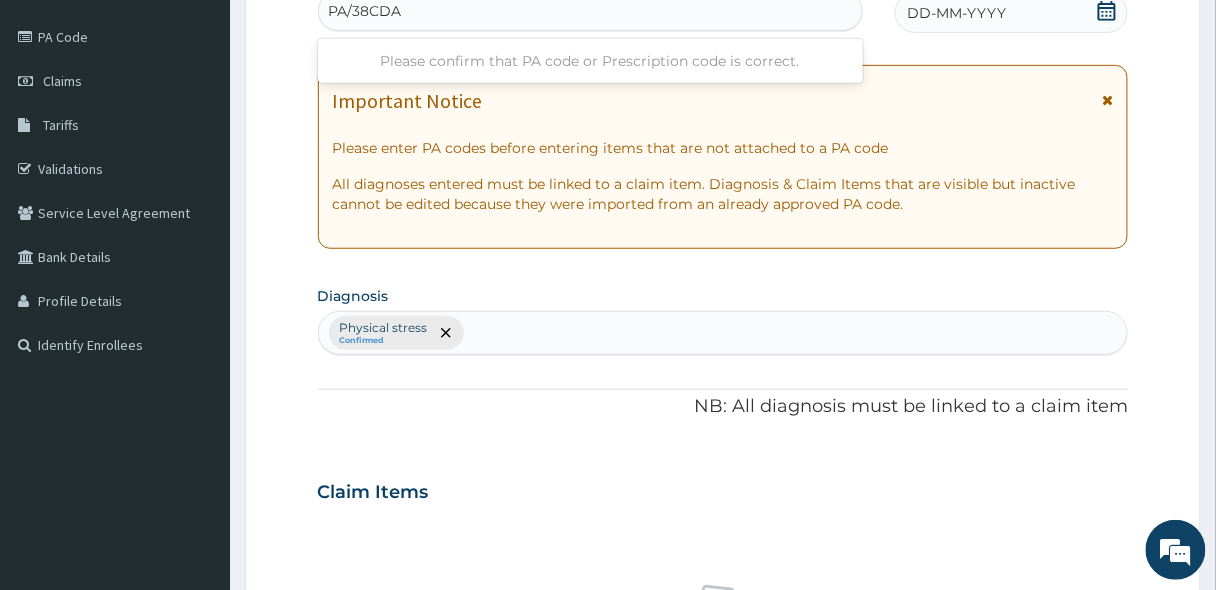type on "PA/38CDAD" 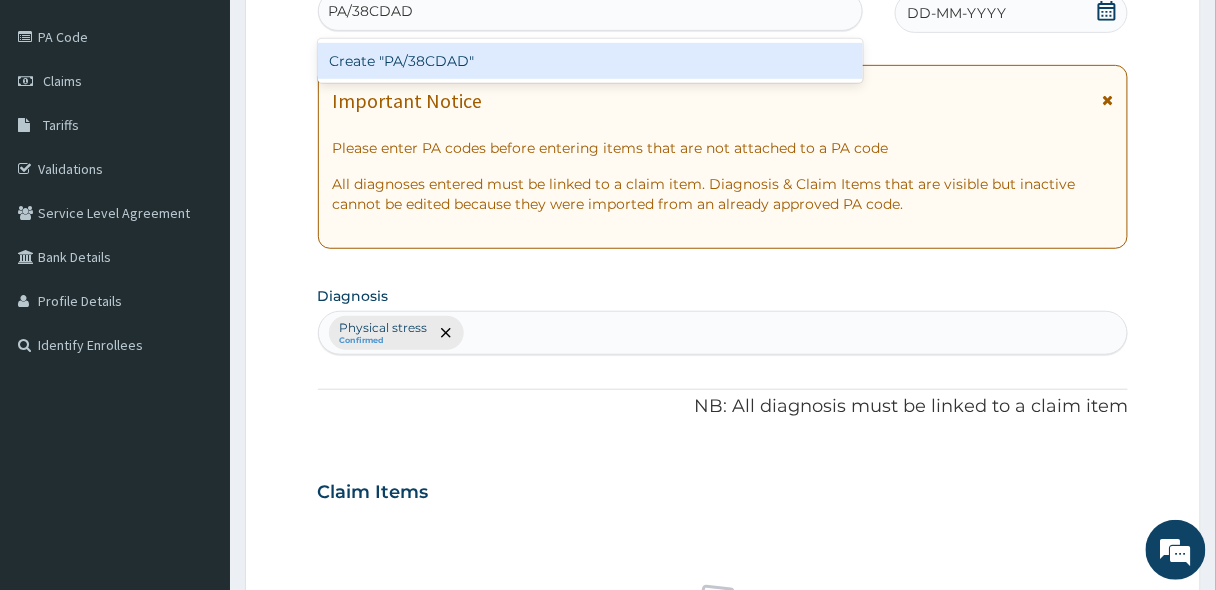 click on "Create "PA/38CDAD"" at bounding box center (590, 61) 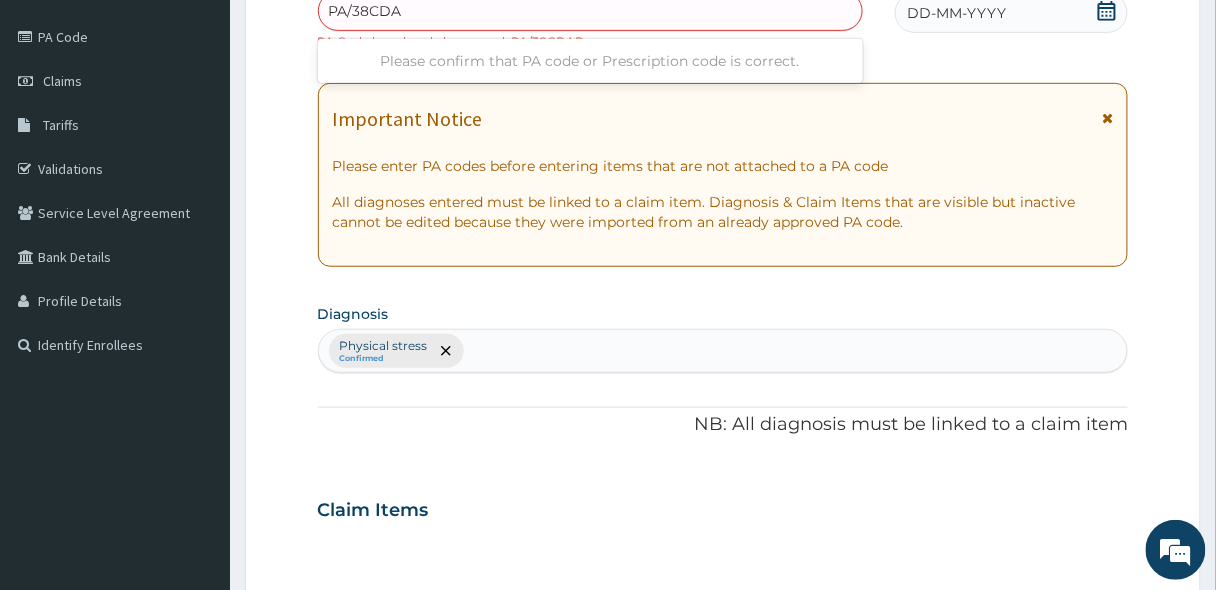 type on "PA/38CDAD" 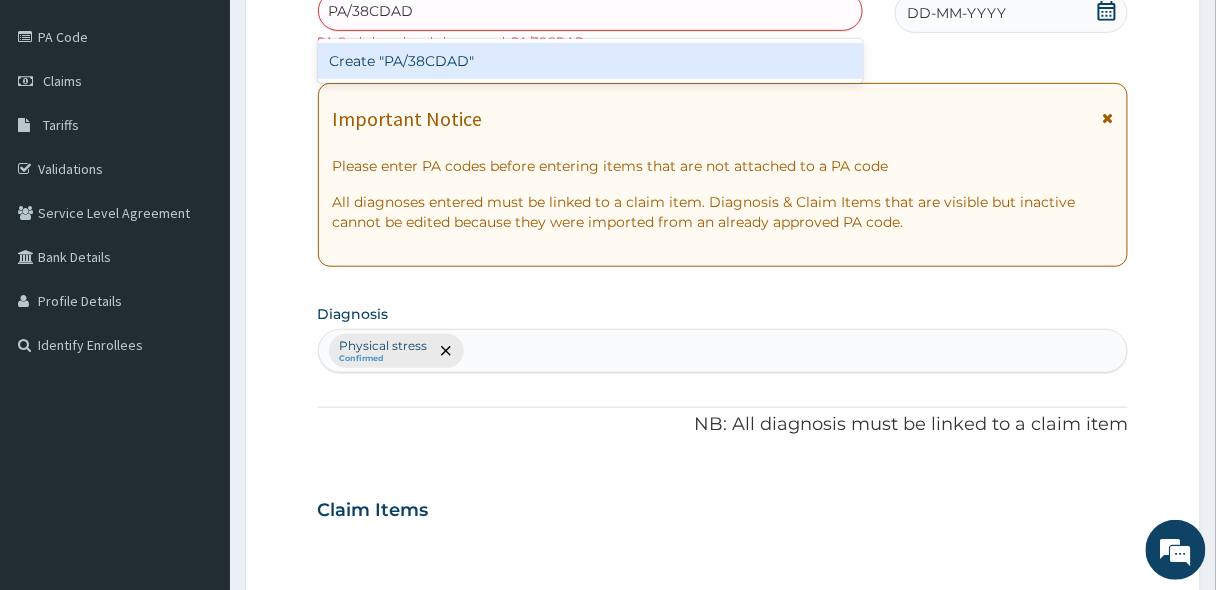 click on "Create "PA/38CDAD"" at bounding box center [590, 61] 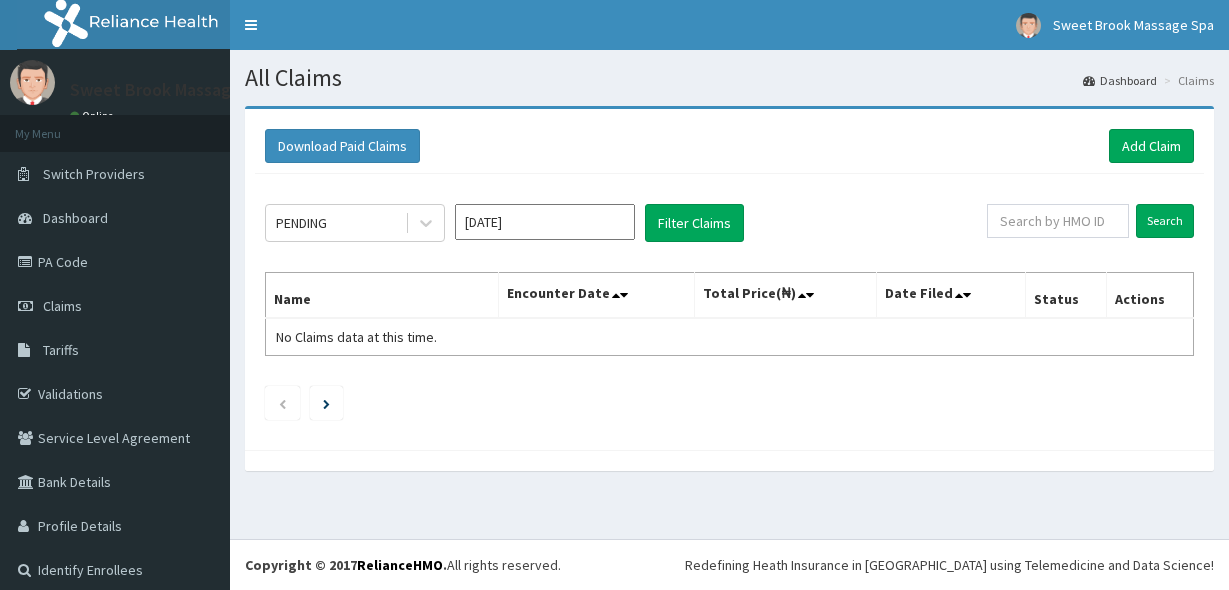 scroll, scrollTop: 0, scrollLeft: 0, axis: both 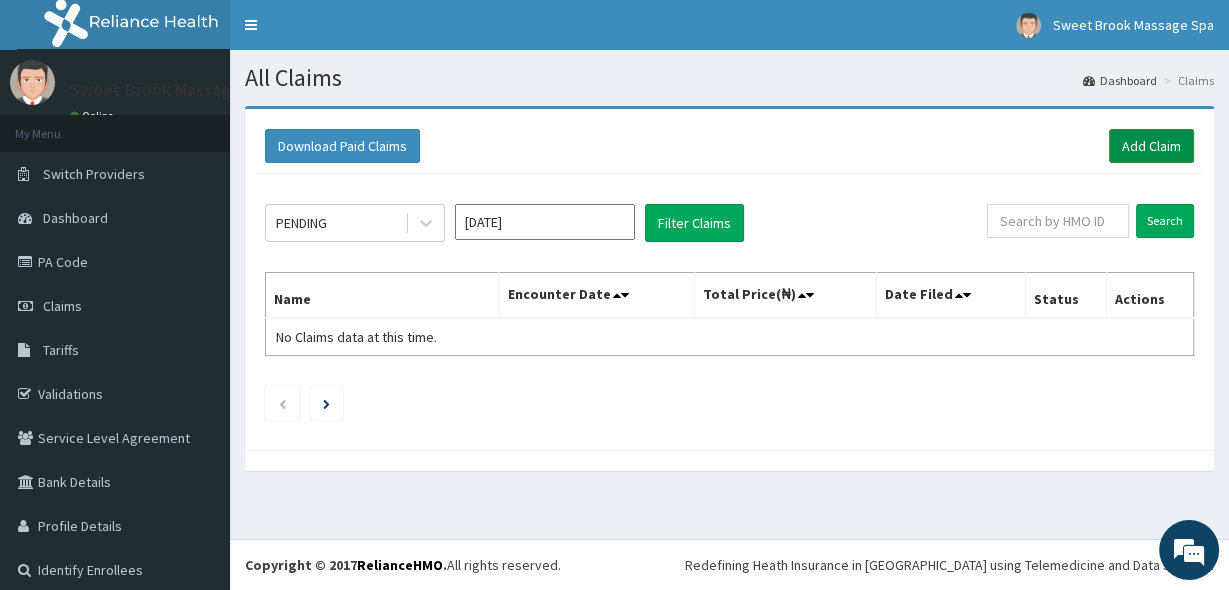 click on "Add Claim" at bounding box center [1151, 146] 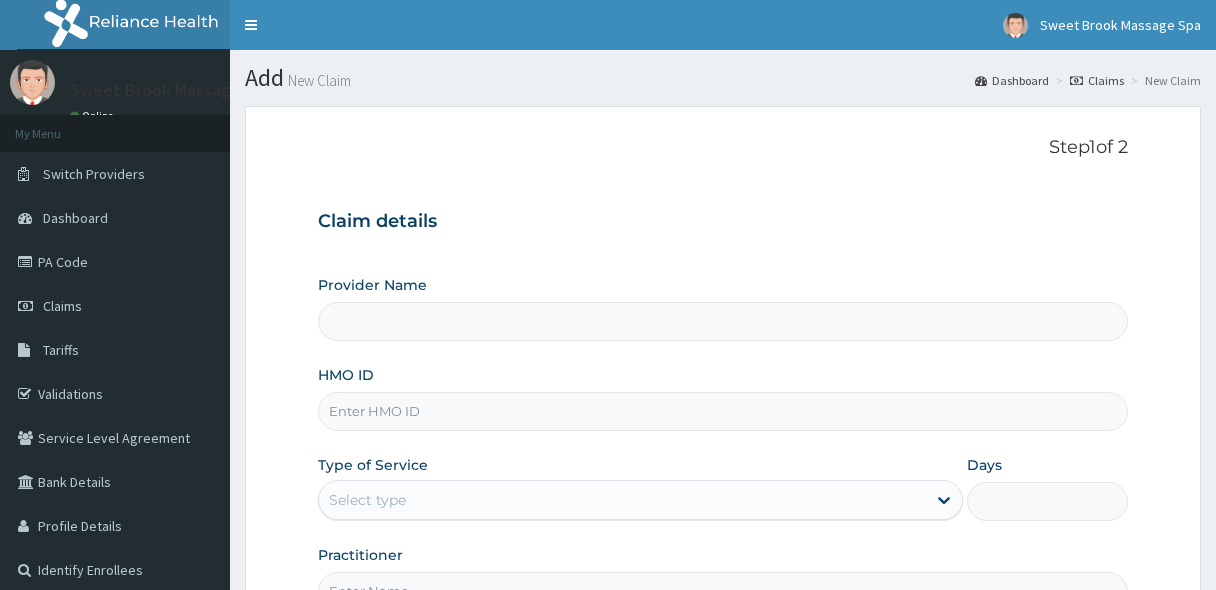 scroll, scrollTop: 0, scrollLeft: 0, axis: both 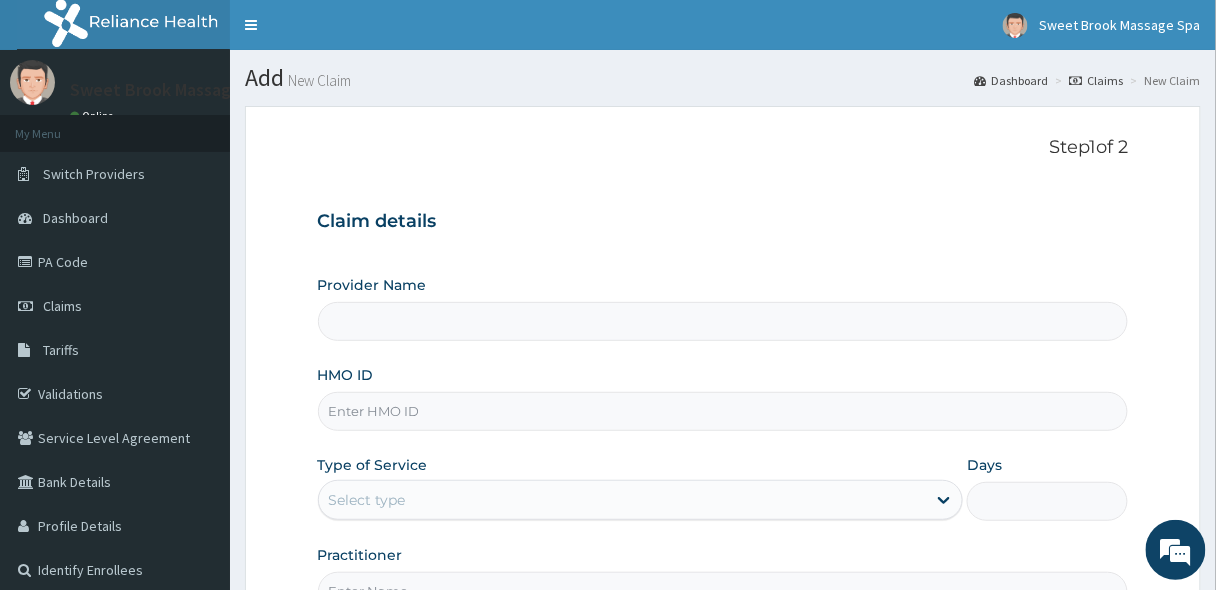 type on "Lilyfield Massage & Spa" 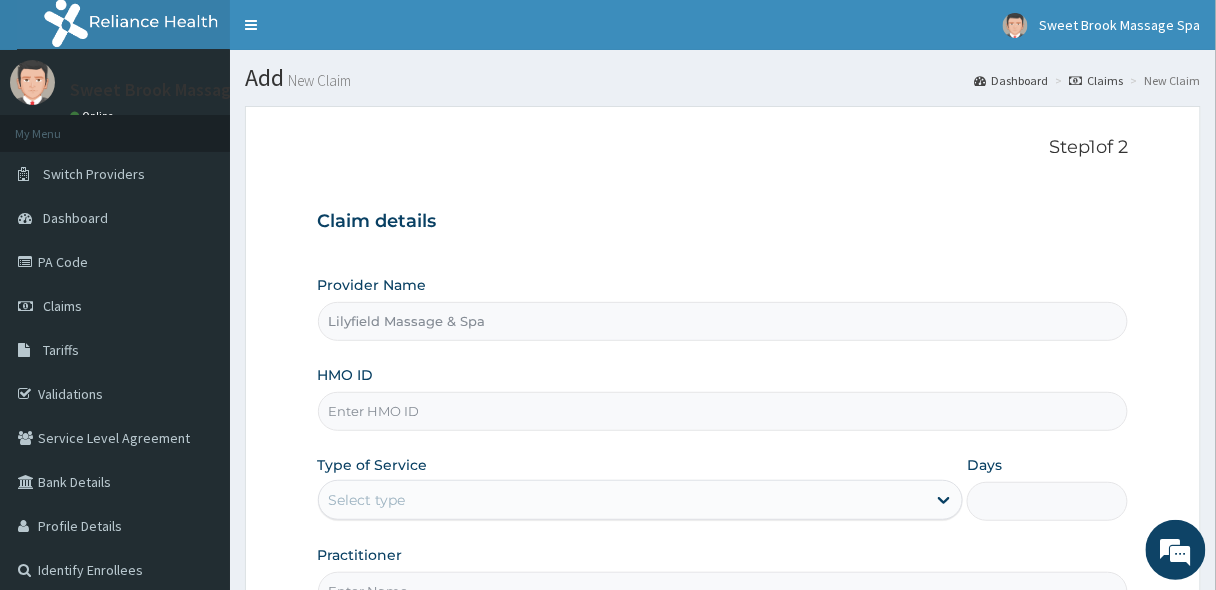 type on "1" 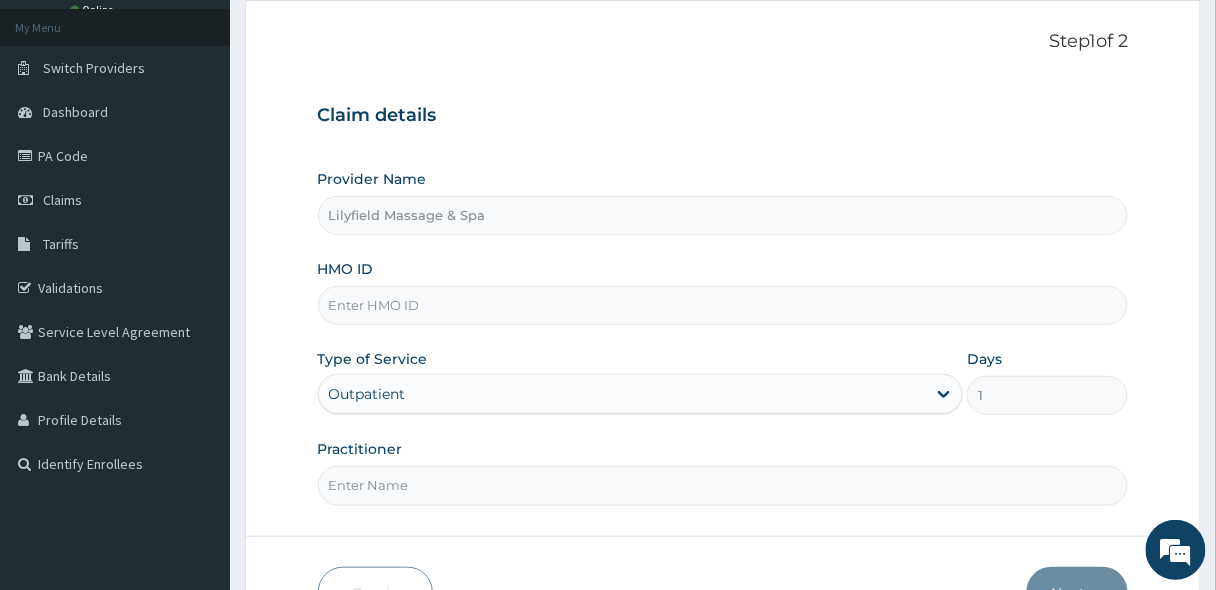 scroll, scrollTop: 154, scrollLeft: 0, axis: vertical 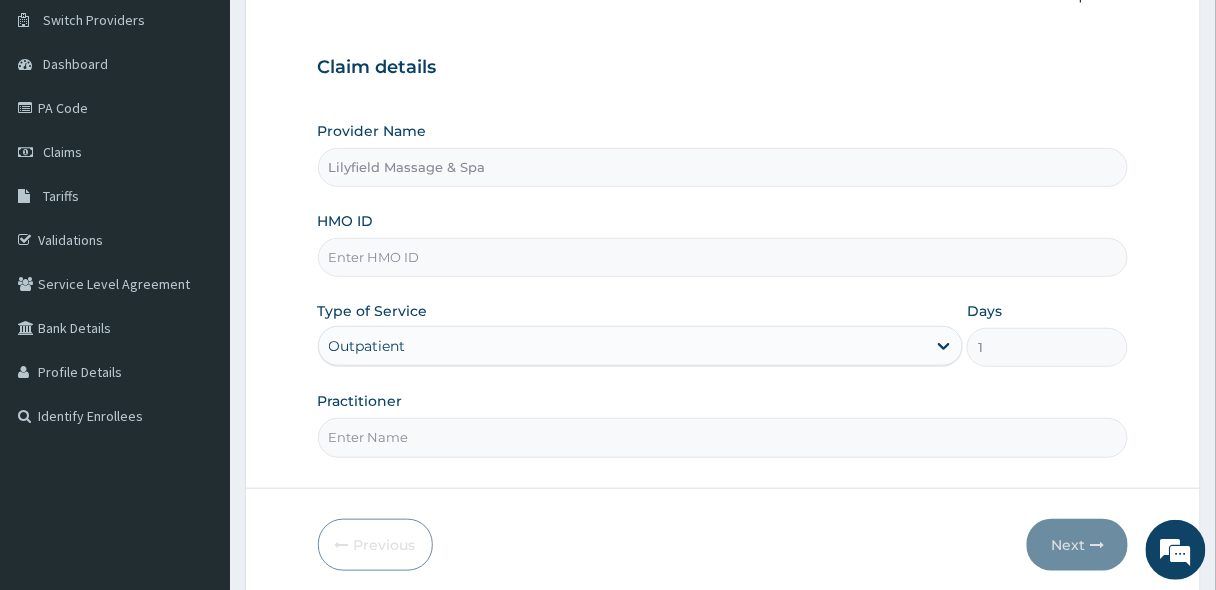 click on "HMO ID" at bounding box center [723, 257] 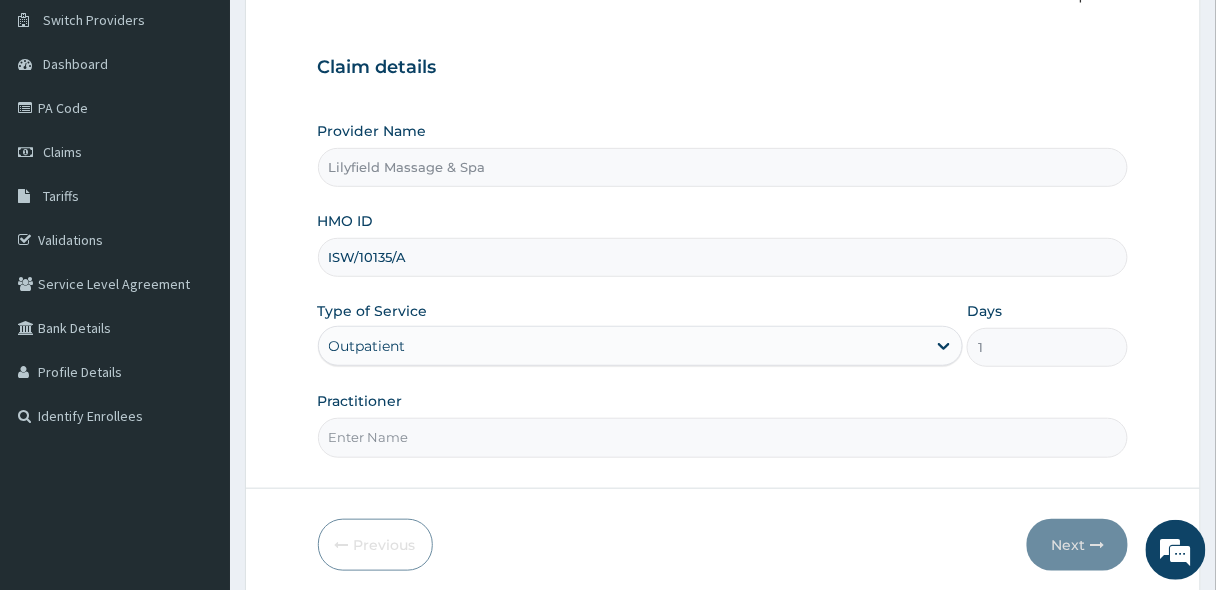 type on "ISW/10135/A" 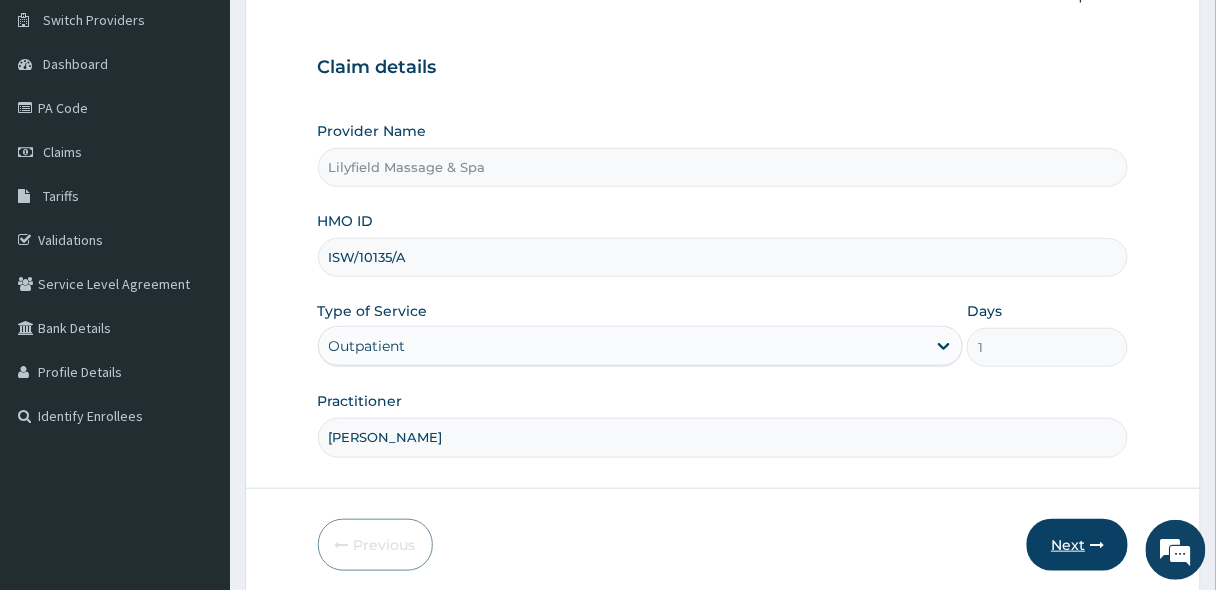 type on "MARY" 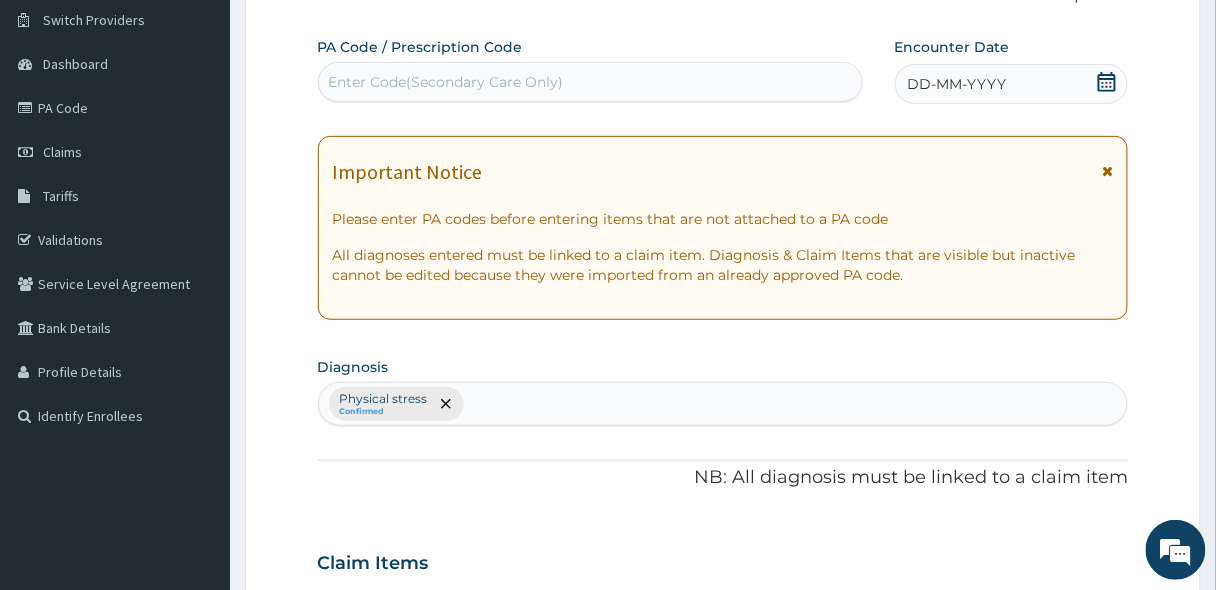 click on "Enter Code(Secondary Care Only)" at bounding box center (590, 82) 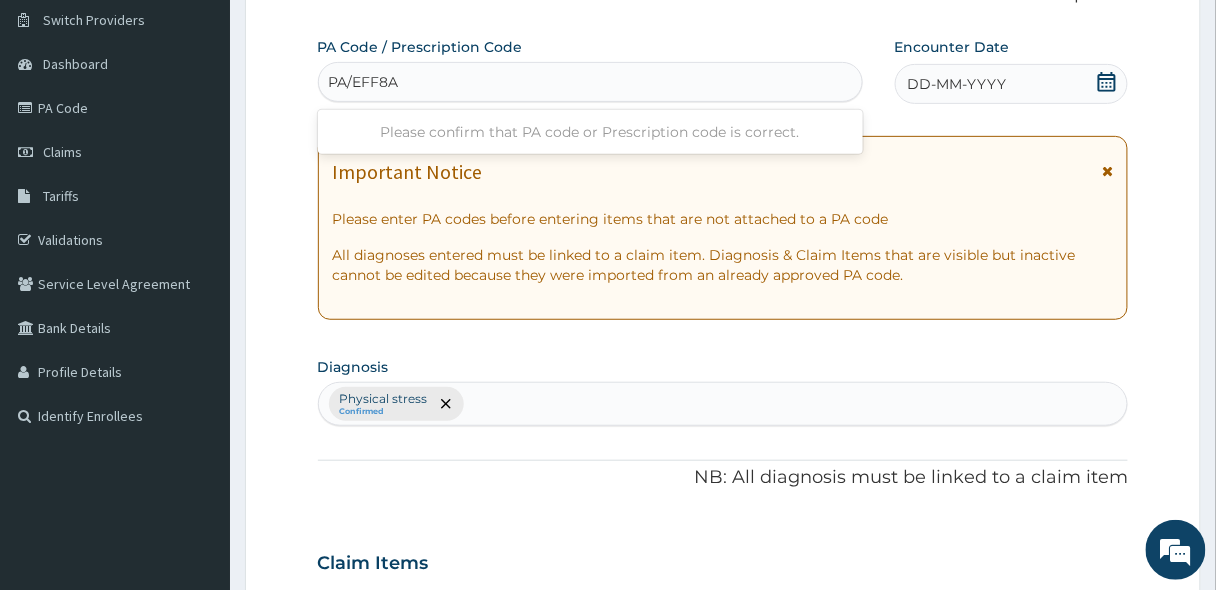 type on "PA/EFF8A8" 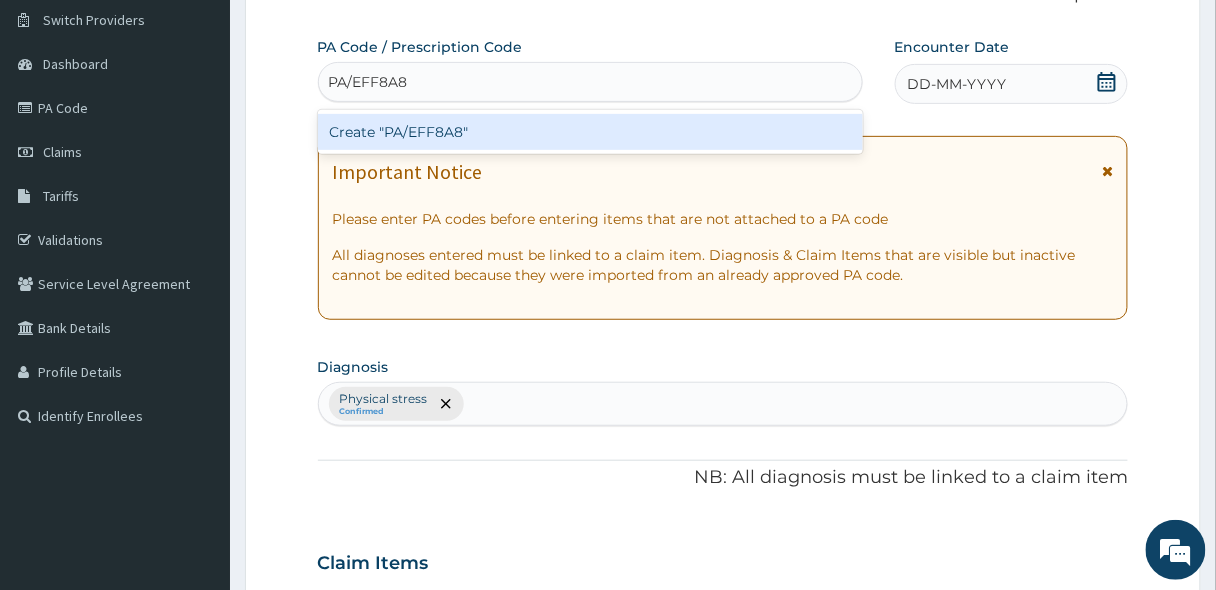 click on "Create "PA/EFF8A8"" at bounding box center (590, 132) 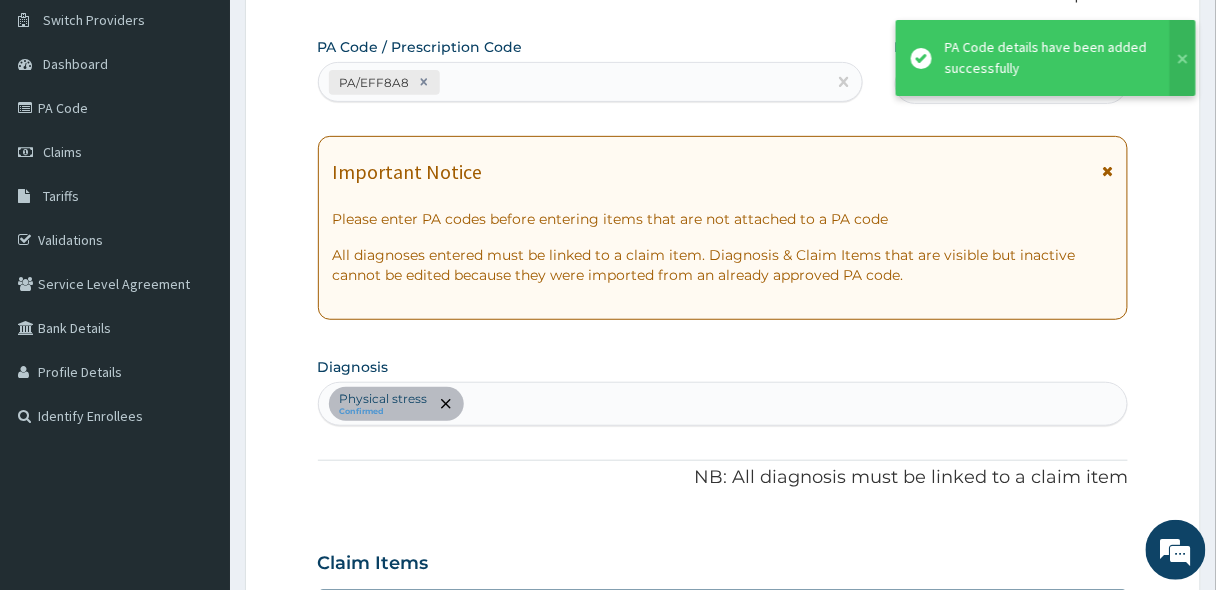 scroll, scrollTop: 535, scrollLeft: 0, axis: vertical 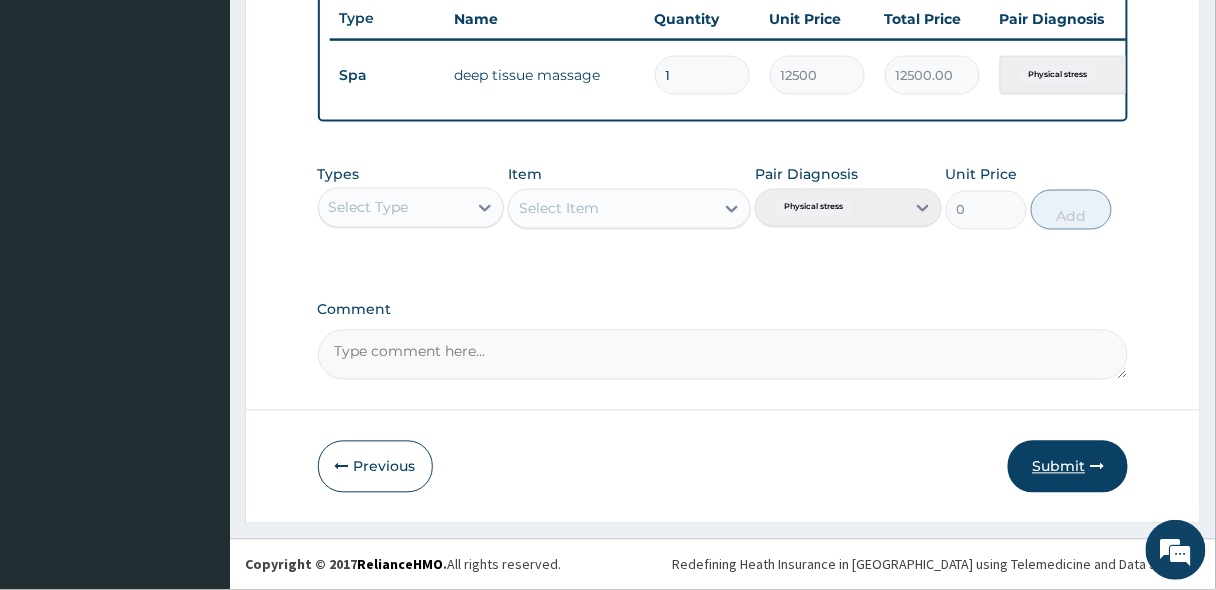 click on "Submit" at bounding box center (1068, 467) 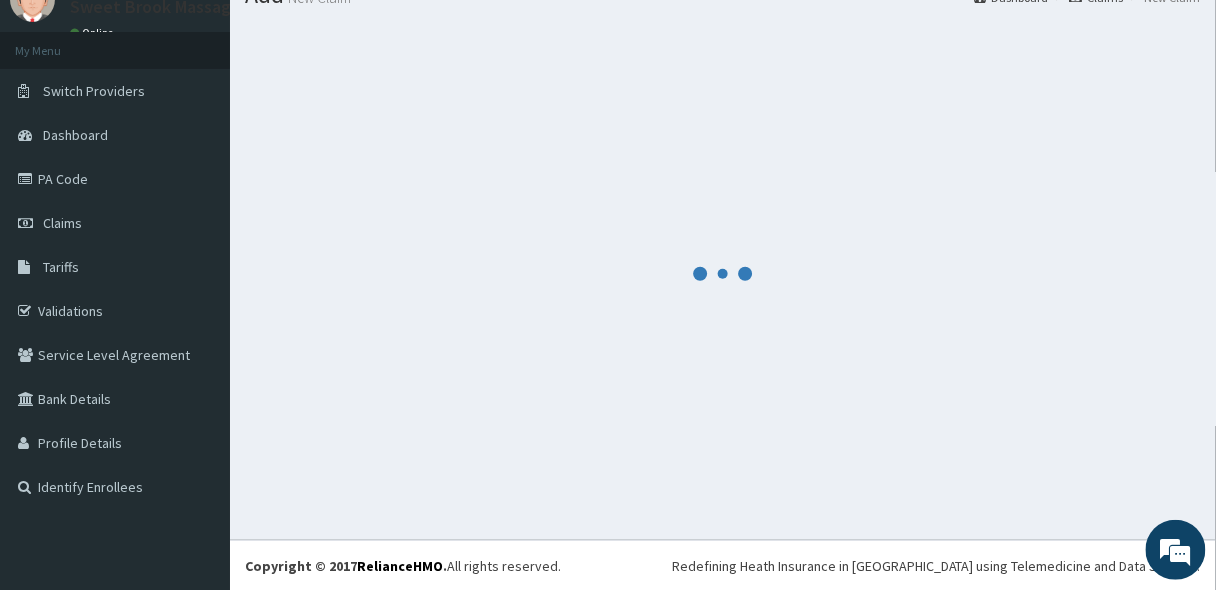 scroll, scrollTop: 766, scrollLeft: 0, axis: vertical 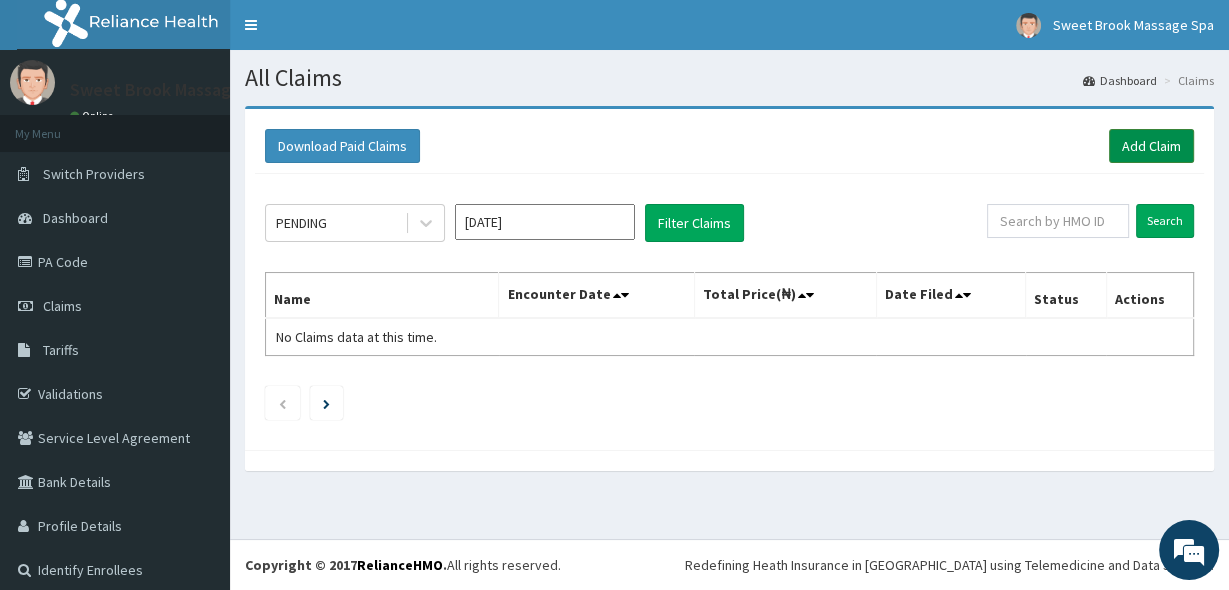 click on "Add Claim" at bounding box center [1151, 146] 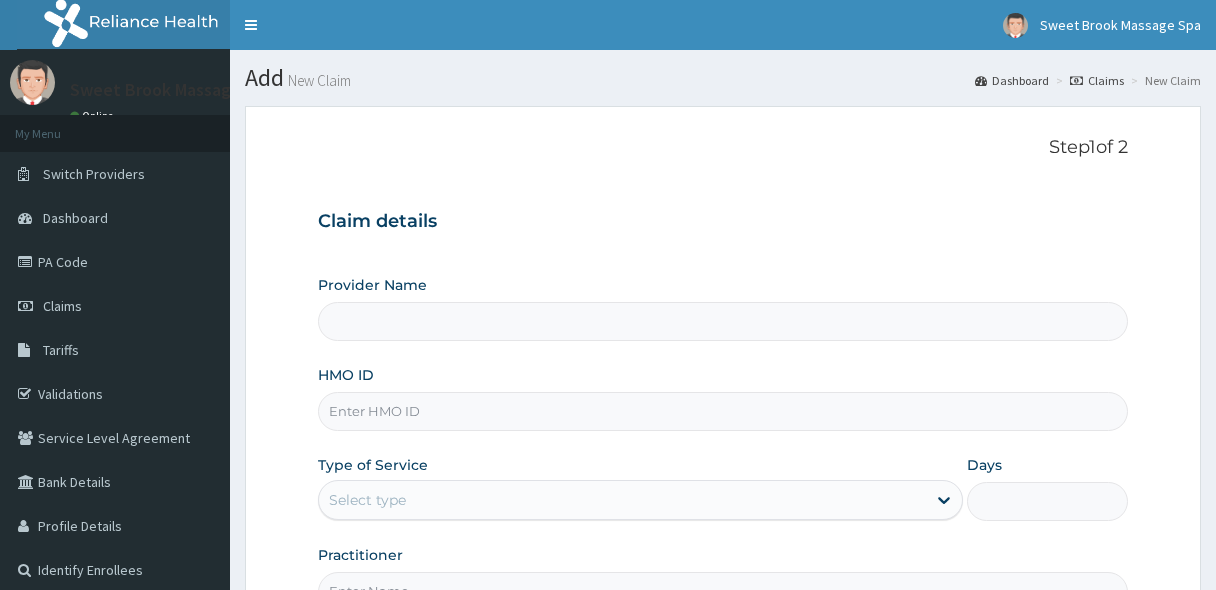 scroll, scrollTop: 0, scrollLeft: 0, axis: both 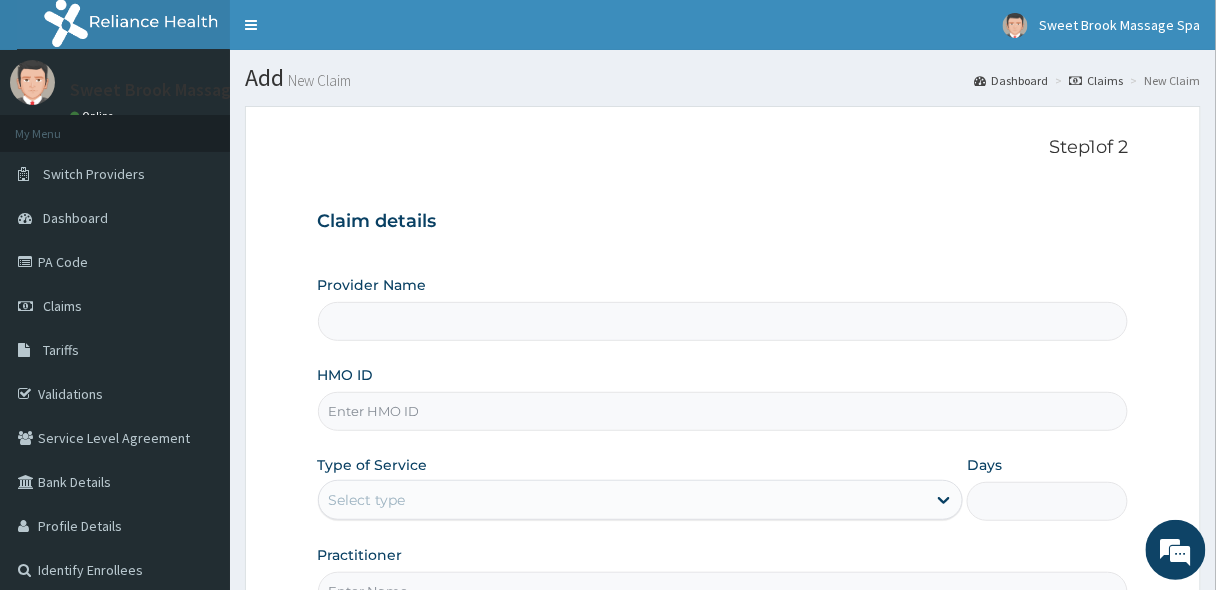type on "Lilyfield Massage & Spa" 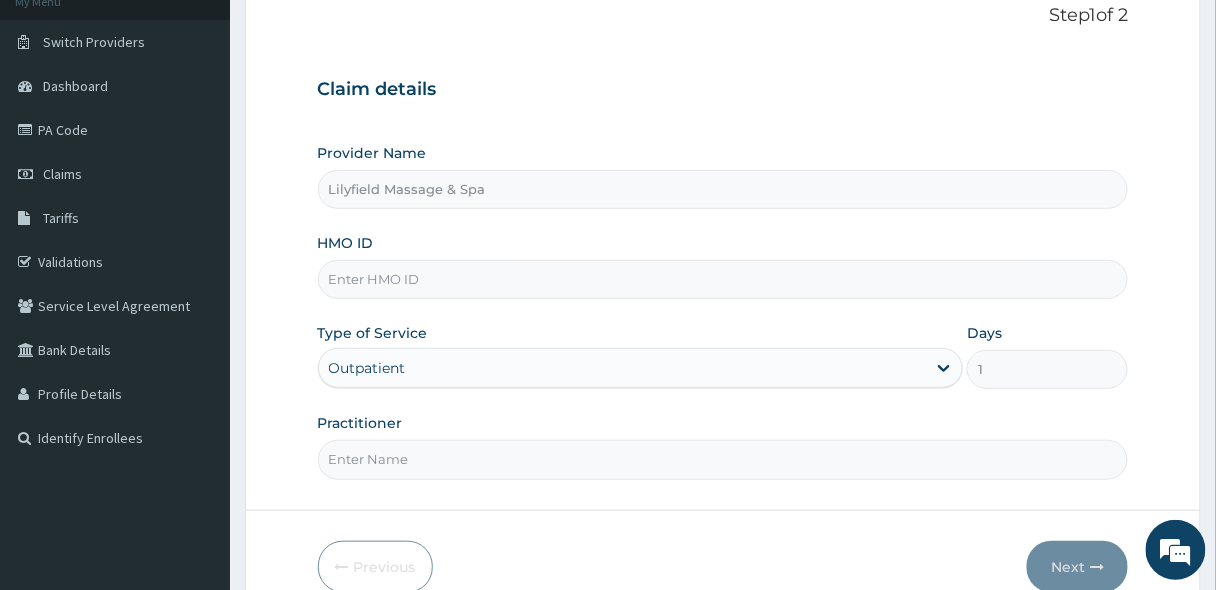 scroll, scrollTop: 138, scrollLeft: 0, axis: vertical 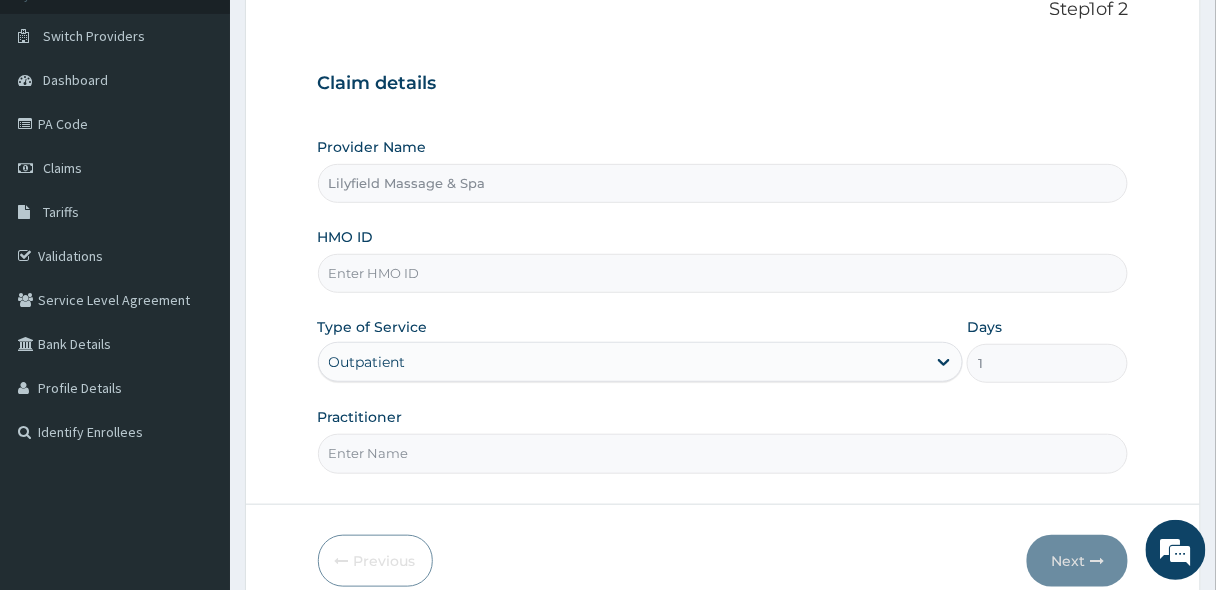 click on "HMO ID" at bounding box center (723, 273) 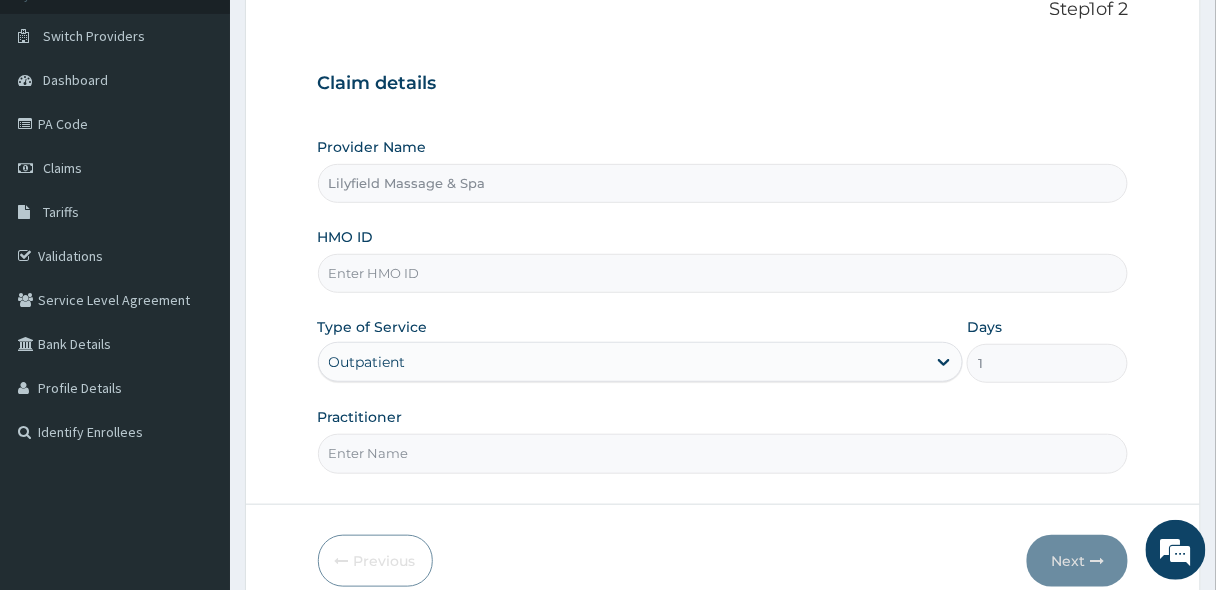 scroll, scrollTop: 0, scrollLeft: 0, axis: both 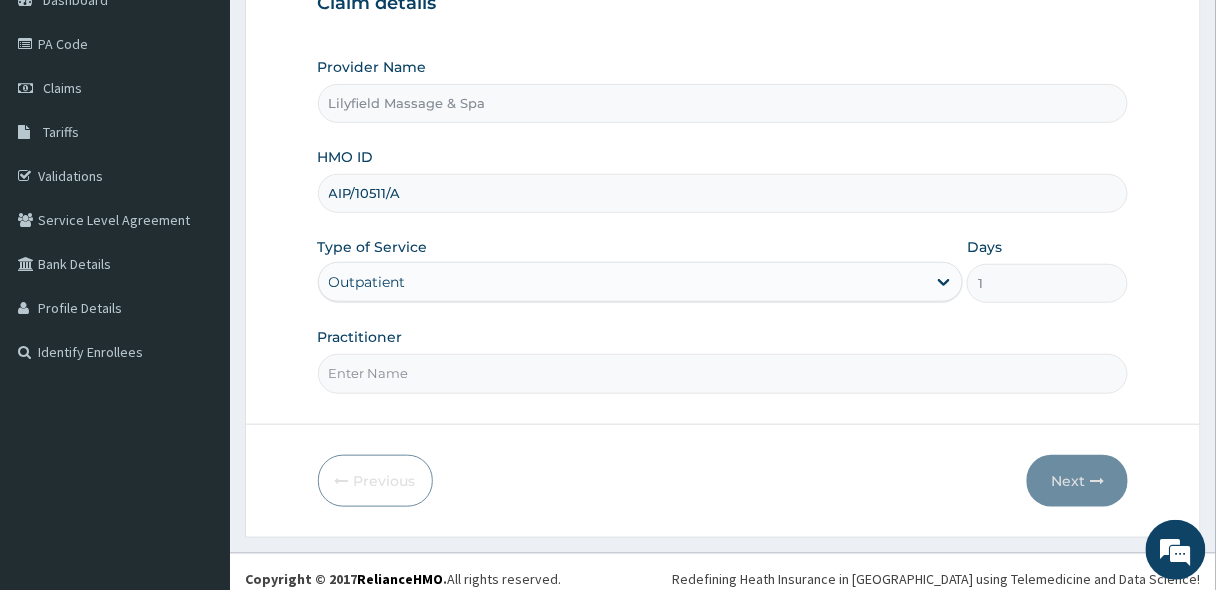 type on "AIP/10511/A" 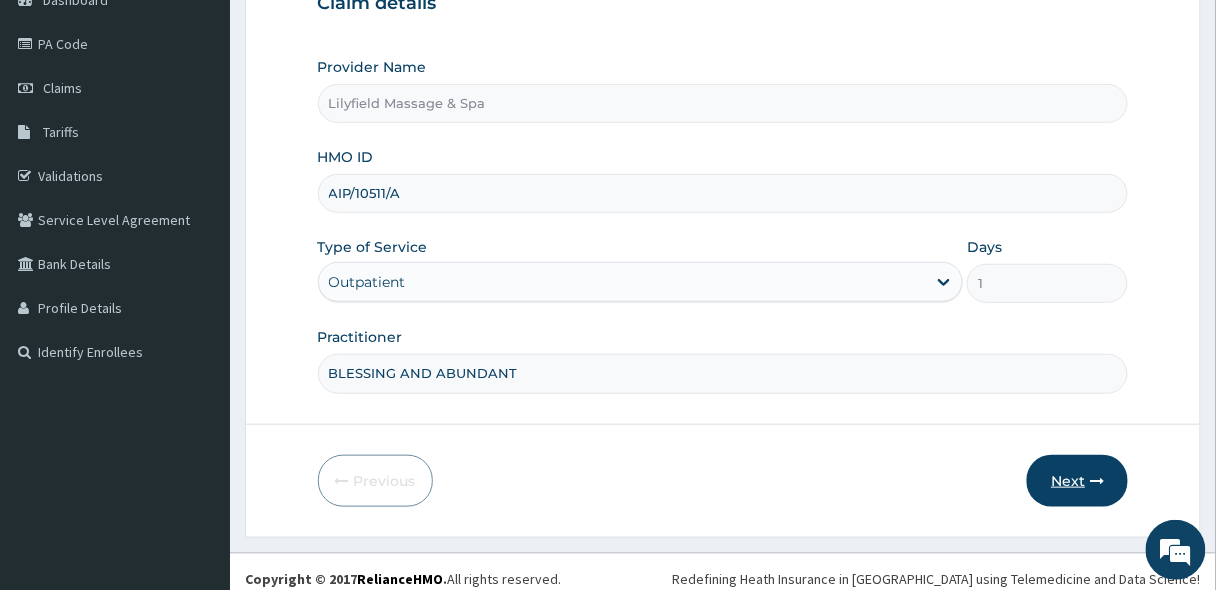 type on "BLESSING AND ABUNDANT" 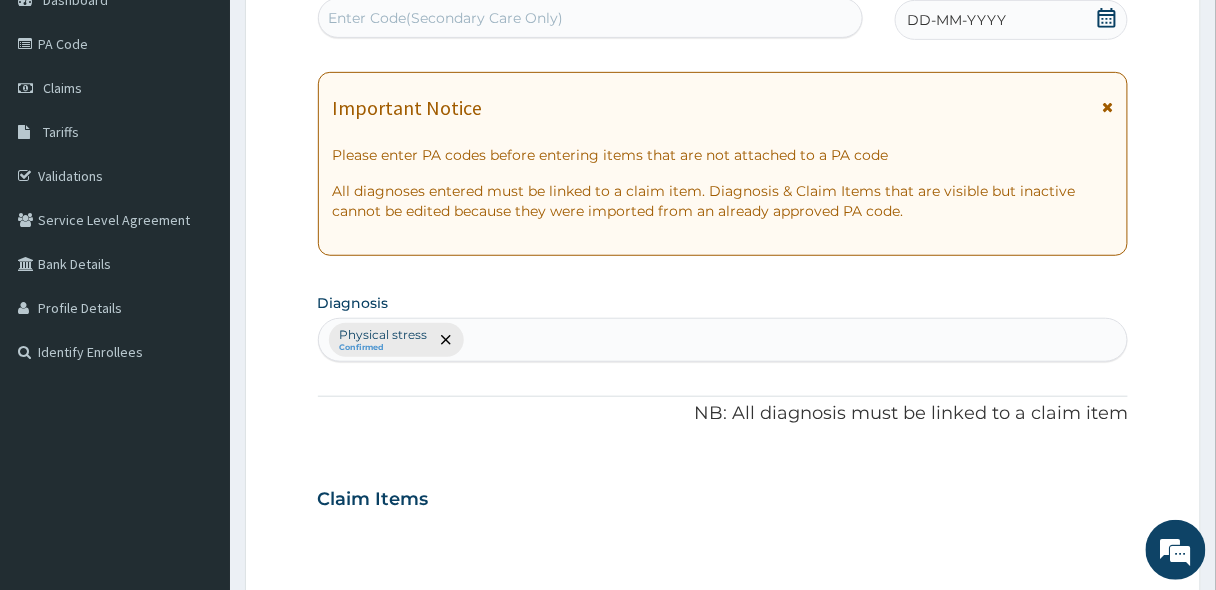 click on "Enter Code(Secondary Care Only)" at bounding box center [590, 18] 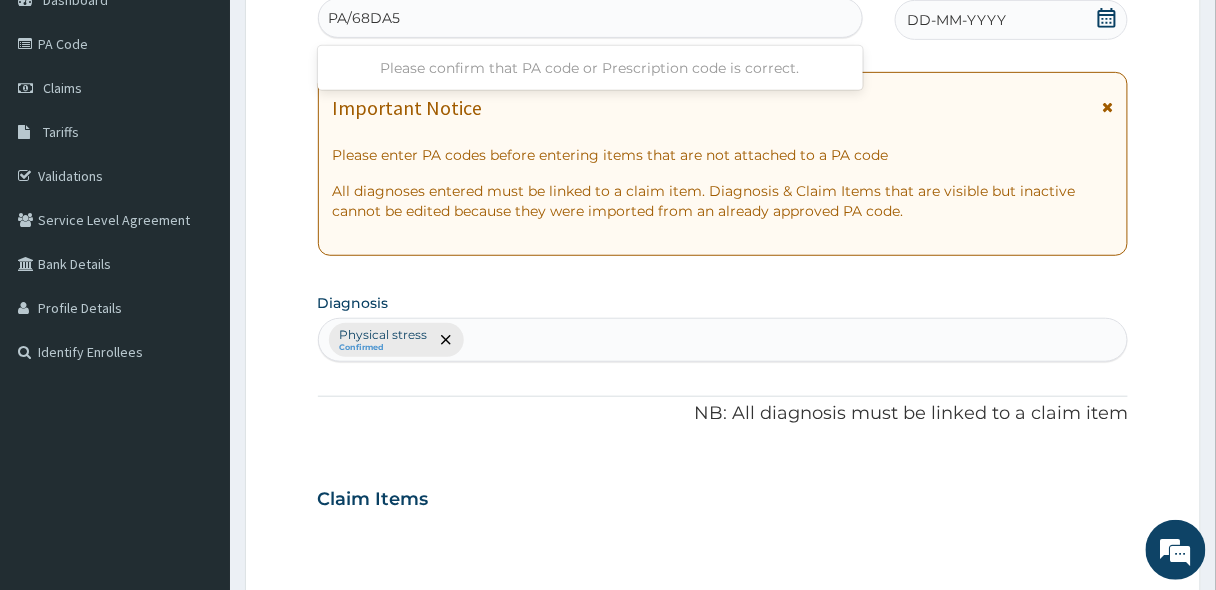 type on "PA/68DA52" 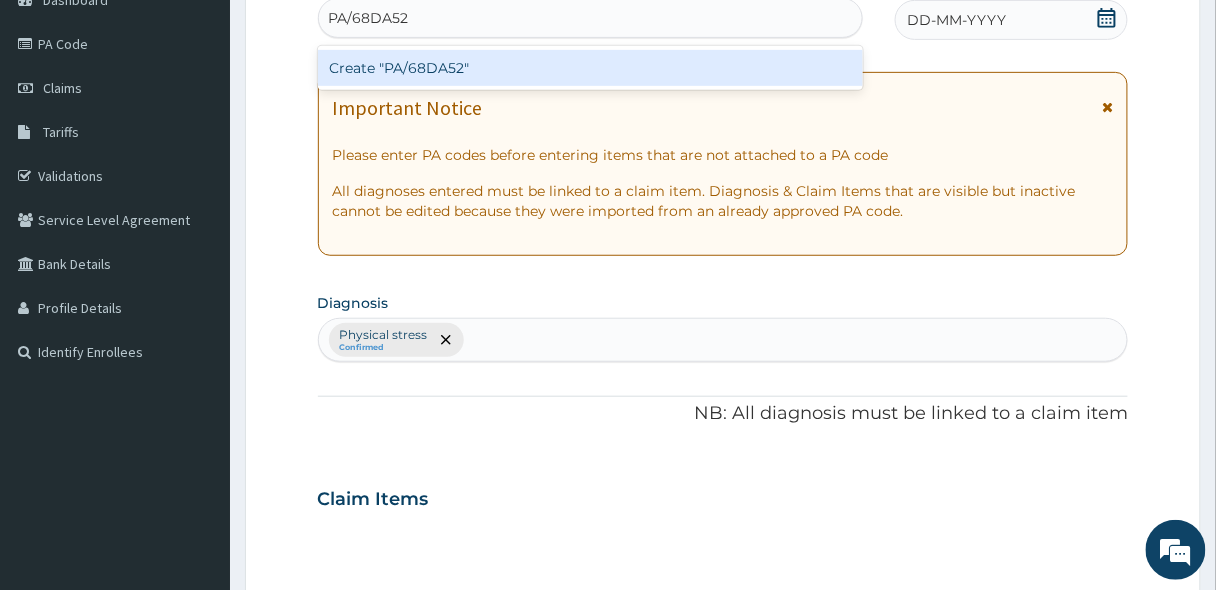 click on "Create "PA/68DA52"" at bounding box center (590, 68) 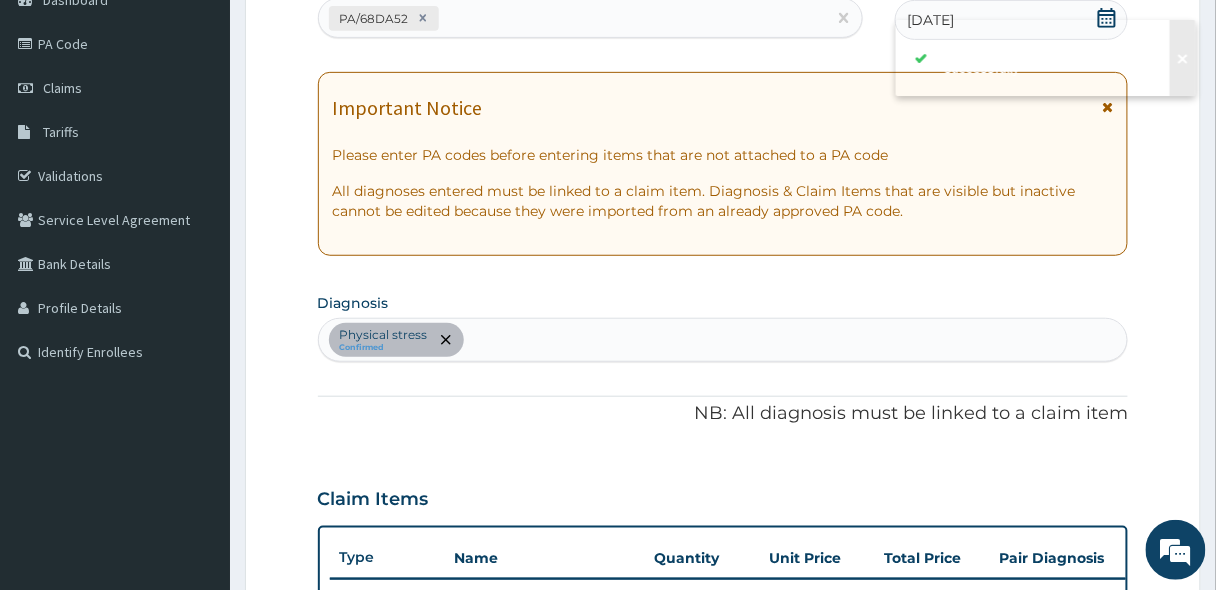 scroll, scrollTop: 604, scrollLeft: 0, axis: vertical 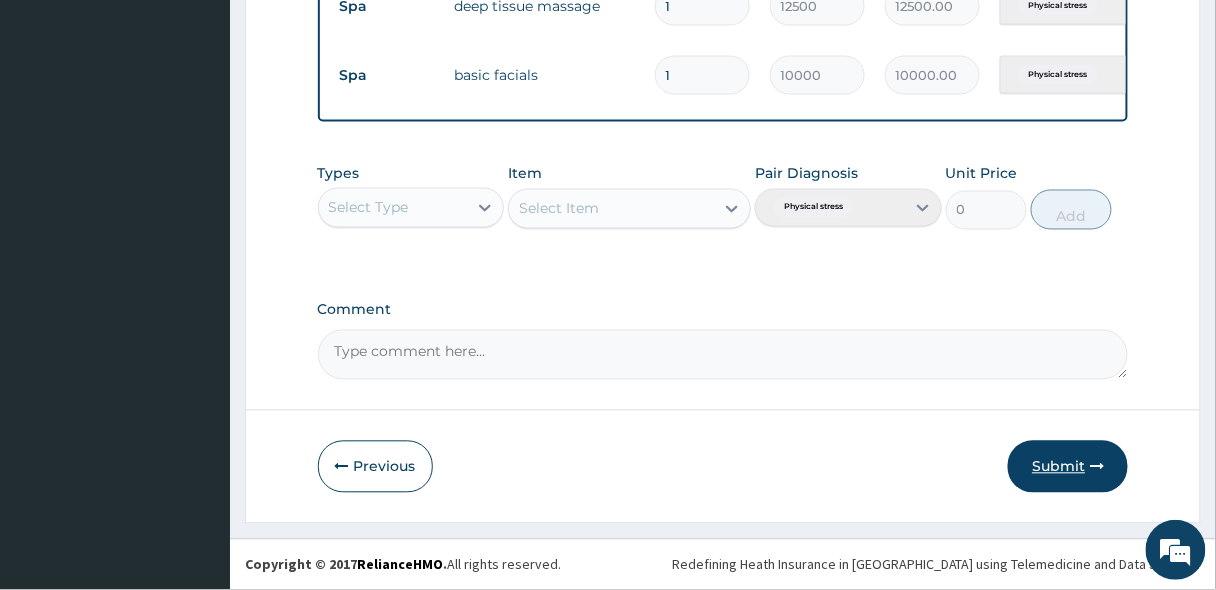 click on "Submit" at bounding box center (1068, 467) 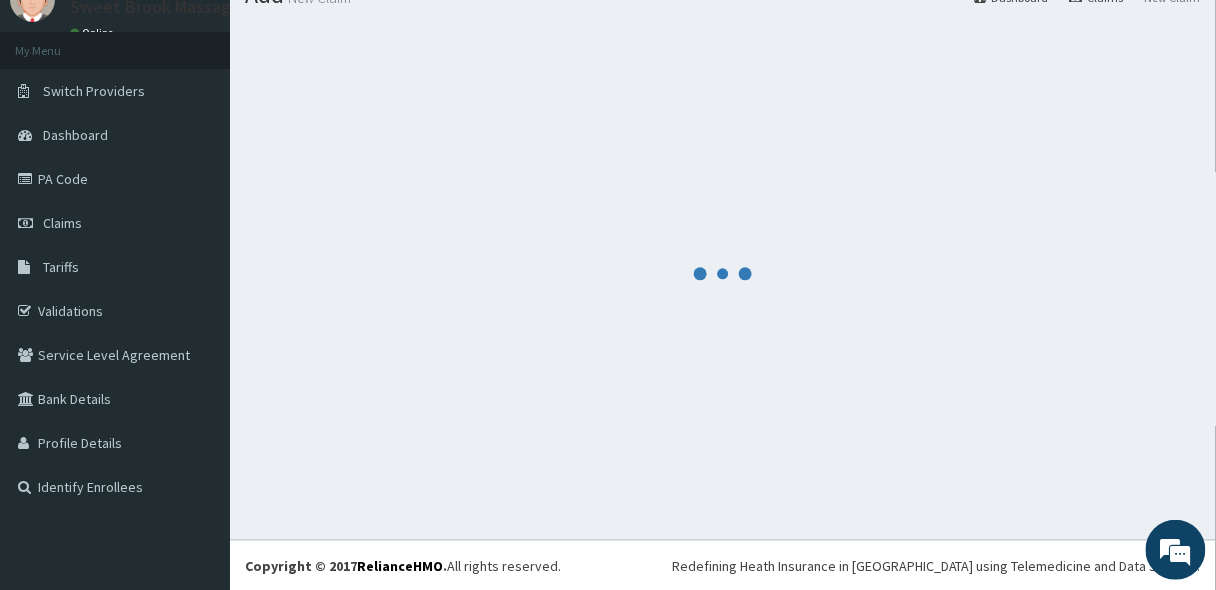 scroll, scrollTop: 835, scrollLeft: 0, axis: vertical 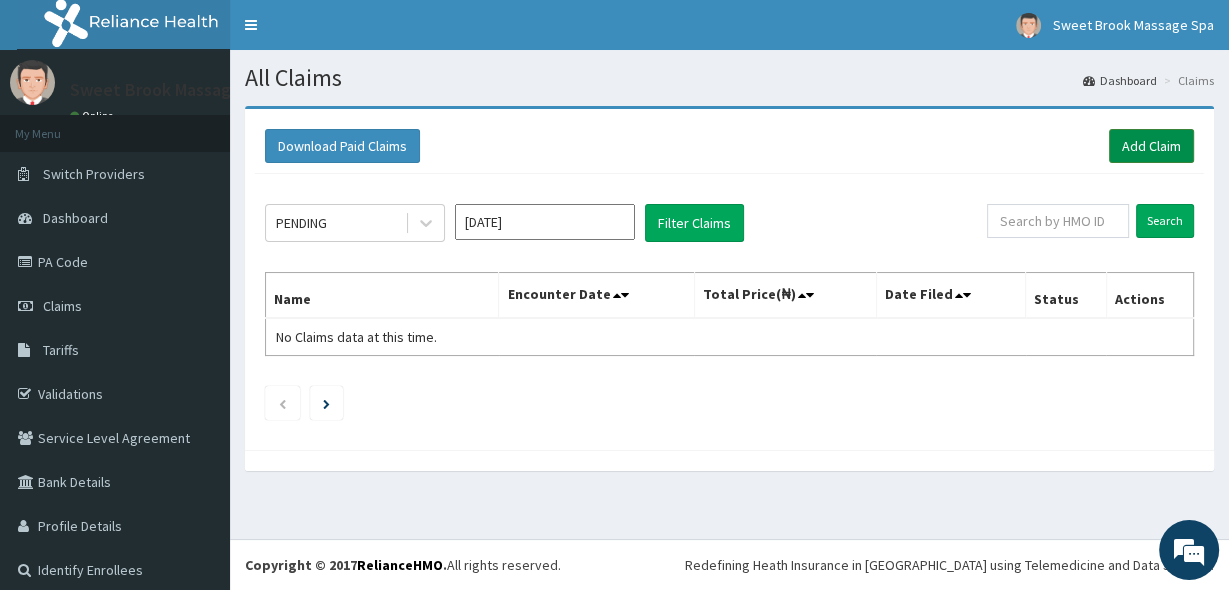 click on "Add Claim" at bounding box center (1151, 146) 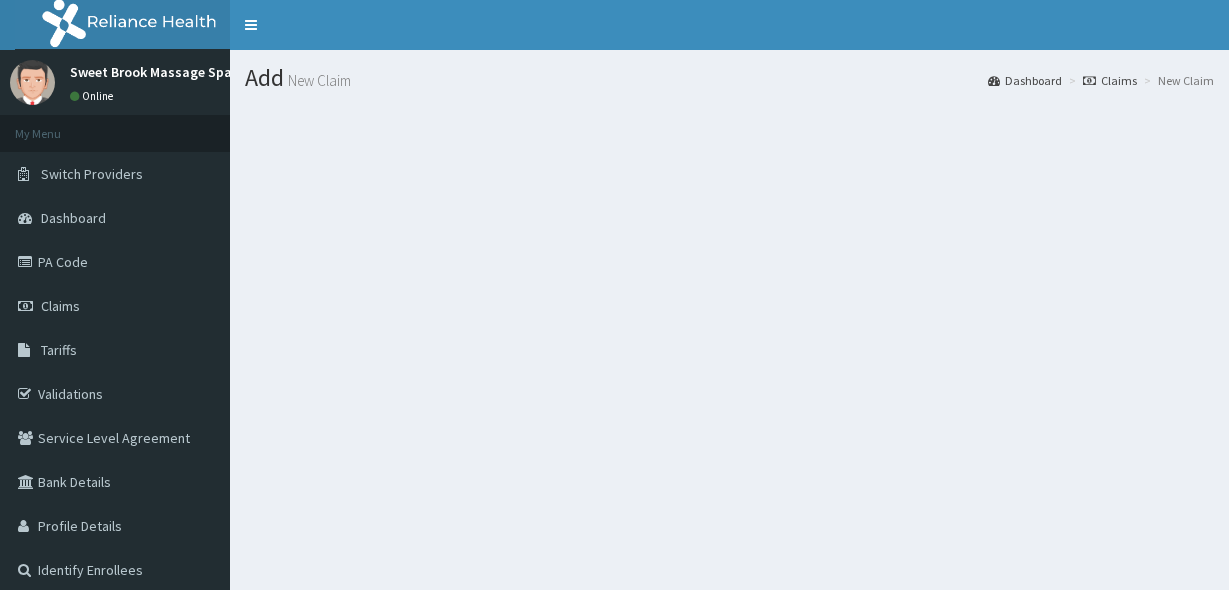 scroll, scrollTop: 0, scrollLeft: 0, axis: both 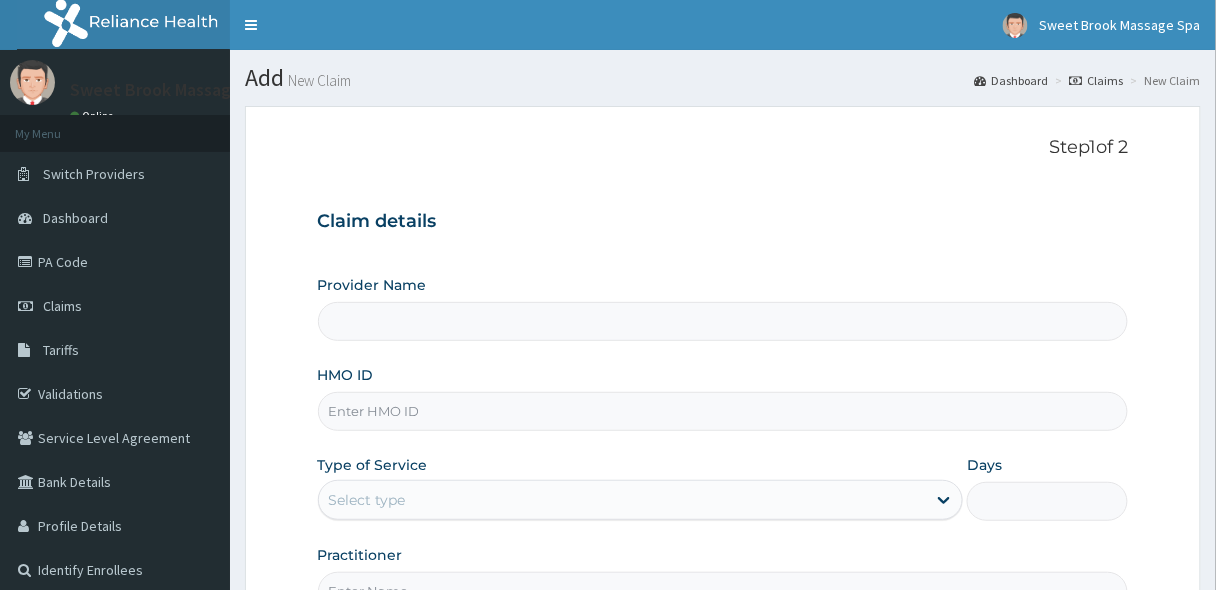 type on "Lilyfield Massage & Spa" 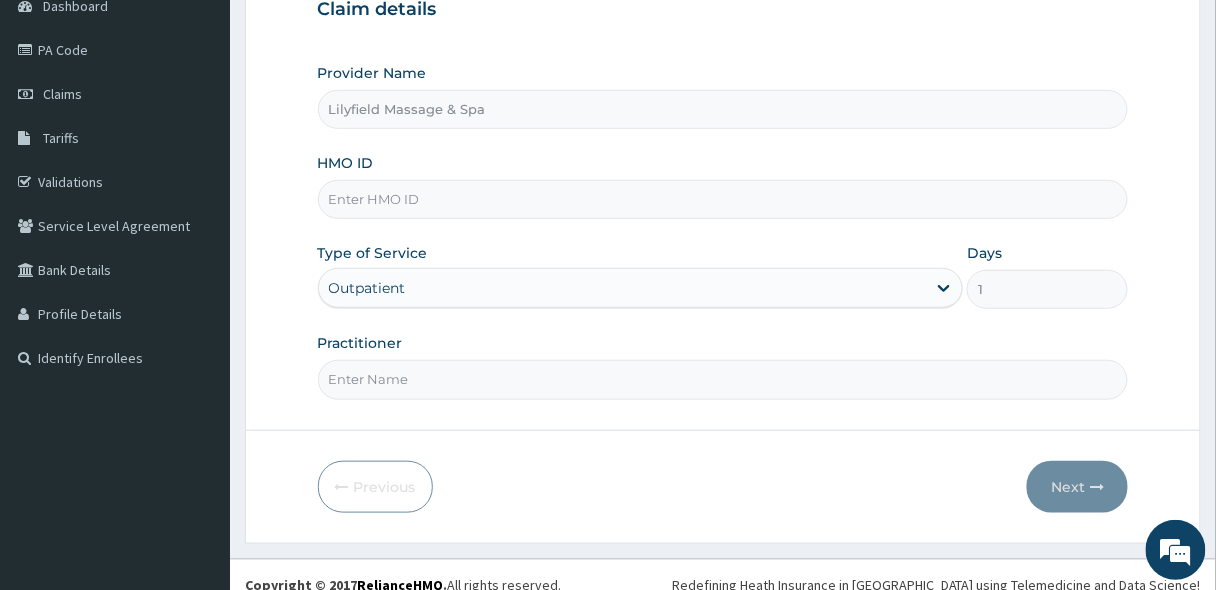 scroll, scrollTop: 227, scrollLeft: 0, axis: vertical 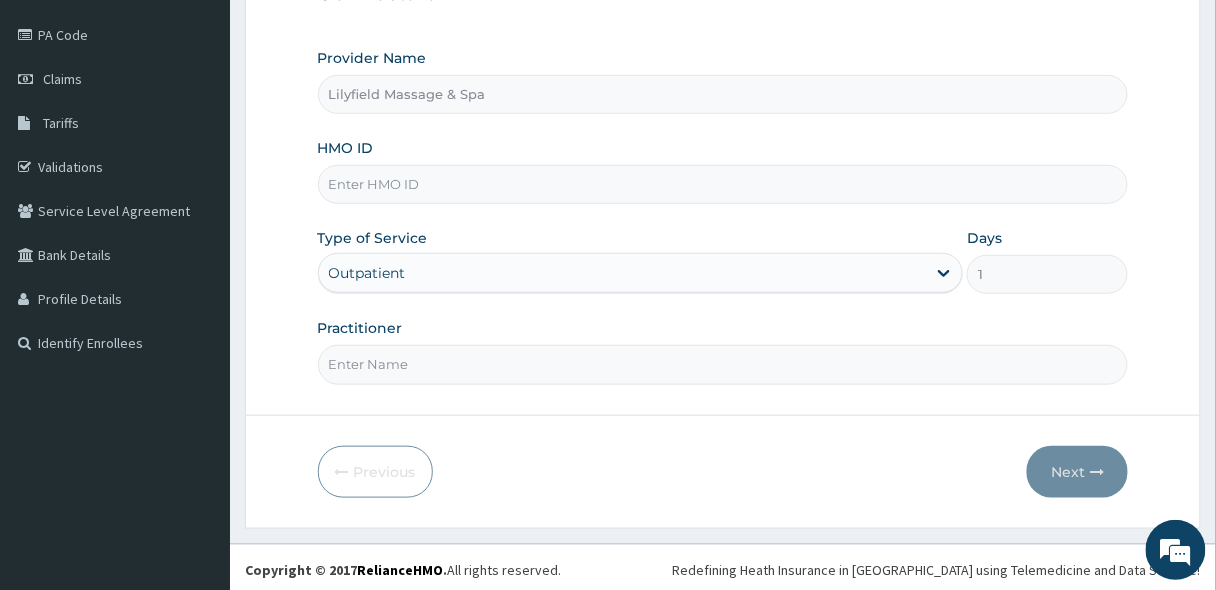 click on "HMO ID" at bounding box center [723, 184] 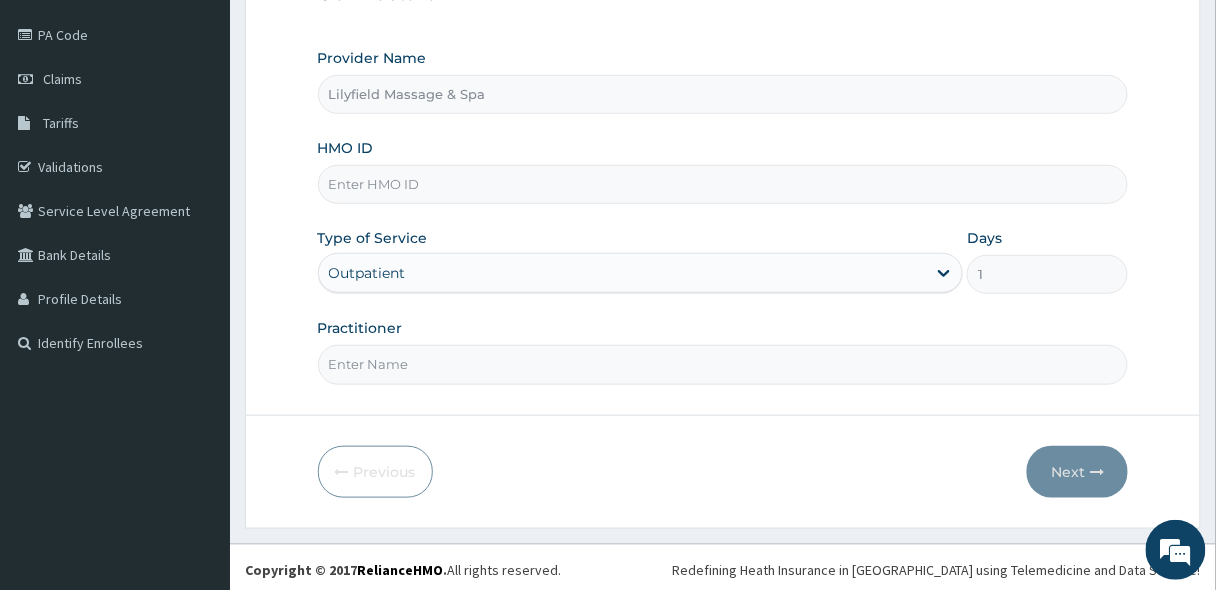 scroll, scrollTop: 0, scrollLeft: 0, axis: both 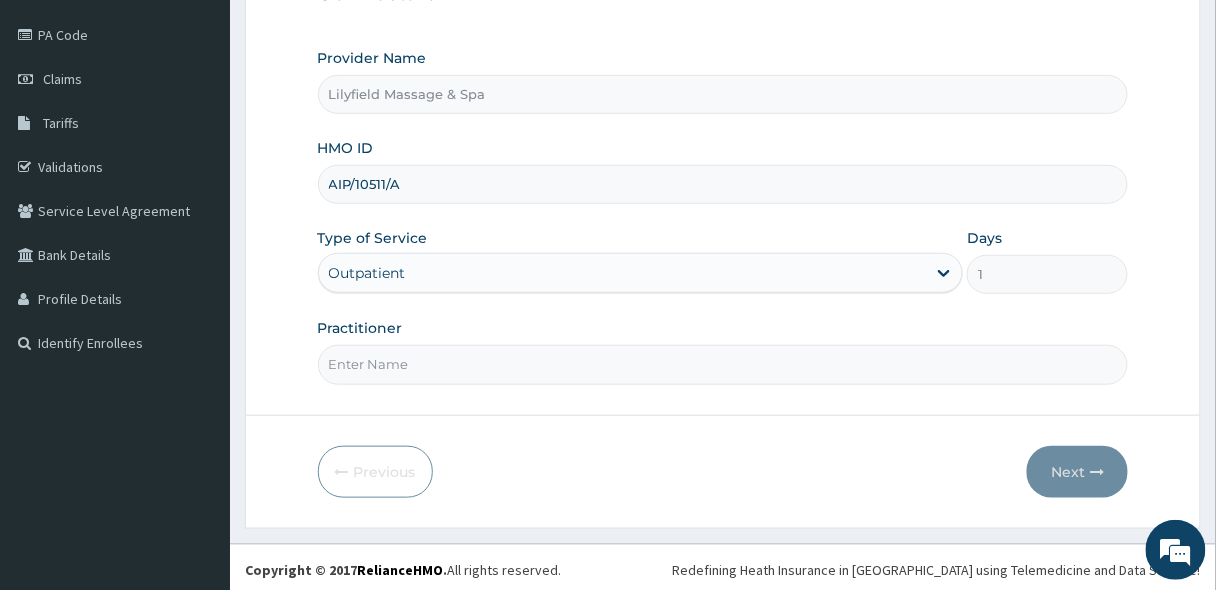 type on "AIP/10511/A" 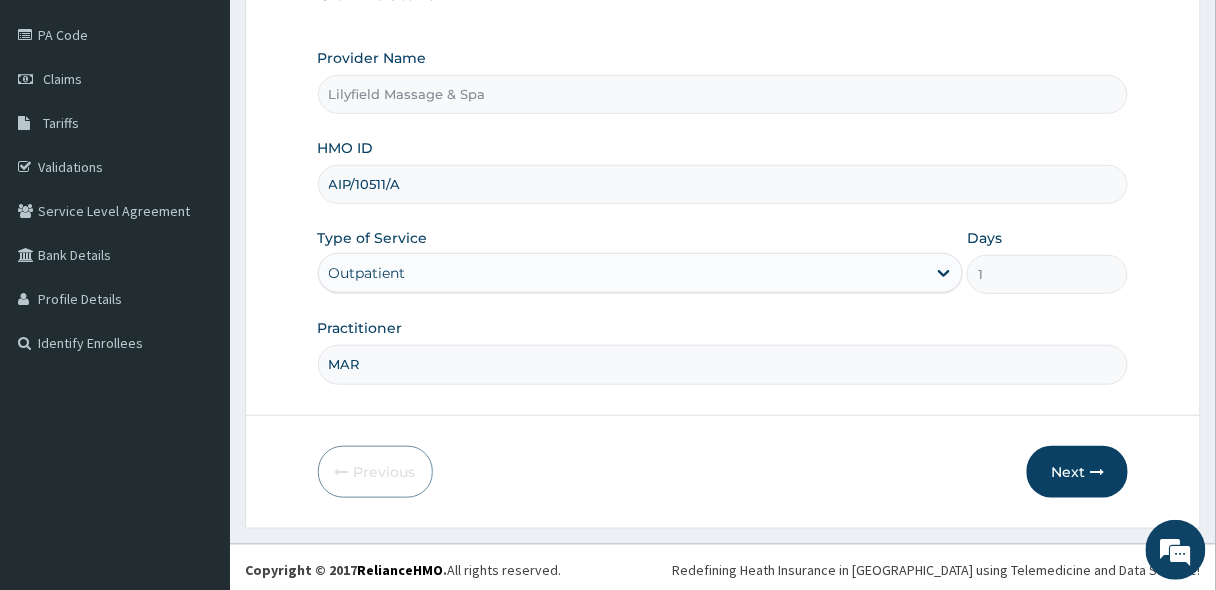 type on "MARY" 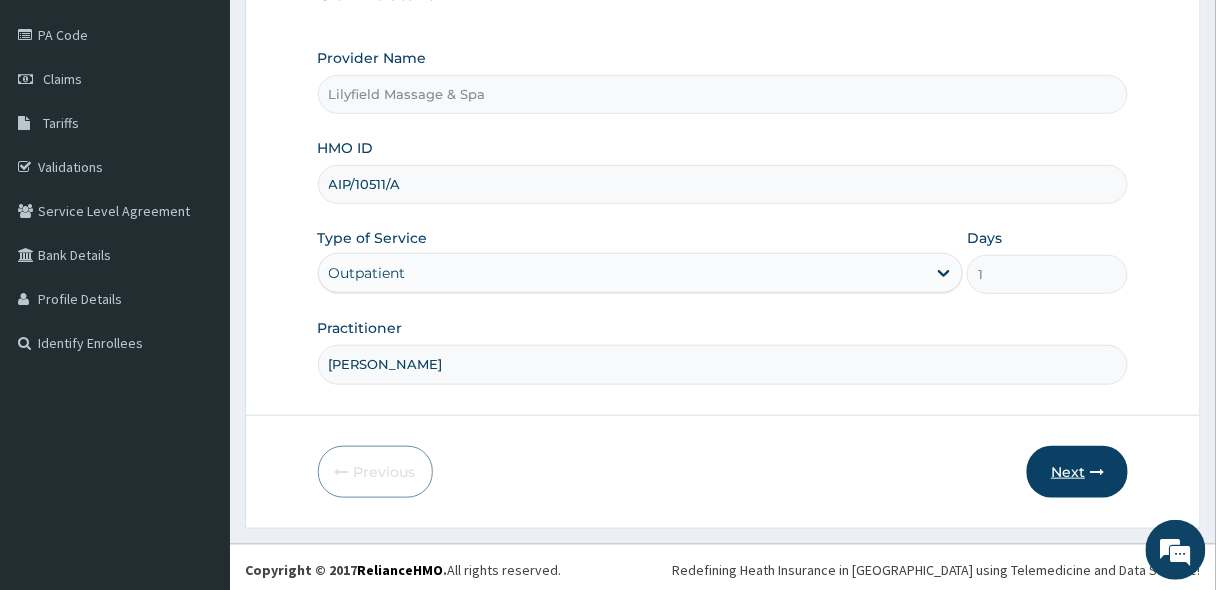 click on "Next" at bounding box center [1077, 472] 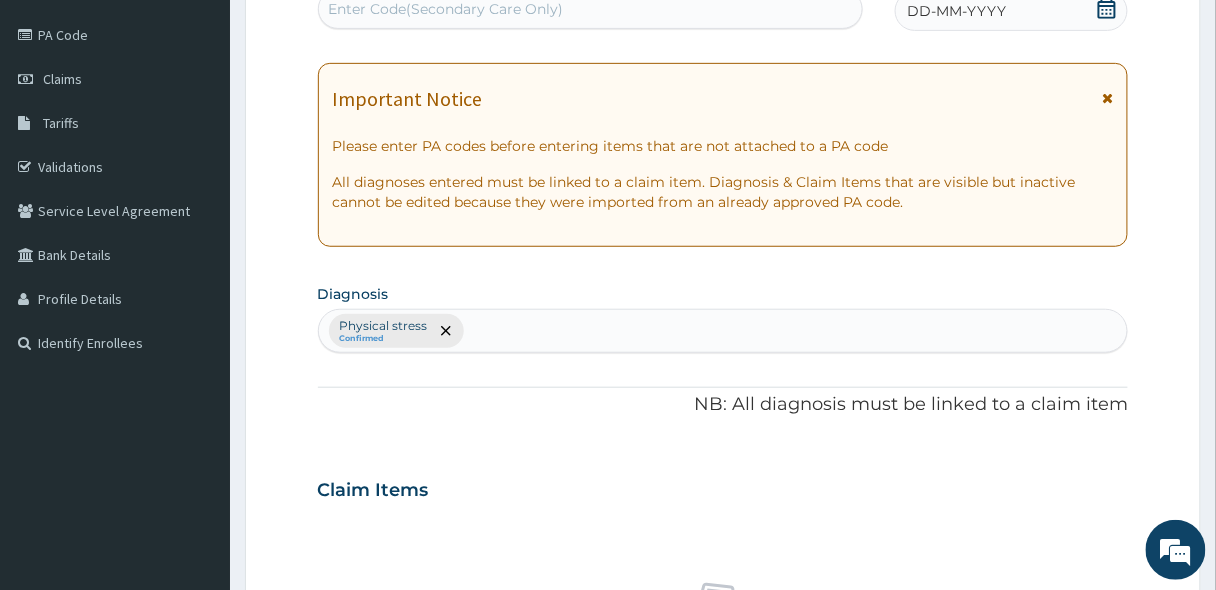 scroll, scrollTop: 225, scrollLeft: 0, axis: vertical 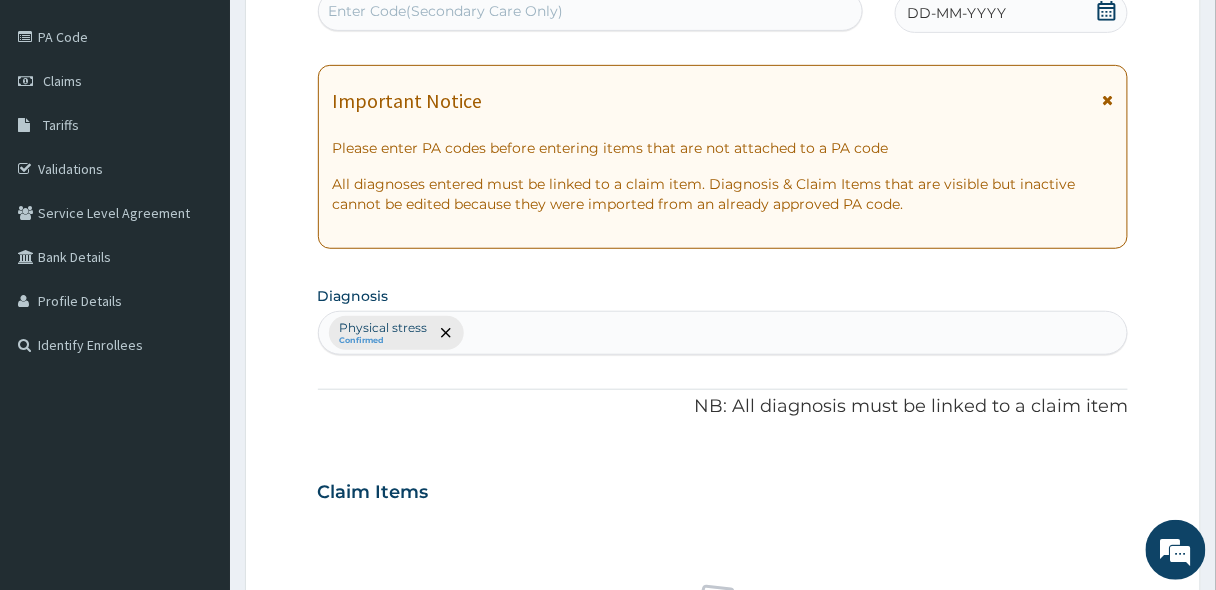 drag, startPoint x: 1070, startPoint y: 468, endPoint x: 671, endPoint y: 13, distance: 605.1661 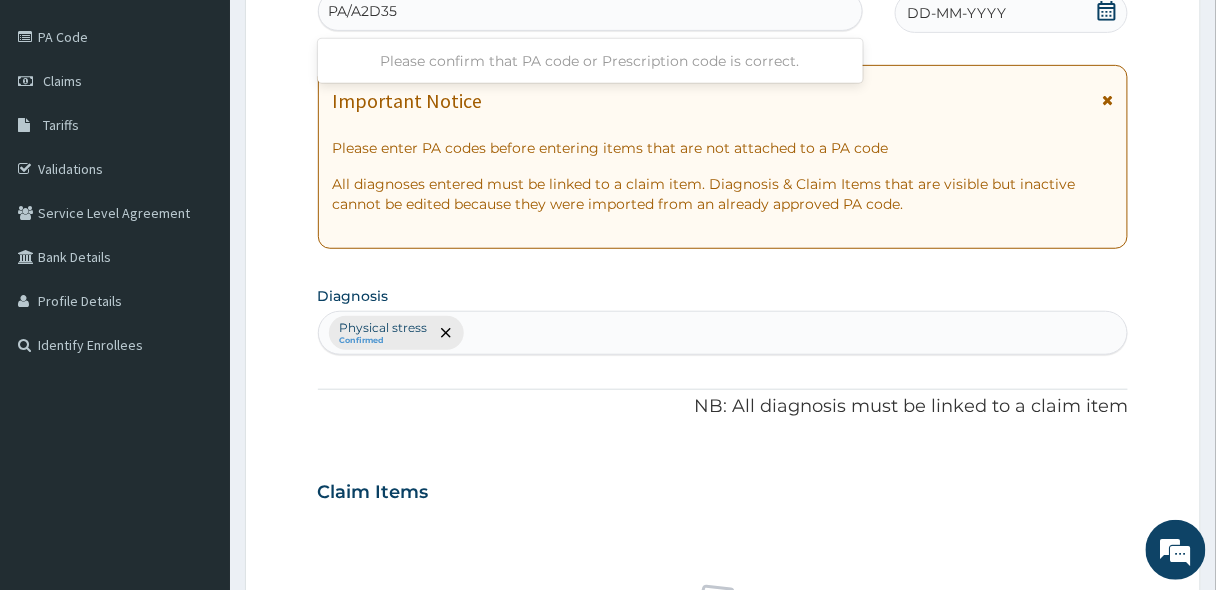 type on "PA/A2D359" 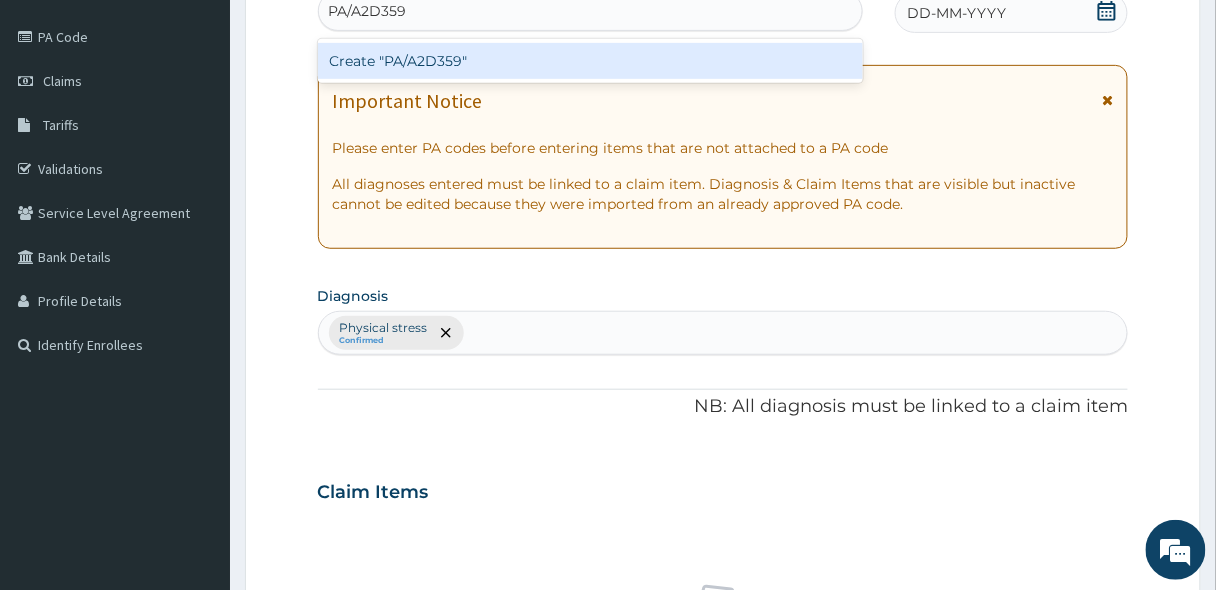 click on "Create "PA/A2D359"" at bounding box center (590, 61) 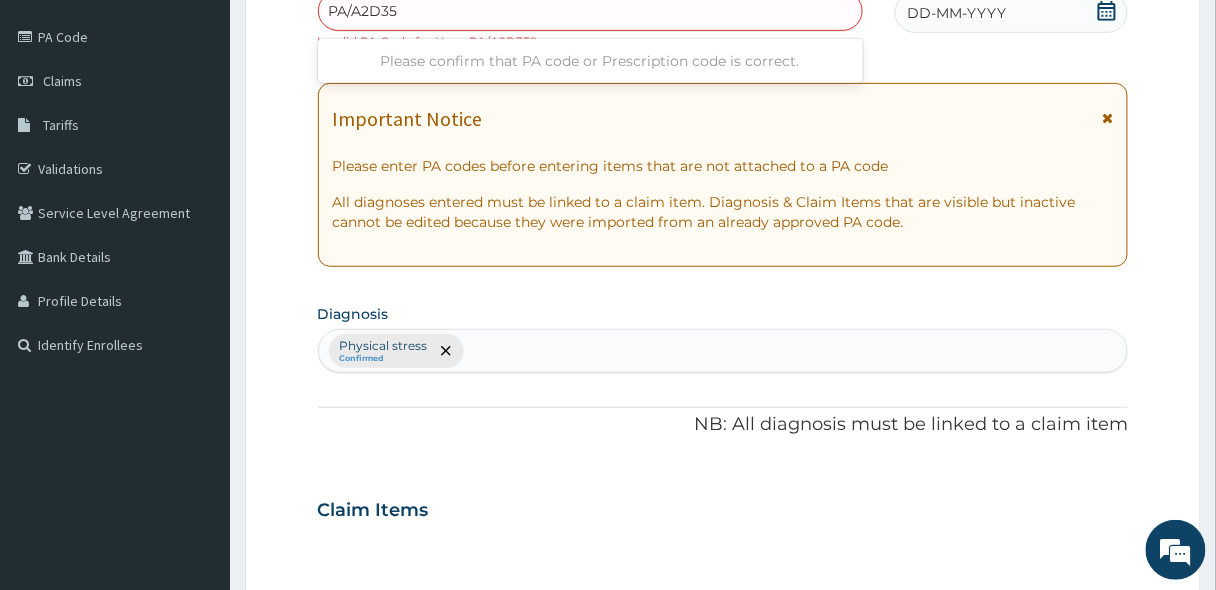 type on "PA/A2D359" 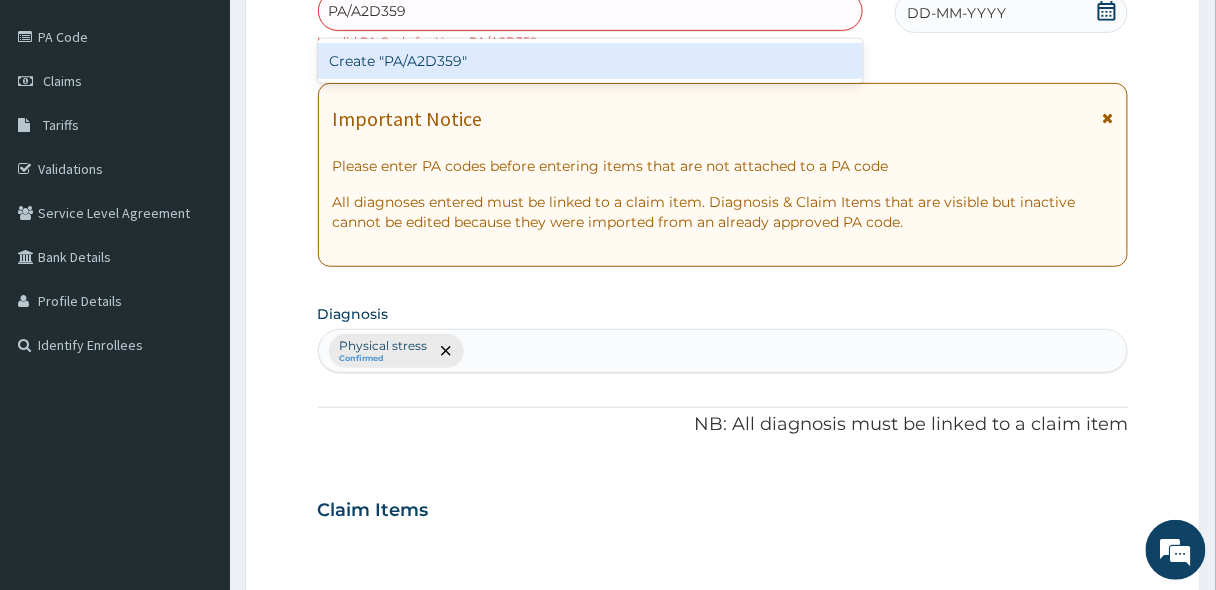 click on "Create "PA/A2D359"" at bounding box center [590, 61] 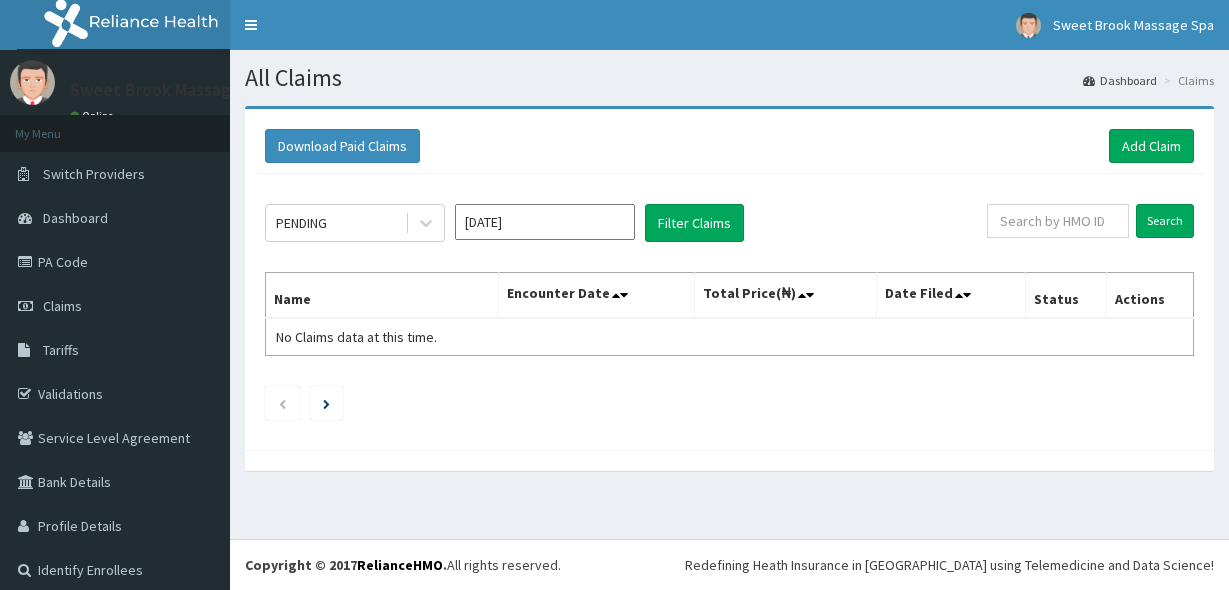 scroll, scrollTop: 0, scrollLeft: 0, axis: both 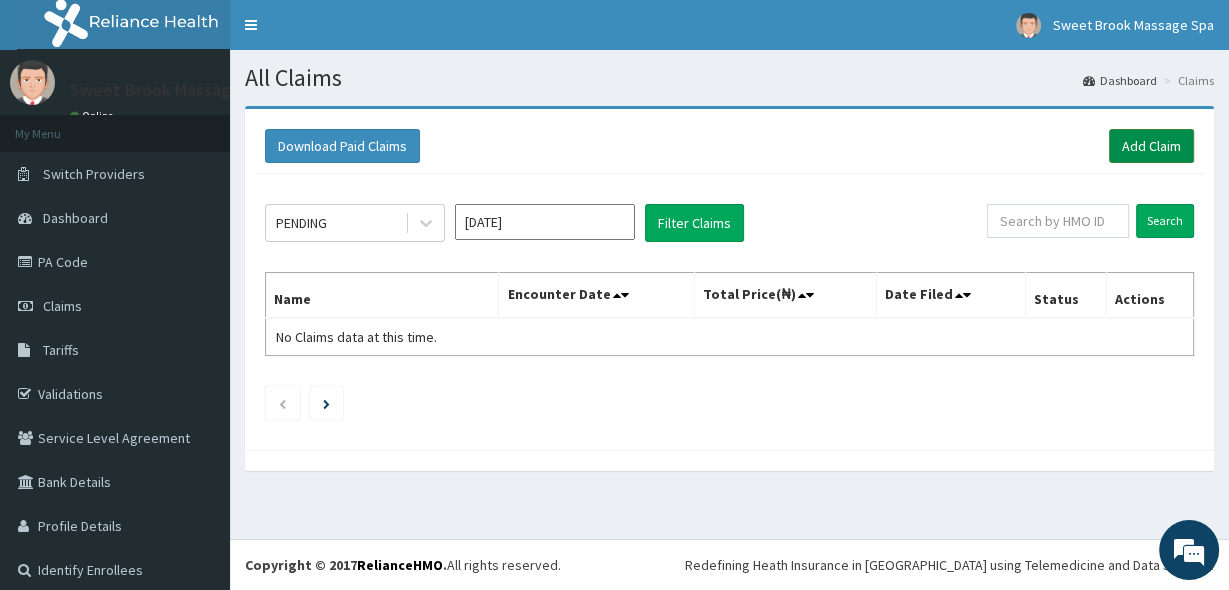 click on "Add Claim" at bounding box center [1151, 146] 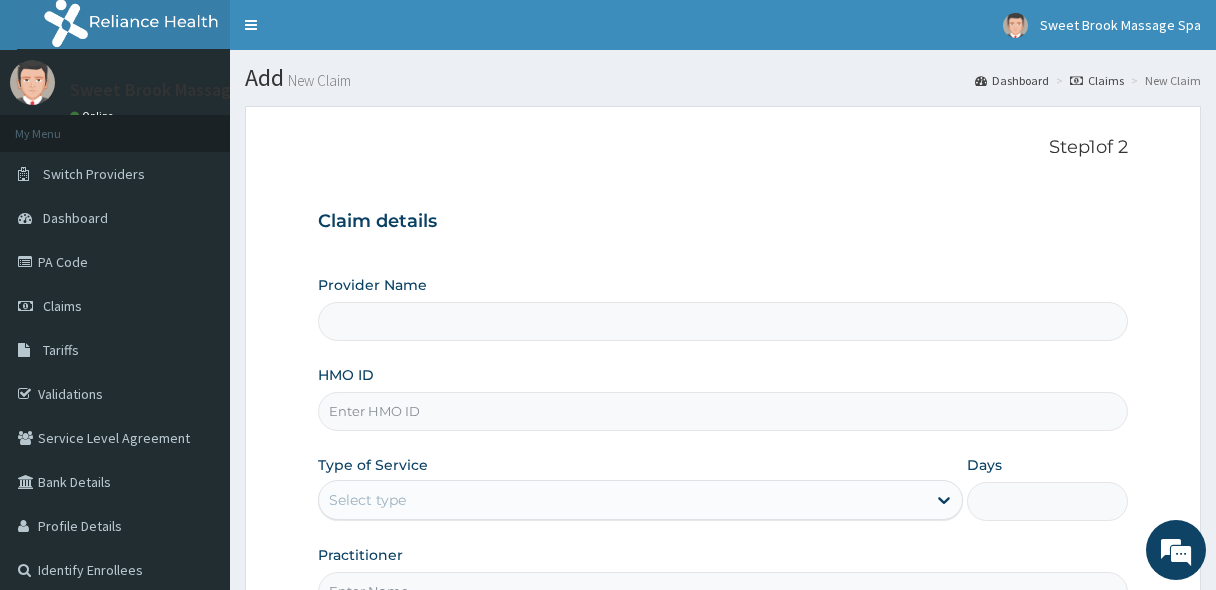 scroll, scrollTop: 0, scrollLeft: 0, axis: both 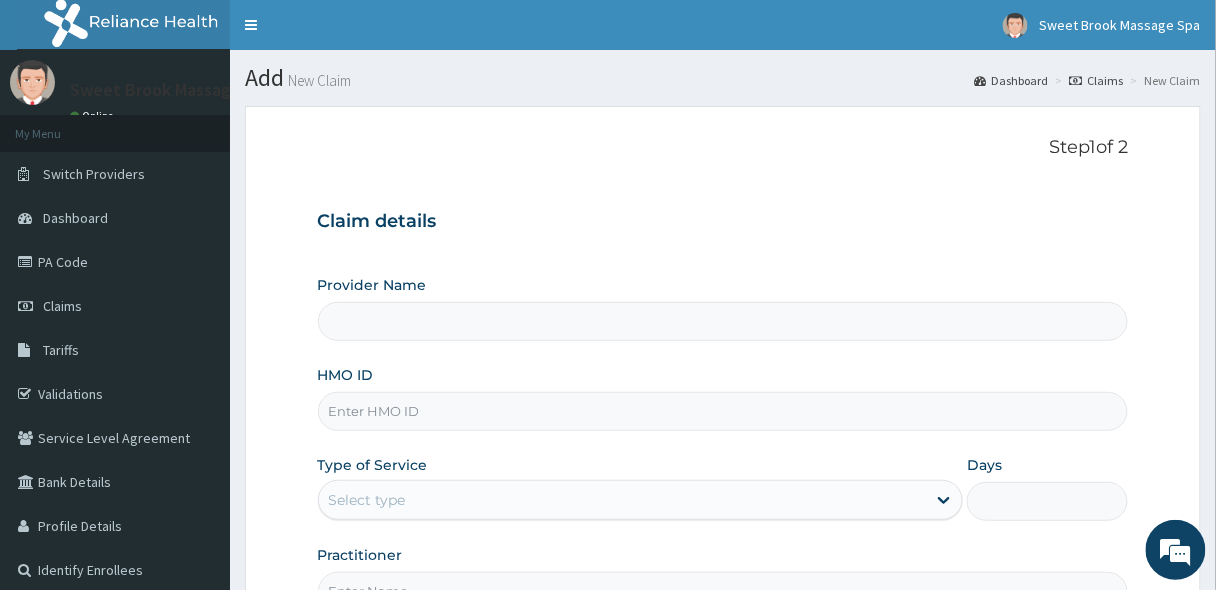 type on "Lilyfield Massage & Spa" 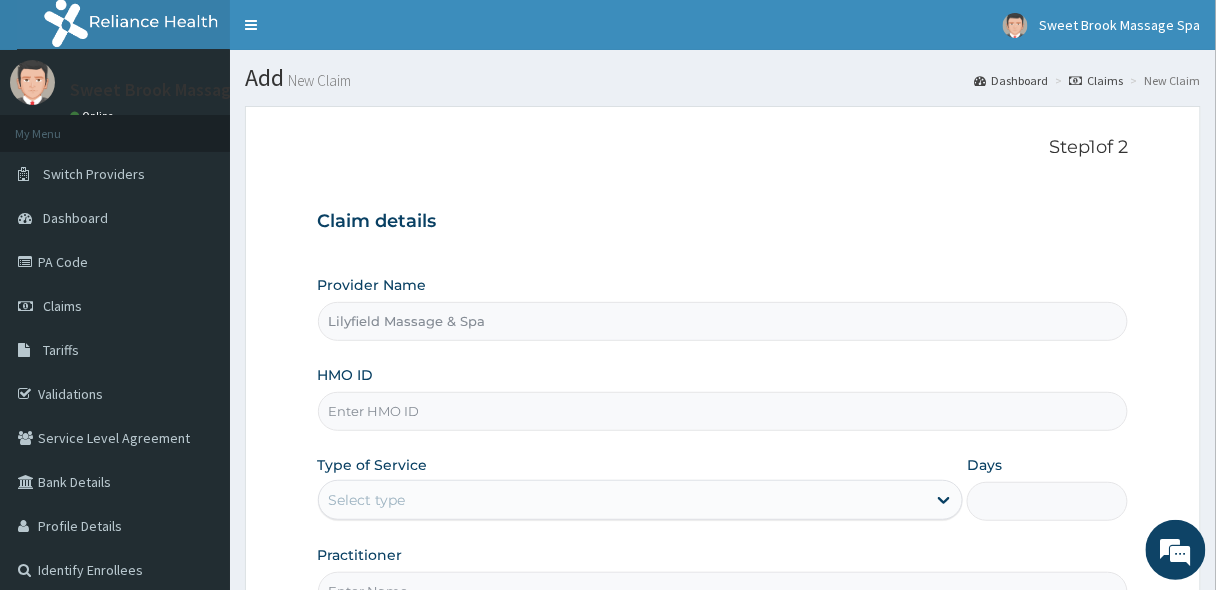 type on "1" 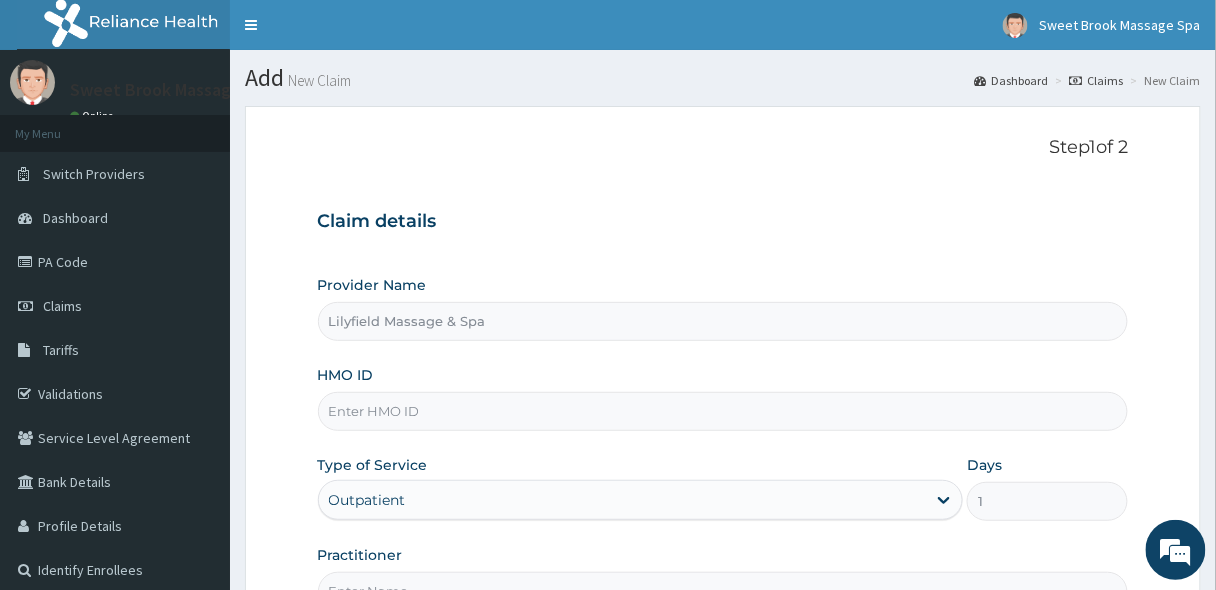 click on "HMO ID" at bounding box center [723, 411] 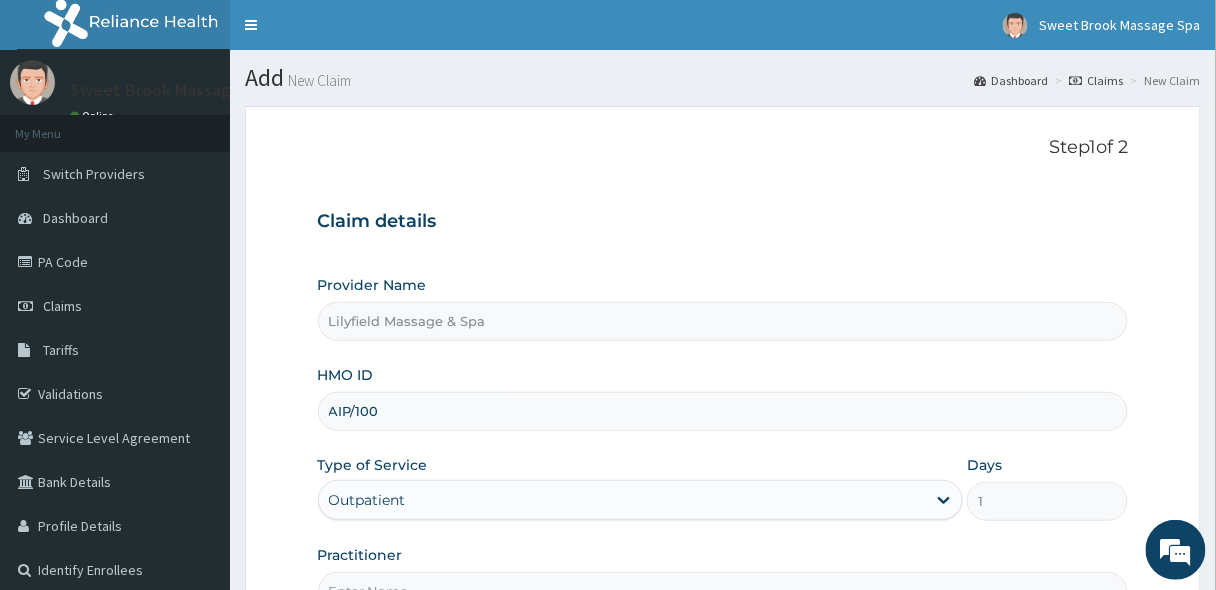 scroll, scrollTop: 0, scrollLeft: 0, axis: both 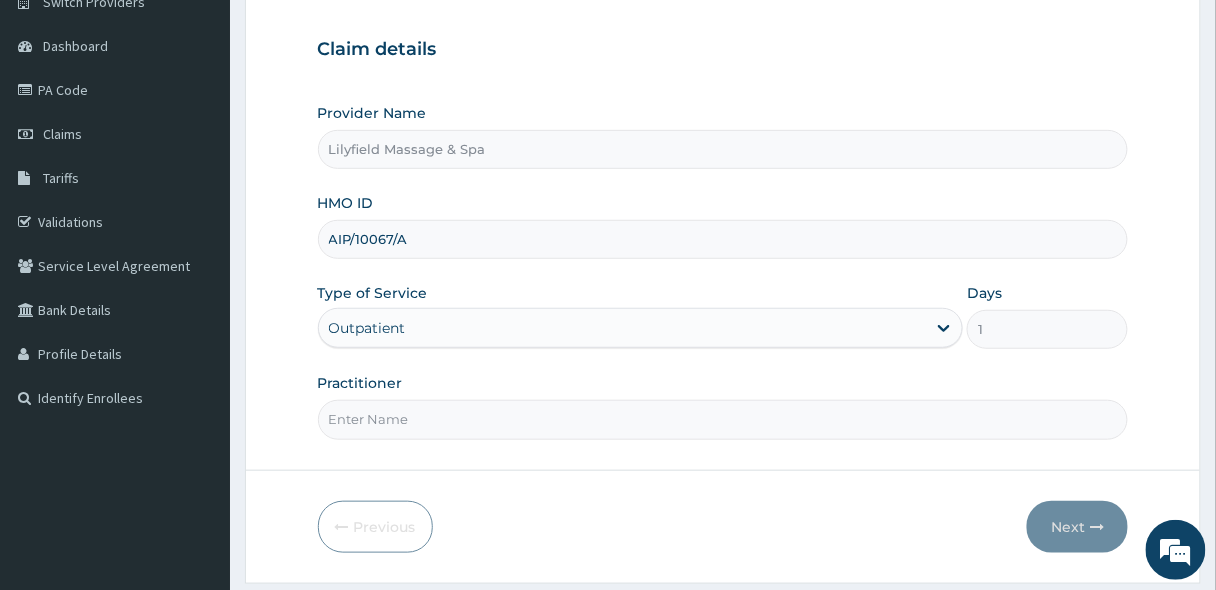 type on "AIP/10067/A" 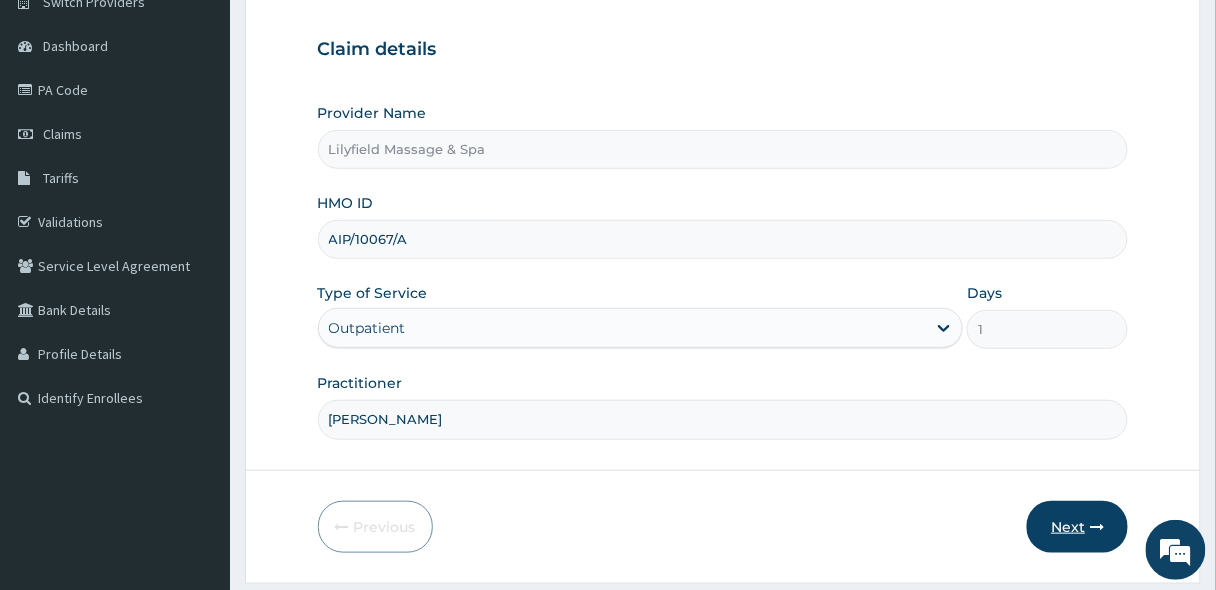 type on "MARY" 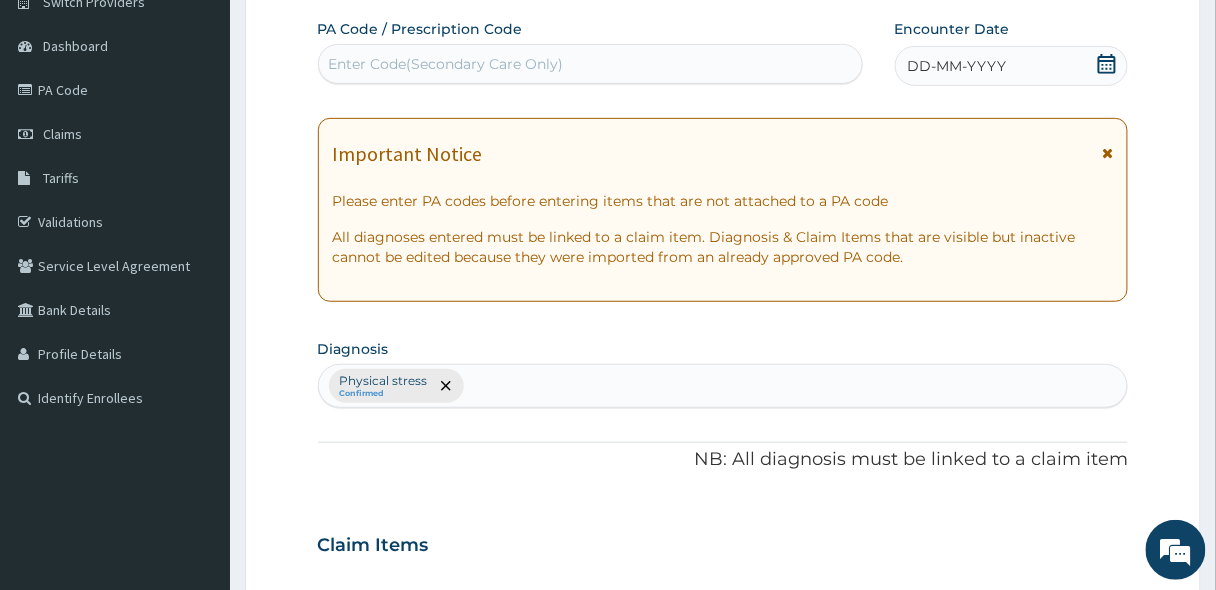 click on "Enter Code(Secondary Care Only)" at bounding box center [590, 64] 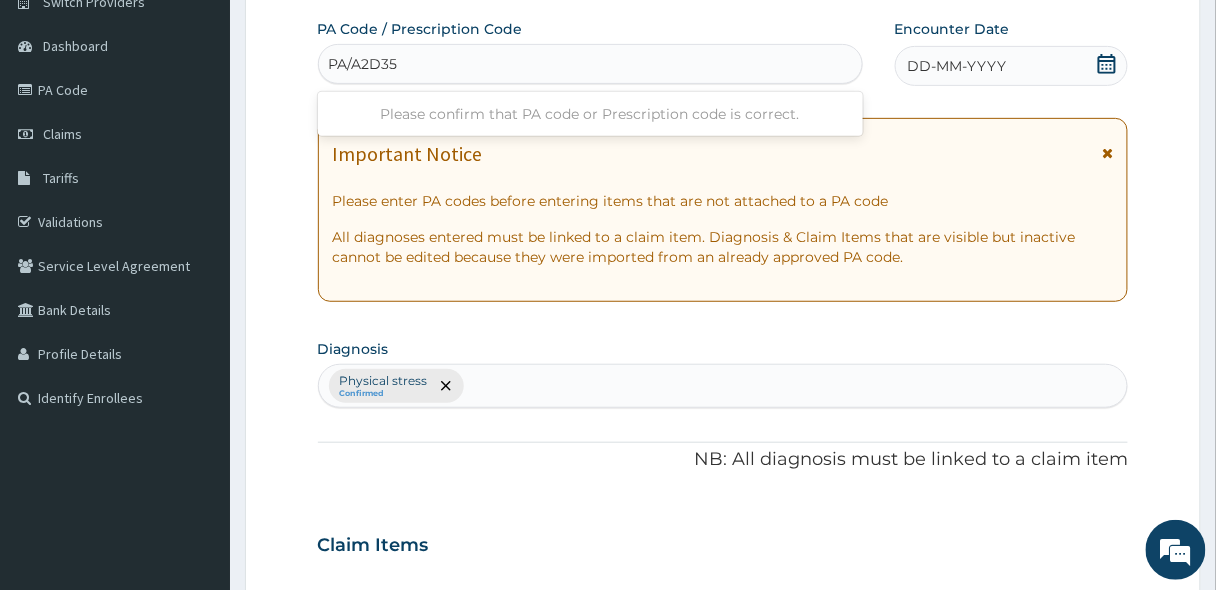 type on "PA/A2D359" 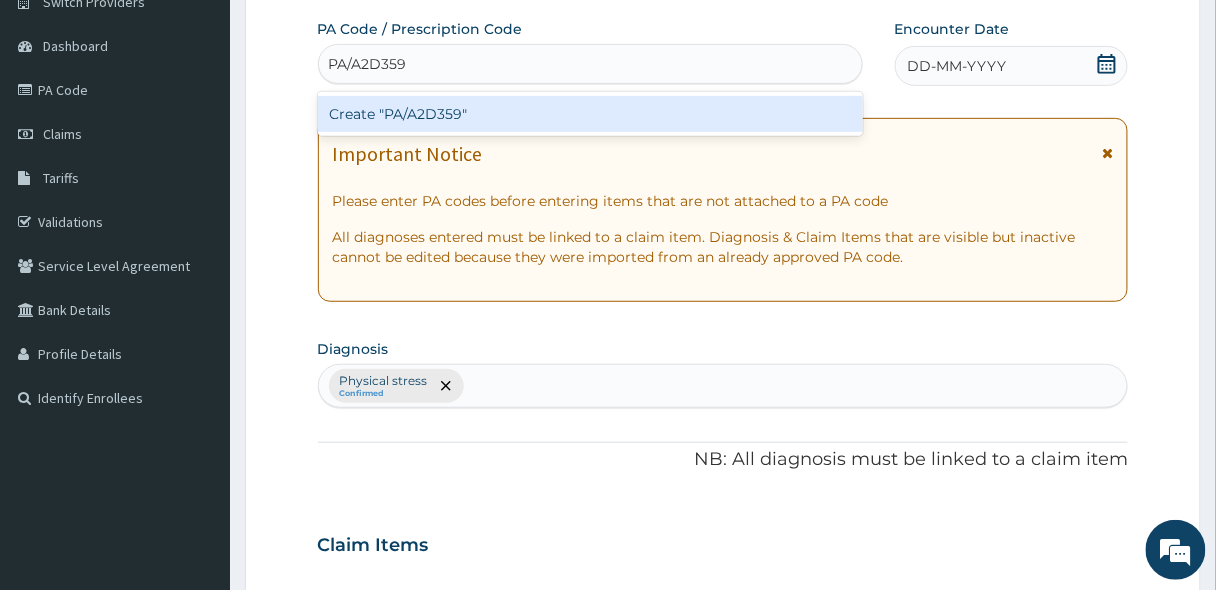 click on "Create "PA/A2D359"" at bounding box center [590, 114] 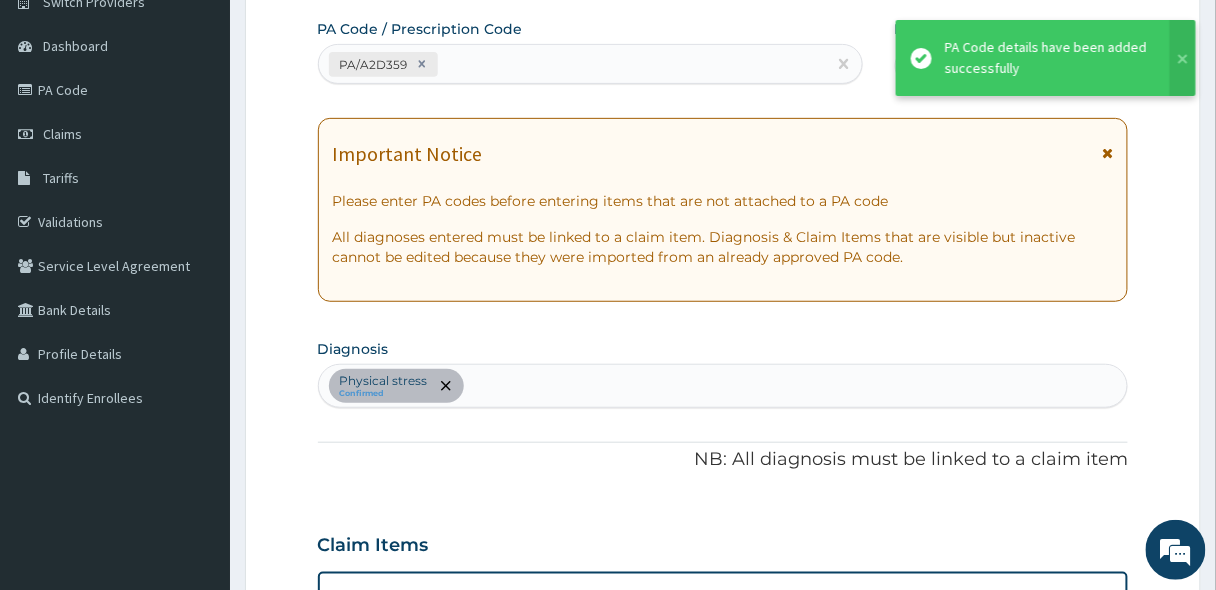 scroll, scrollTop: 535, scrollLeft: 0, axis: vertical 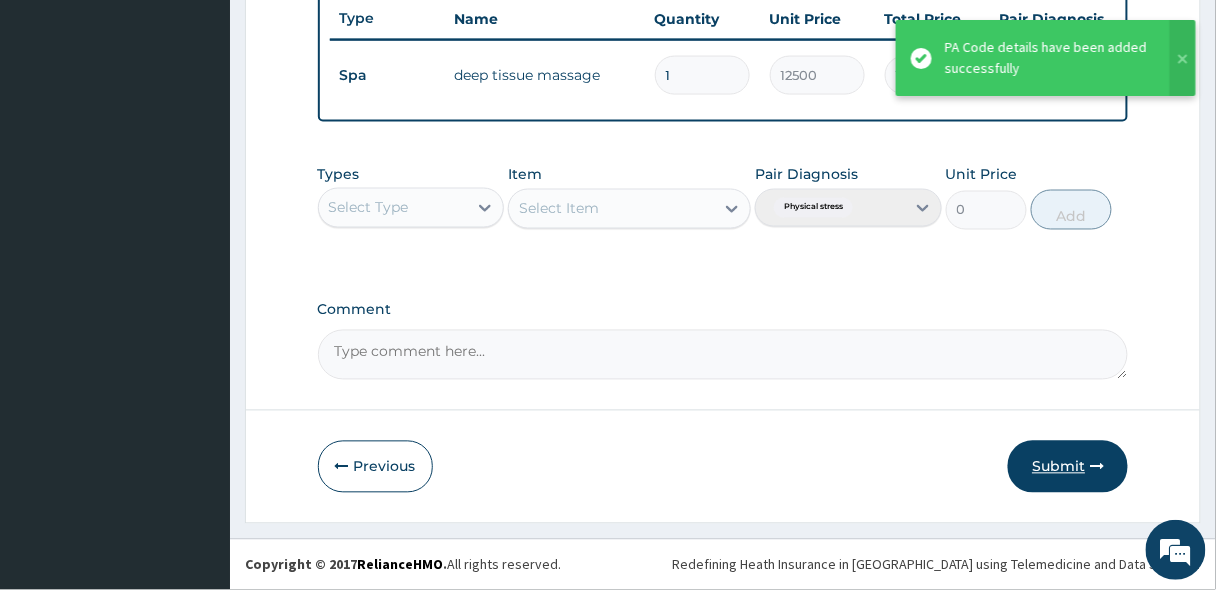 click on "Submit" at bounding box center [1068, 467] 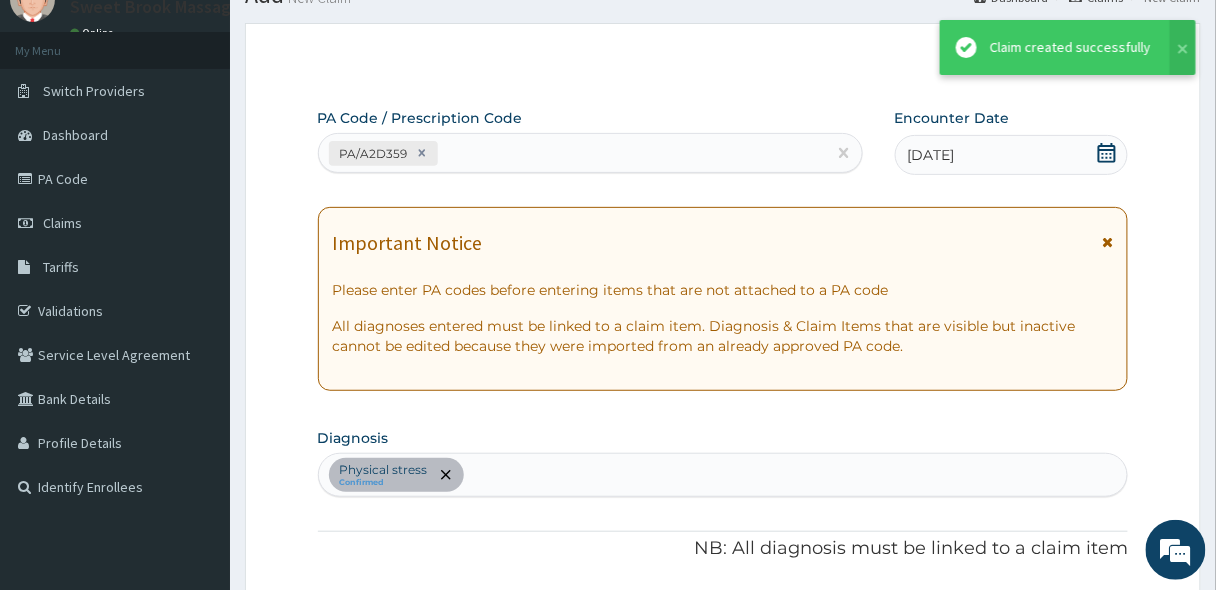 scroll, scrollTop: 766, scrollLeft: 0, axis: vertical 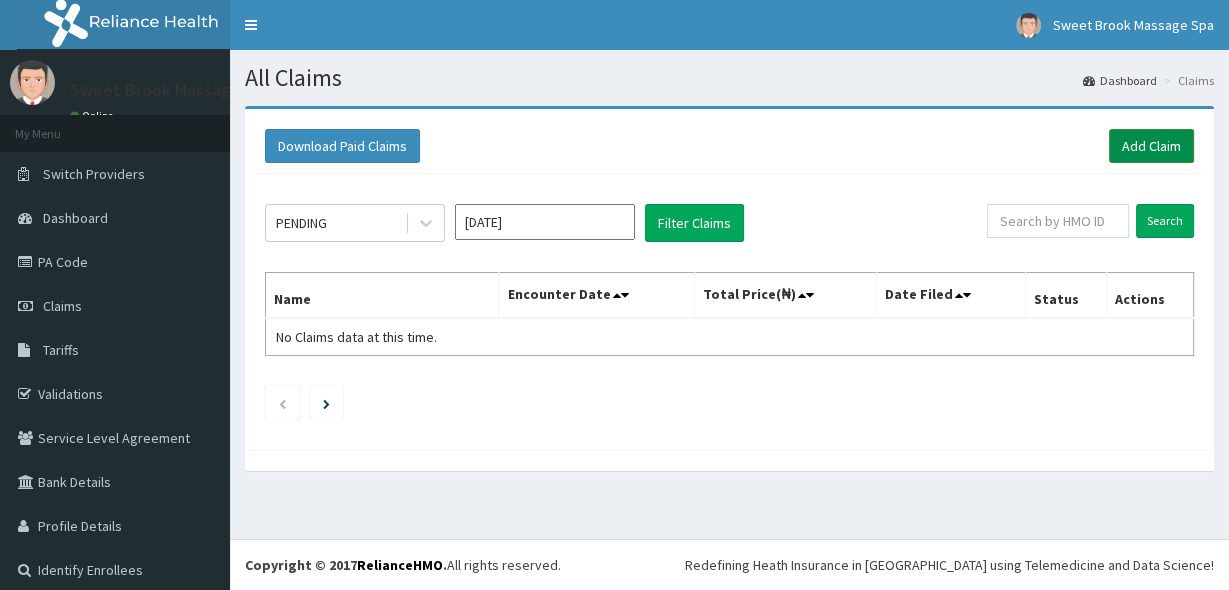 click on "Add Claim" at bounding box center [1151, 146] 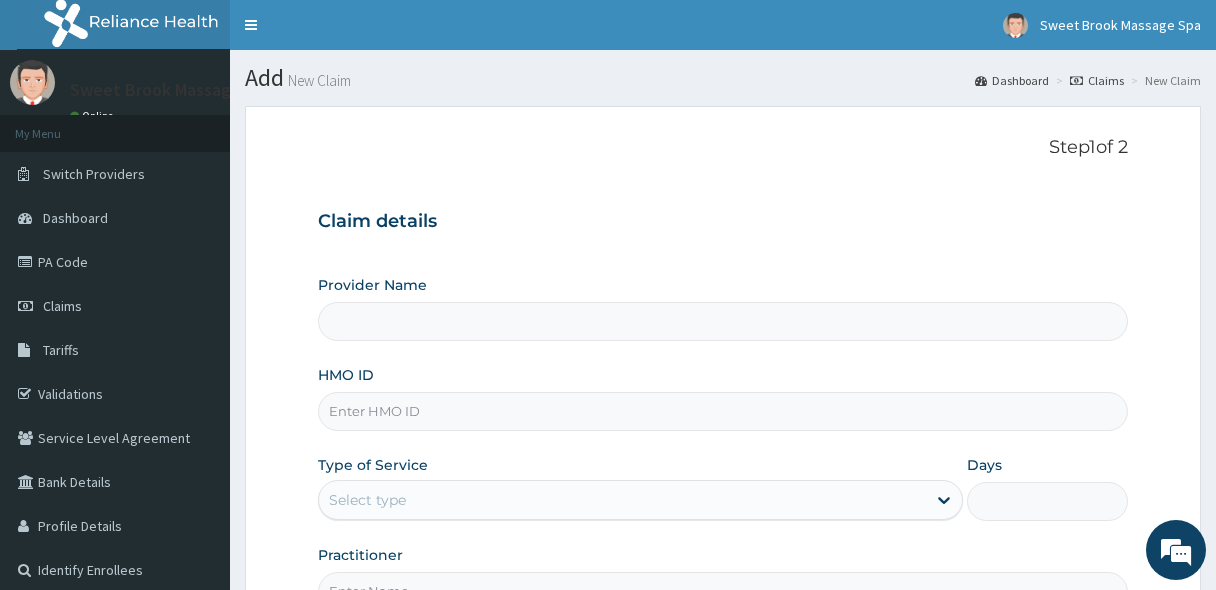 scroll, scrollTop: 0, scrollLeft: 0, axis: both 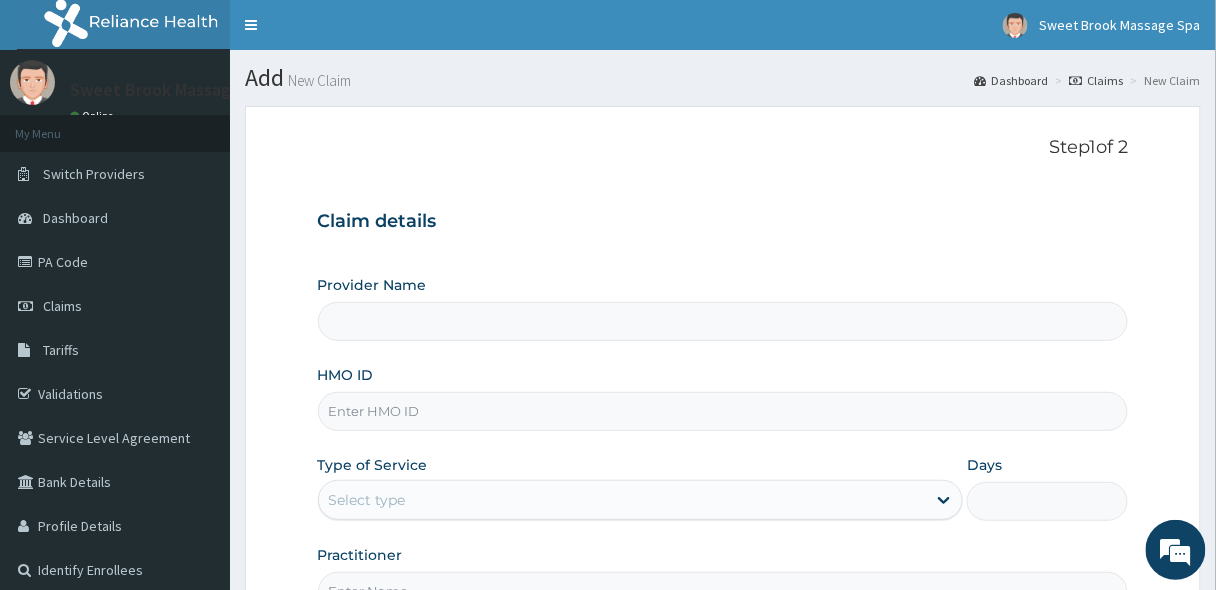 type on "Lilyfield Massage & Spa" 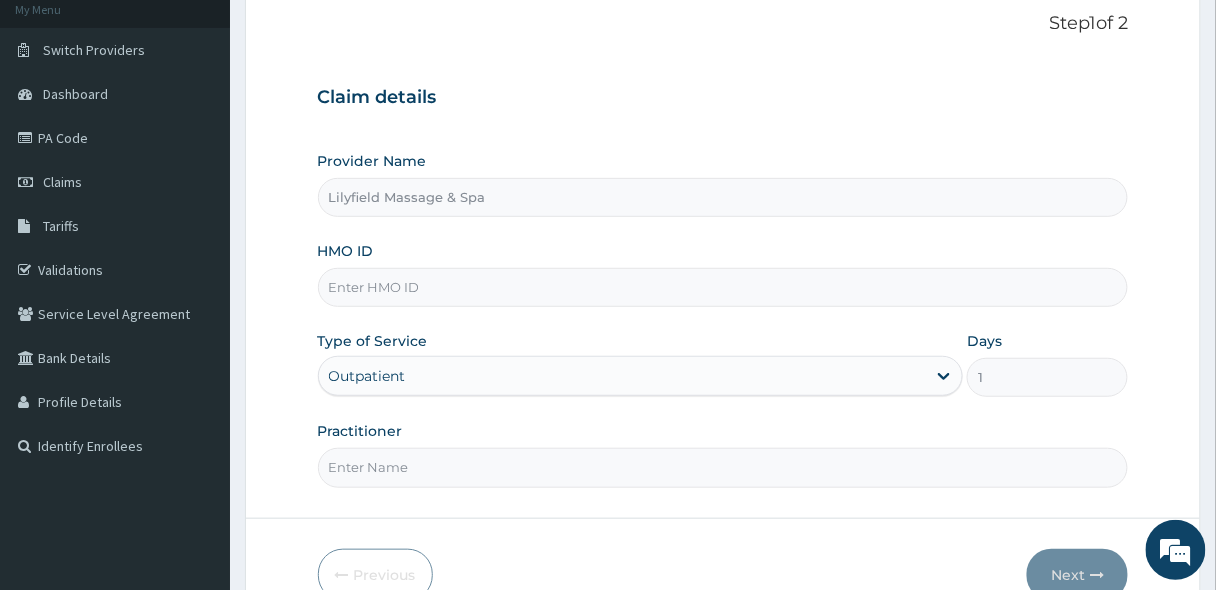 scroll, scrollTop: 185, scrollLeft: 0, axis: vertical 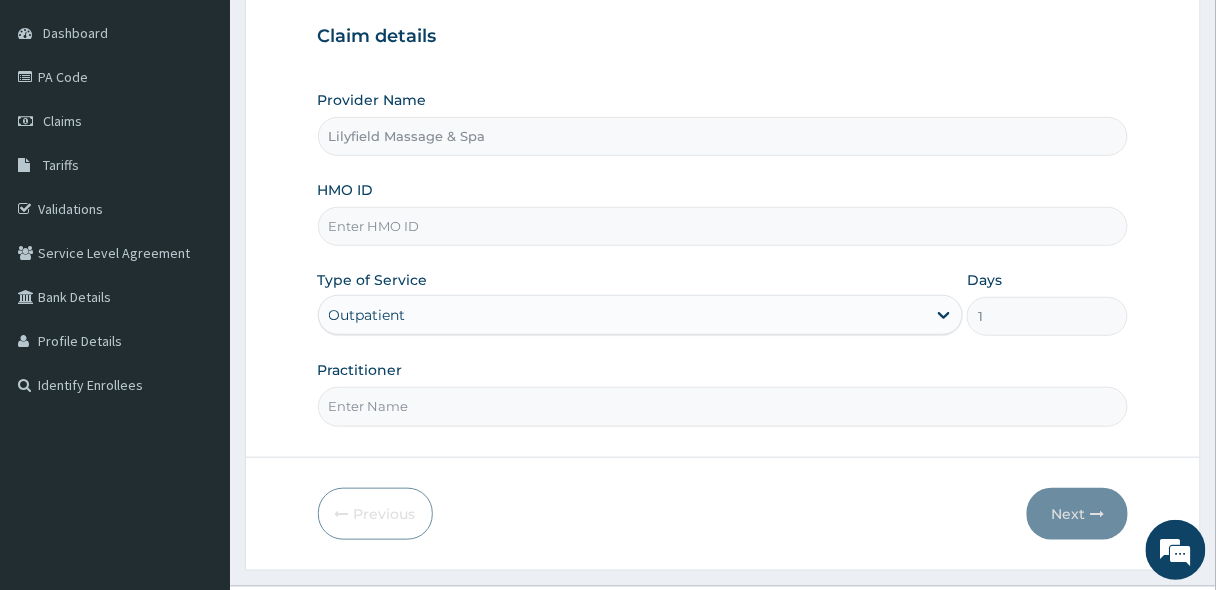 click on "HMO ID" at bounding box center (723, 226) 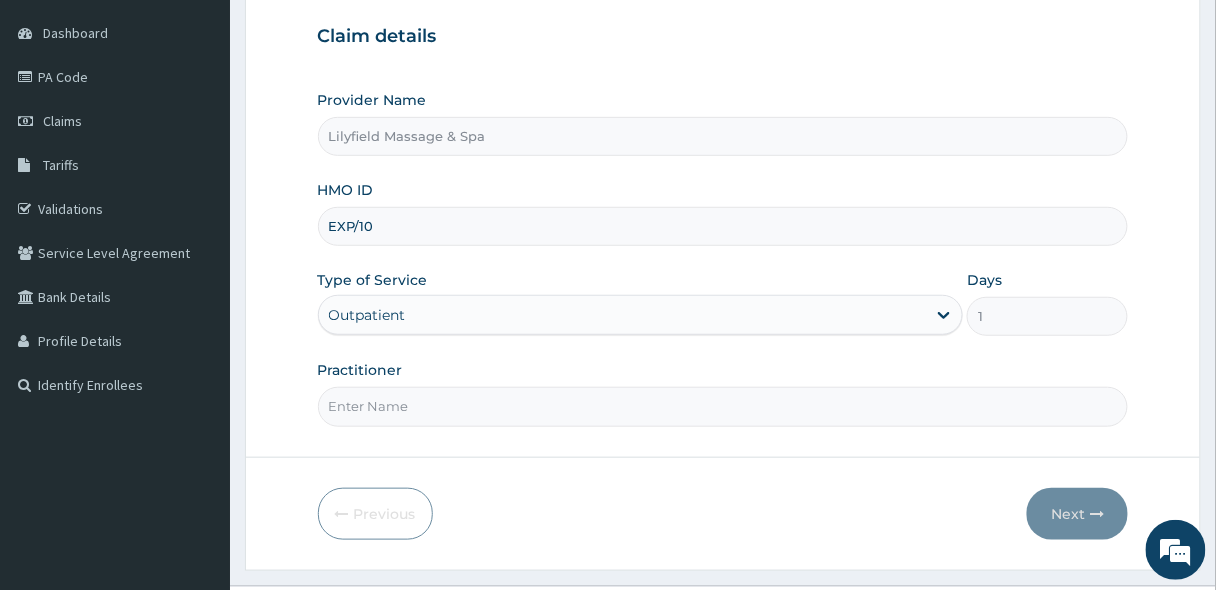 scroll, scrollTop: 0, scrollLeft: 0, axis: both 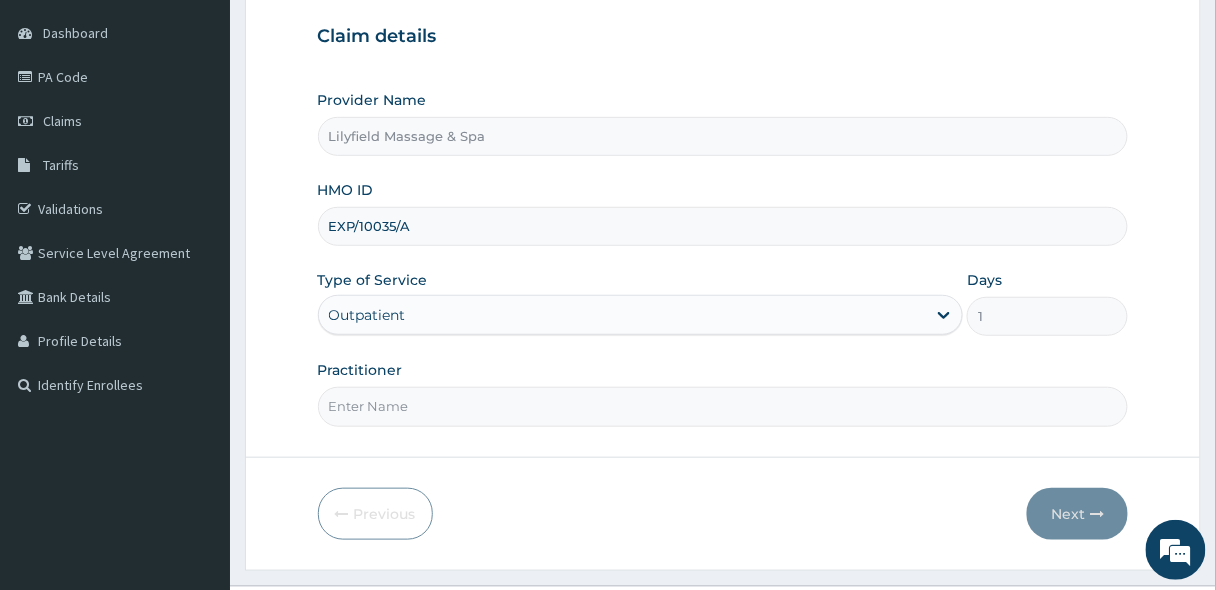 type on "EXP/10035/A" 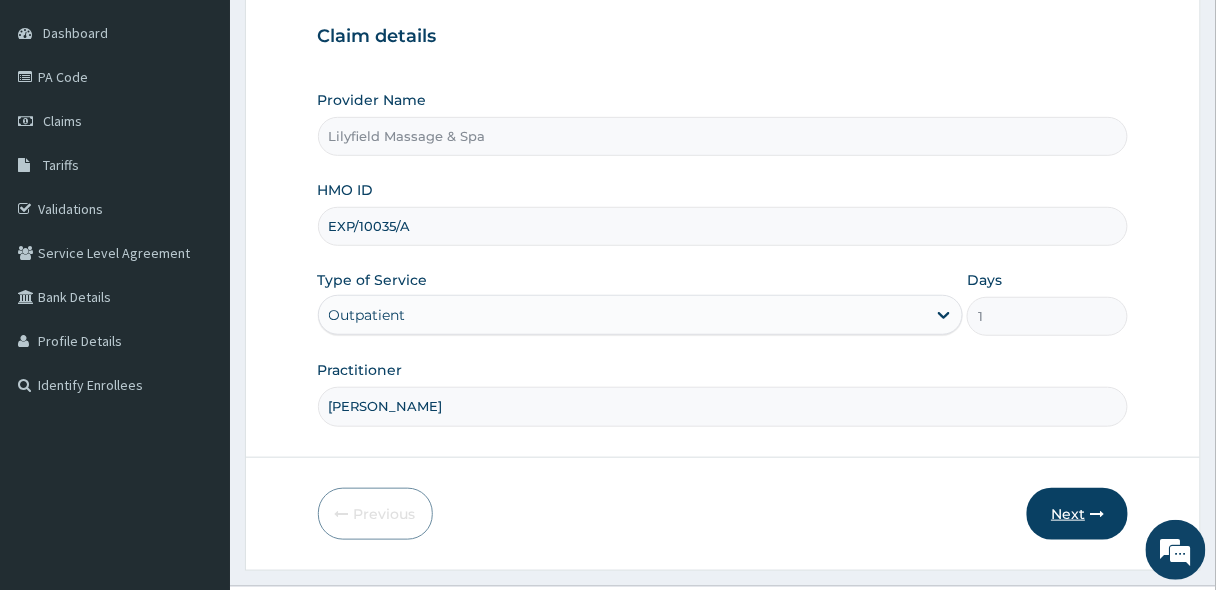 type on "MARY" 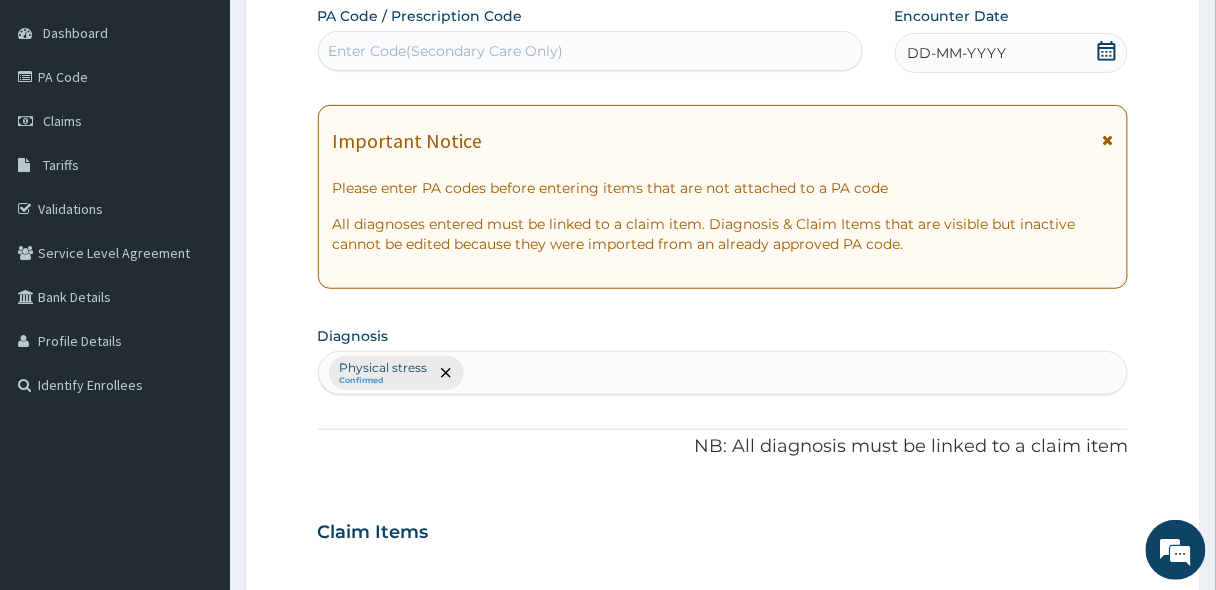 click on "Enter Code(Secondary Care Only)" at bounding box center (590, 51) 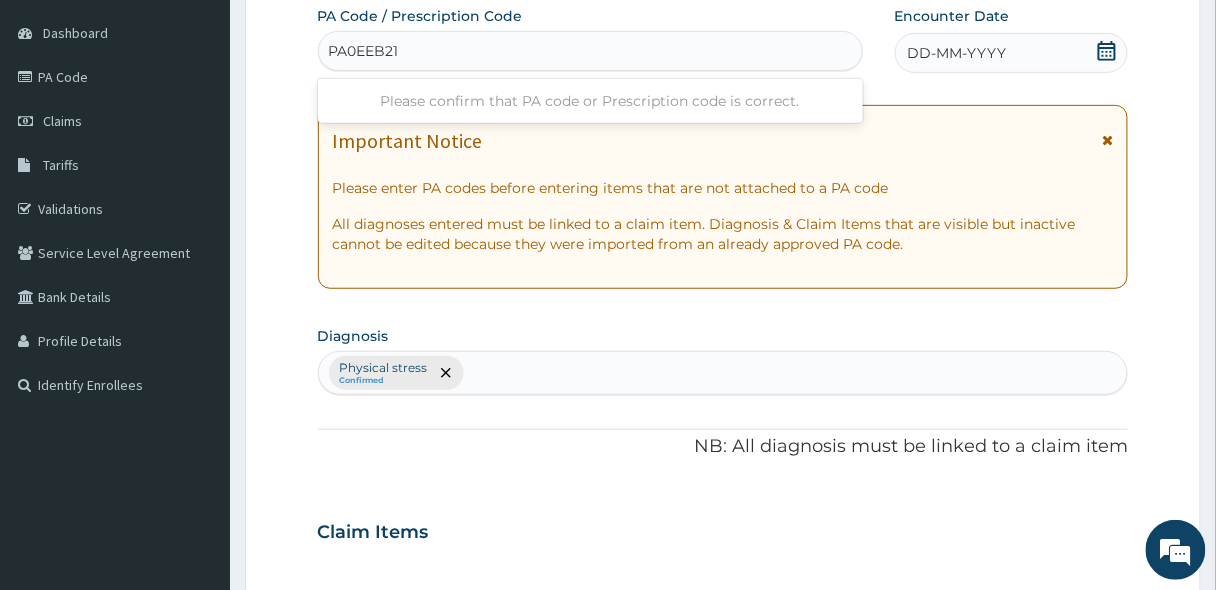 click on "PA0EEB21" at bounding box center [365, 51] 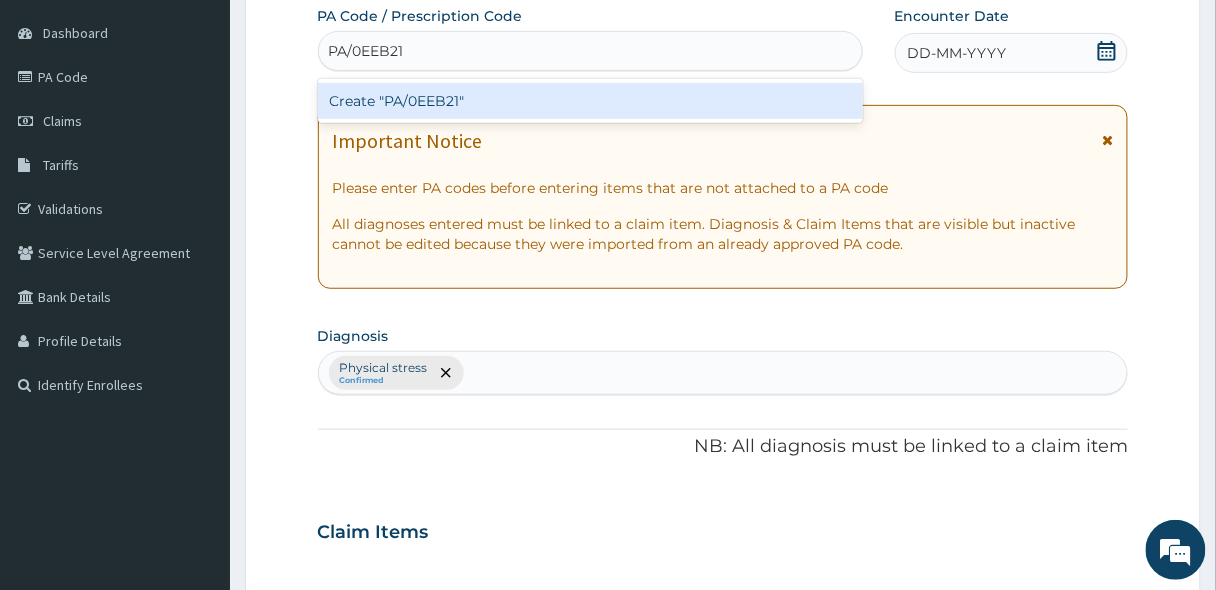 click on "Create "PA/0EEB21"" at bounding box center [590, 101] 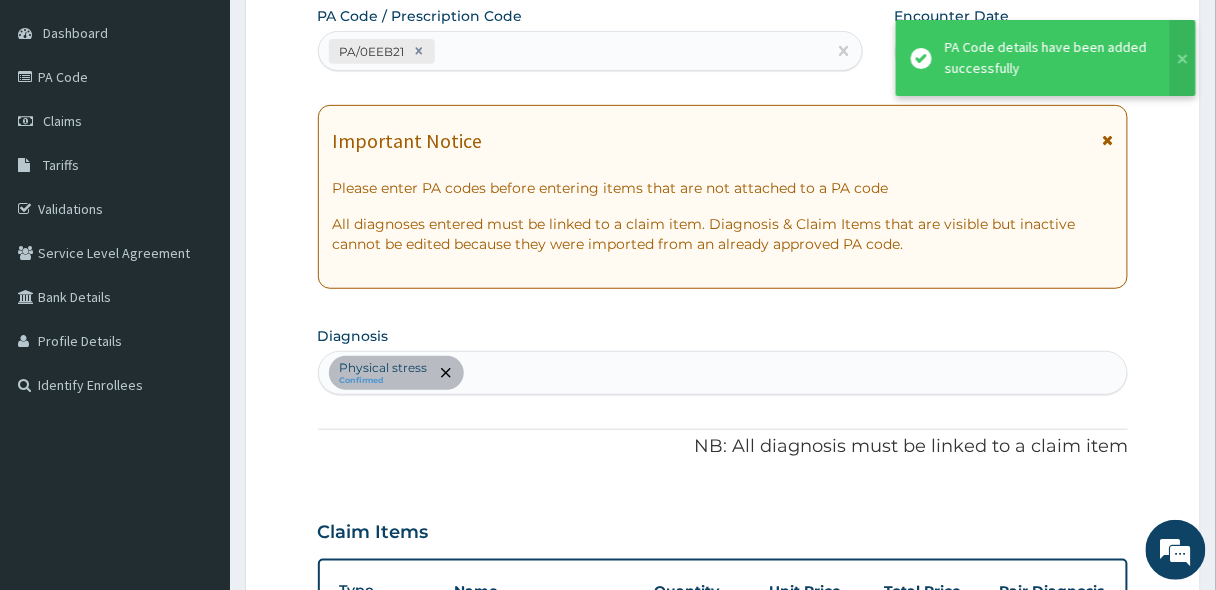 scroll, scrollTop: 535, scrollLeft: 0, axis: vertical 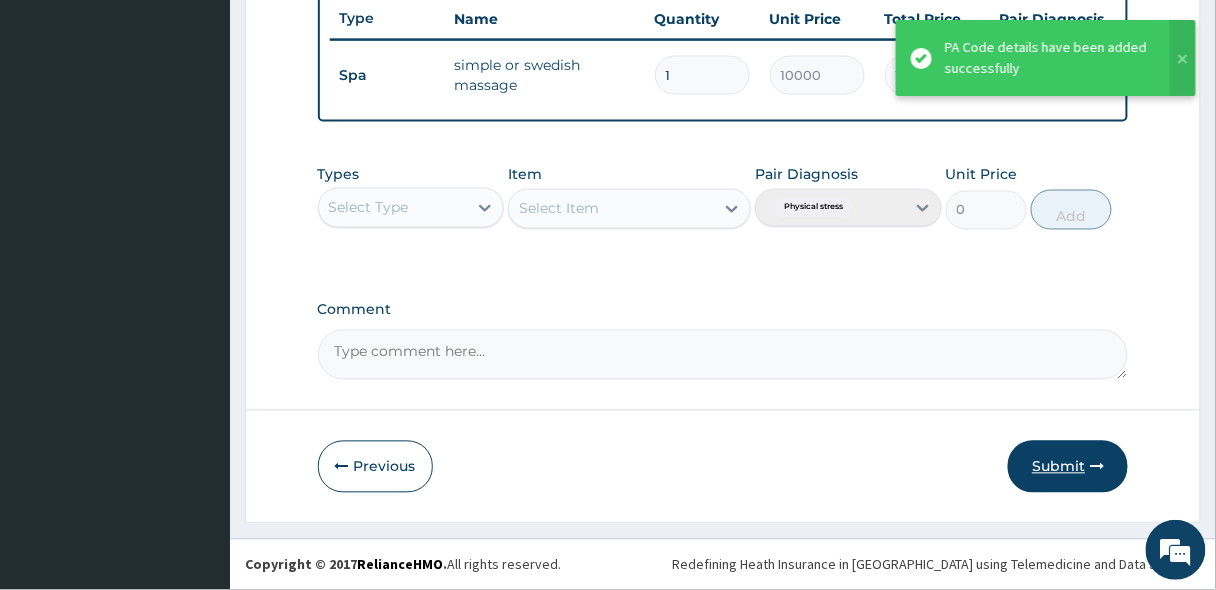 click on "Submit" at bounding box center [1068, 467] 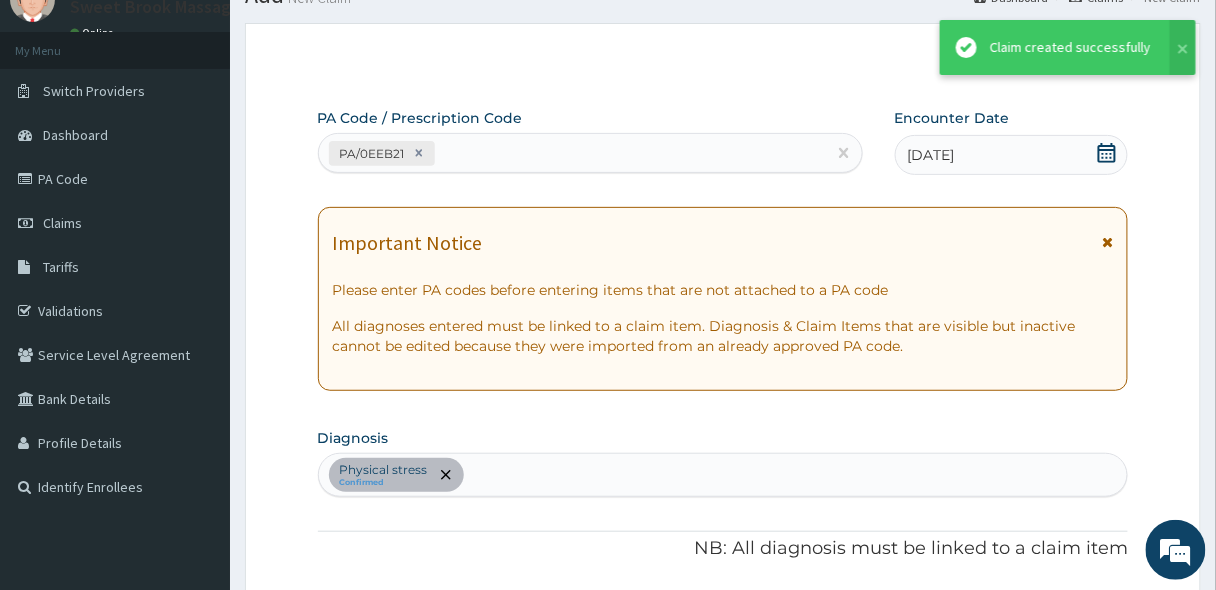 scroll, scrollTop: 766, scrollLeft: 0, axis: vertical 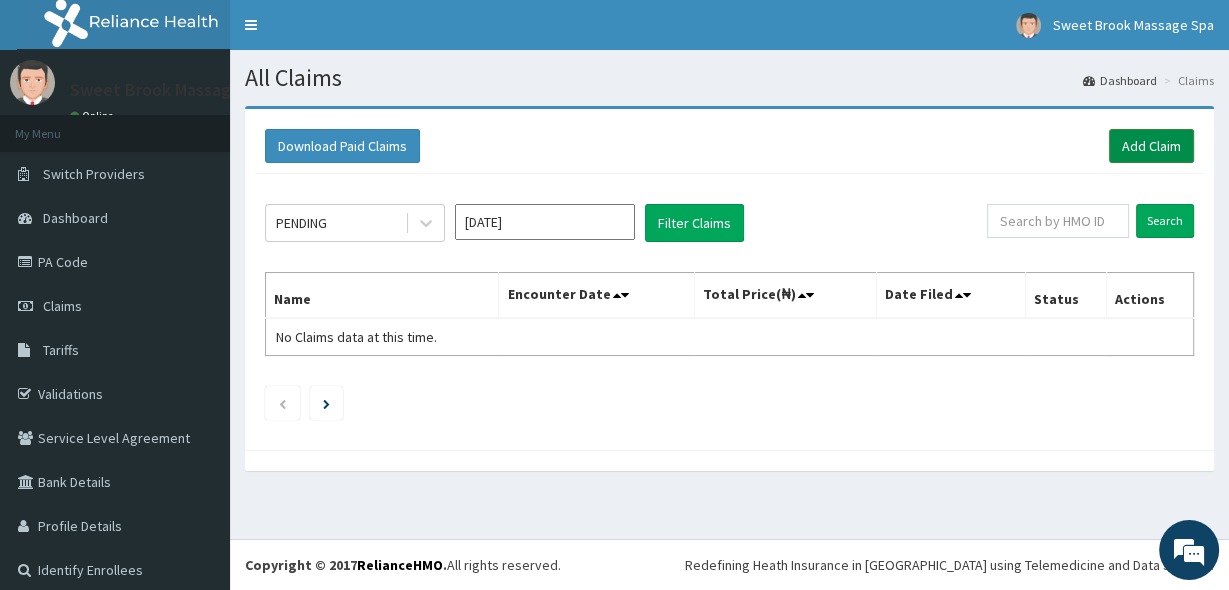 click on "Add Claim" at bounding box center [1151, 146] 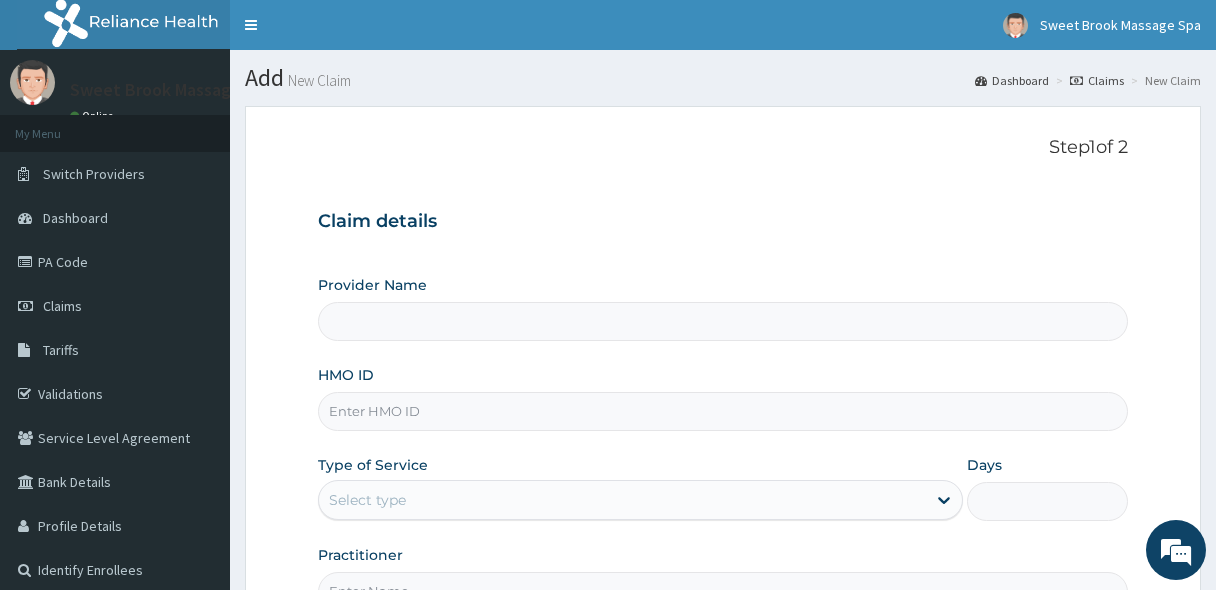 scroll, scrollTop: 0, scrollLeft: 0, axis: both 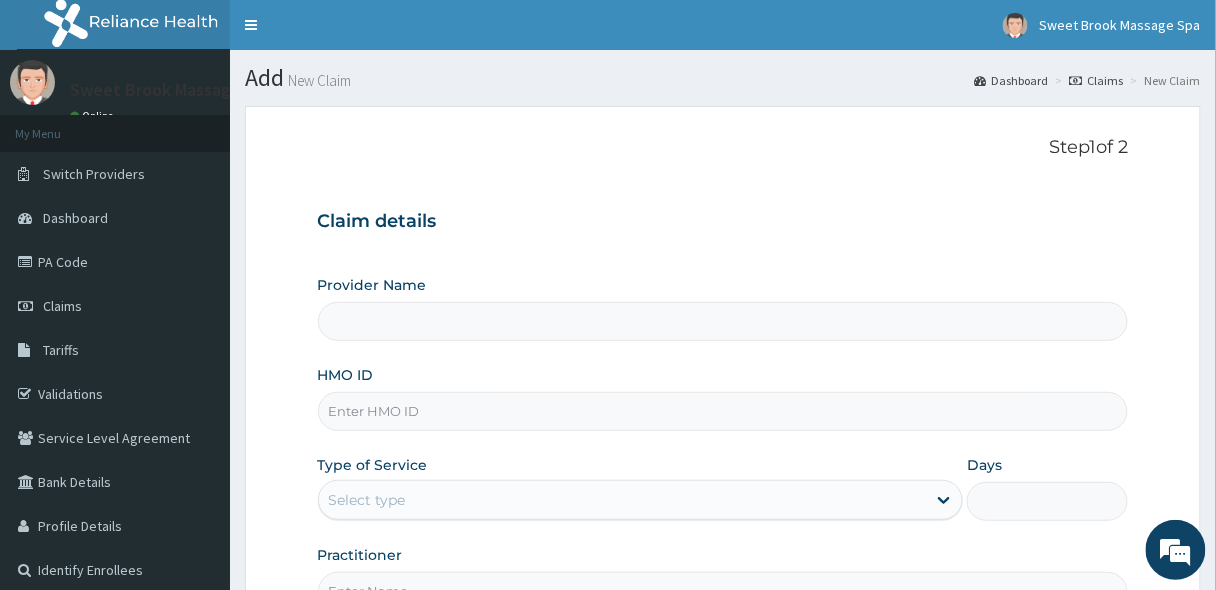type on "Lilyfield Massage & Spa" 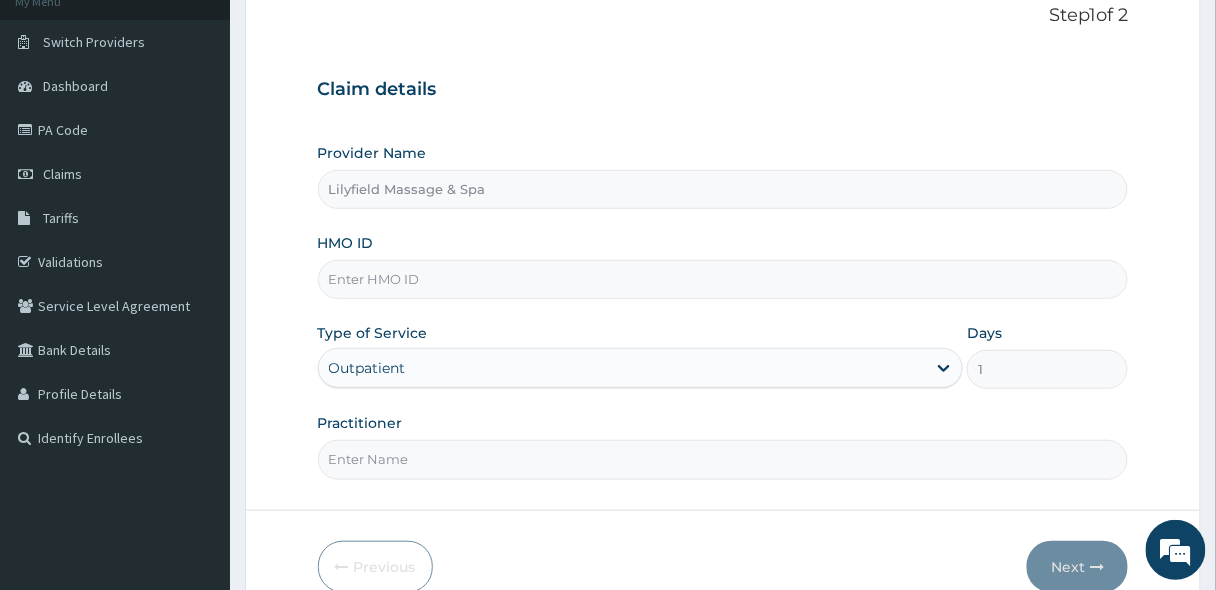 scroll, scrollTop: 181, scrollLeft: 0, axis: vertical 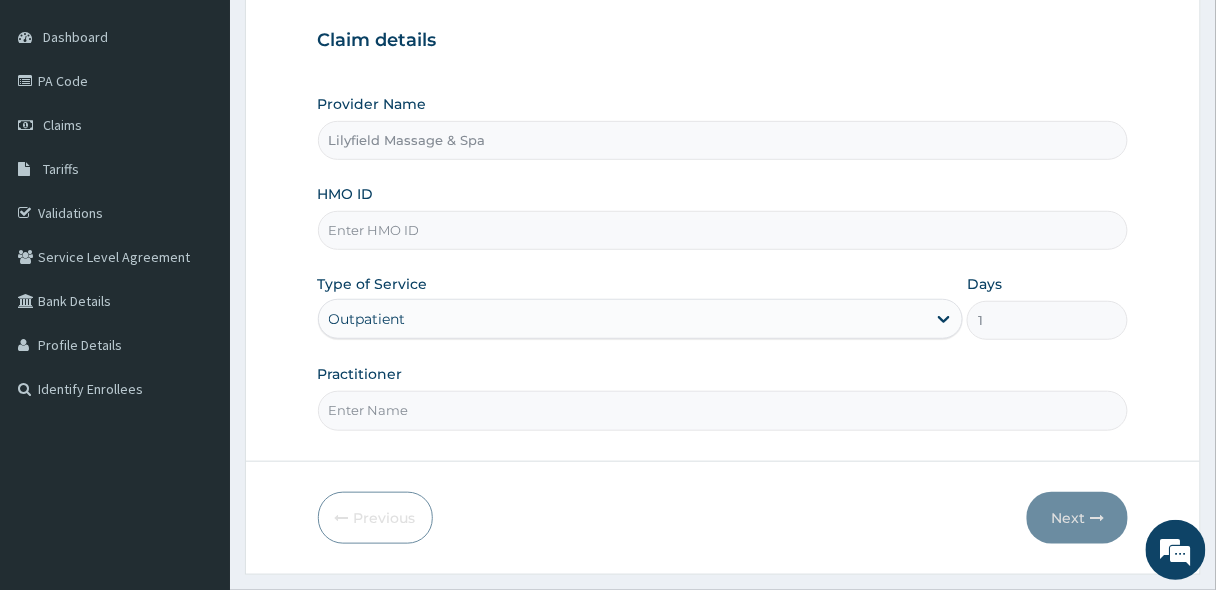click on "HMO ID" at bounding box center (723, 230) 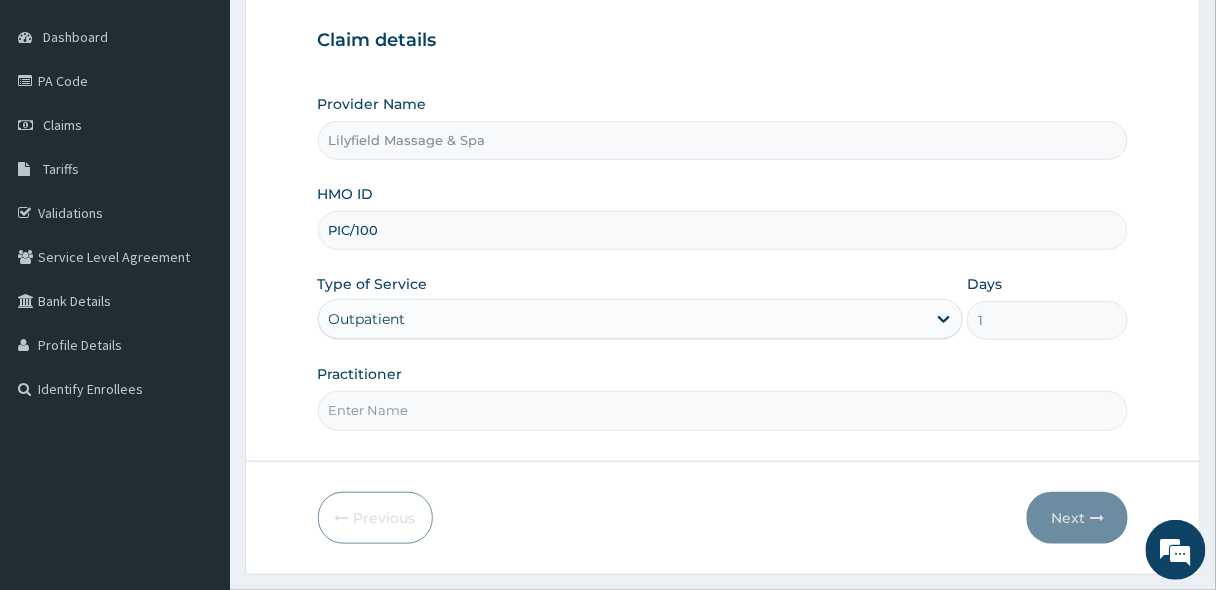 scroll, scrollTop: 0, scrollLeft: 0, axis: both 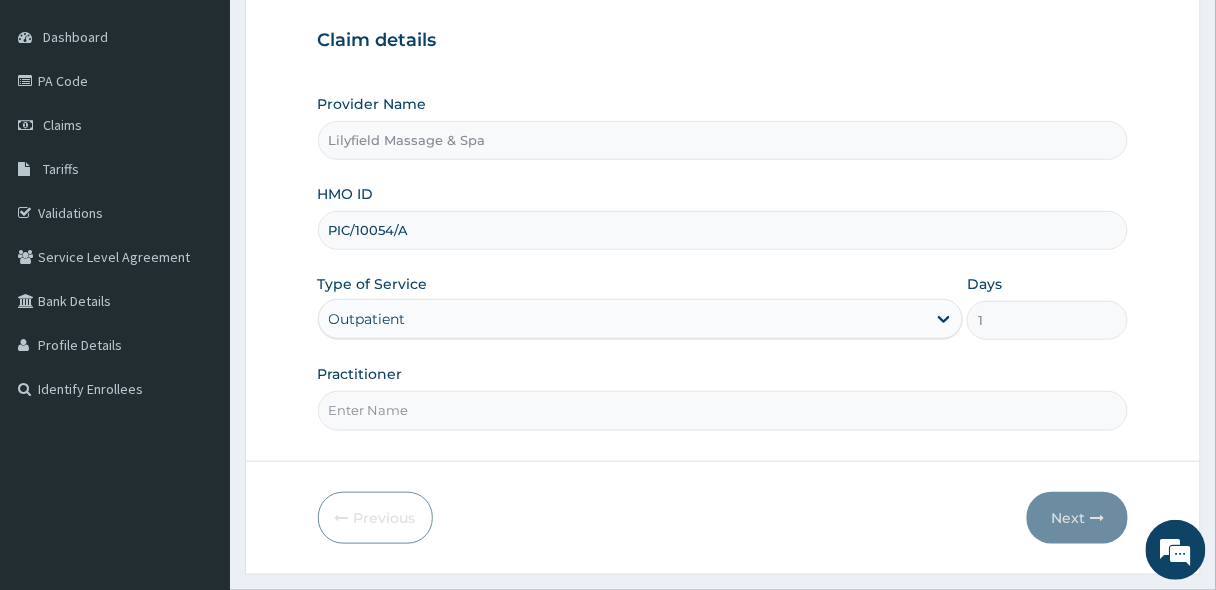 type on "PIC/10054/A" 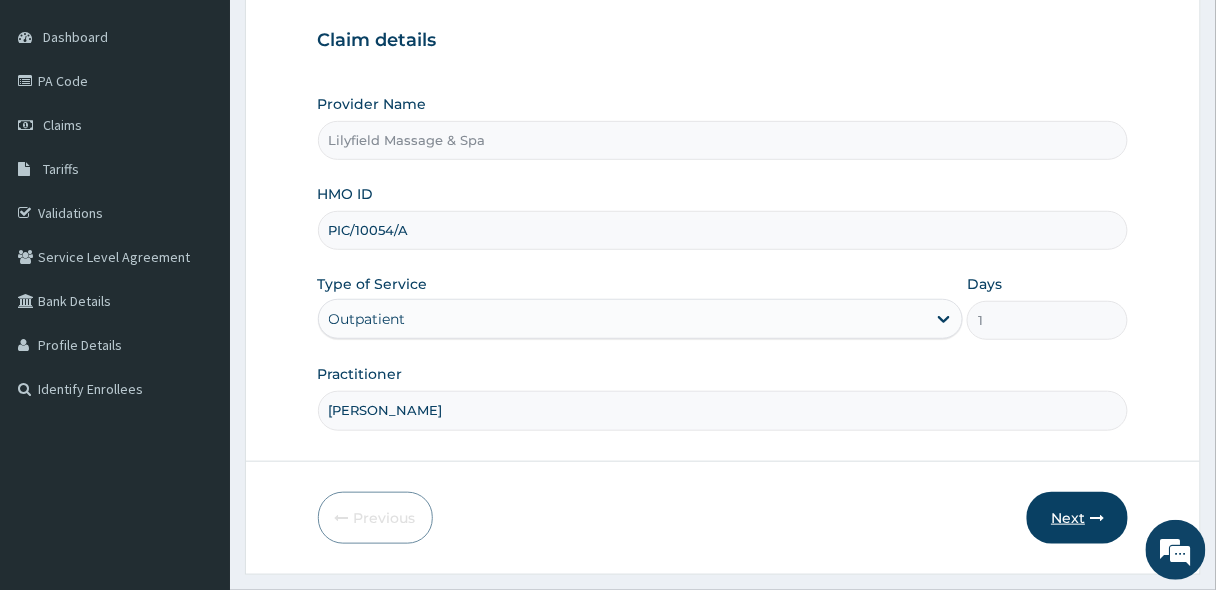 type on "MARY" 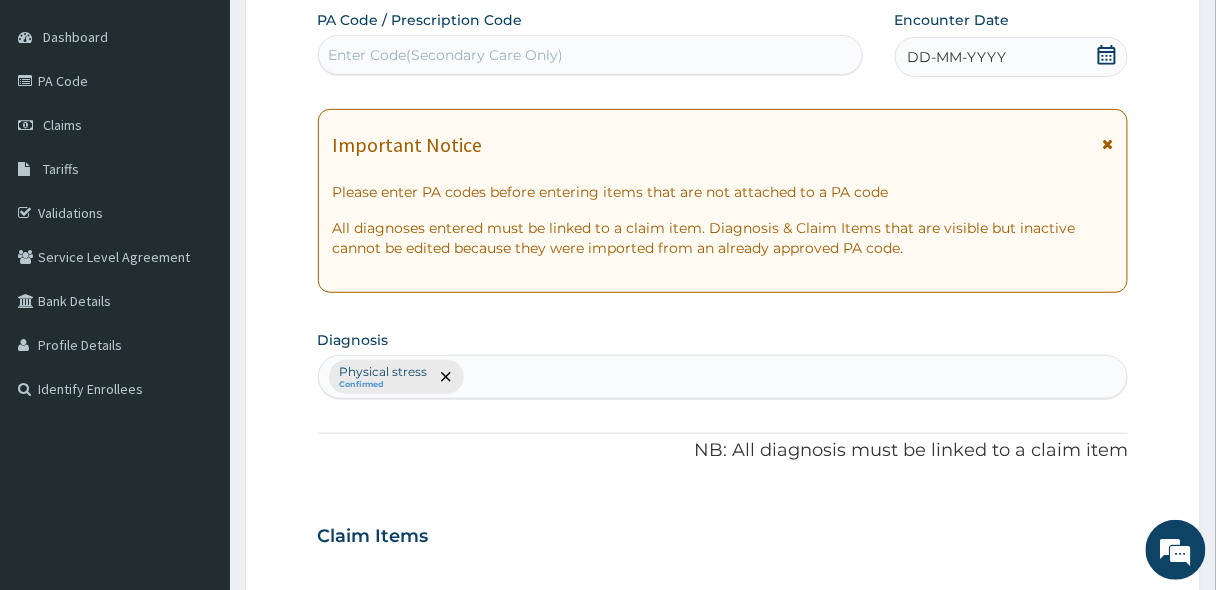 click on "Enter Code(Secondary Care Only)" at bounding box center [590, 55] 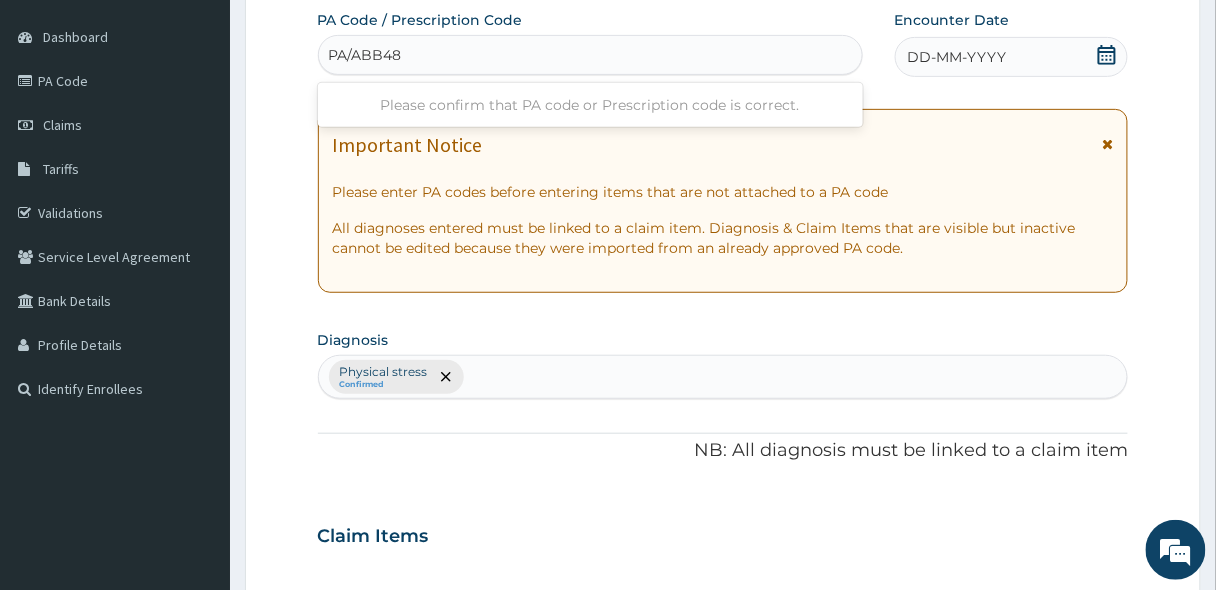 type on "PA/ABB48B" 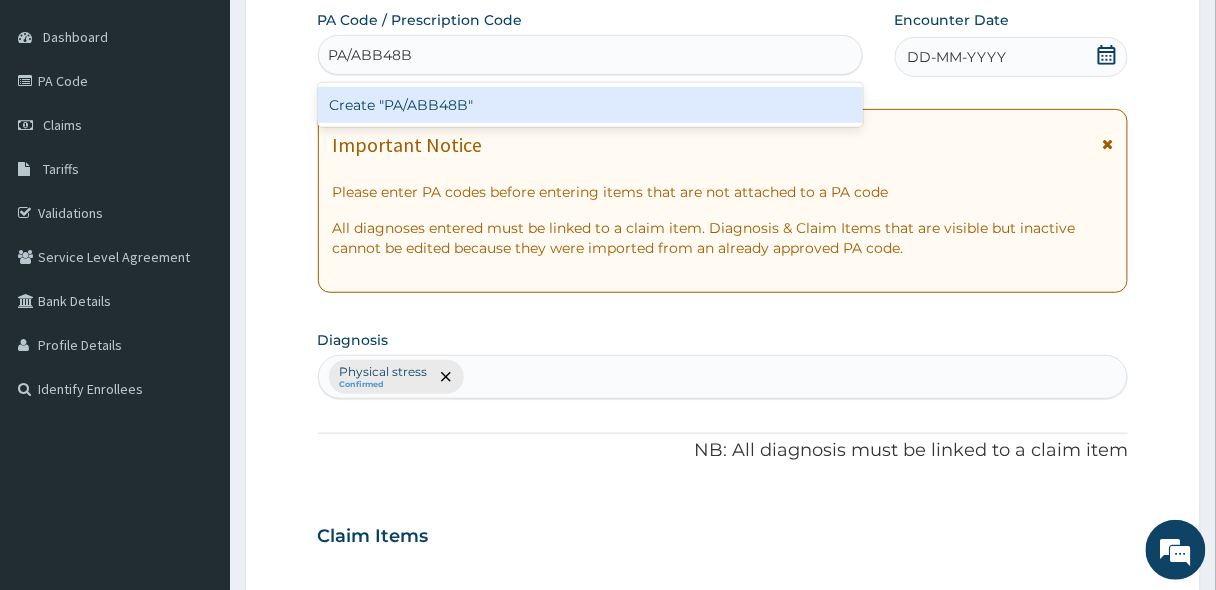 click on "Create "PA/ABB48B"" at bounding box center [590, 105] 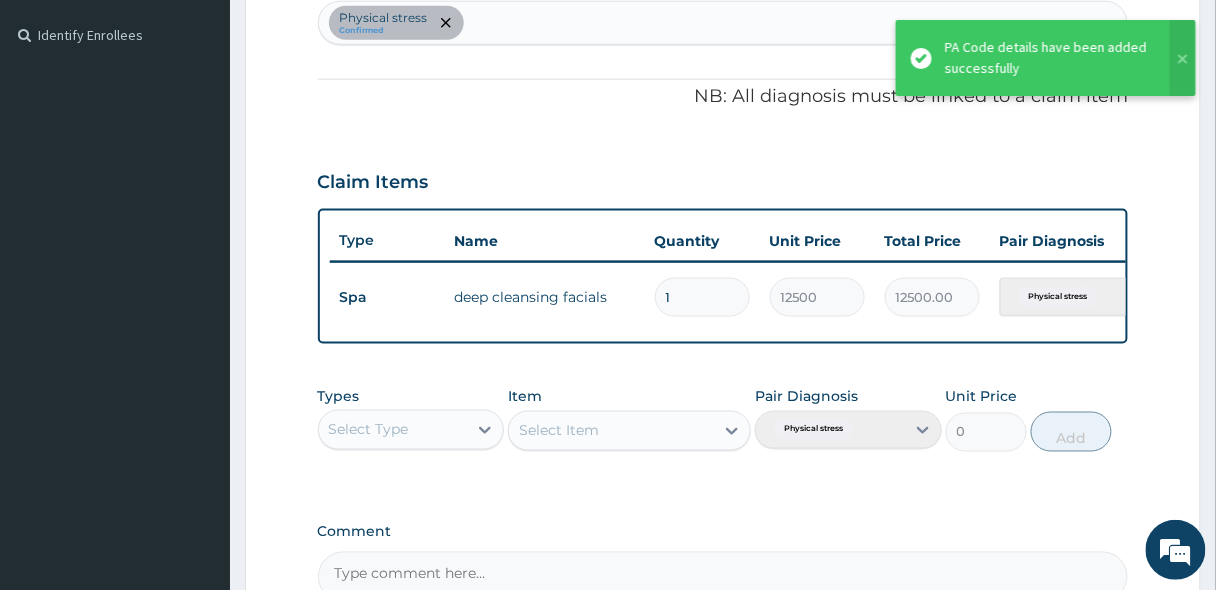 scroll, scrollTop: 19, scrollLeft: 0, axis: vertical 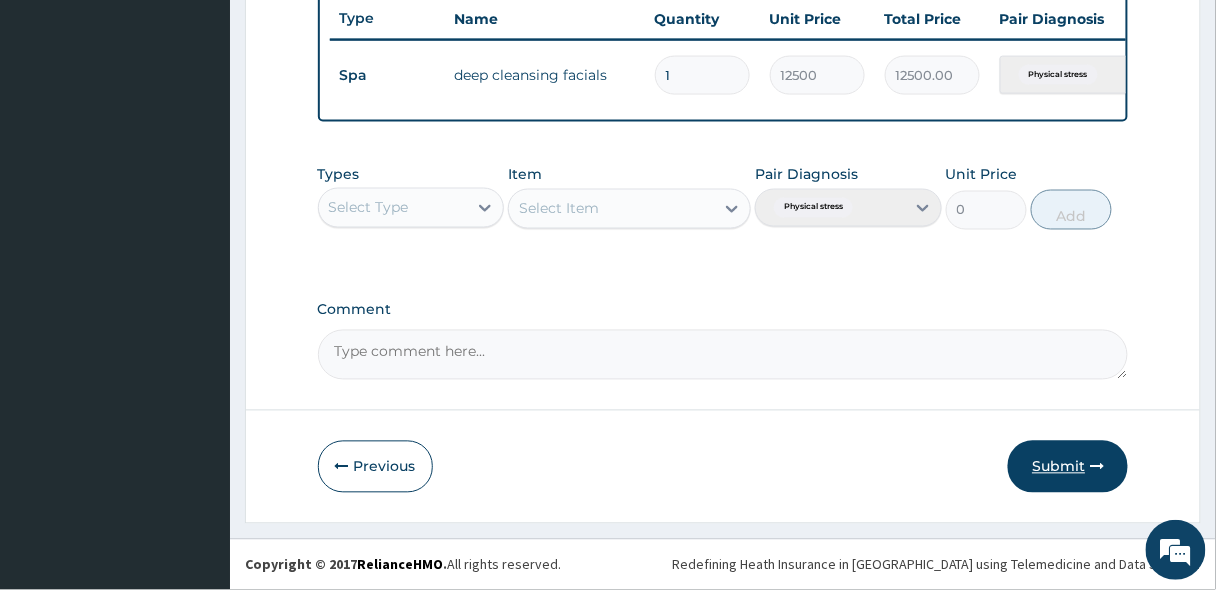 click on "Submit" at bounding box center (1068, 467) 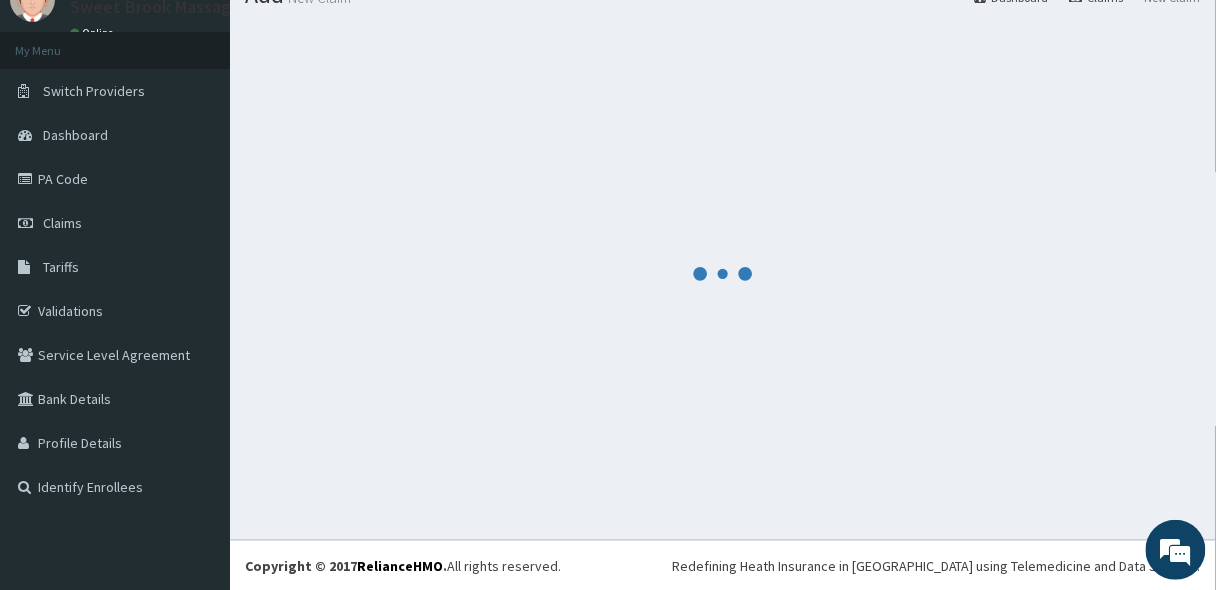 scroll, scrollTop: 766, scrollLeft: 0, axis: vertical 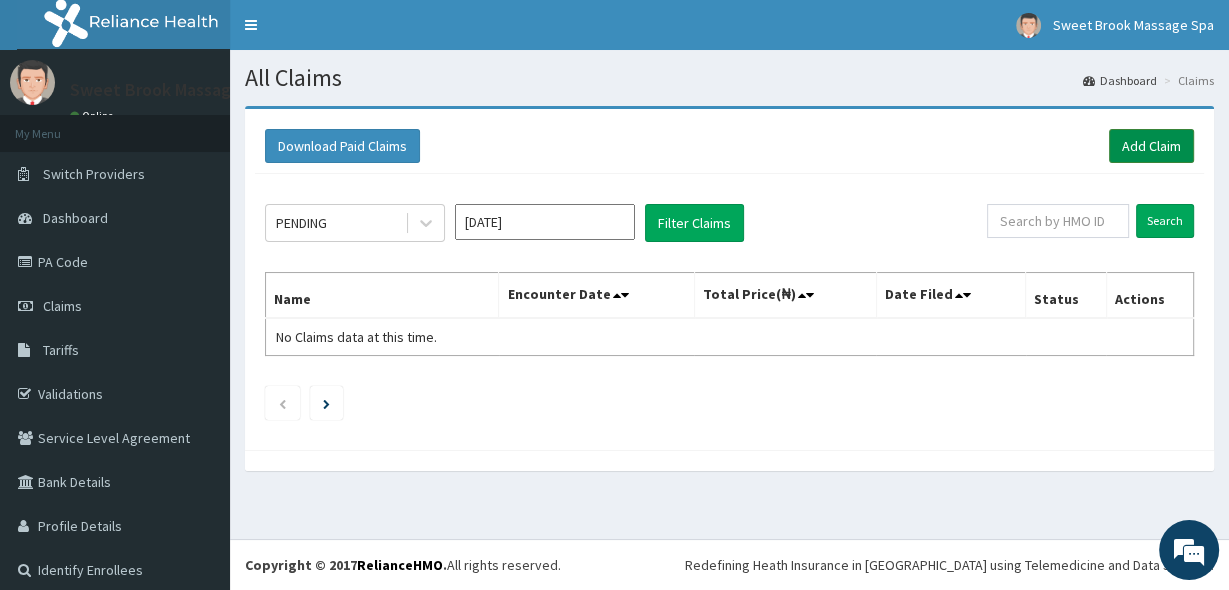 click on "Add Claim" at bounding box center [1151, 146] 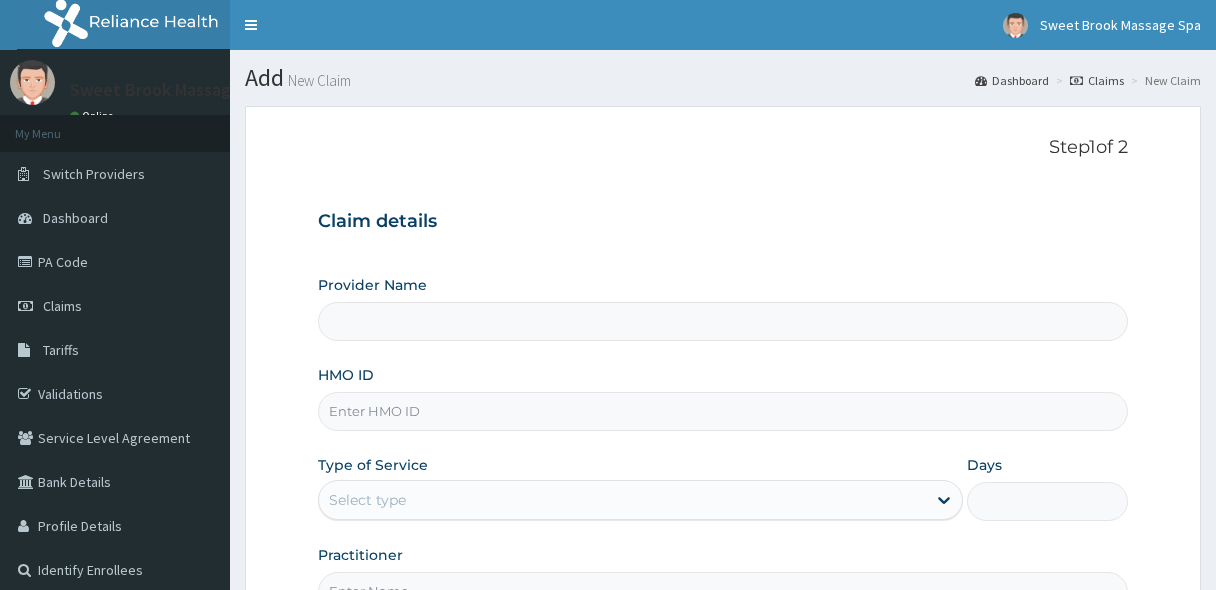 scroll, scrollTop: 0, scrollLeft: 0, axis: both 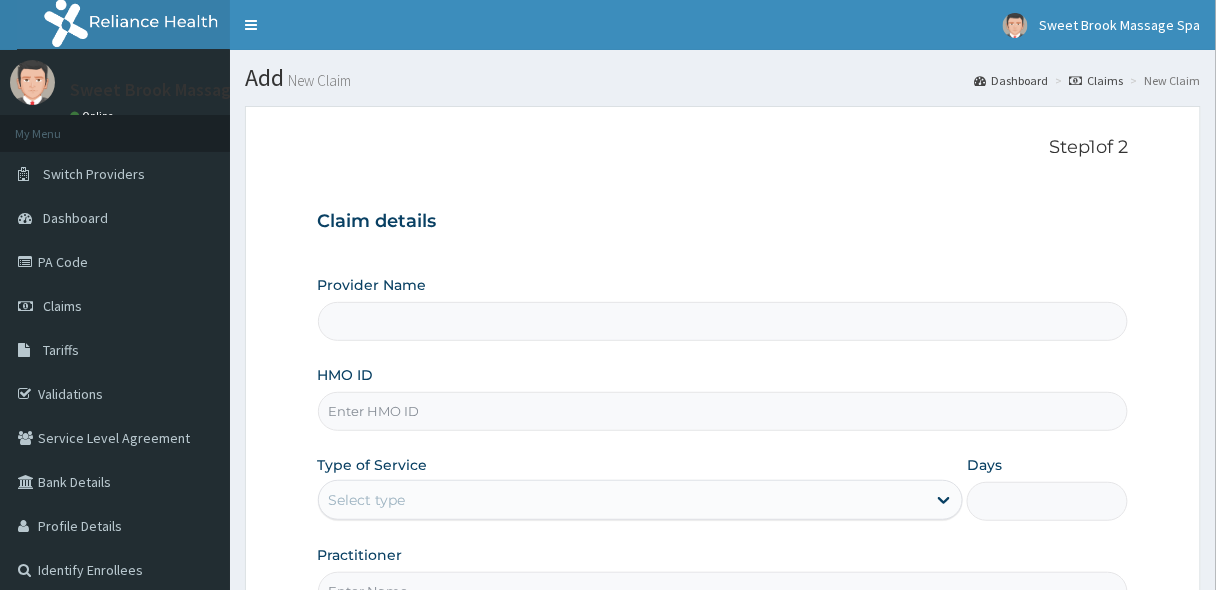 click on "Provider Name" at bounding box center (723, 321) 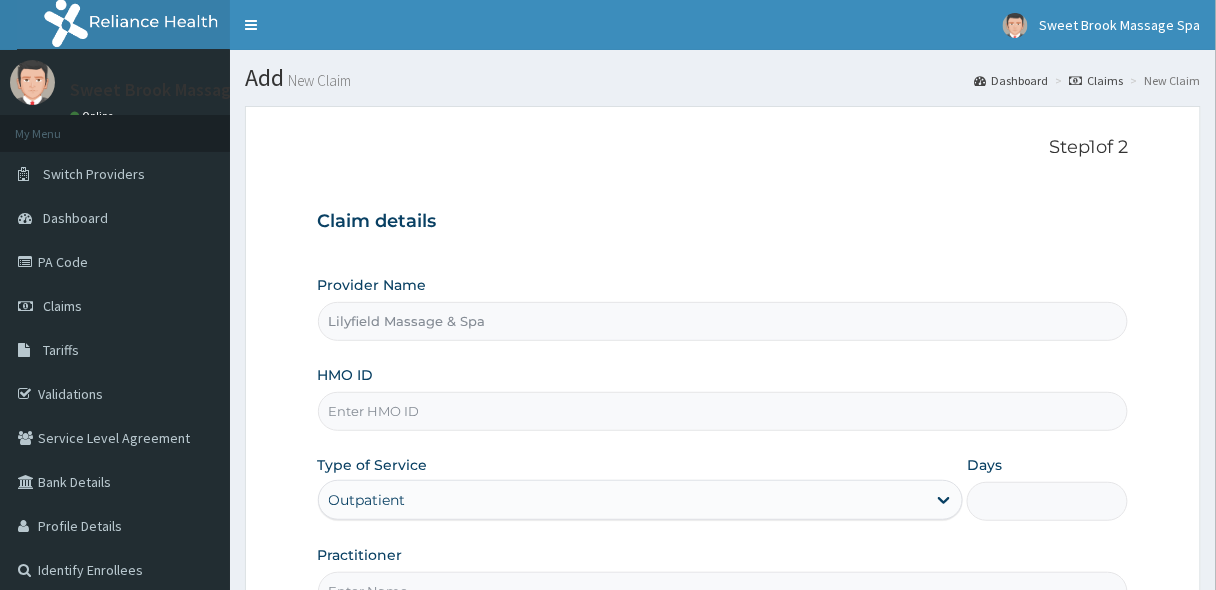 type on "Lilyfield Massage & Spa" 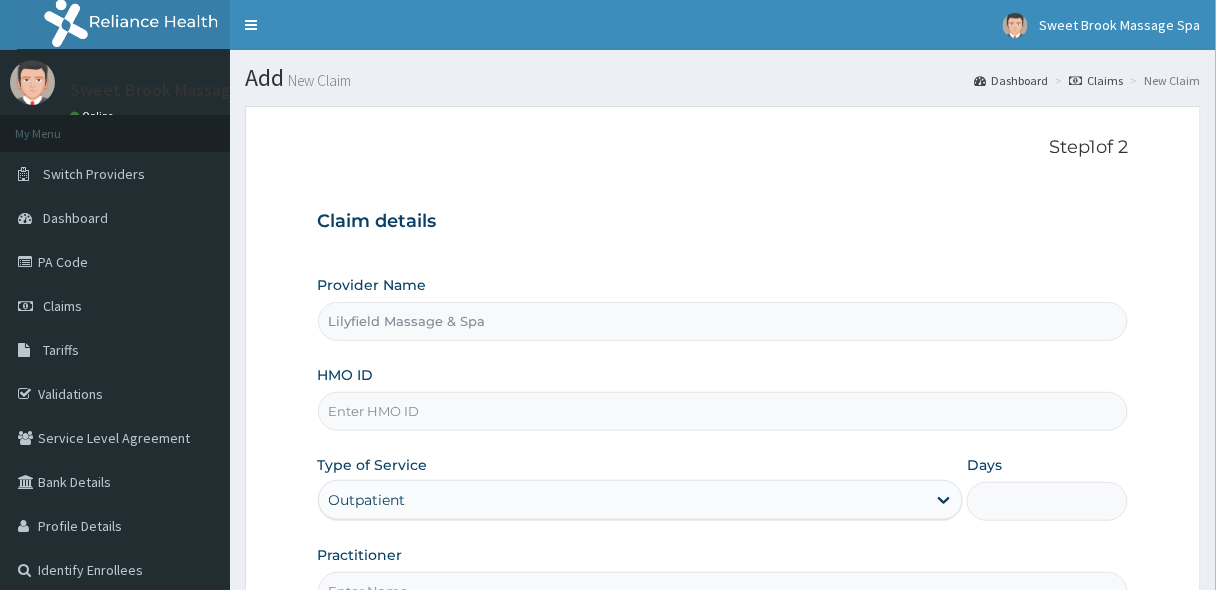 type on "1" 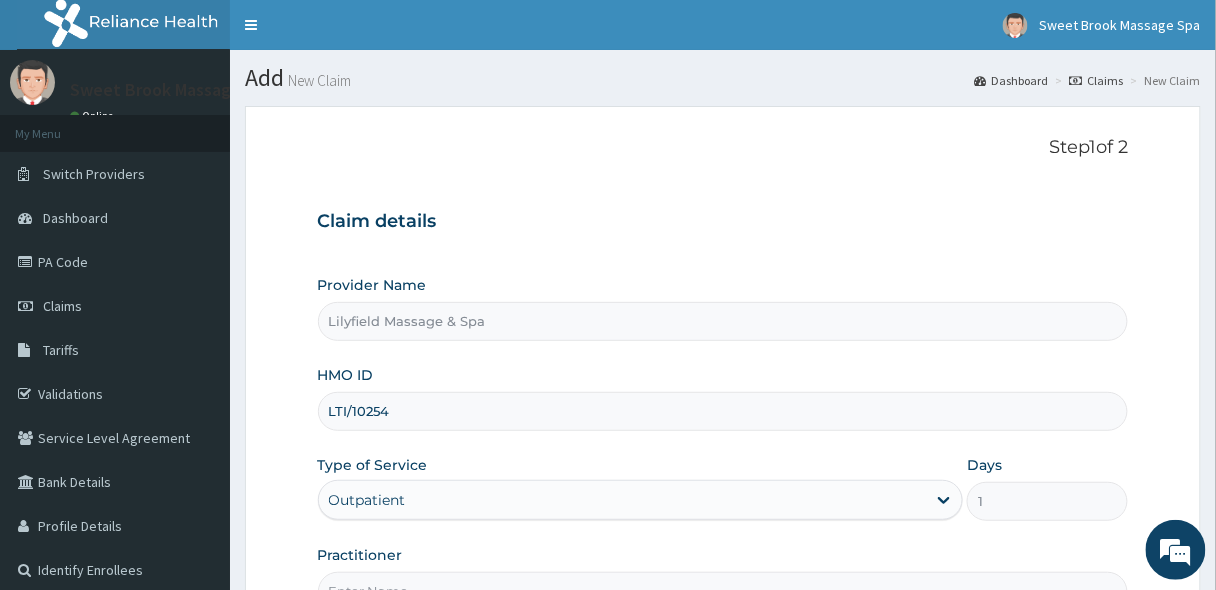 scroll, scrollTop: 0, scrollLeft: 0, axis: both 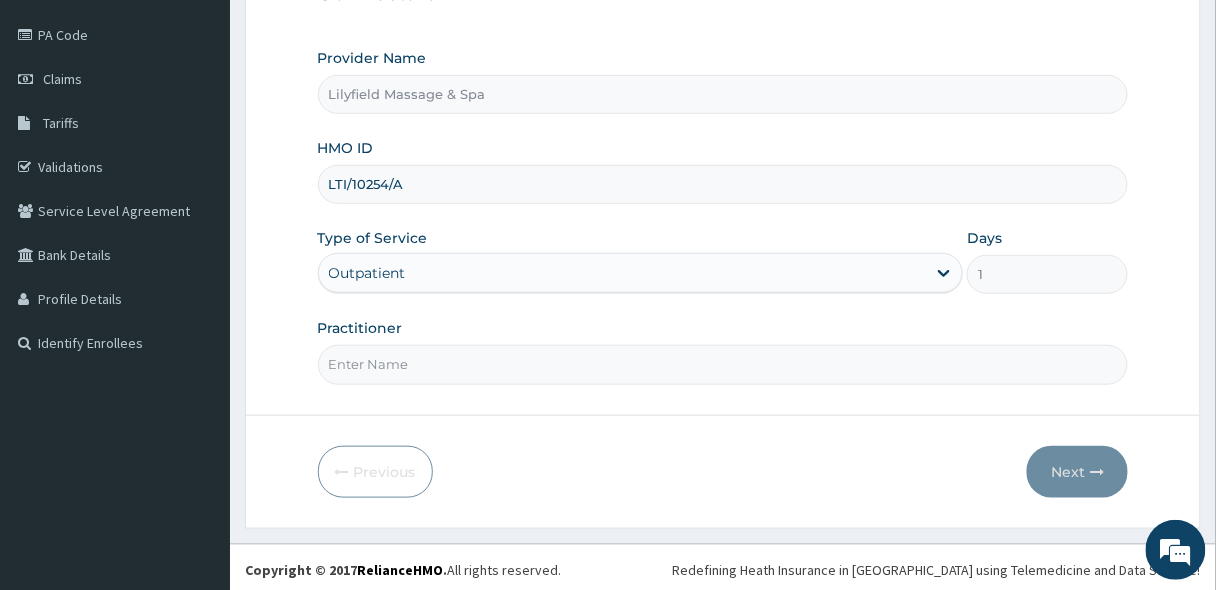 type on "LTI/10254/A" 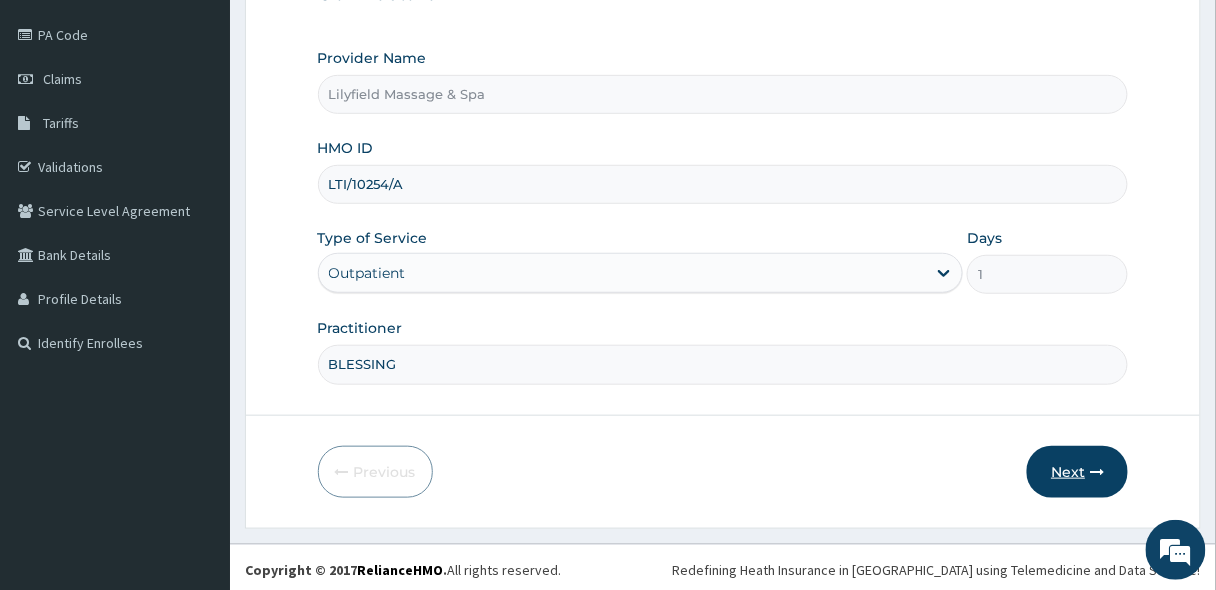 type on "BLESSING" 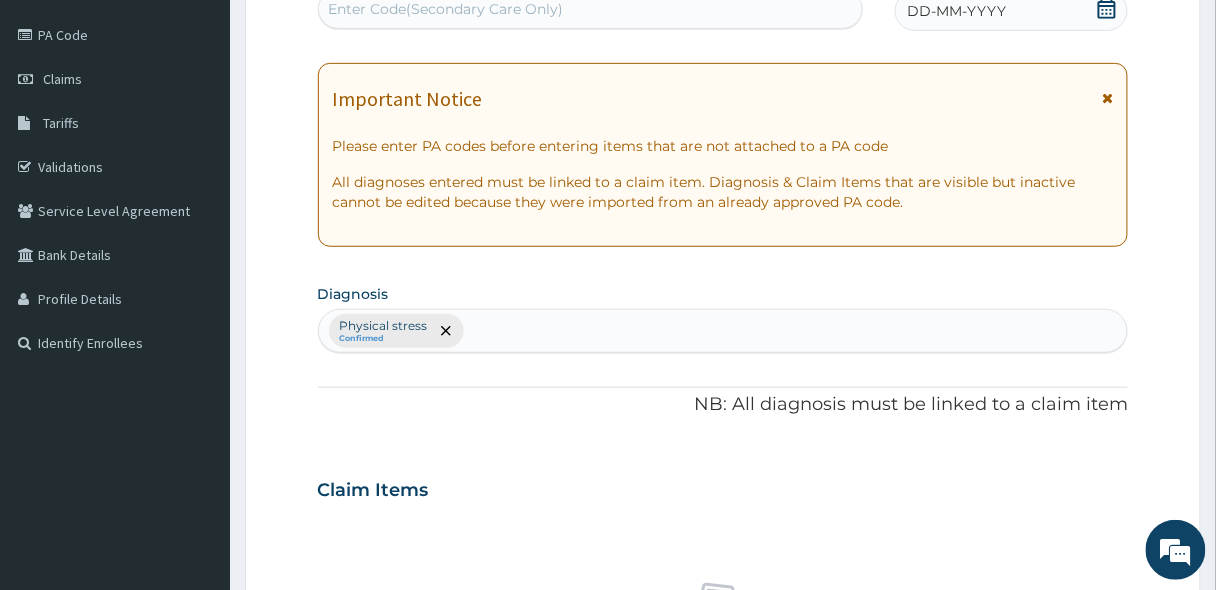 scroll, scrollTop: 225, scrollLeft: 0, axis: vertical 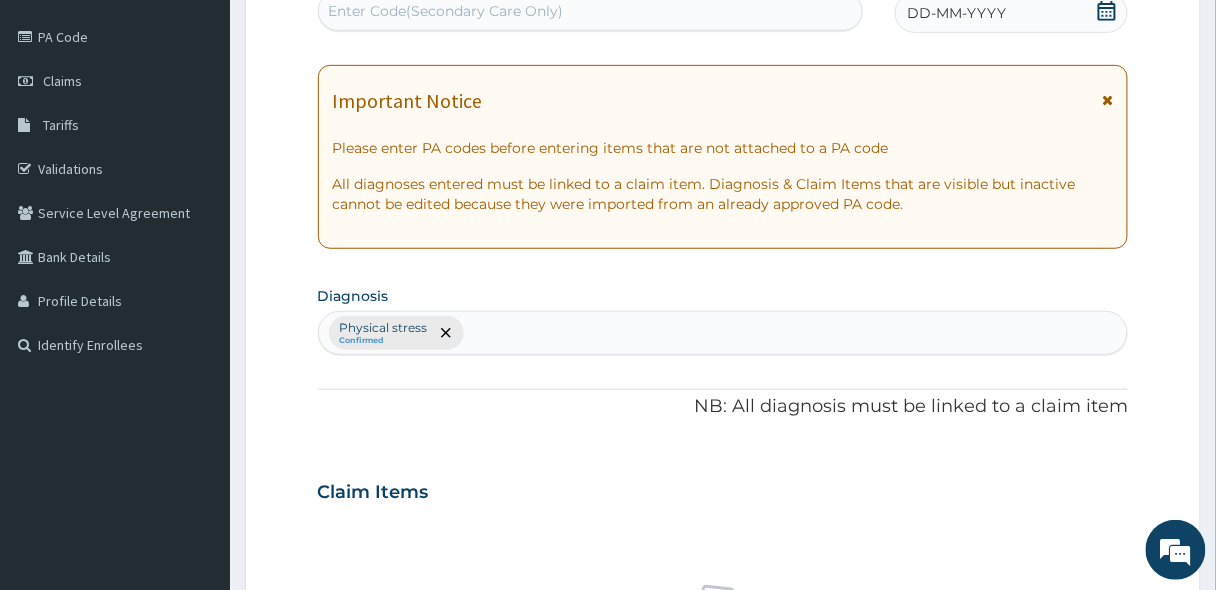 click on "Enter Code(Secondary Care Only)" at bounding box center [590, 11] 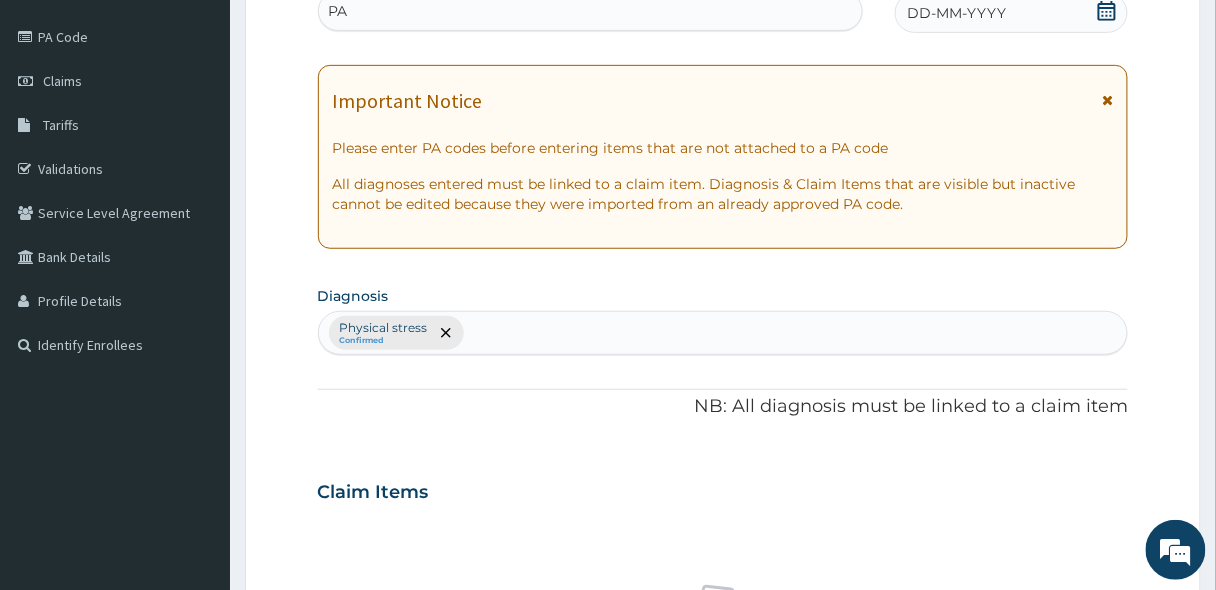 type on "P" 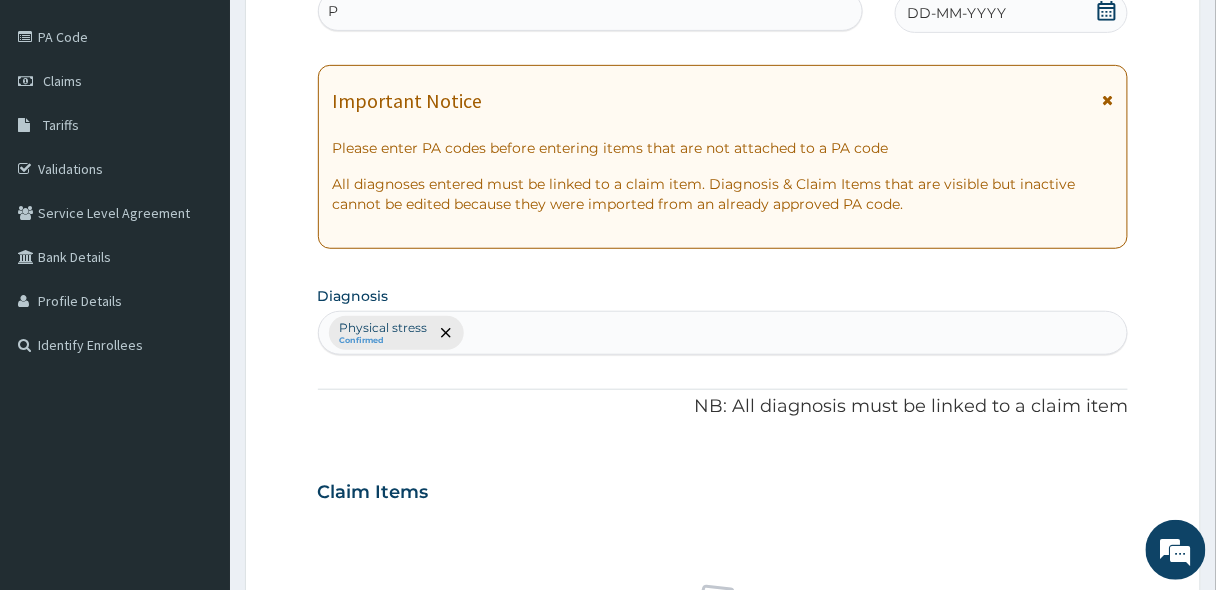 type 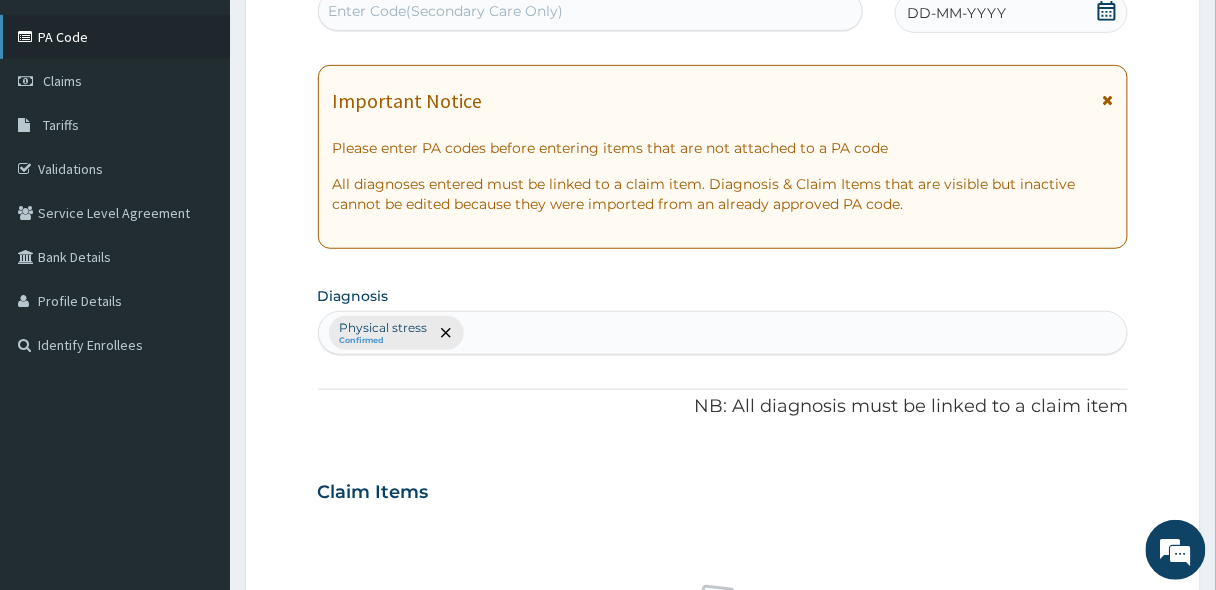 click on "PA Code" at bounding box center (115, 37) 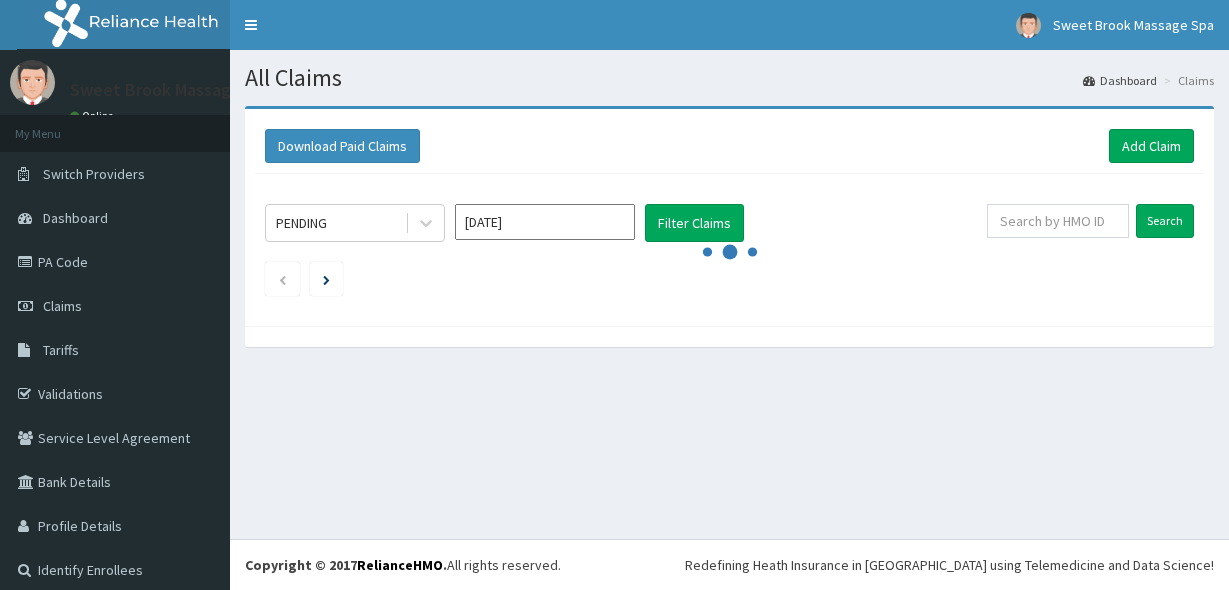 scroll, scrollTop: 0, scrollLeft: 0, axis: both 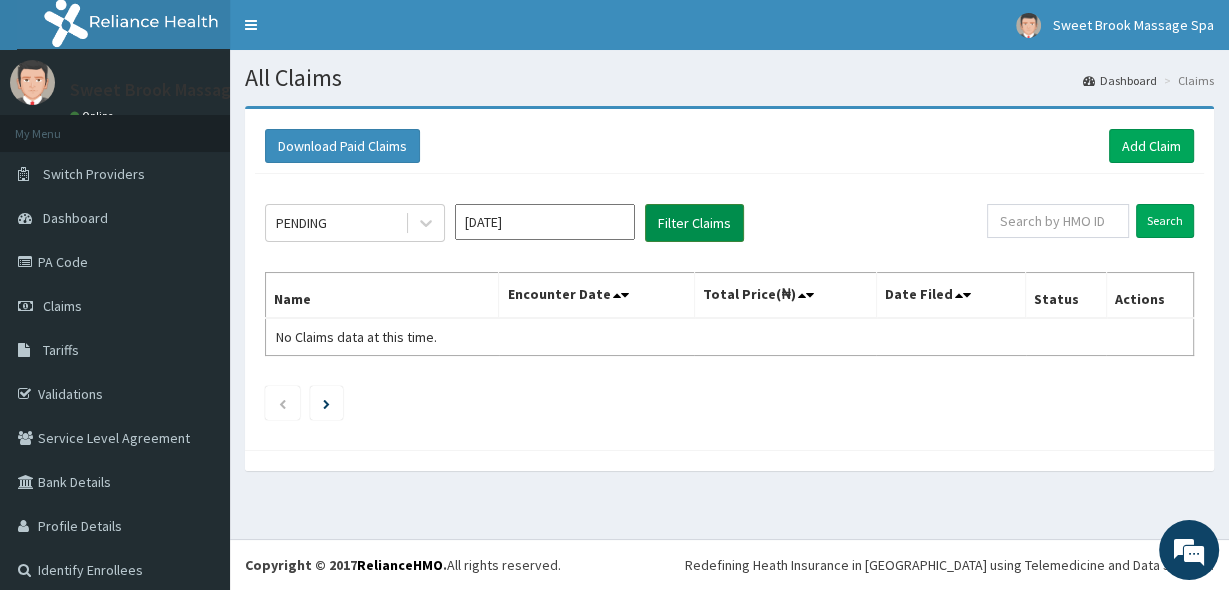 click on "Filter Claims" at bounding box center (694, 223) 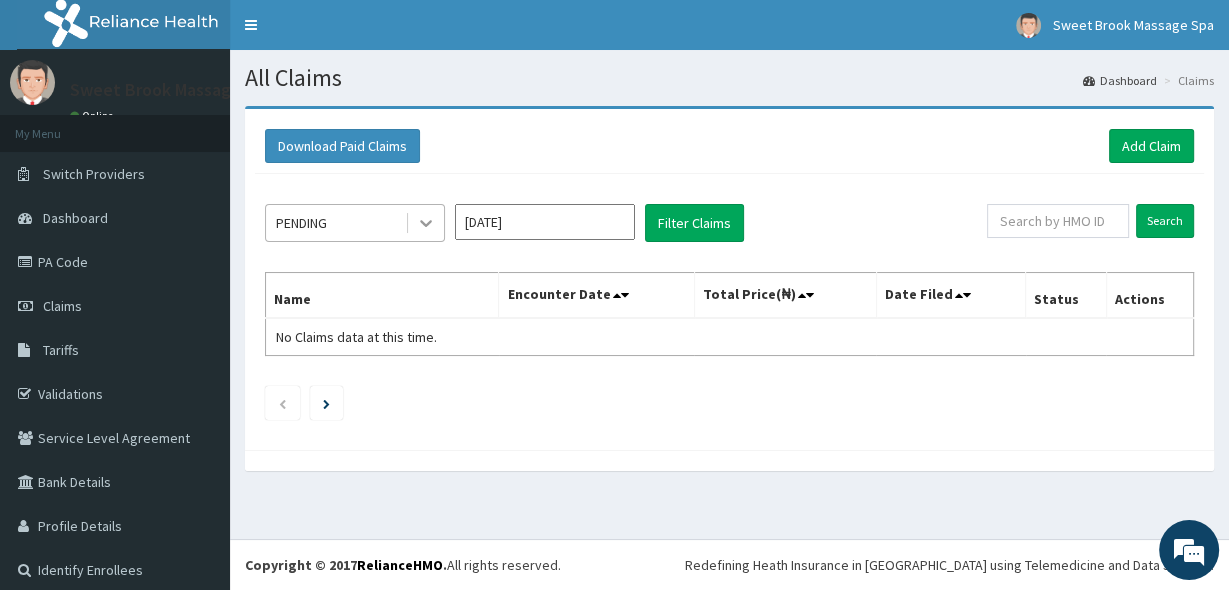click 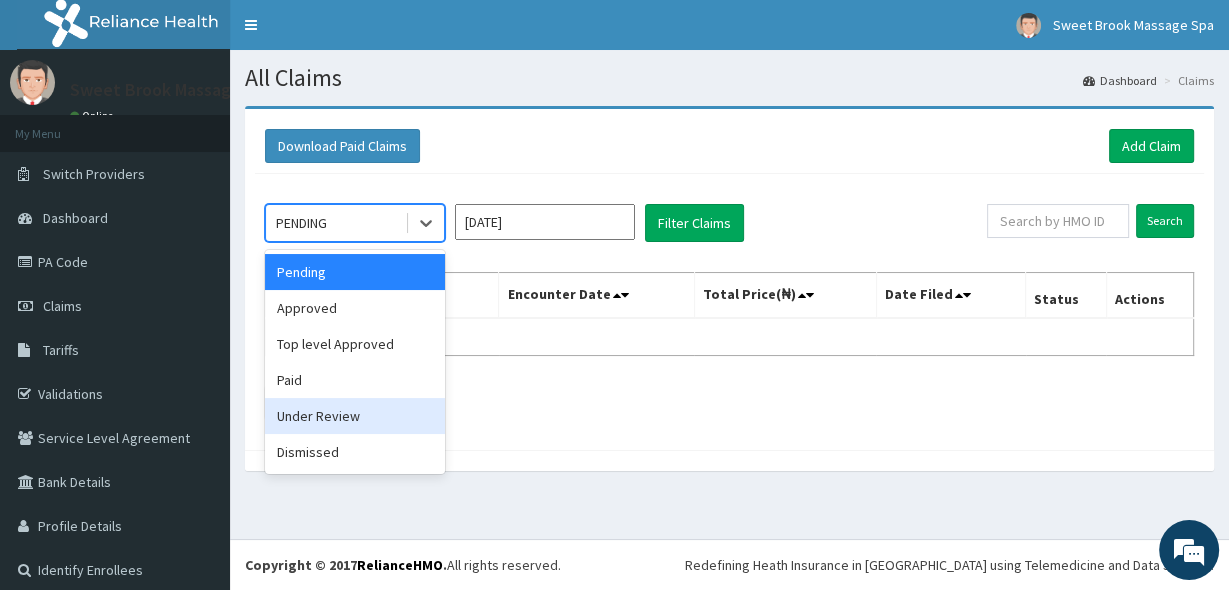 click on "Under Review" at bounding box center (355, 416) 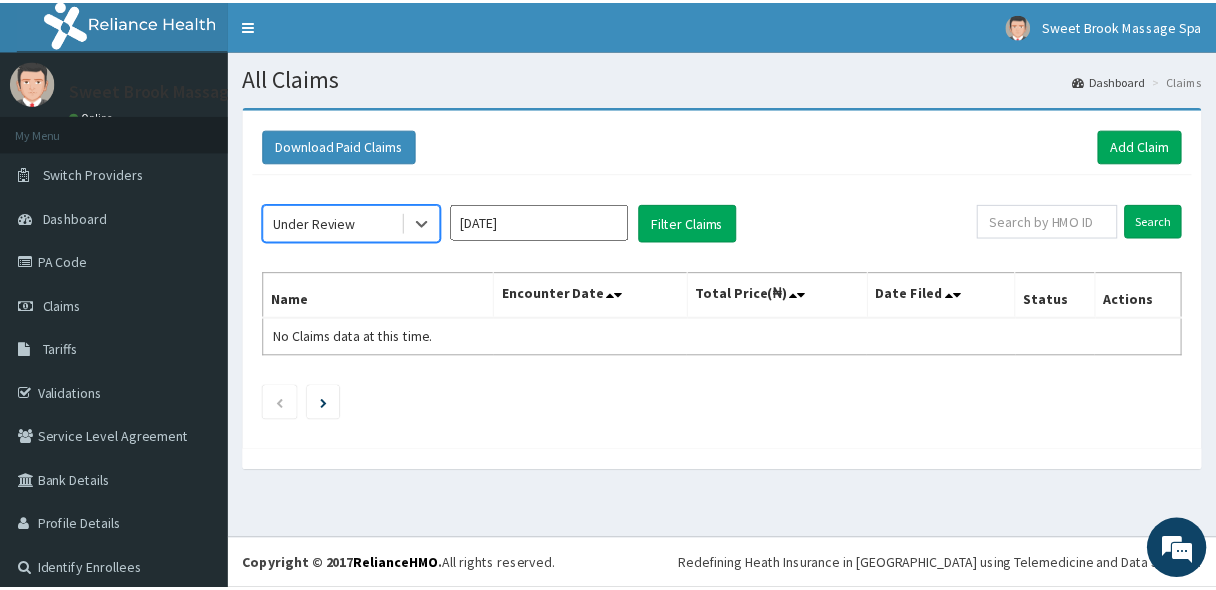 scroll, scrollTop: 0, scrollLeft: 0, axis: both 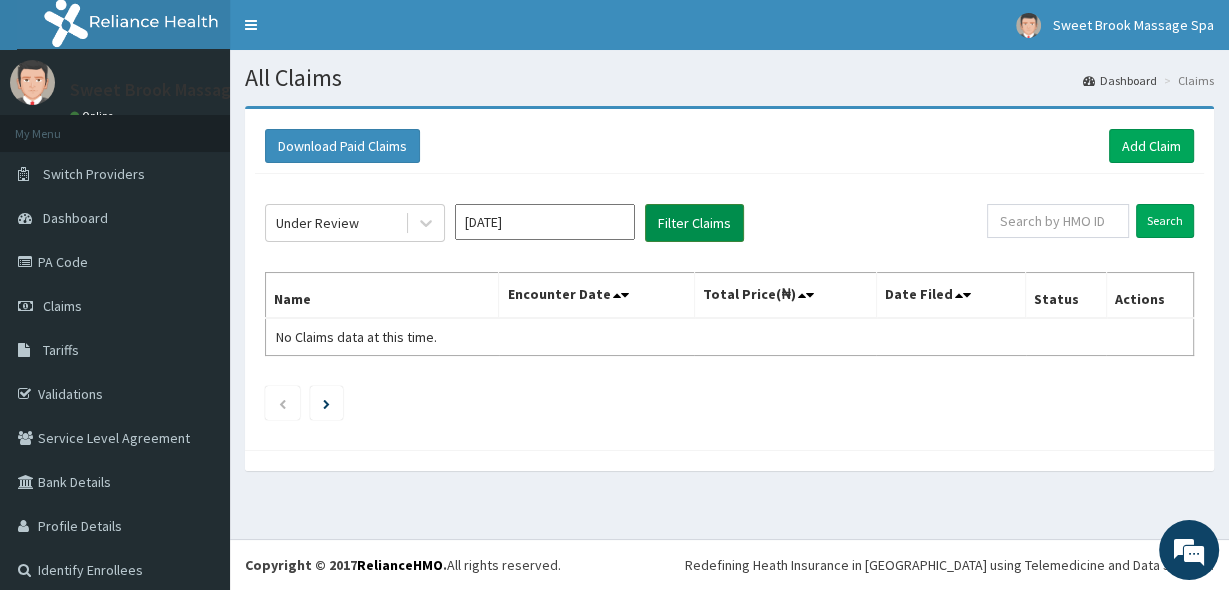 click on "Filter Claims" at bounding box center (694, 223) 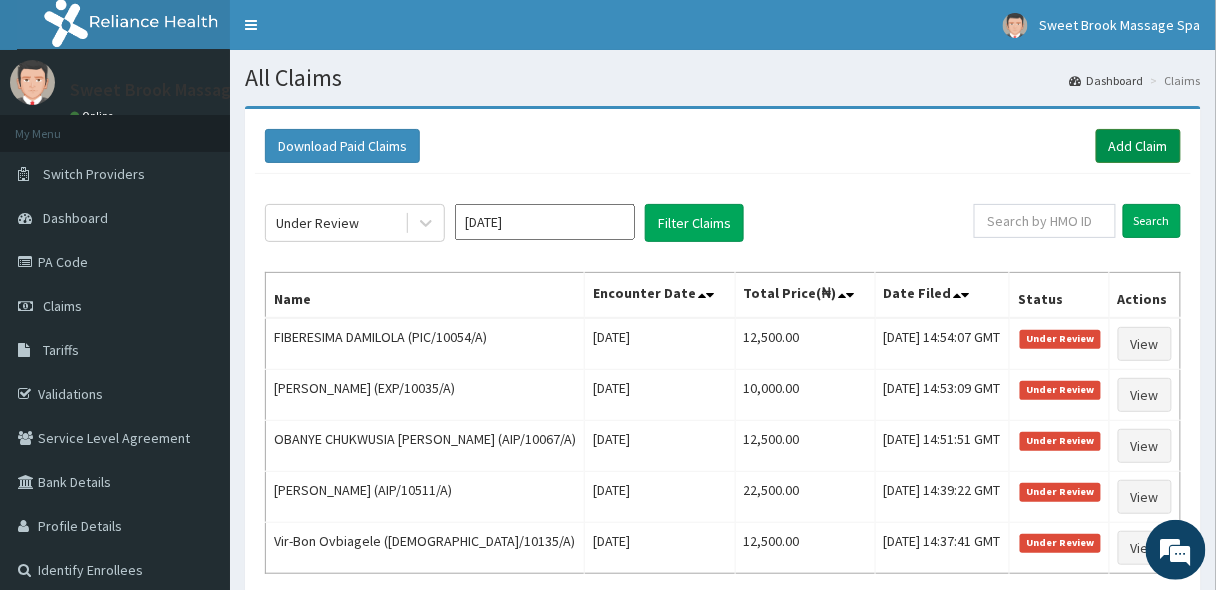 click on "Add Claim" at bounding box center [1138, 146] 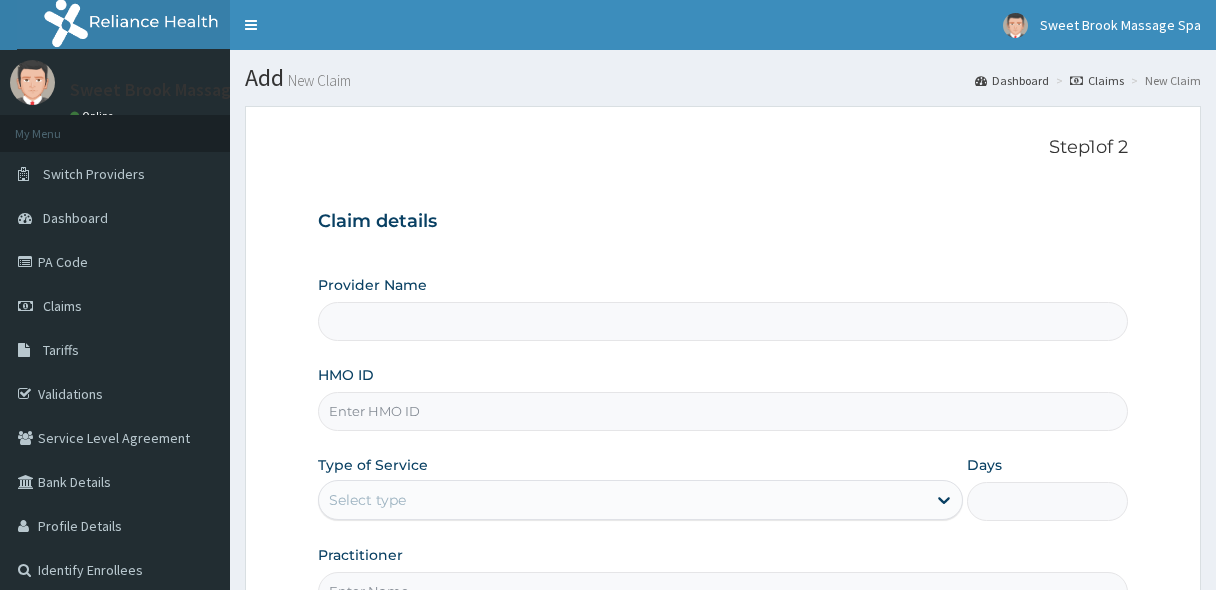 scroll, scrollTop: 0, scrollLeft: 0, axis: both 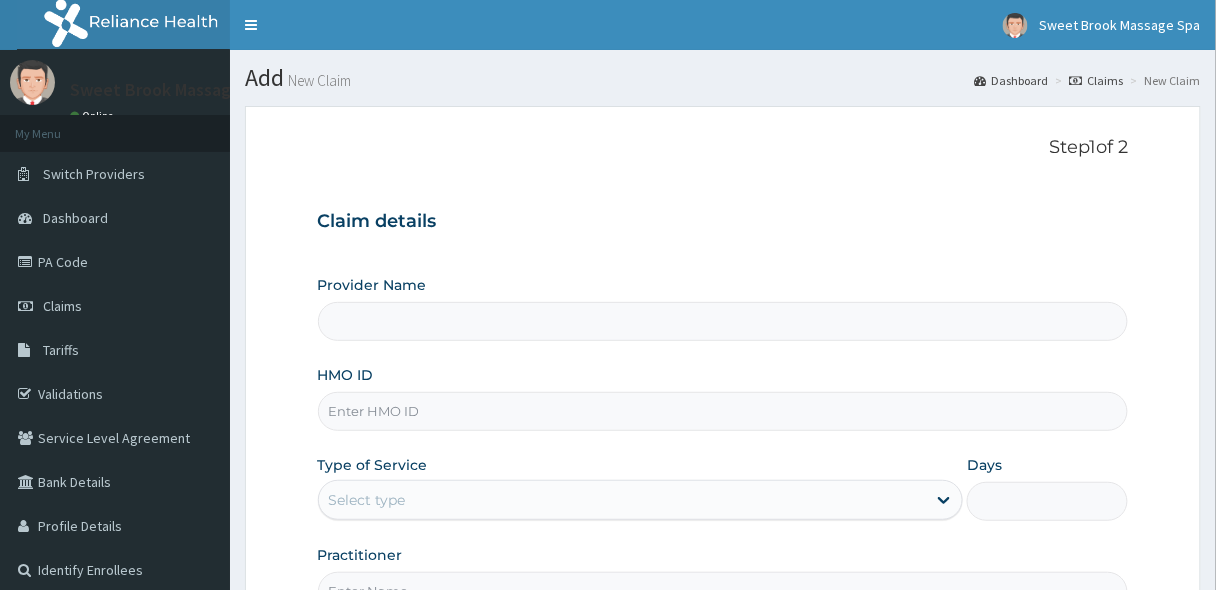 type on "Lilyfield Massage & Spa" 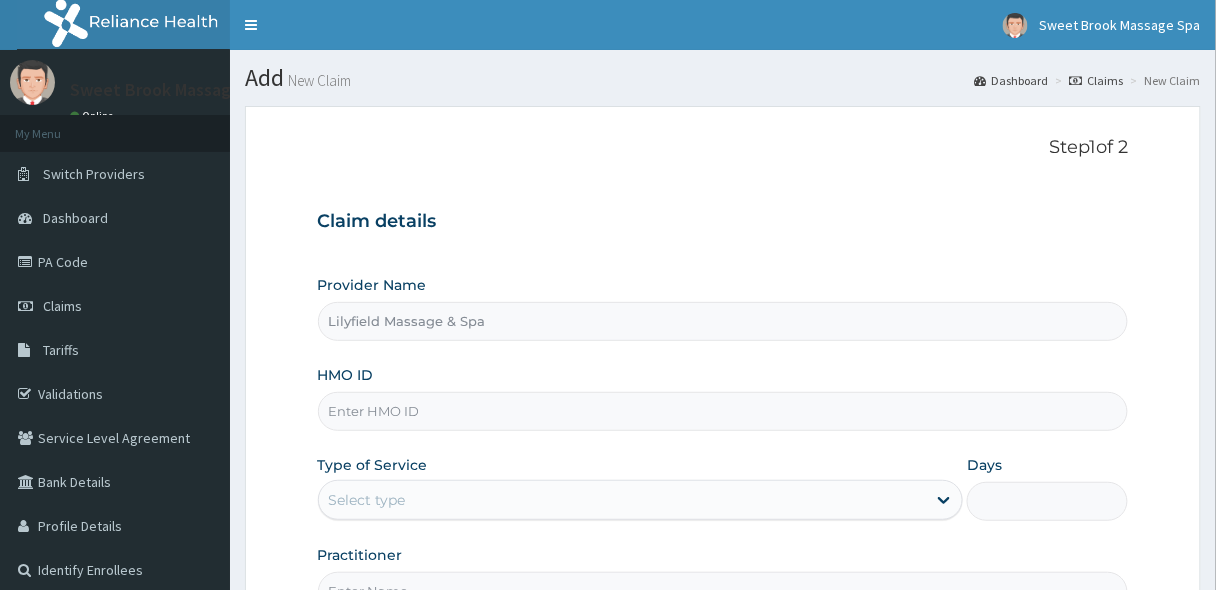 type on "1" 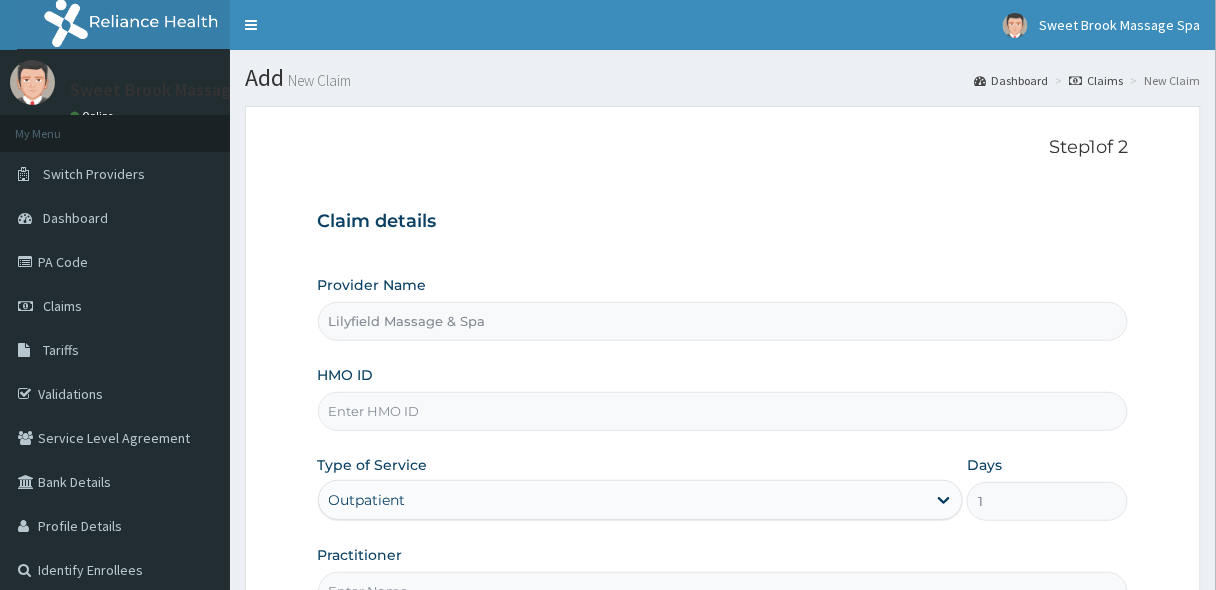 click on "HMO ID" at bounding box center [723, 411] 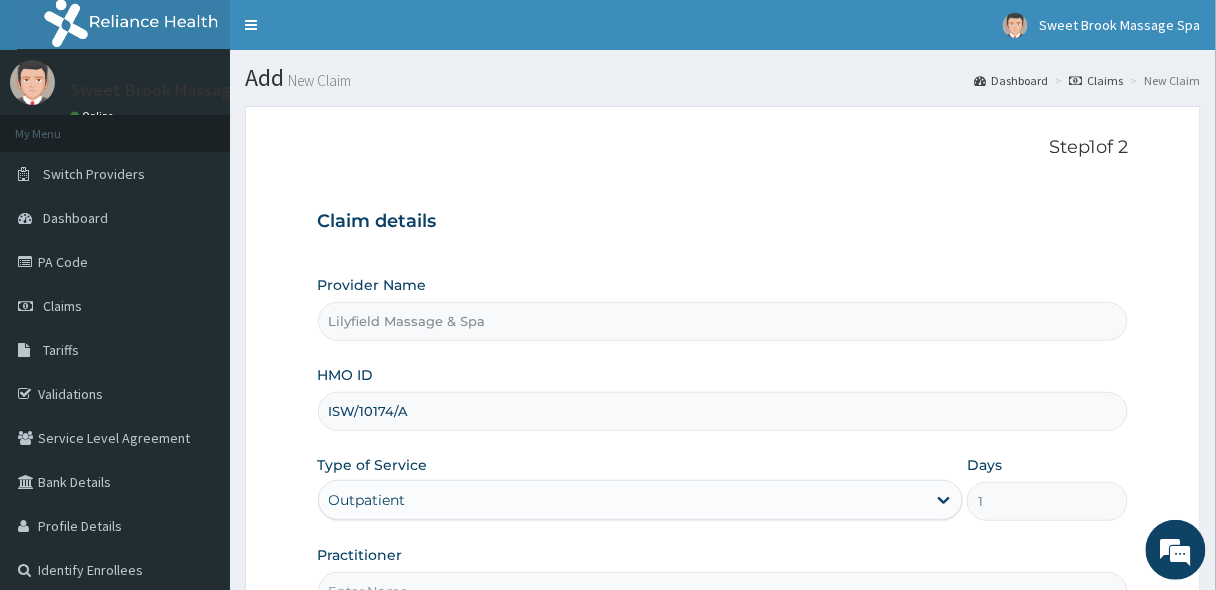 scroll, scrollTop: 0, scrollLeft: 0, axis: both 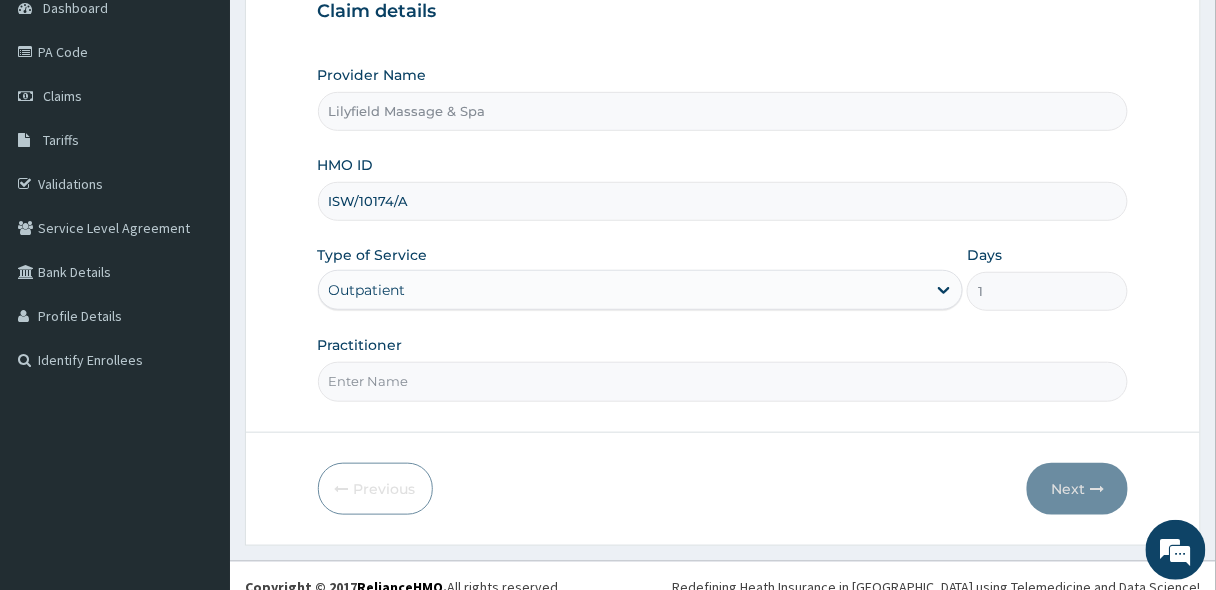 type on "ISW/10174/A" 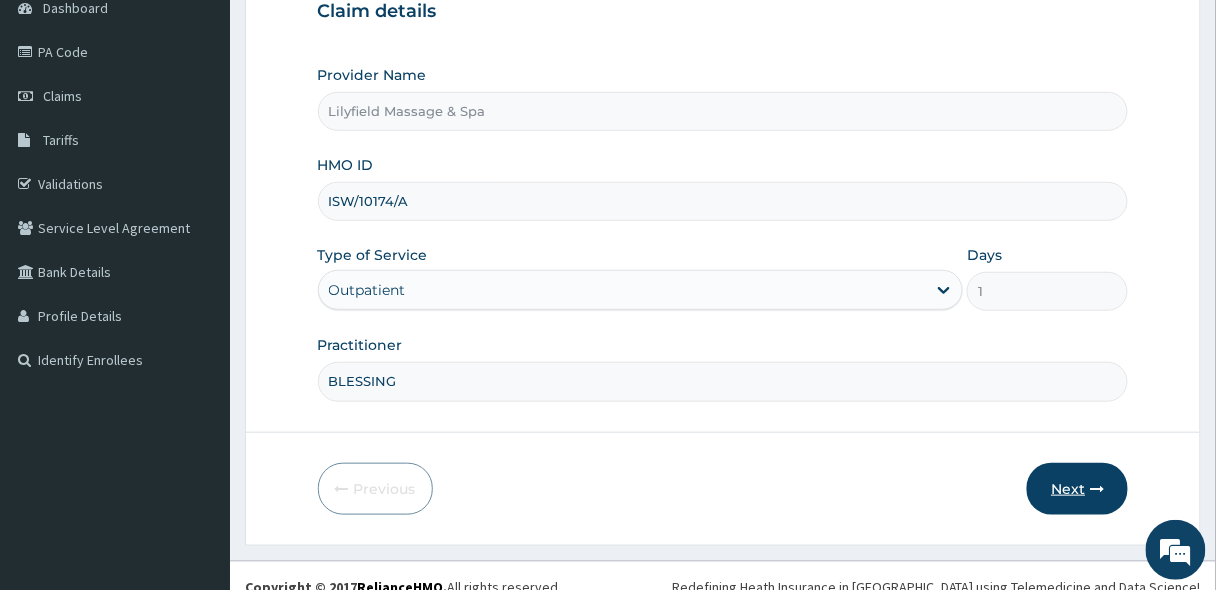type on "BLESSING" 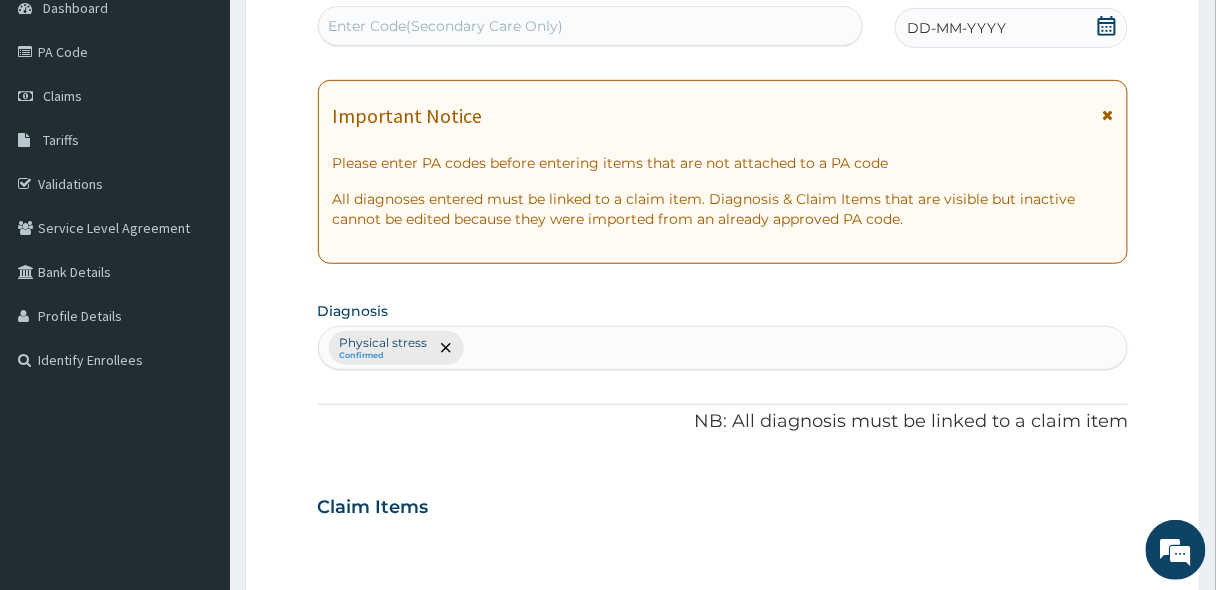 click on "Enter Code(Secondary Care Only)" at bounding box center [590, 26] 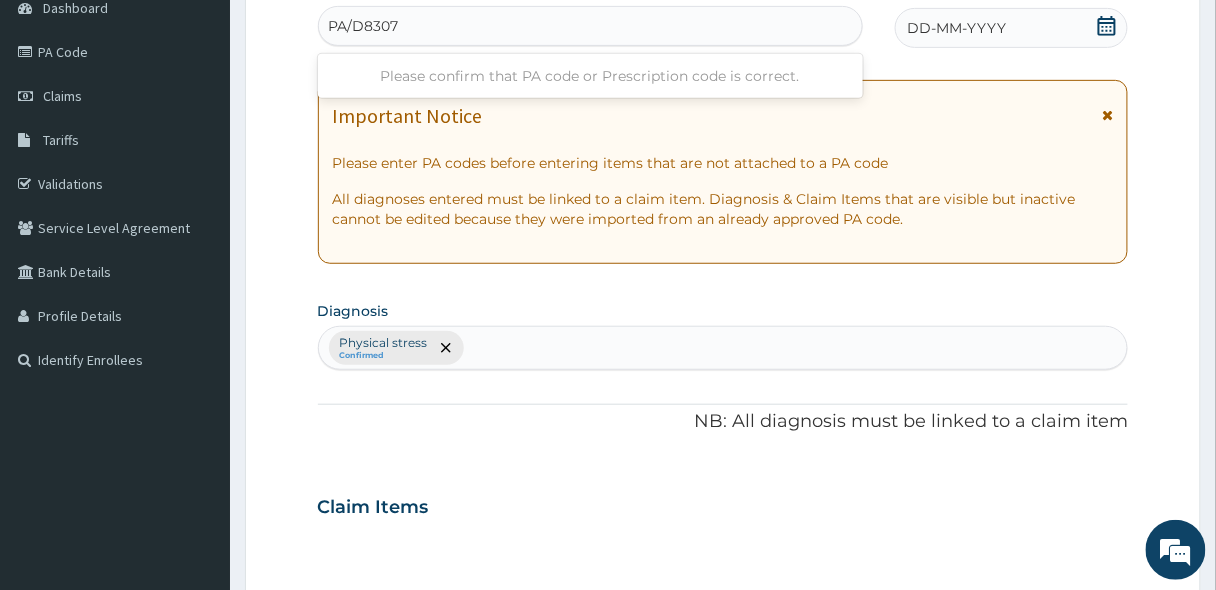 type on "PA/D83072" 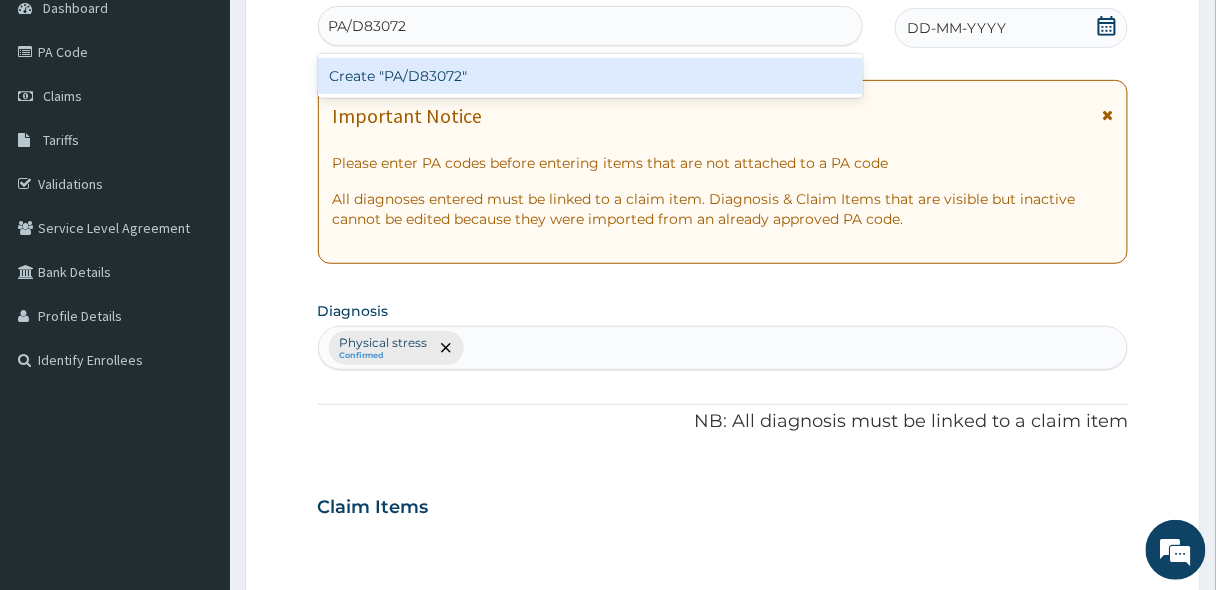click on "Create "PA/D83072"" at bounding box center [590, 76] 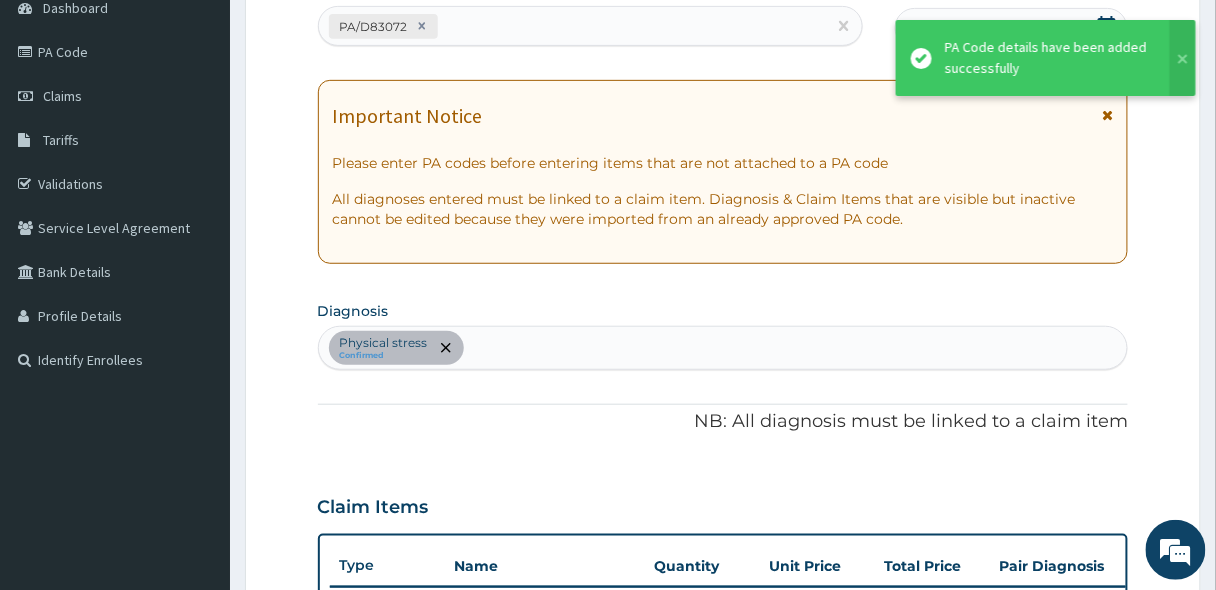 scroll, scrollTop: 535, scrollLeft: 0, axis: vertical 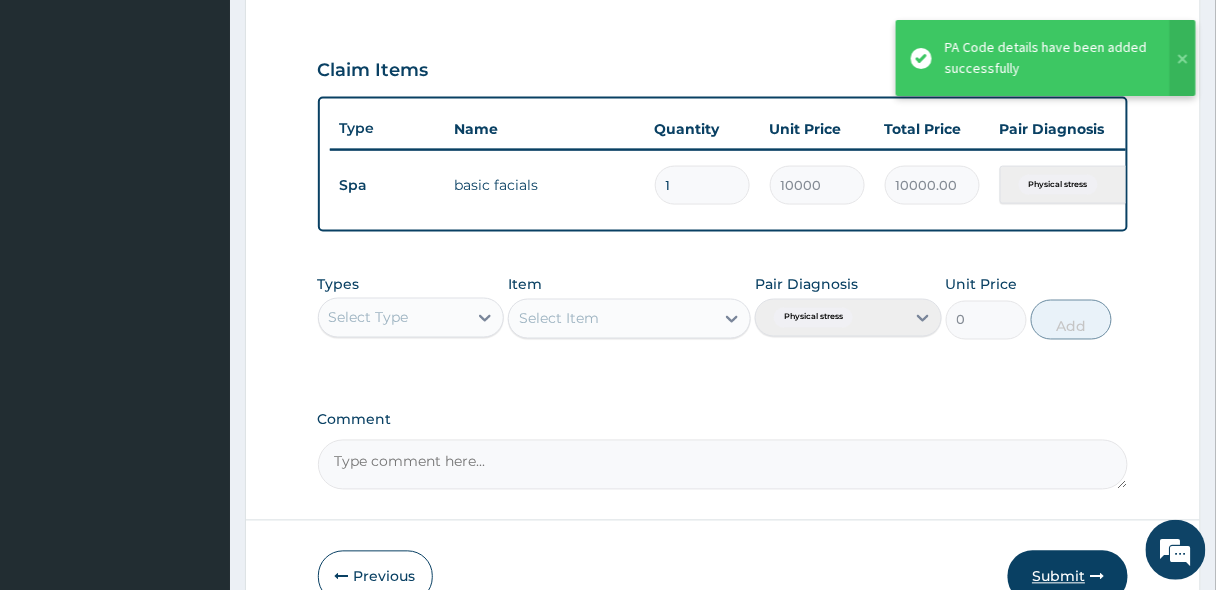 click on "Submit" at bounding box center (1068, 577) 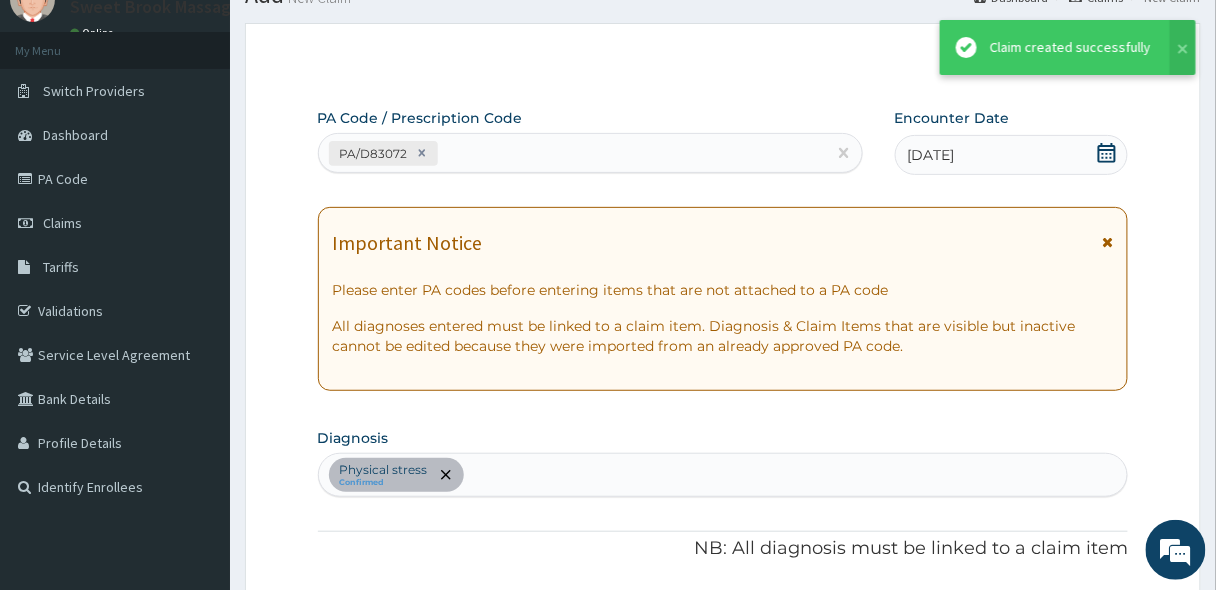 scroll, scrollTop: 647, scrollLeft: 0, axis: vertical 